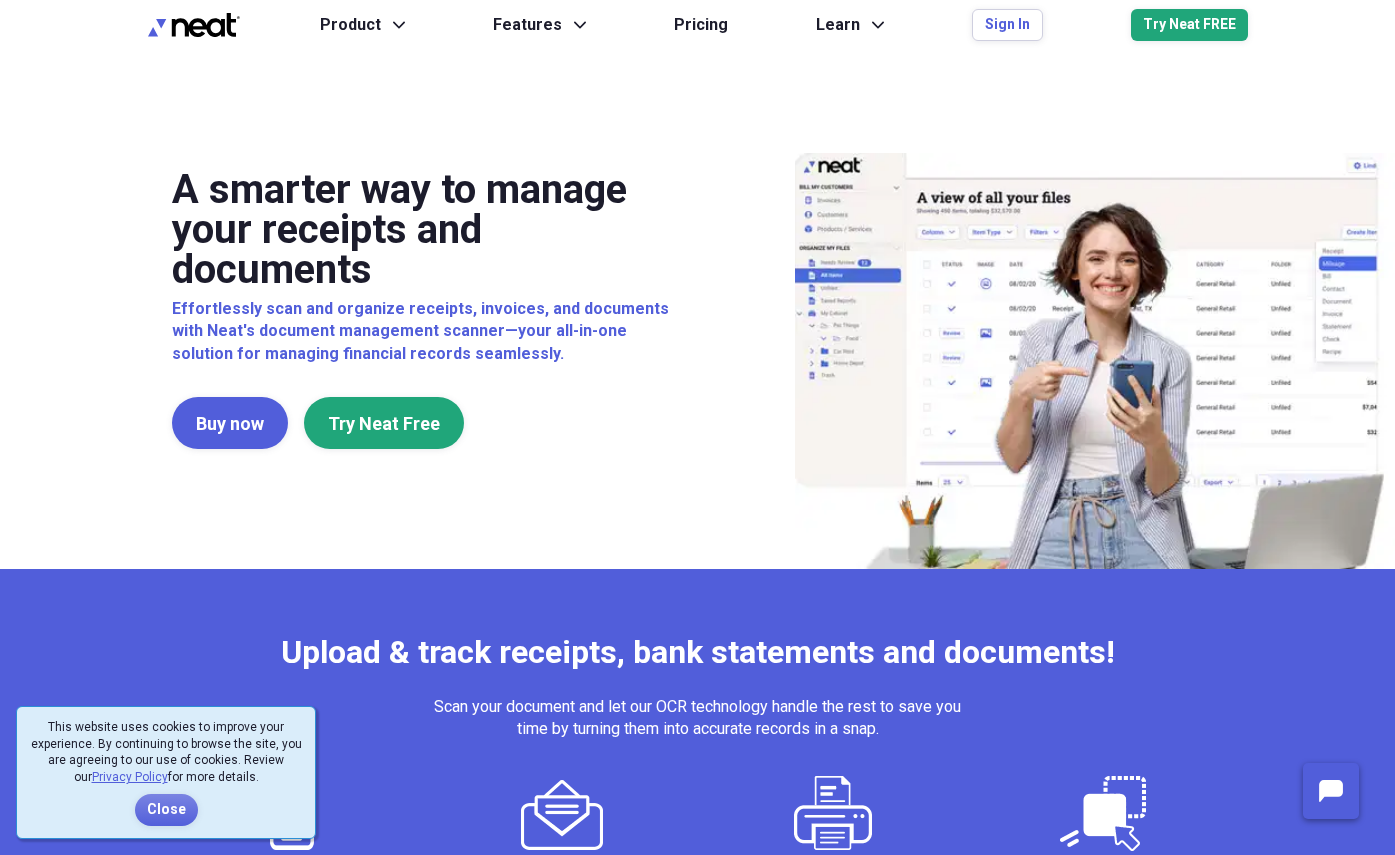 scroll, scrollTop: 0, scrollLeft: 0, axis: both 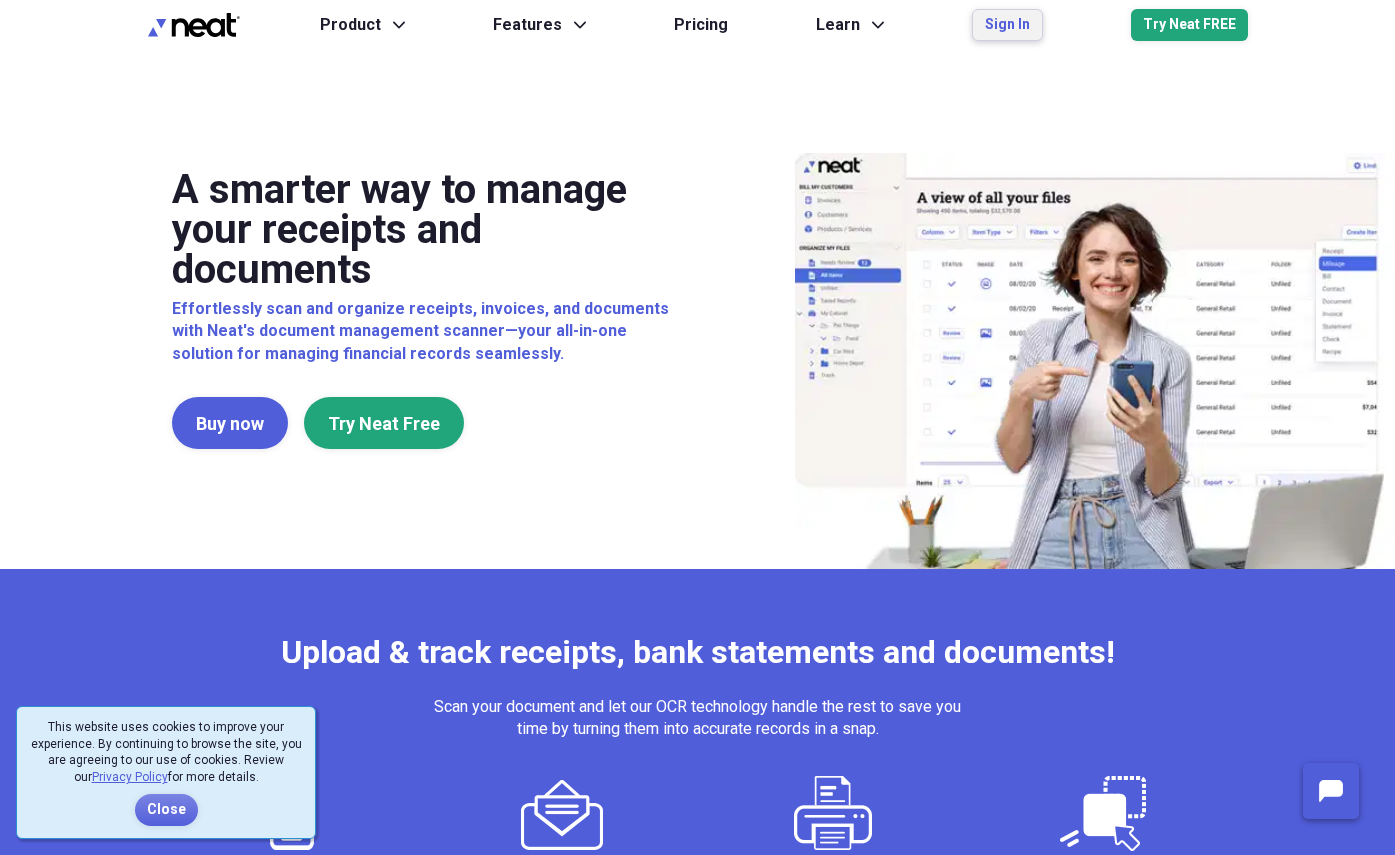 click on "Sign In" at bounding box center [1007, 25] 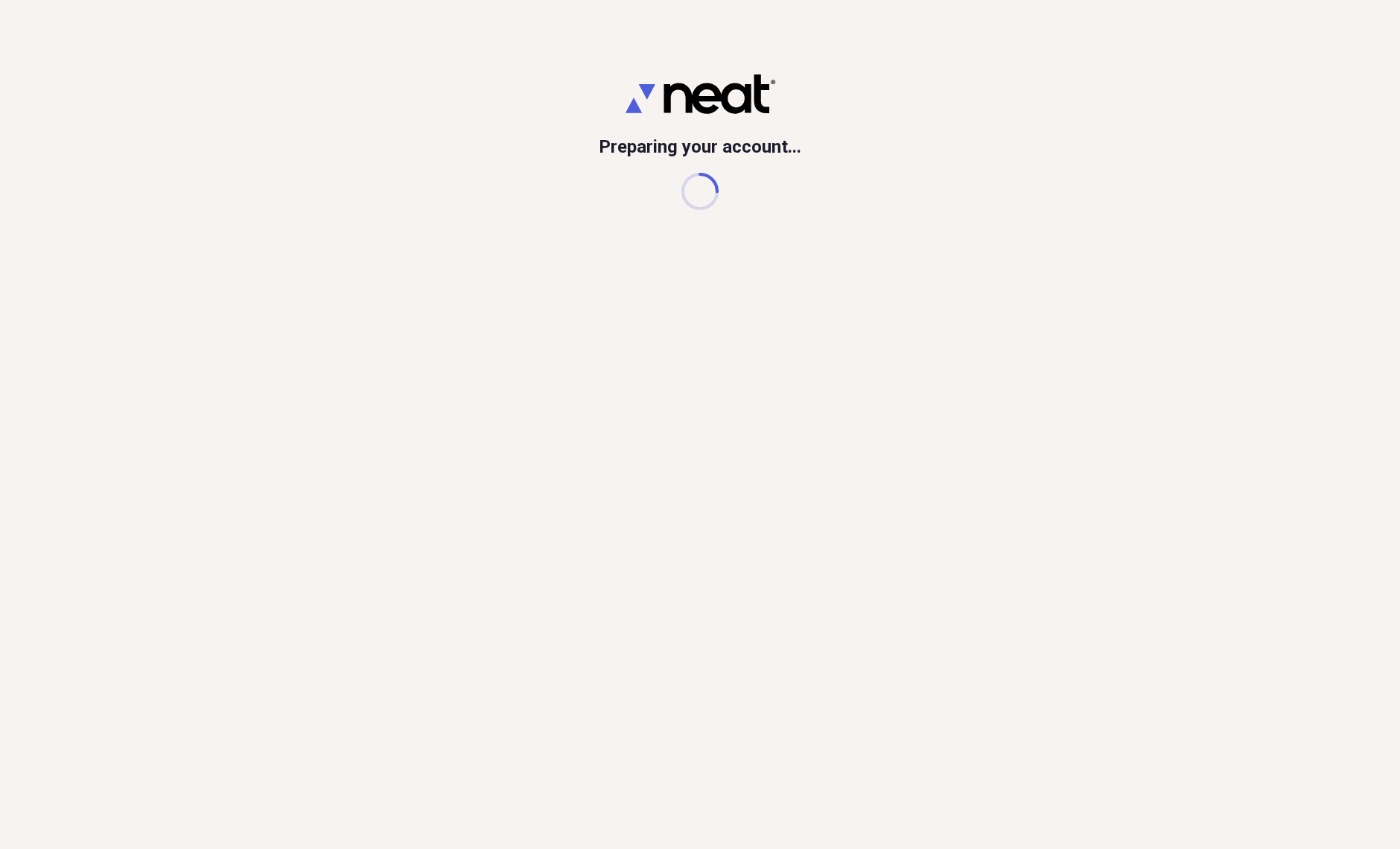 scroll, scrollTop: 0, scrollLeft: 0, axis: both 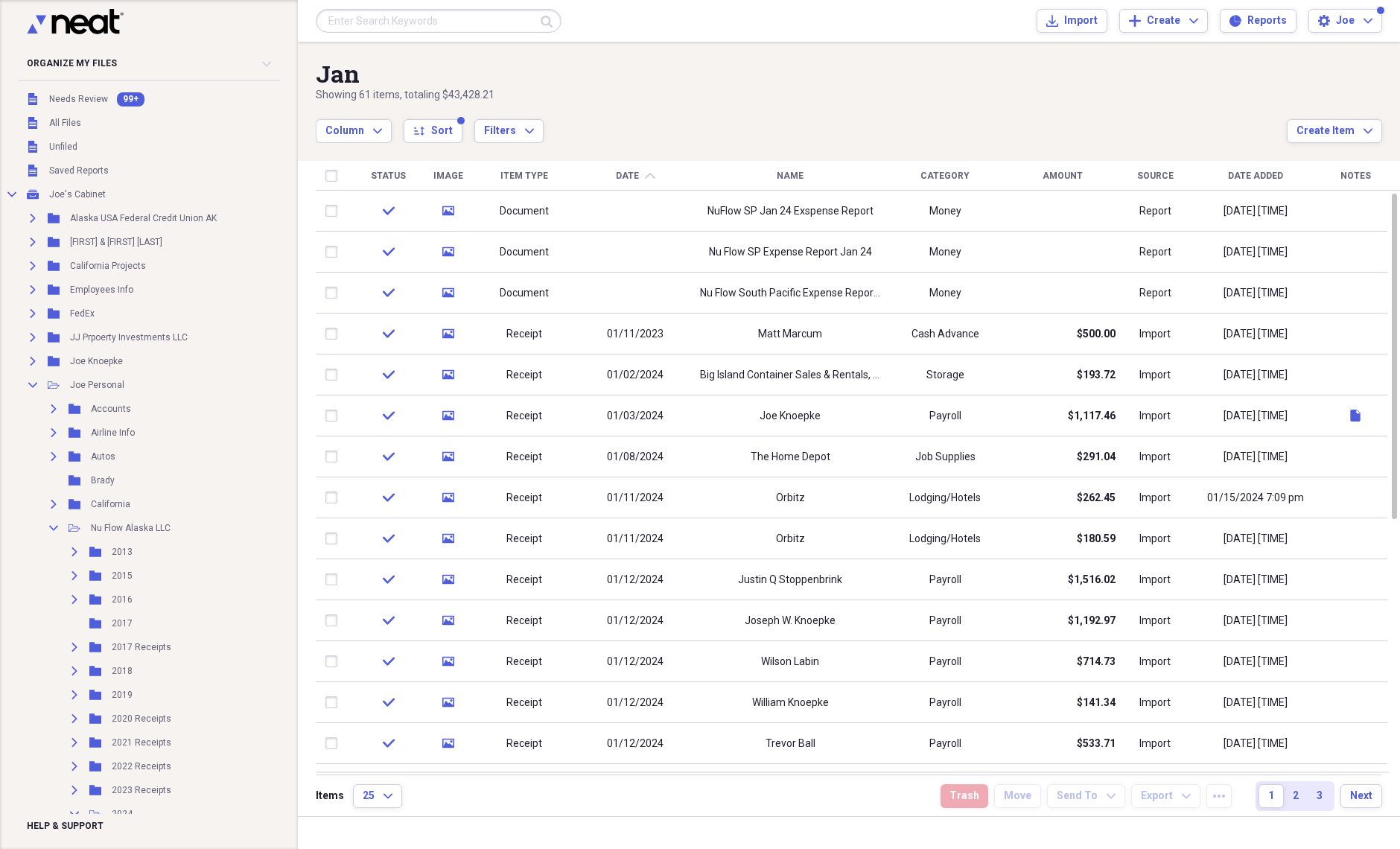 click on "Name" at bounding box center (790, 176) 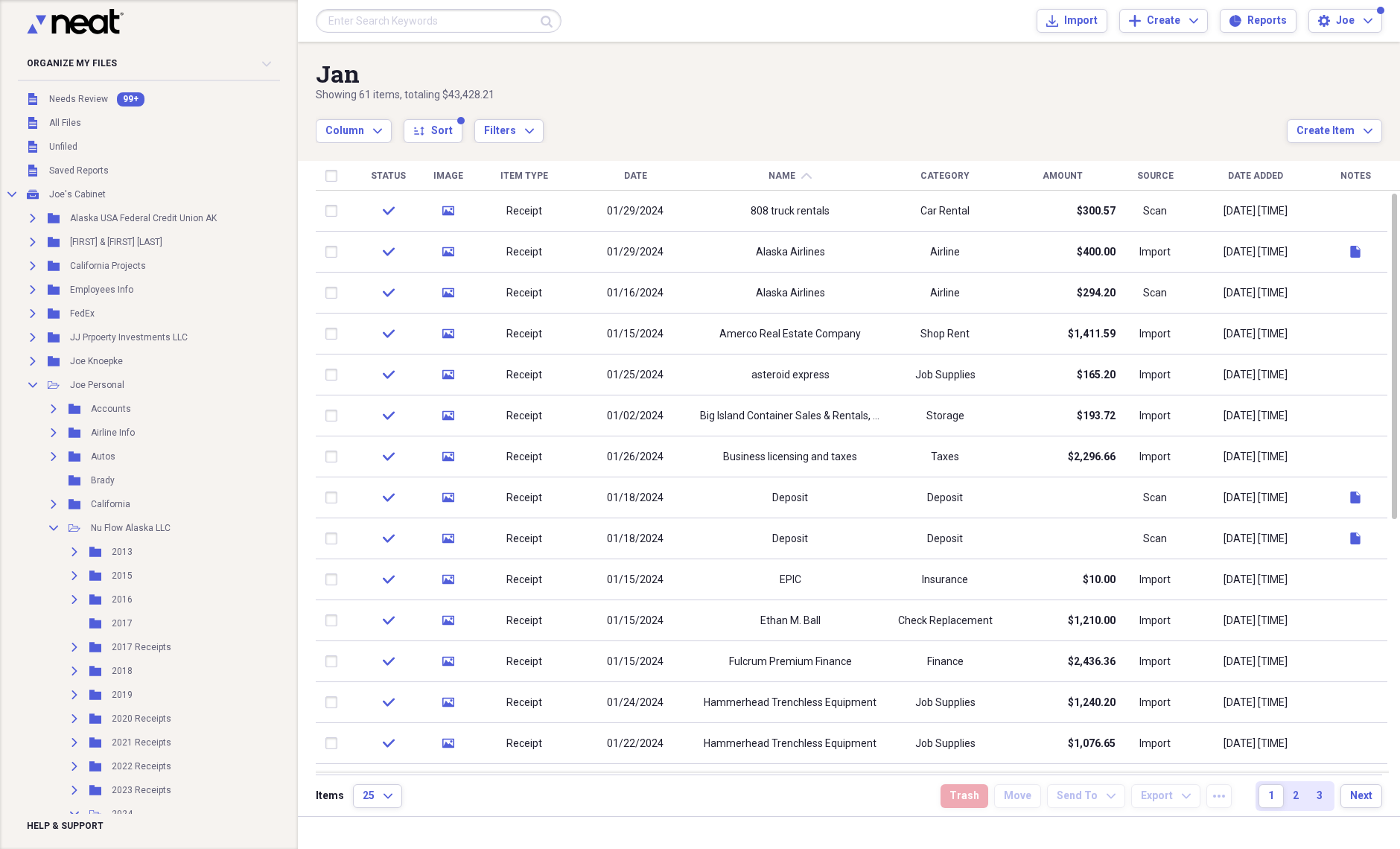 click on "Date" at bounding box center (635, 176) 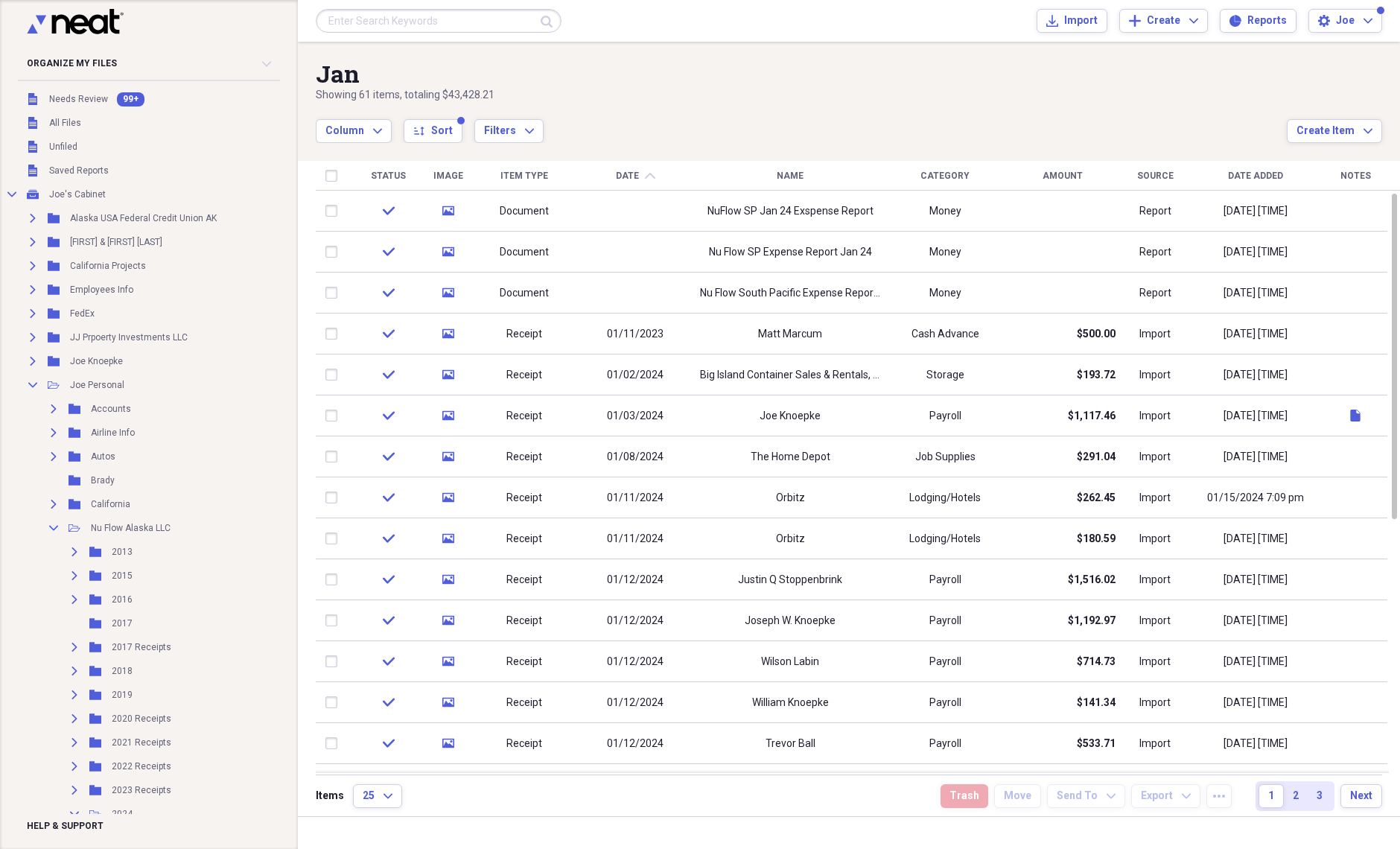 click on "Name" at bounding box center (790, 176) 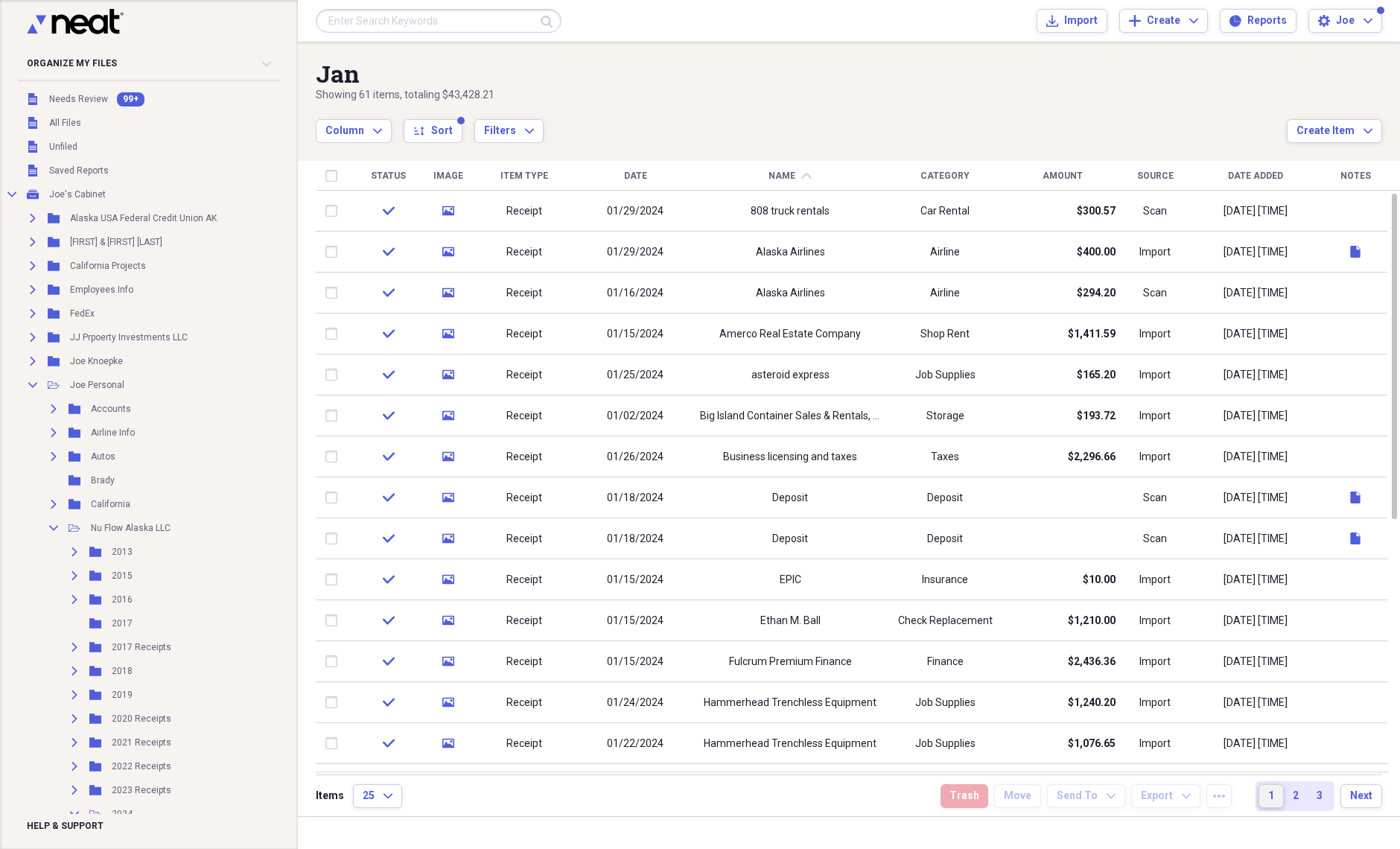drag, startPoint x: 1318, startPoint y: 801, endPoint x: 1311, endPoint y: 797, distance: 8.062258 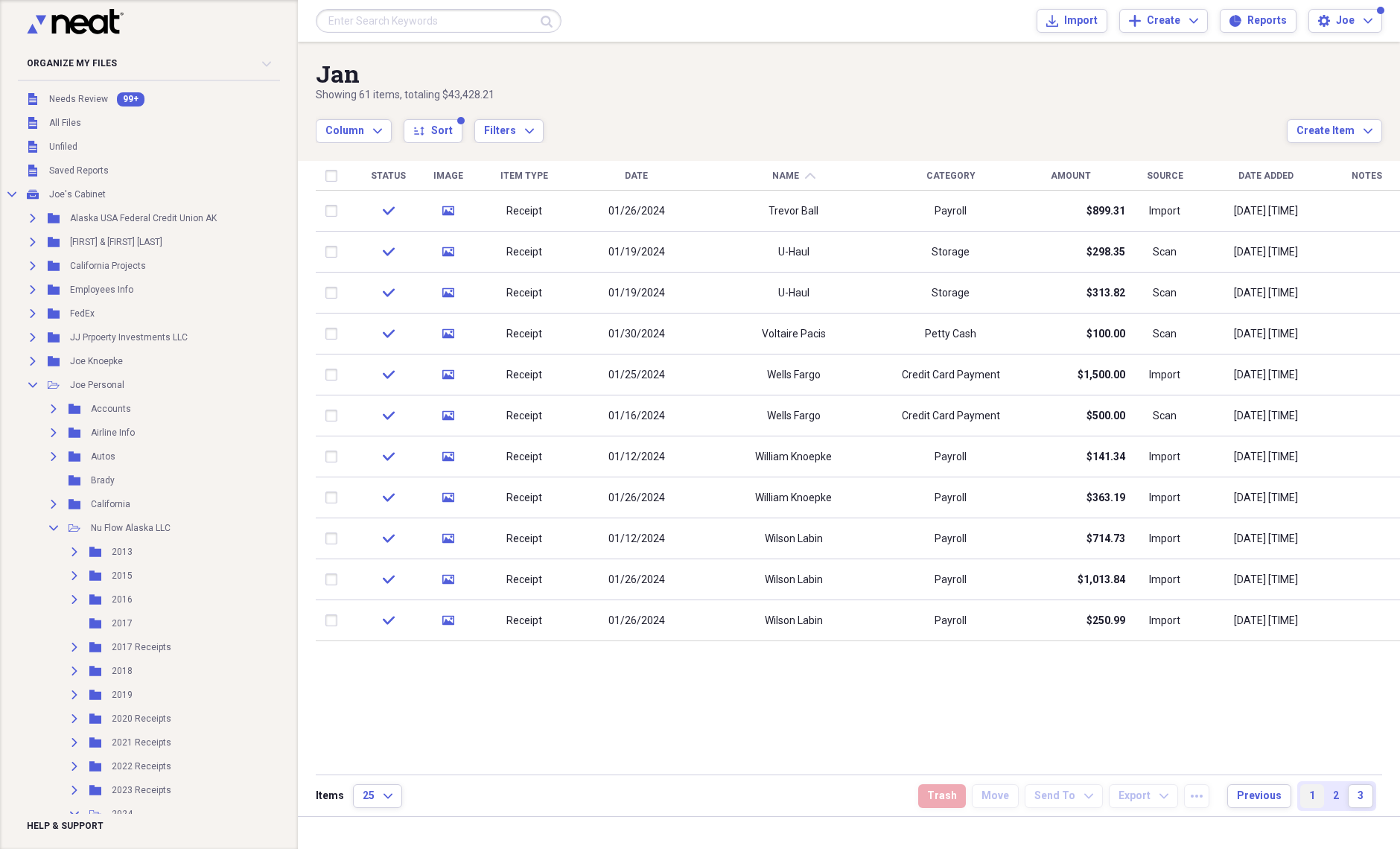 click on "1" at bounding box center (1312, 796) 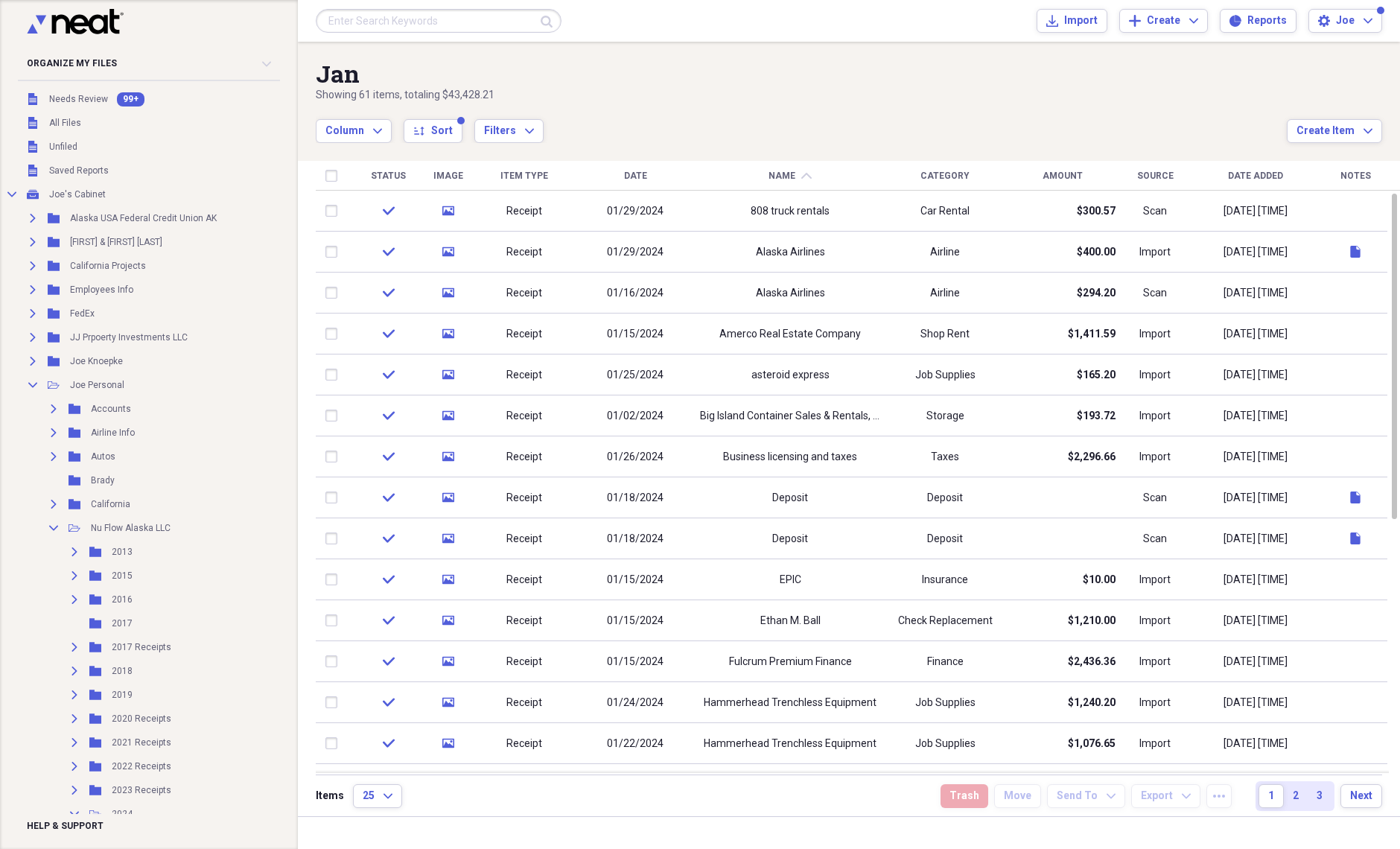 click on "chevron-up" 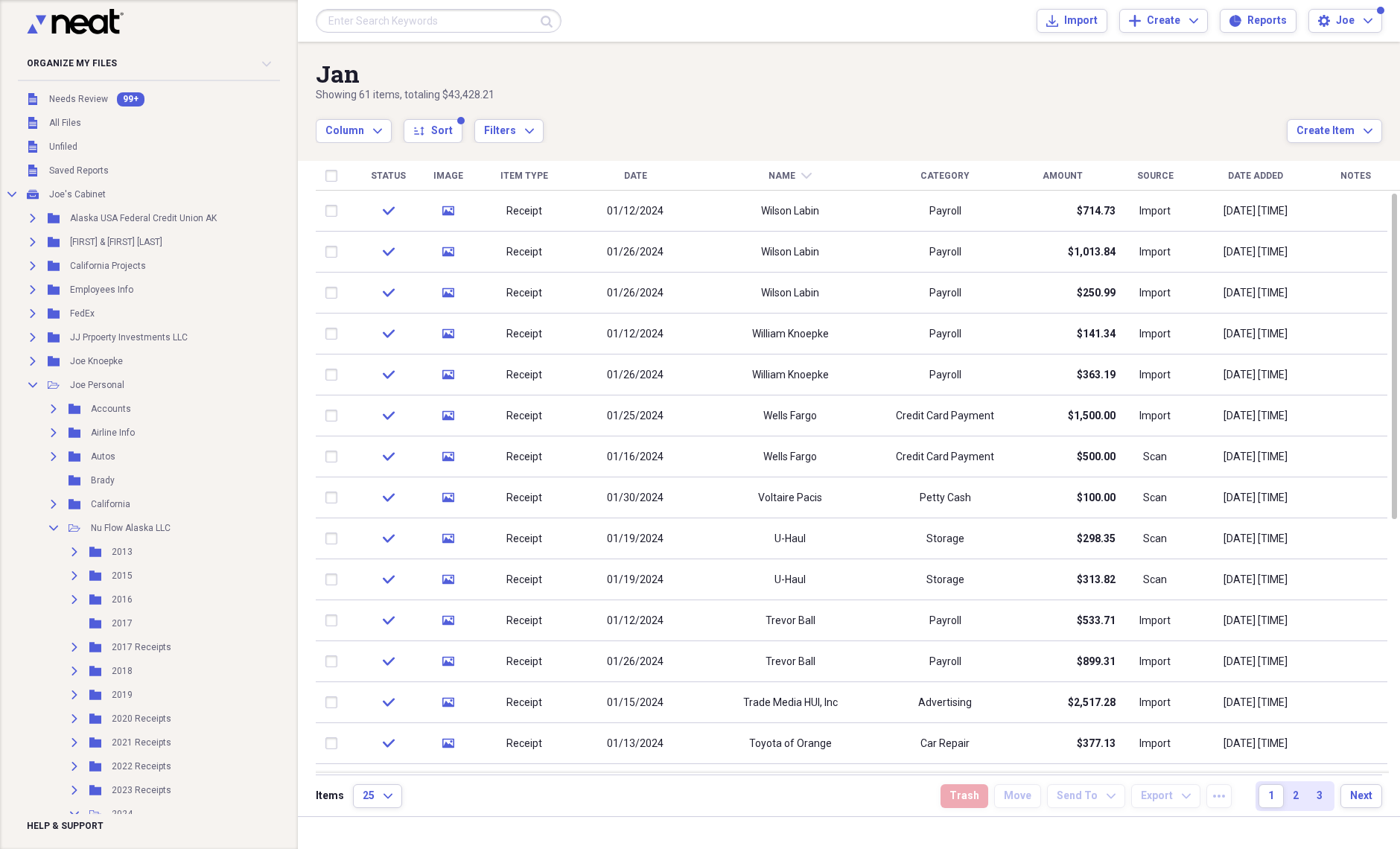 click on "Name chevron-down" at bounding box center [790, 176] 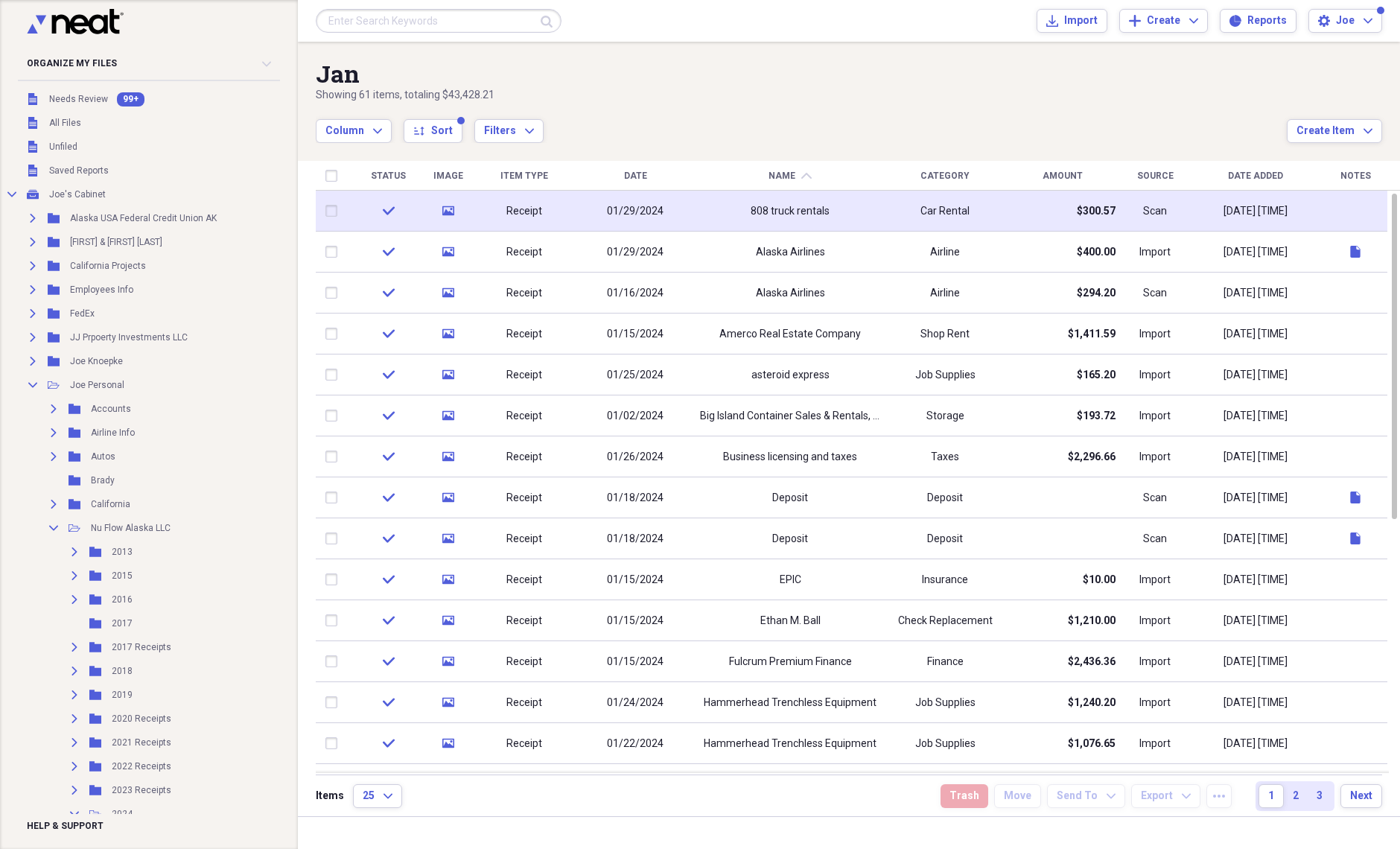 click on "Car Rental" at bounding box center [945, 211] 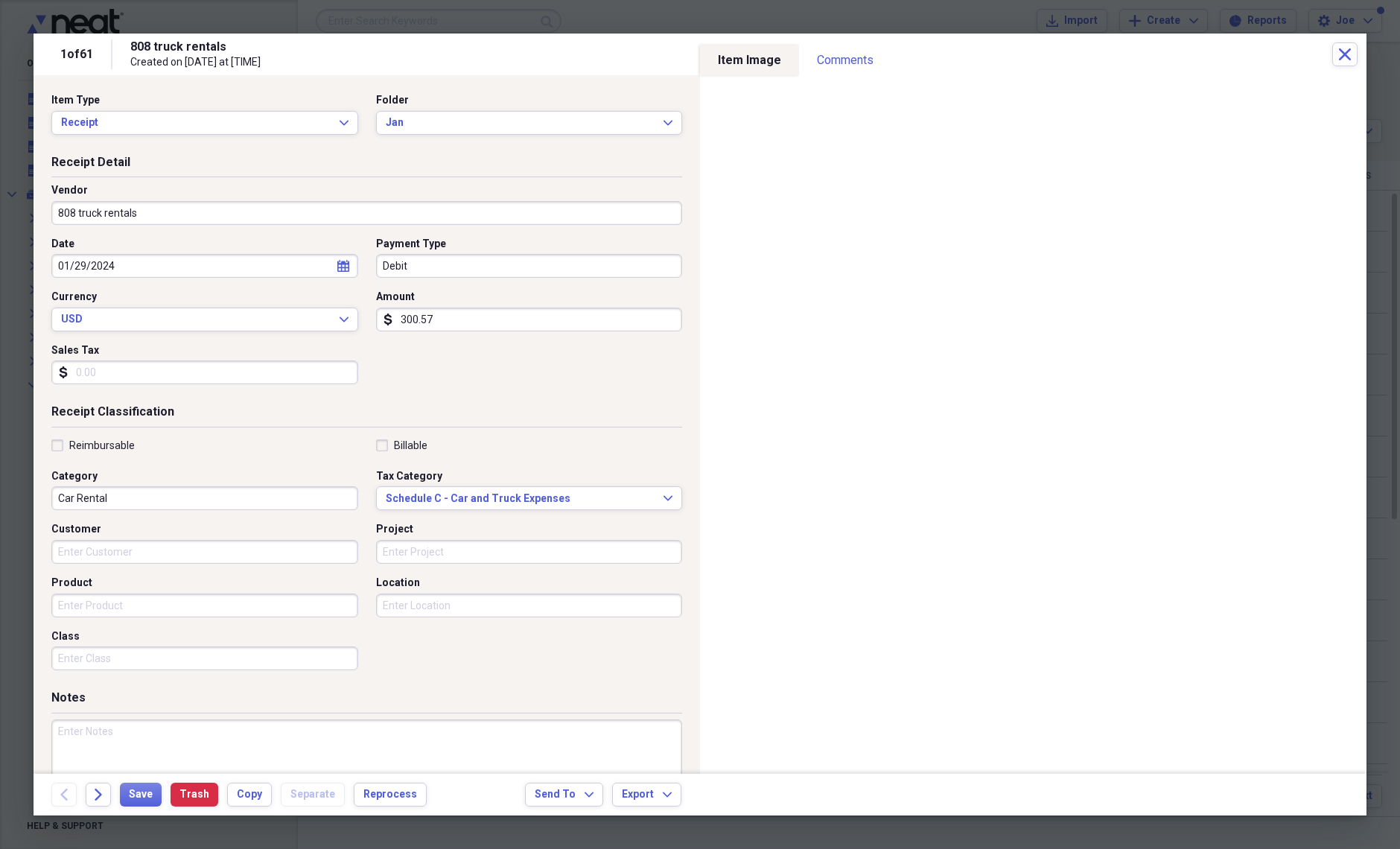 click on "Back Forward Save Trash Copy Separate Reprocess Send To Expand Export Expand" at bounding box center (700, 795) 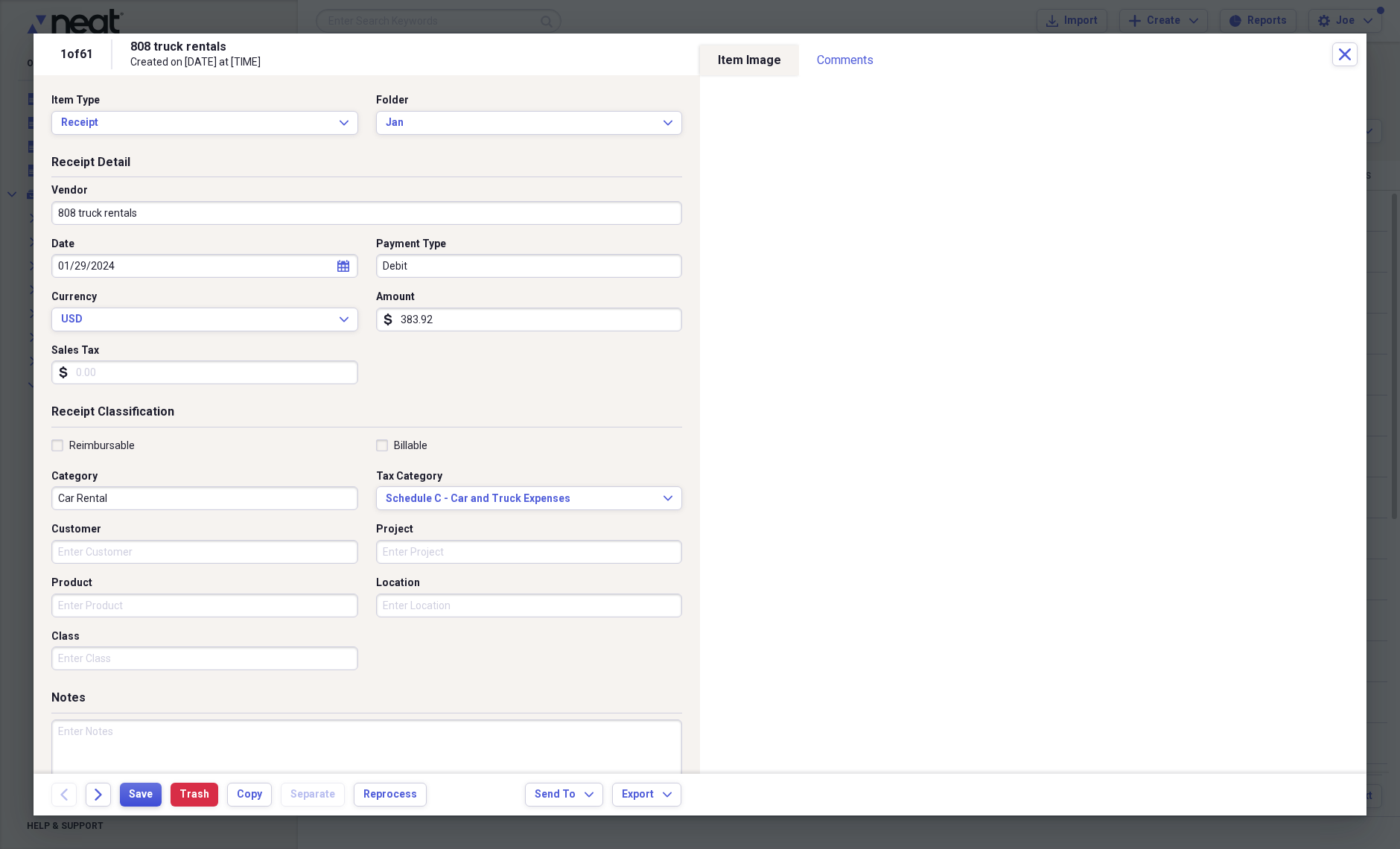 type on "383.92" 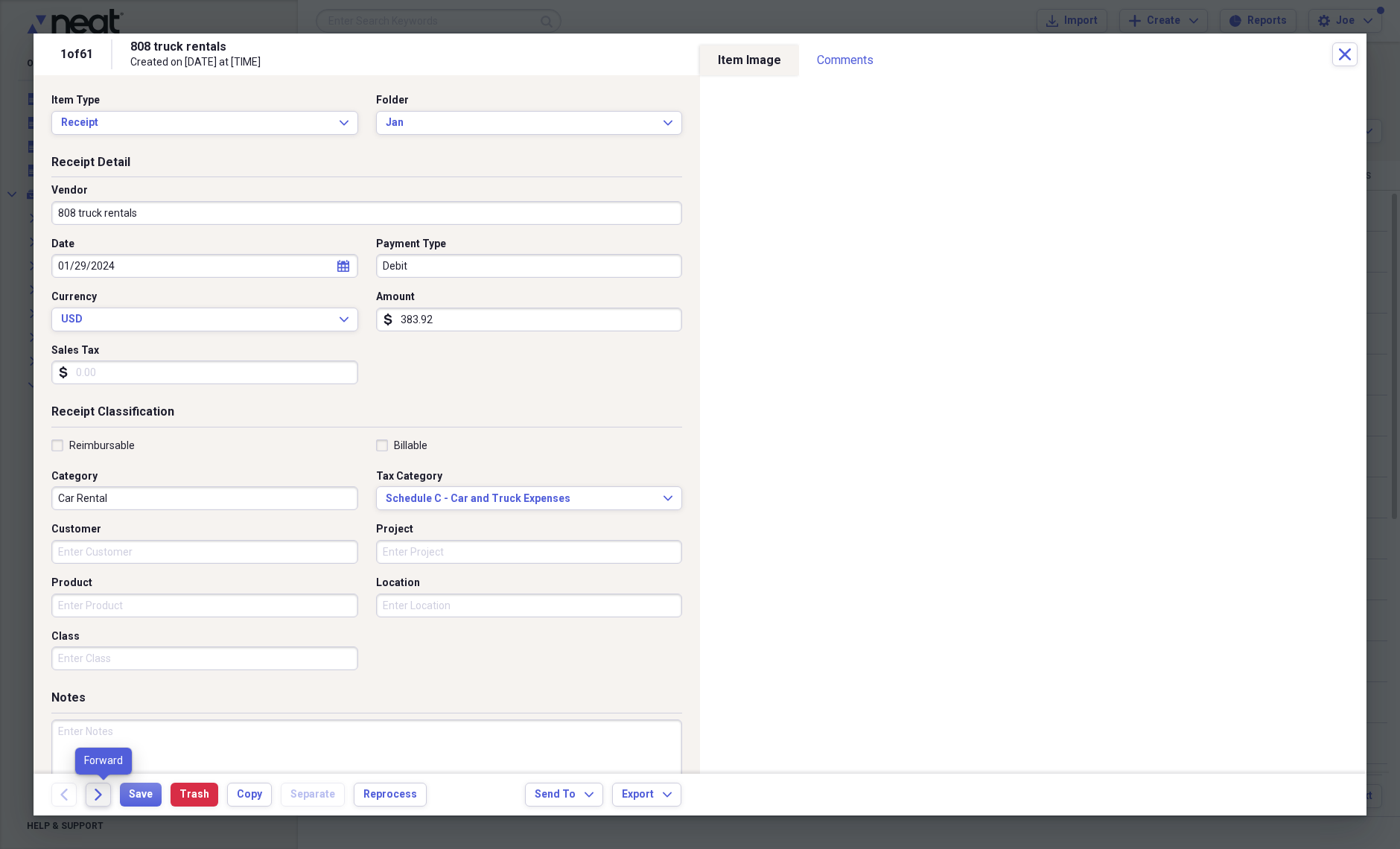 click on "Forward" 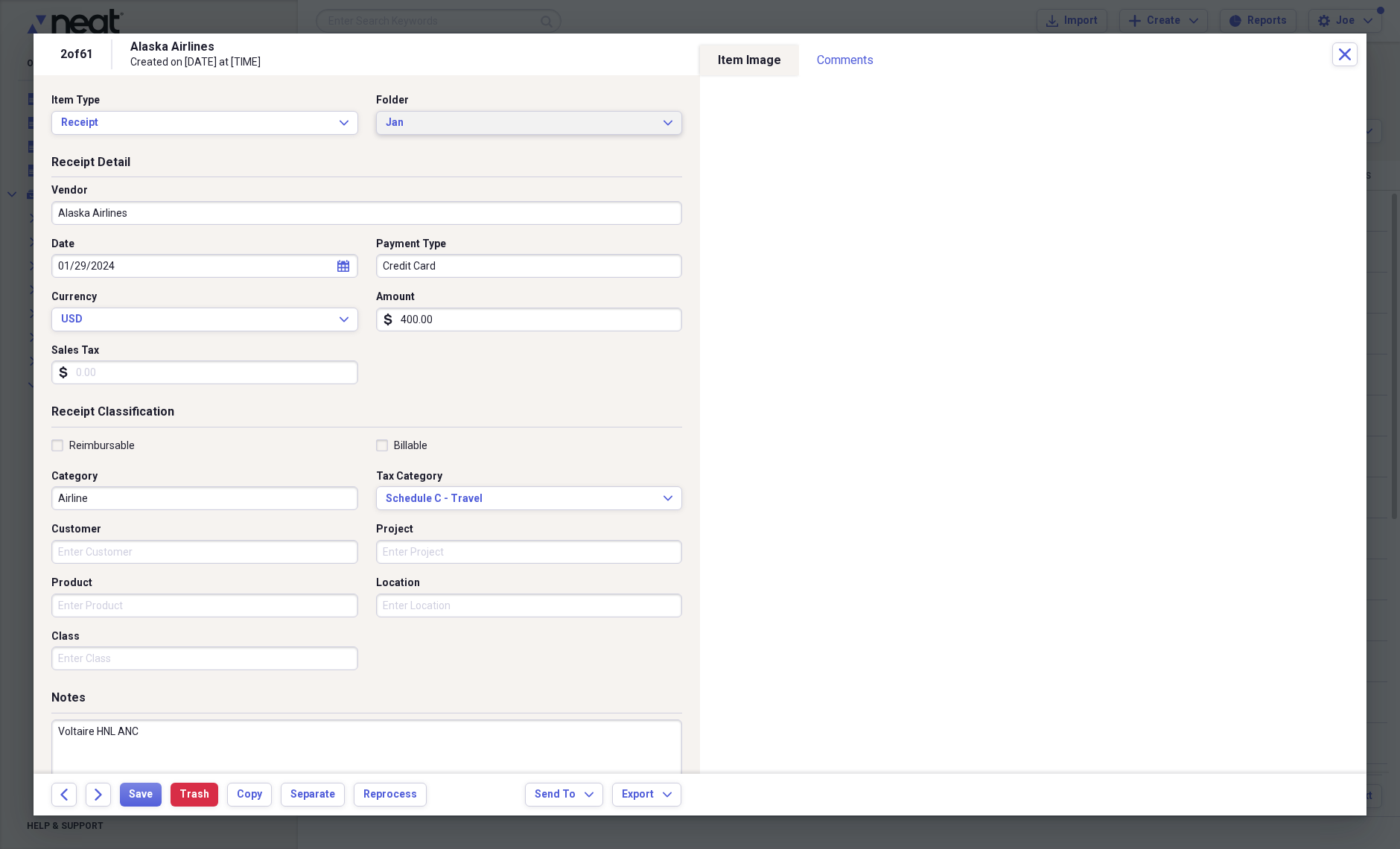 click on "Jan Expand" at bounding box center [529, 123] 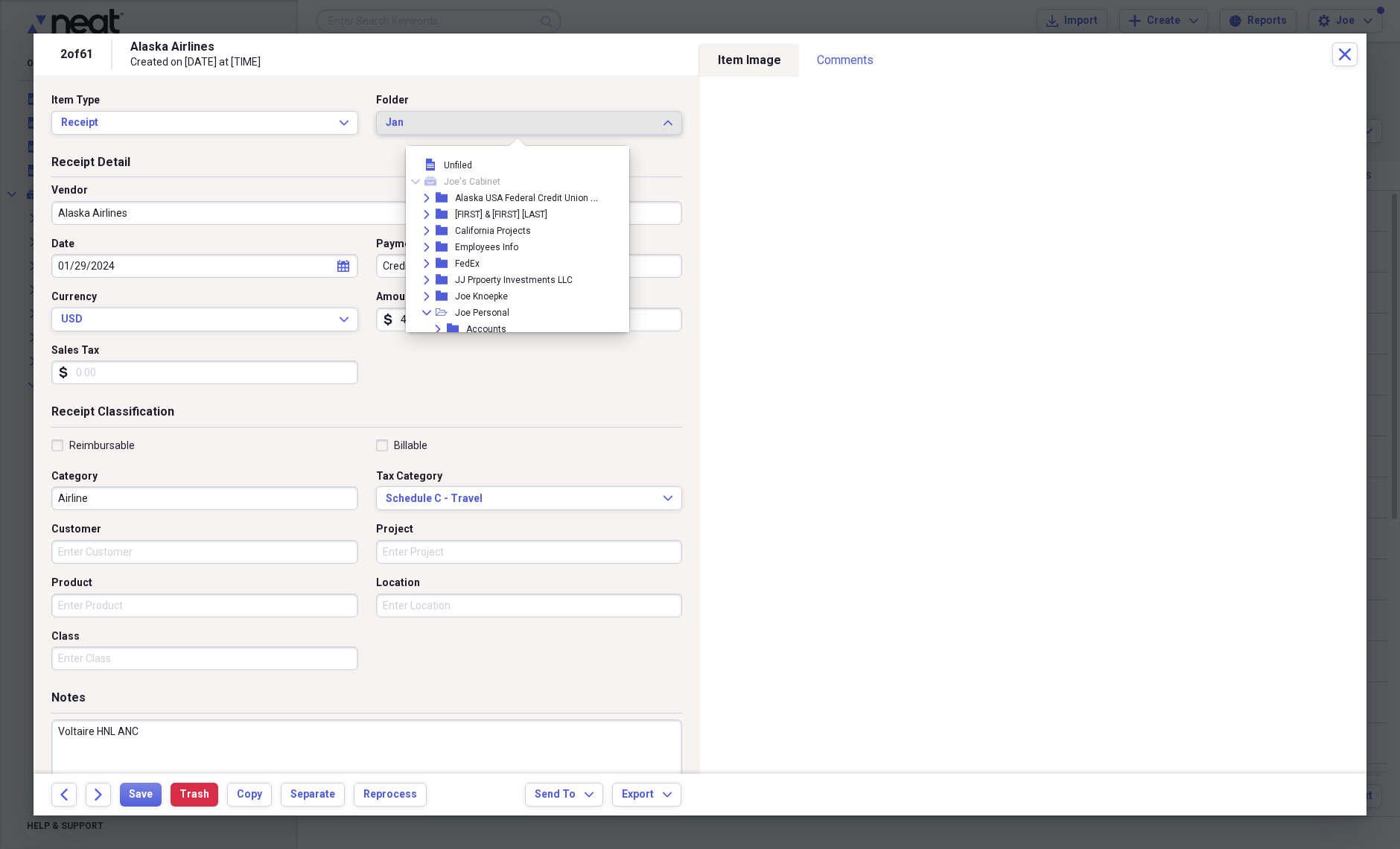 scroll, scrollTop: 1556, scrollLeft: 0, axis: vertical 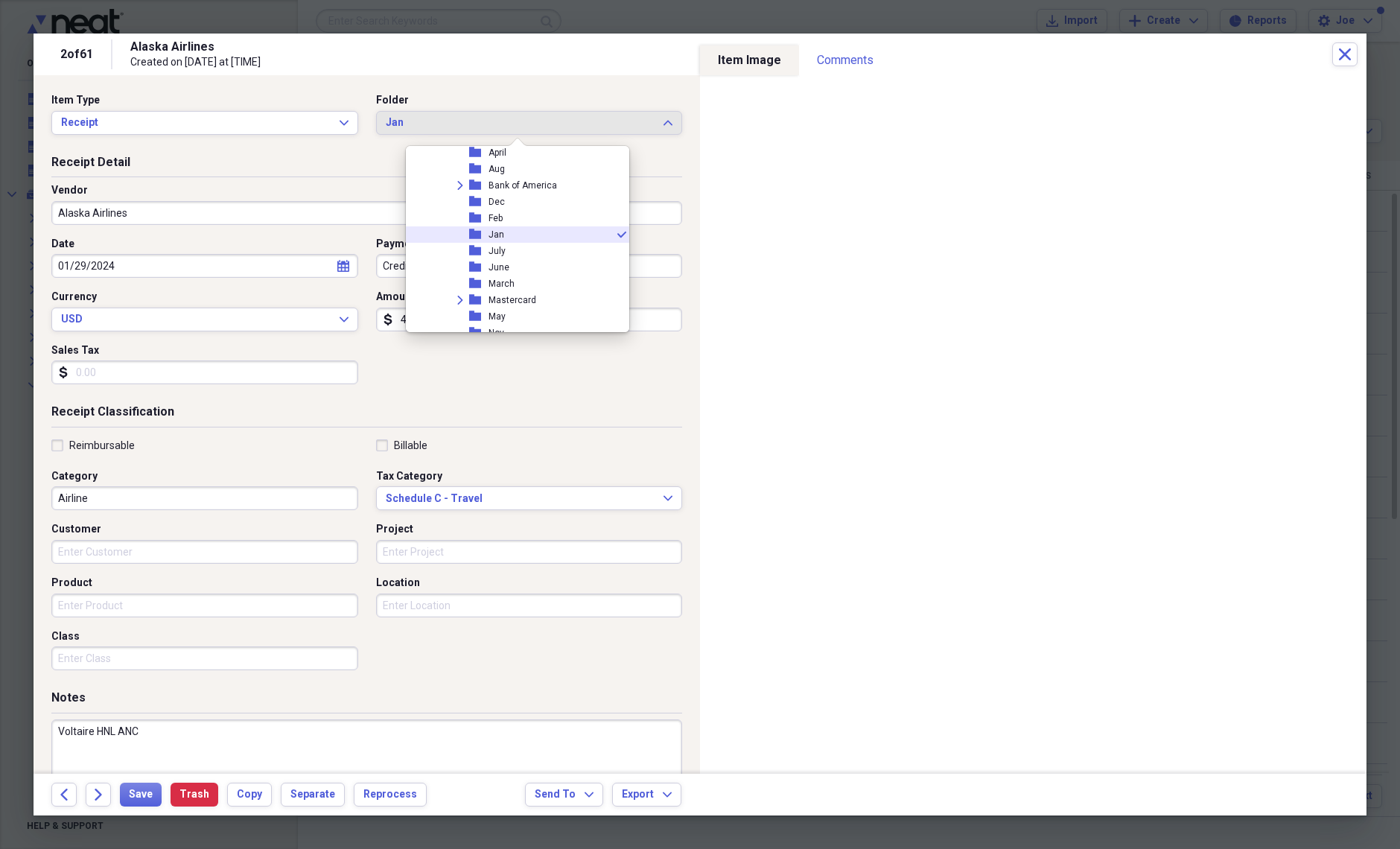 click on "Receipt Detail Vendor Alaska Airlines Date [DATE] calendar Calendar Payment Type Credit Card Currency USD Expand Amount dollar-sign 400.00 Sales Tax dollar-sign" at bounding box center [366, 279] 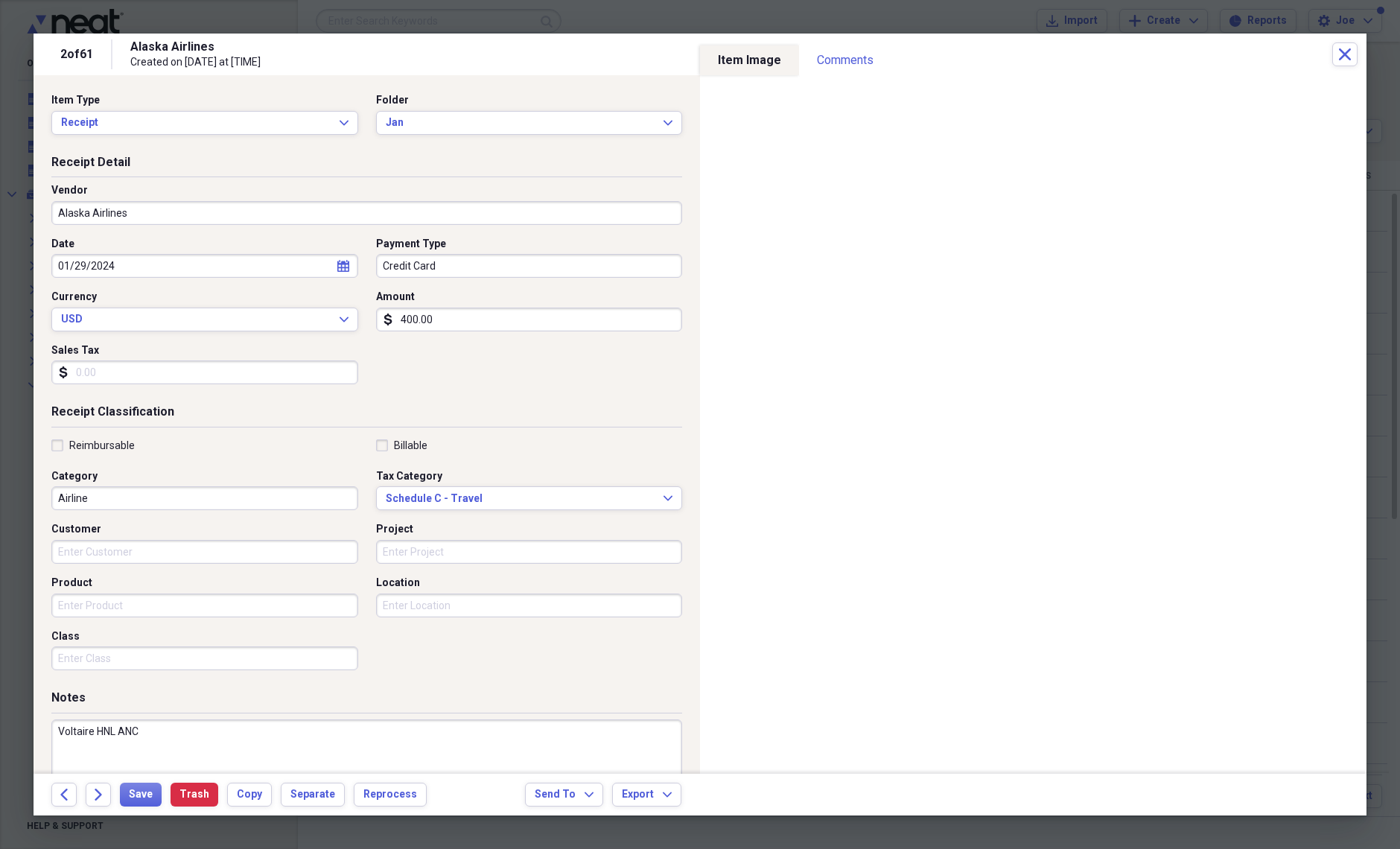 click on "400.00" at bounding box center (529, 319) 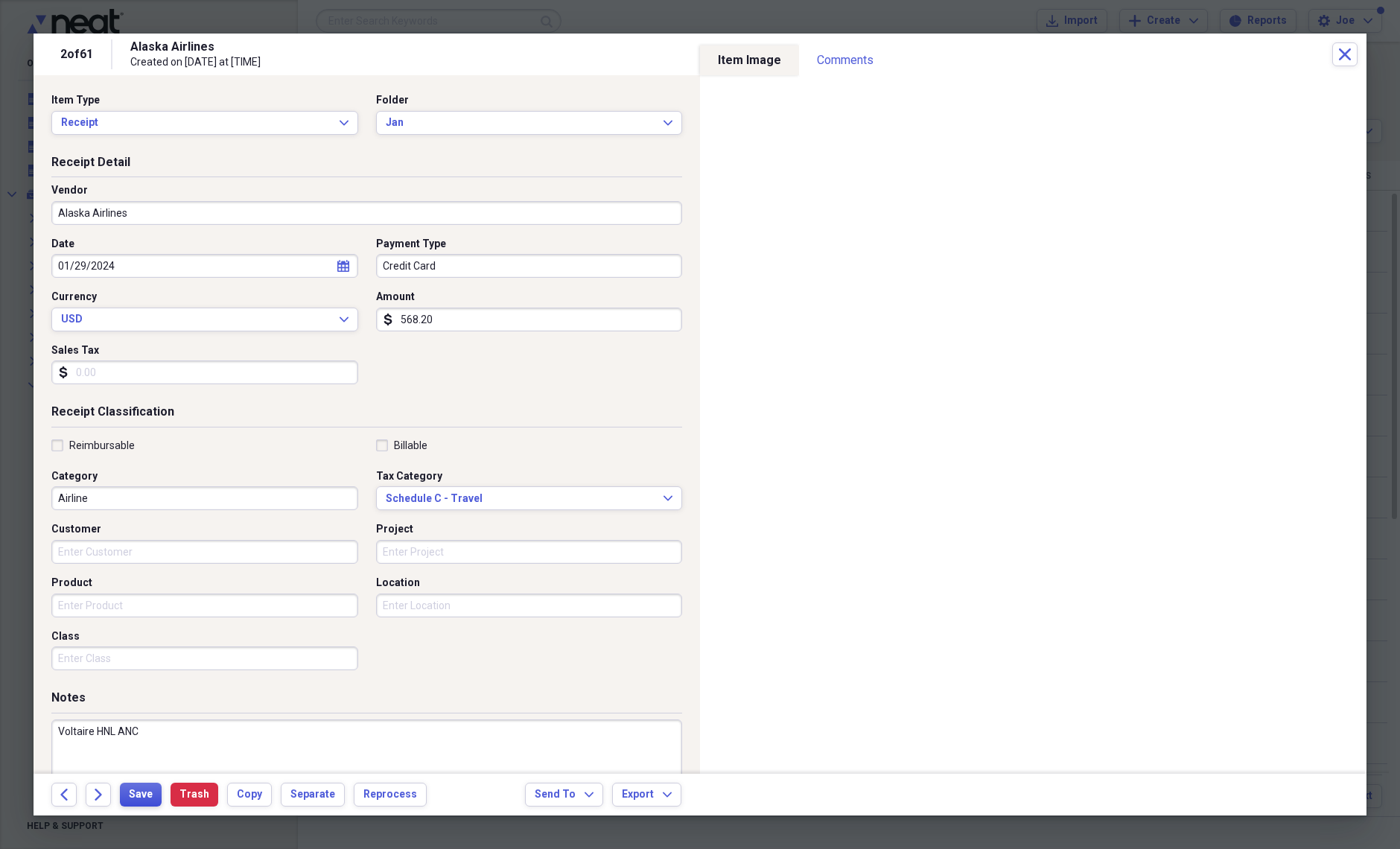 type on "568.20" 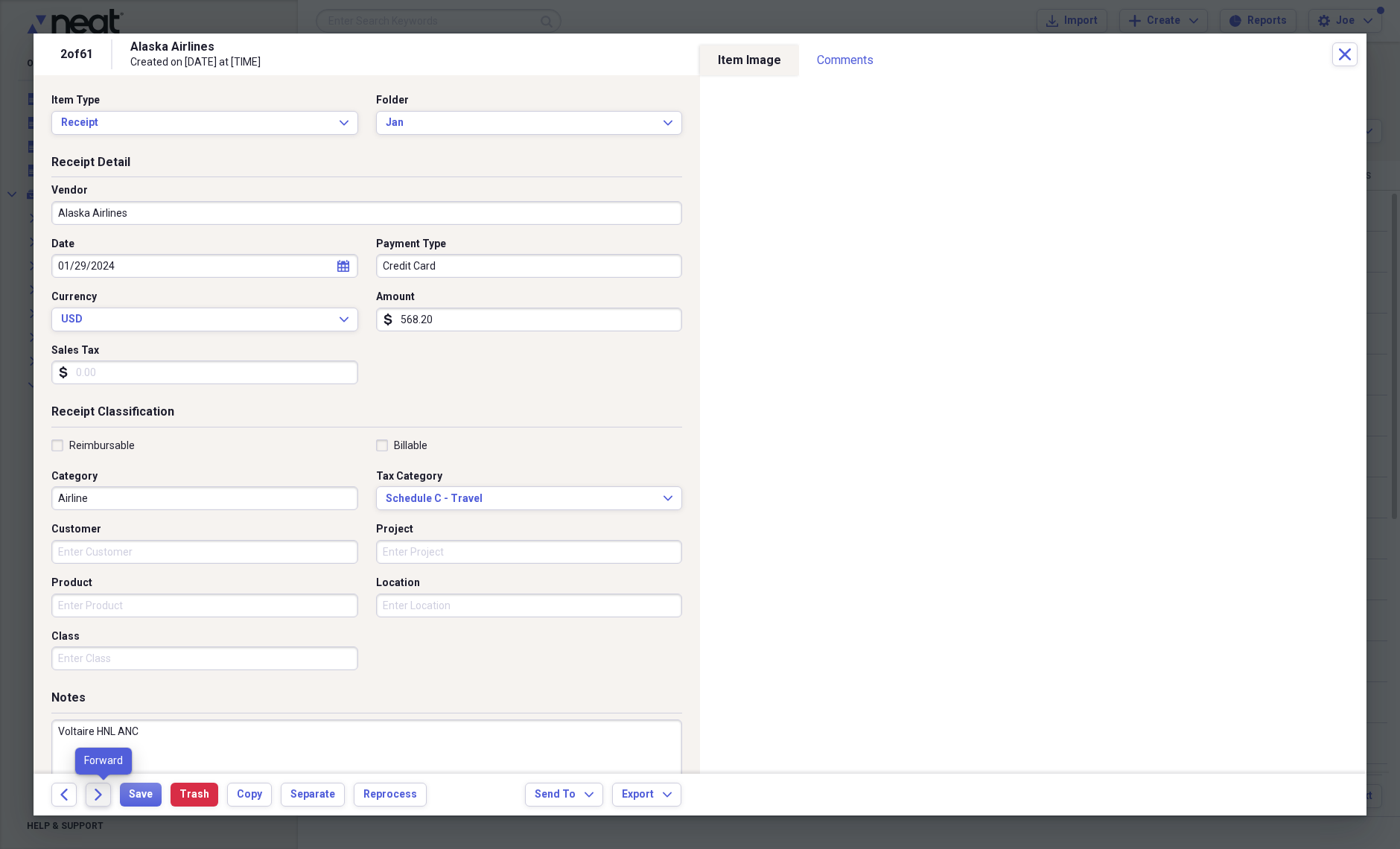 click on "Forward" 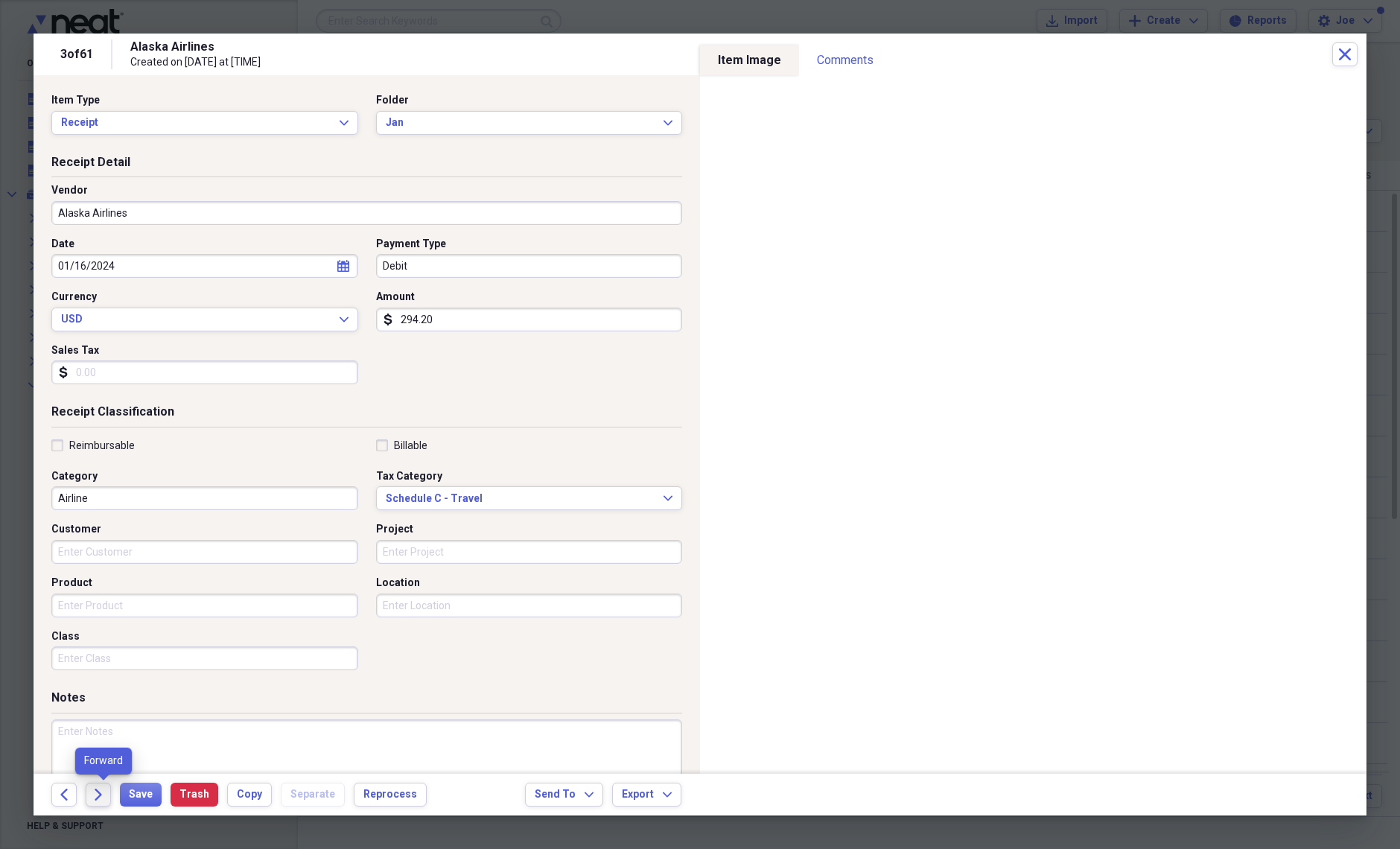 click 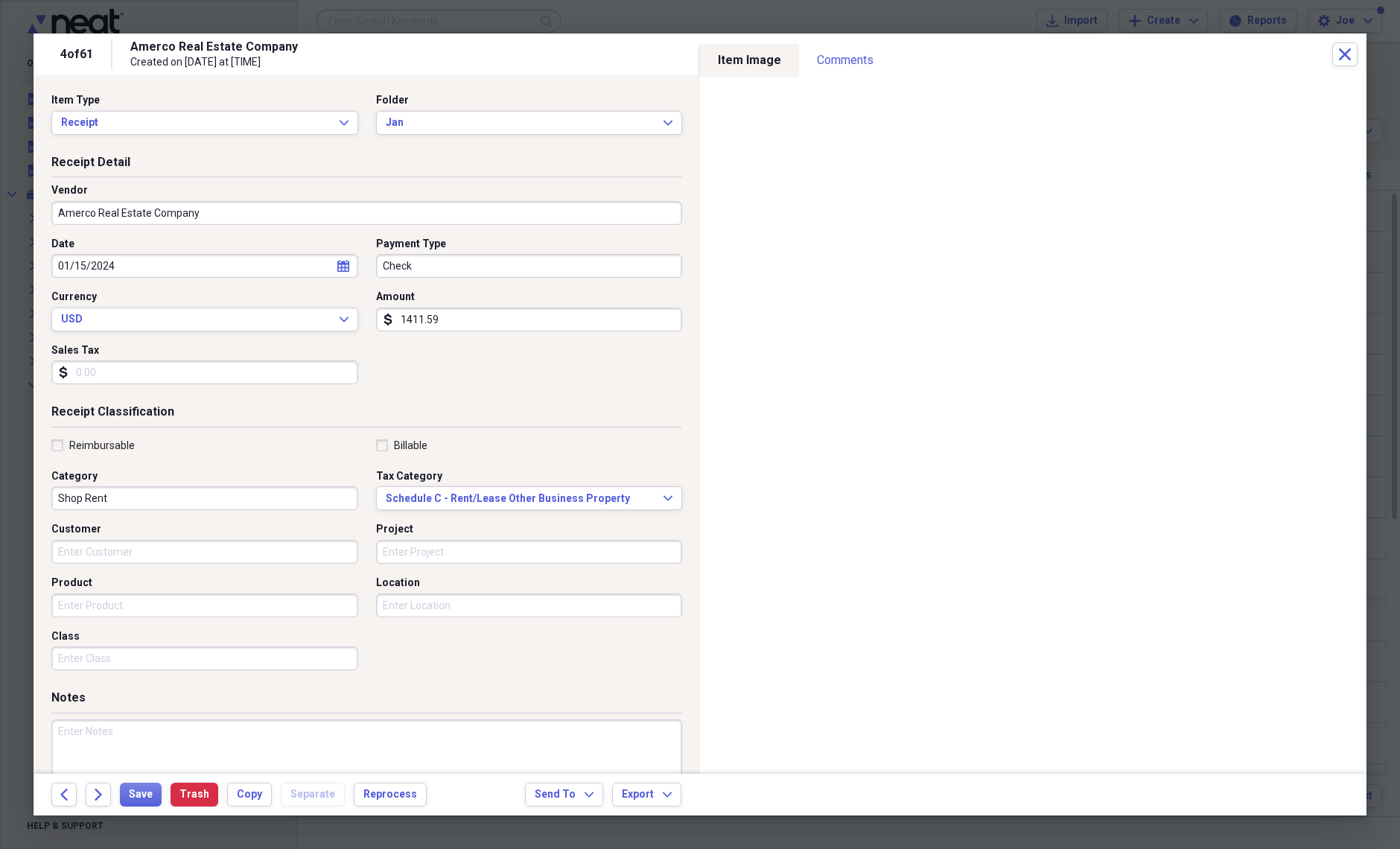 click on "Date [DATE] calendar Calendar Payment Type Check Currency USD Expand Amount dollar-sign 1411.59 Sales Tax dollar-sign" at bounding box center [366, 317] 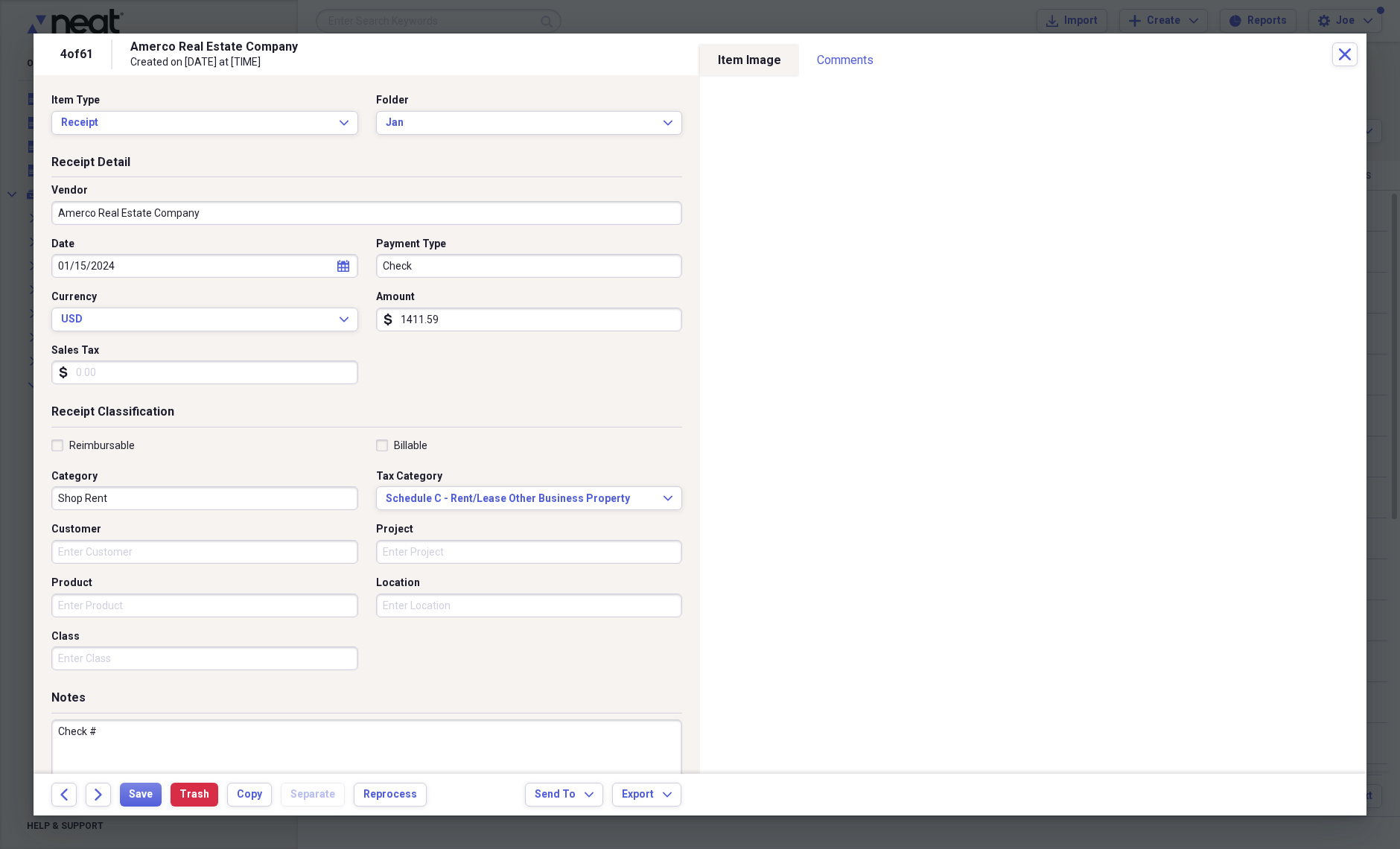 click on "Check #" at bounding box center [366, 768] 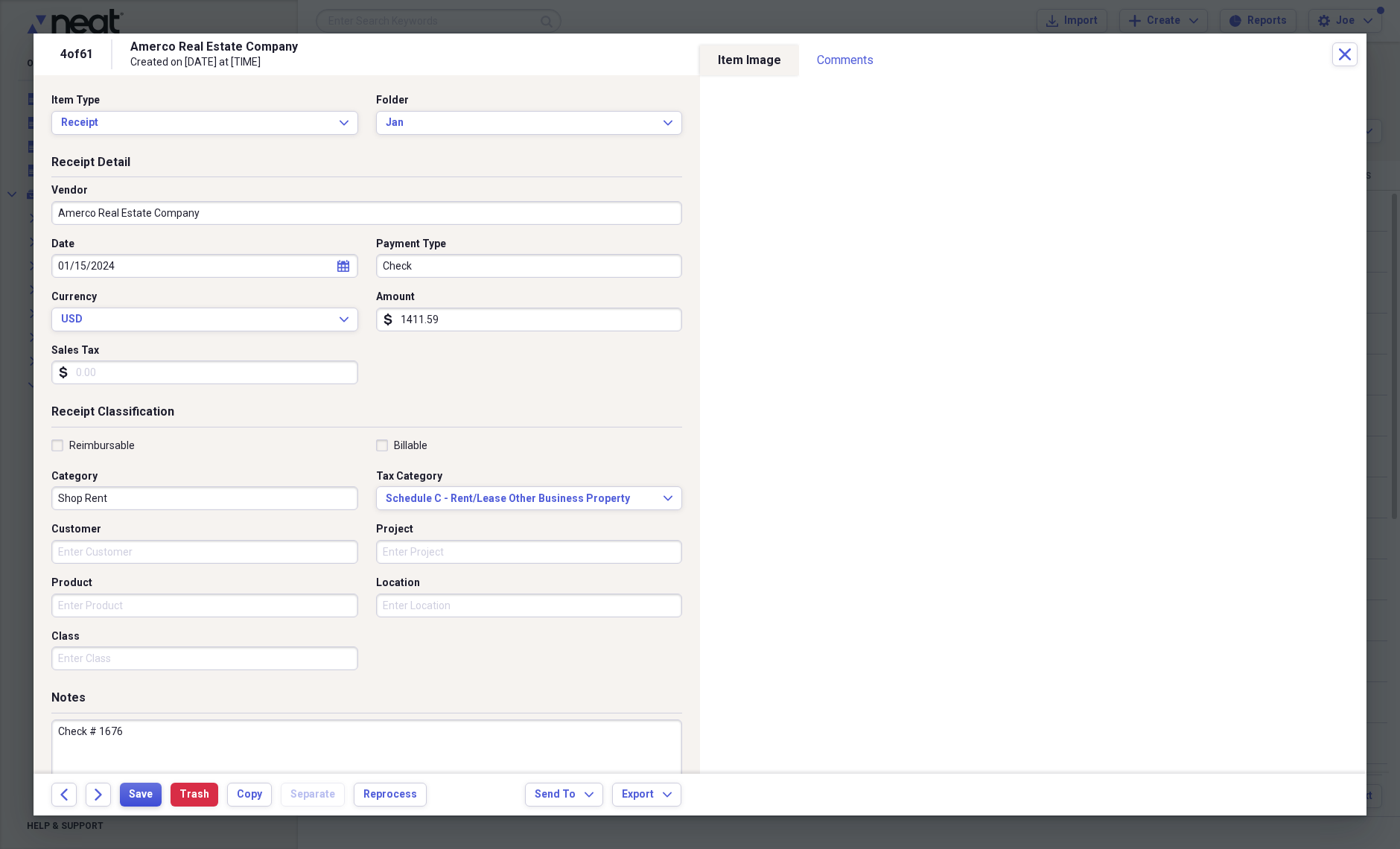 type on "Check # 1676" 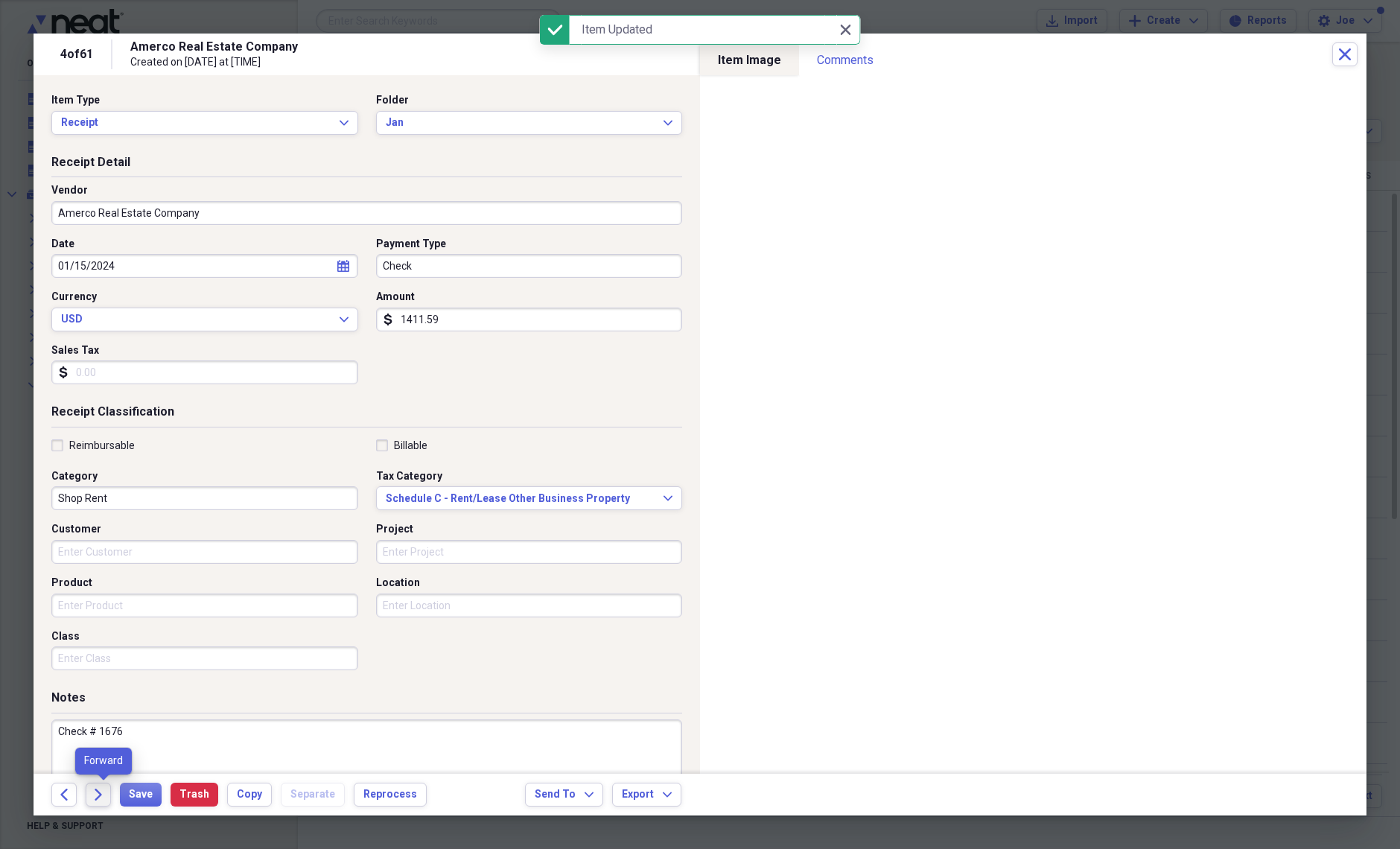click 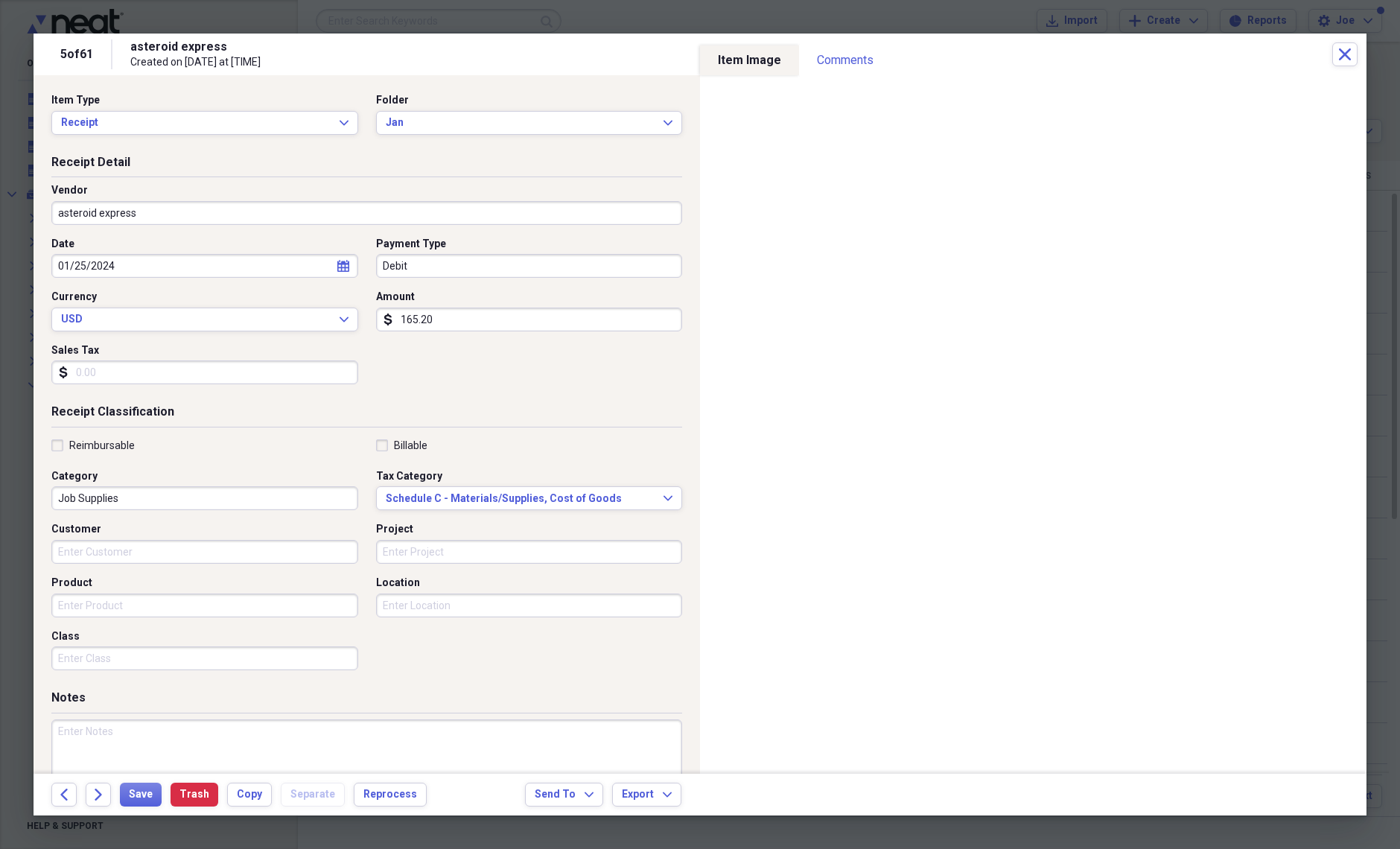 click on "asteroid express" at bounding box center [366, 213] 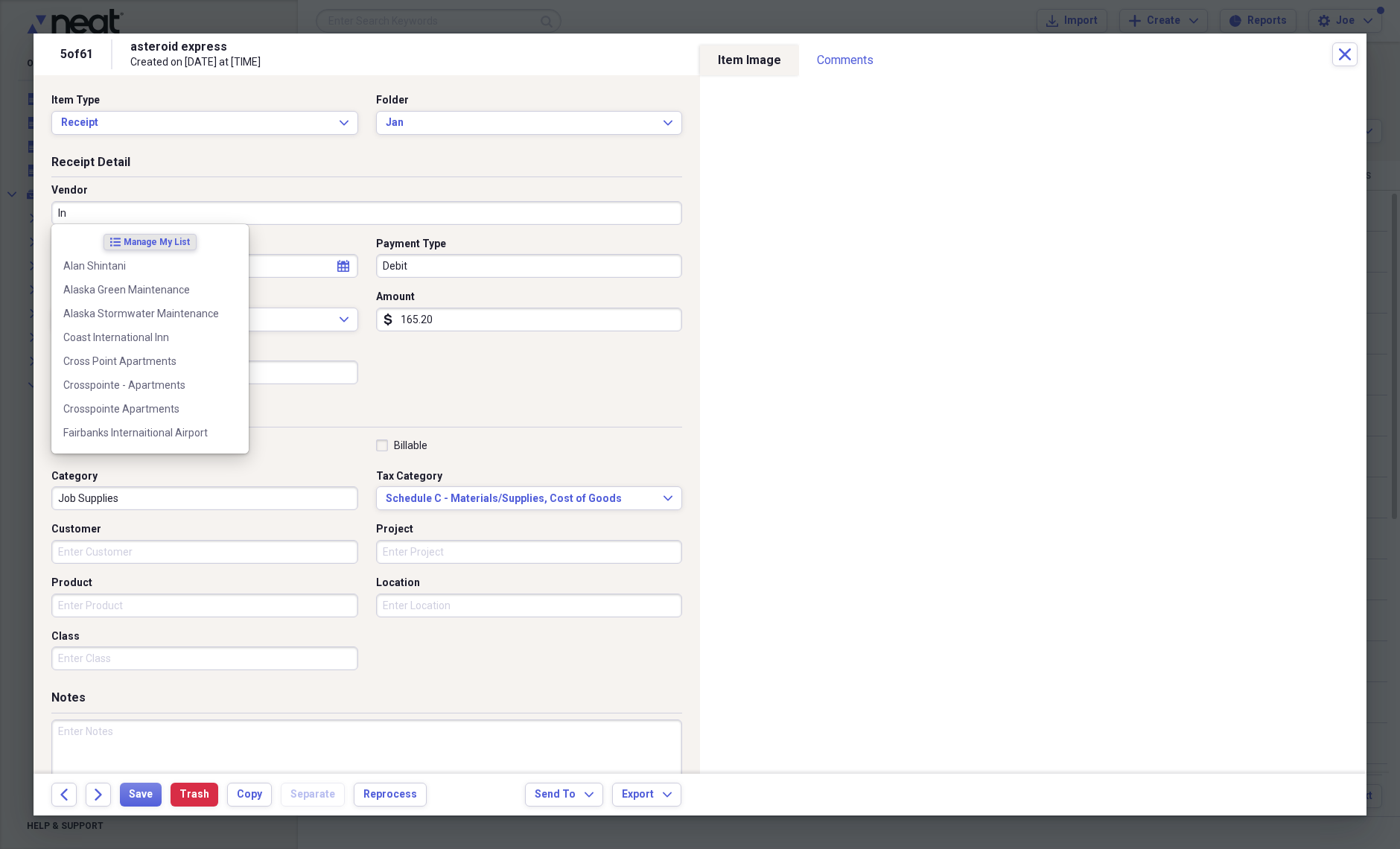type on "I" 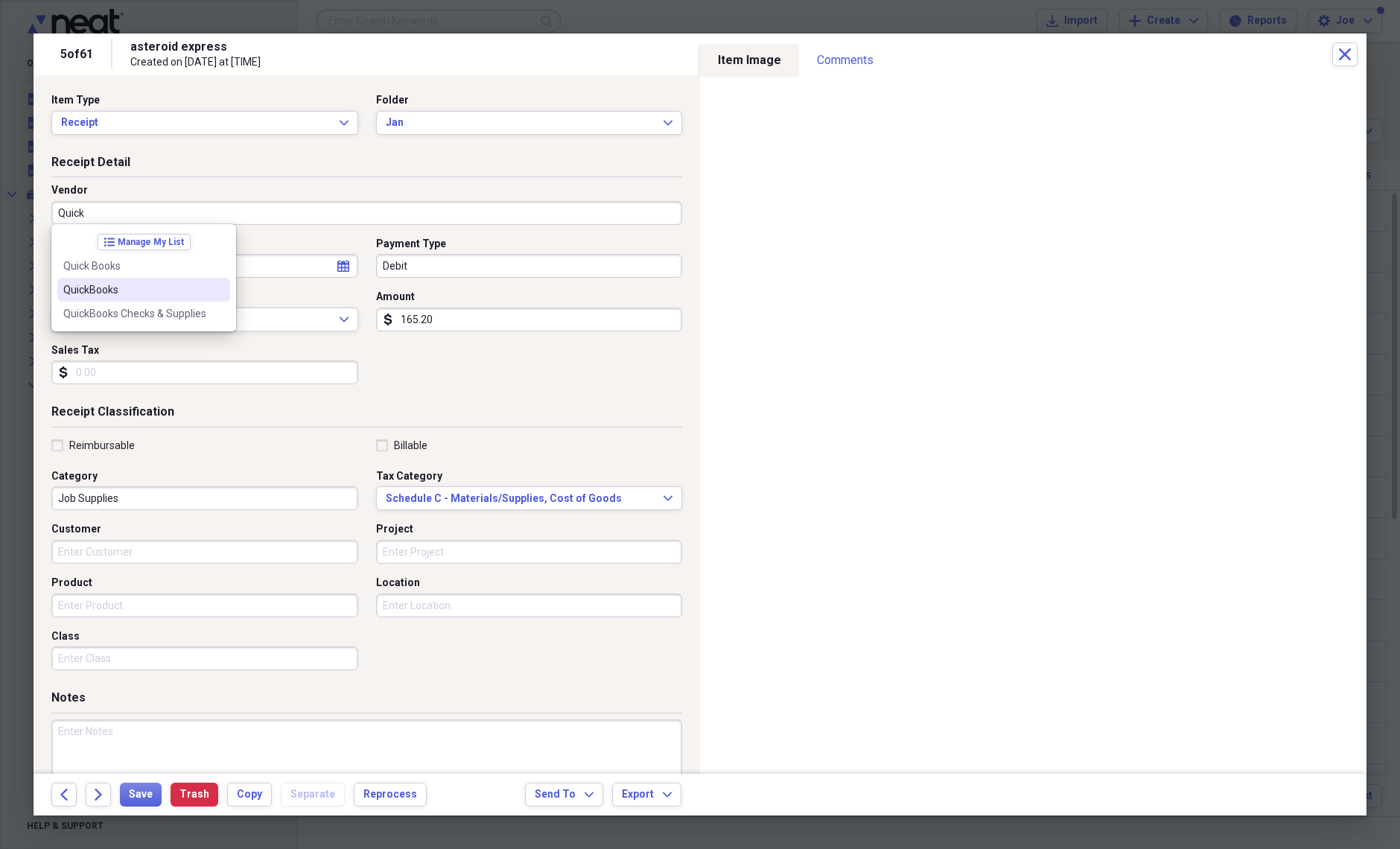 type on "QuickBooks" 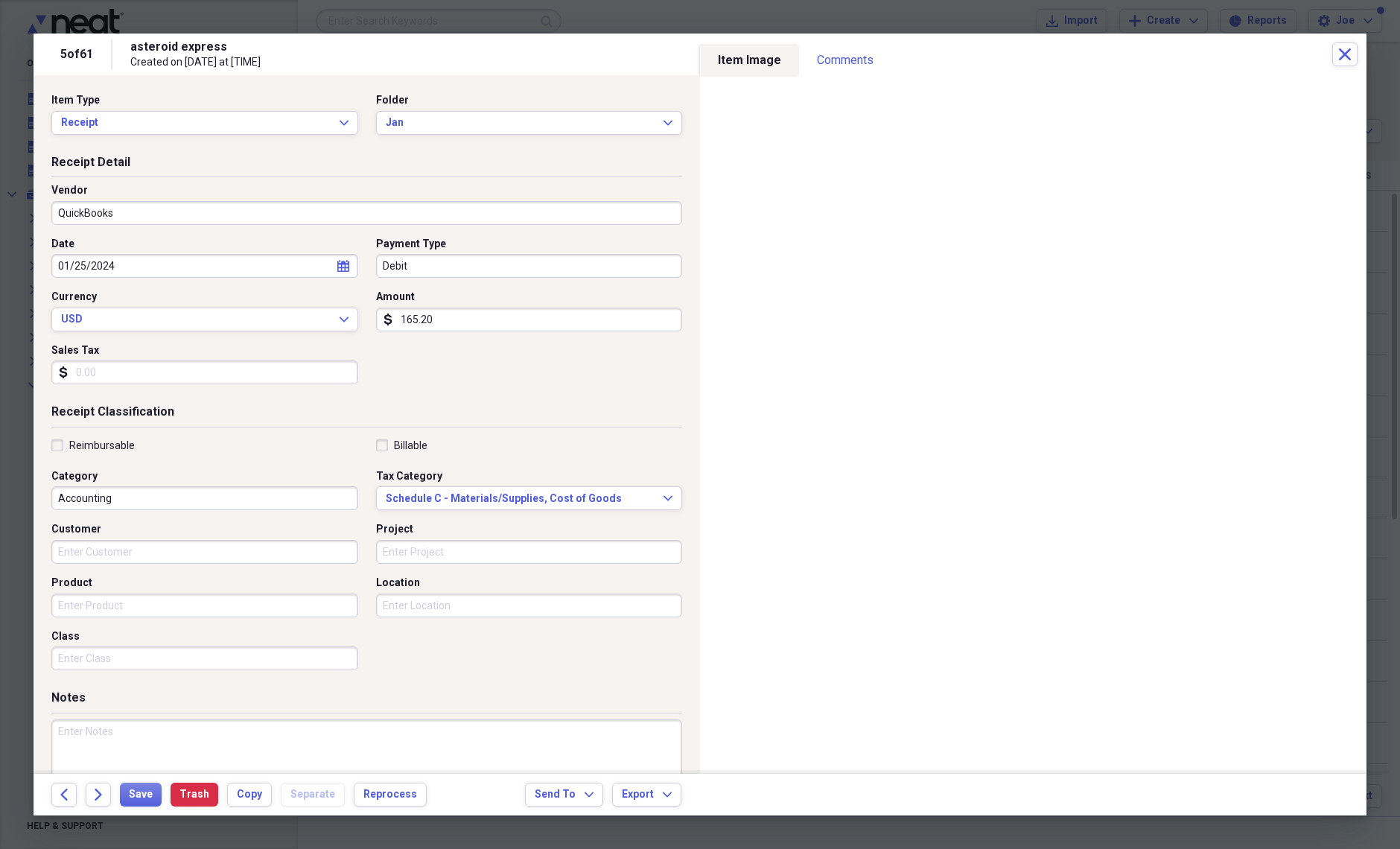 type on "Accounting" 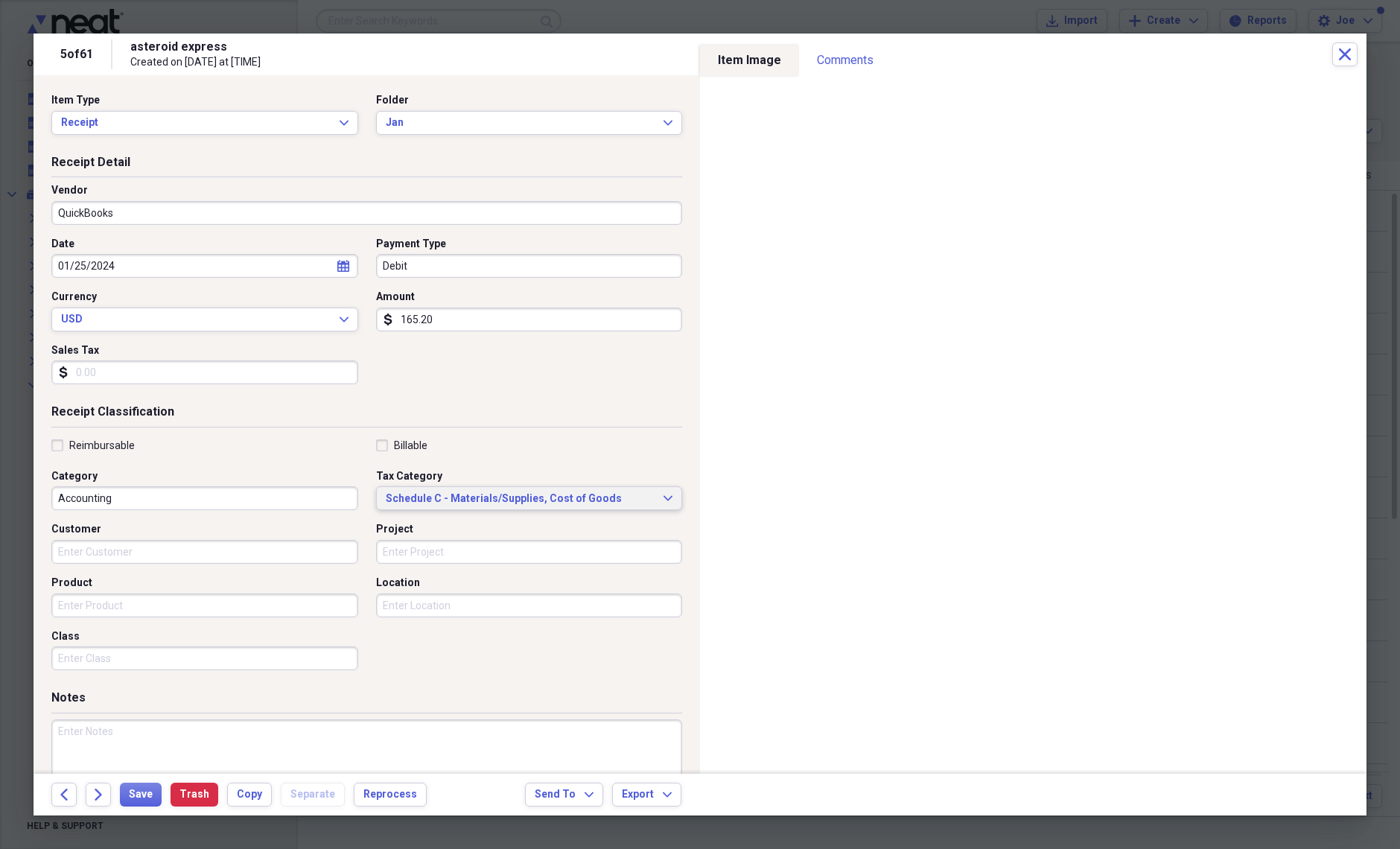 click on "Schedule C - Materials/Supplies, Cost of Goods Expand" at bounding box center [529, 498] 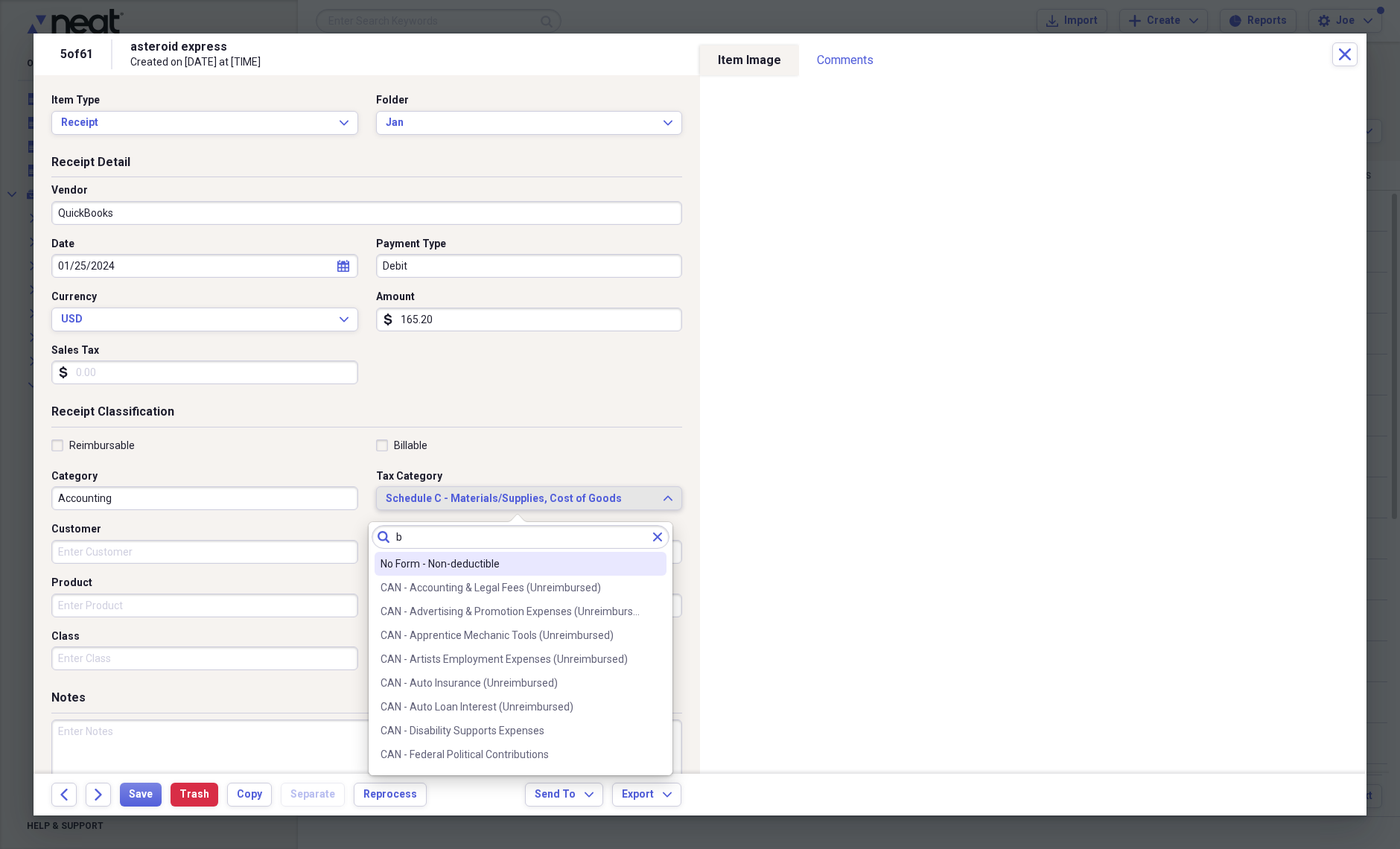 scroll, scrollTop: 0, scrollLeft: 0, axis: both 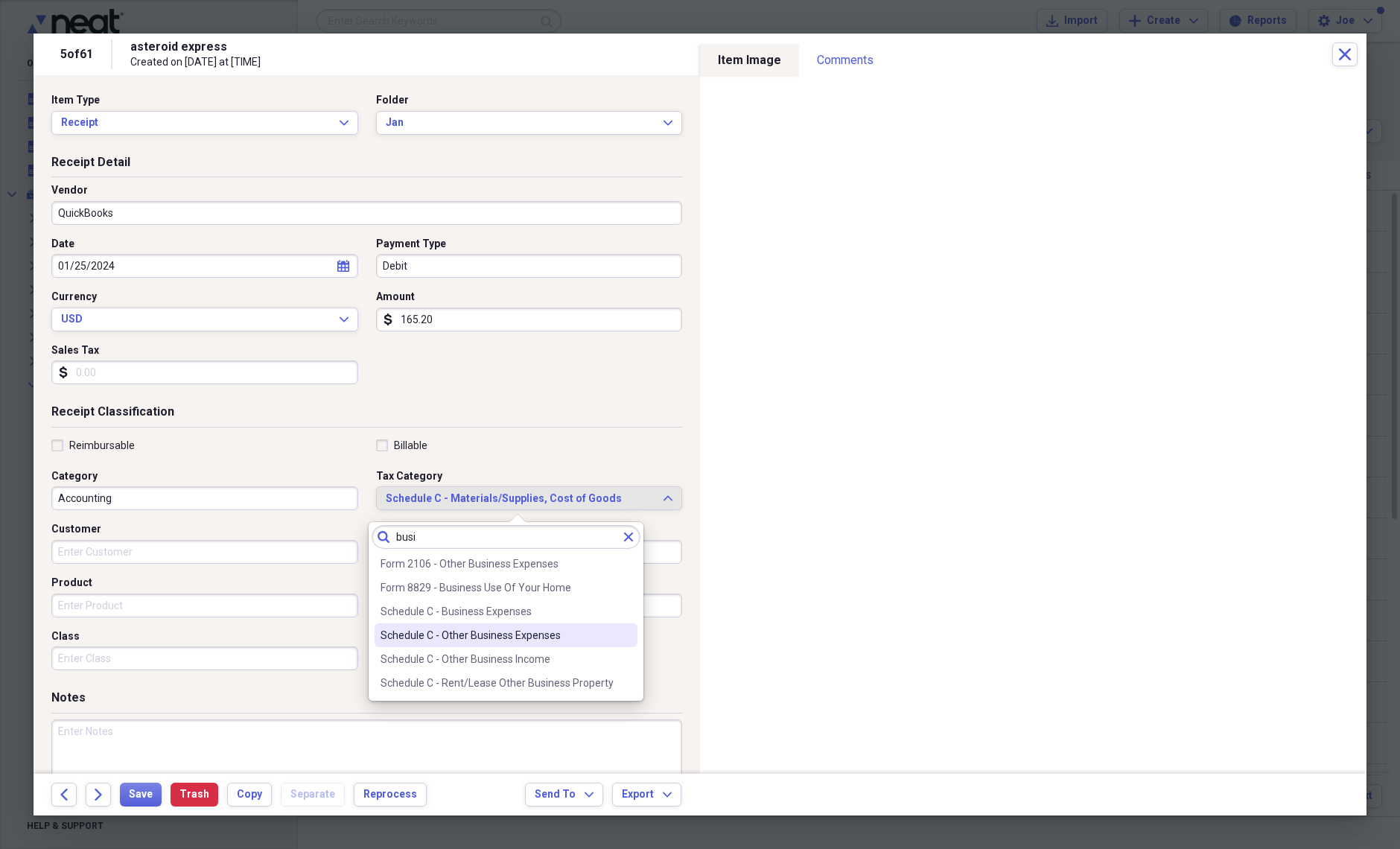 type on "busi" 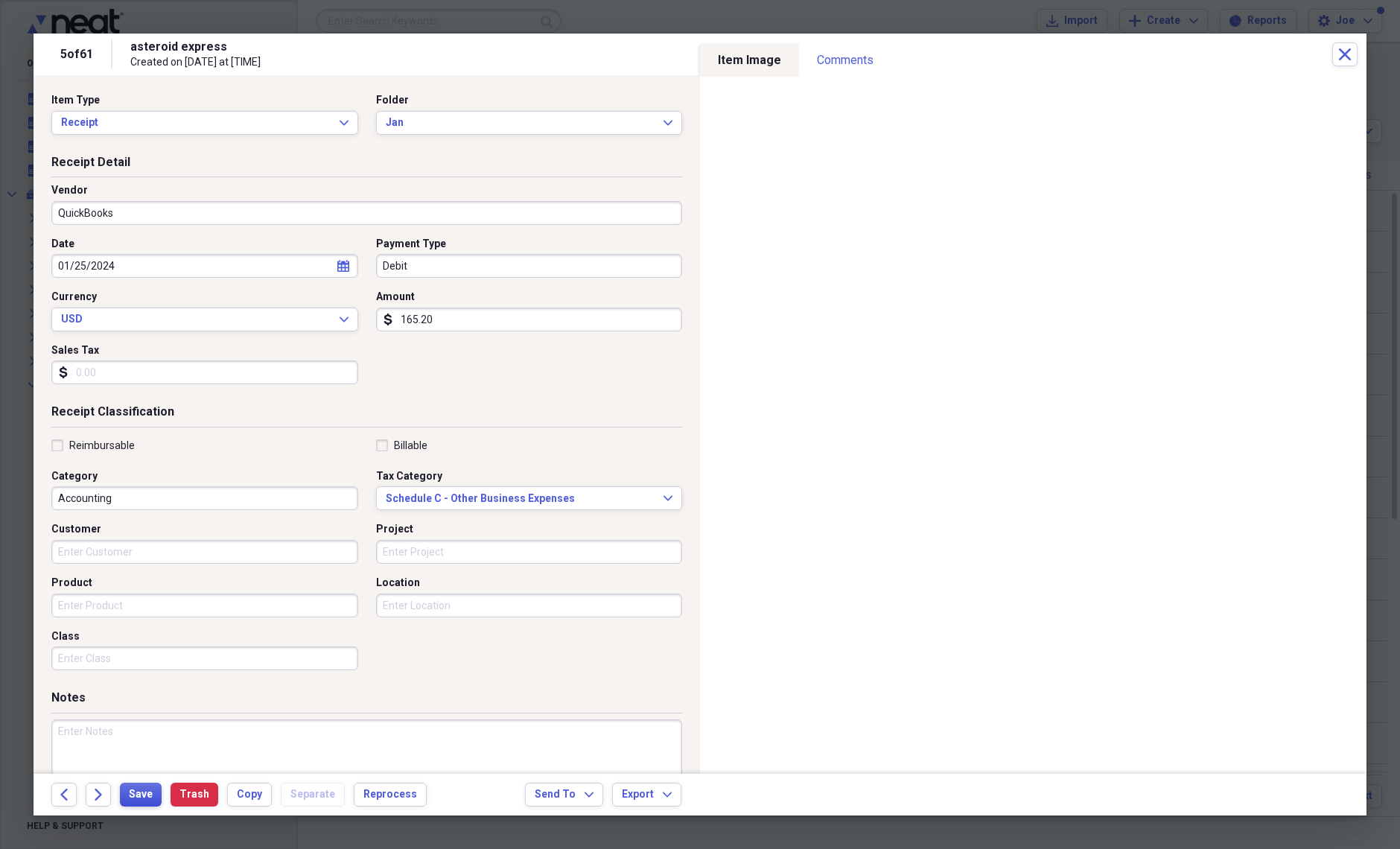 click on "Save" at bounding box center [141, 795] 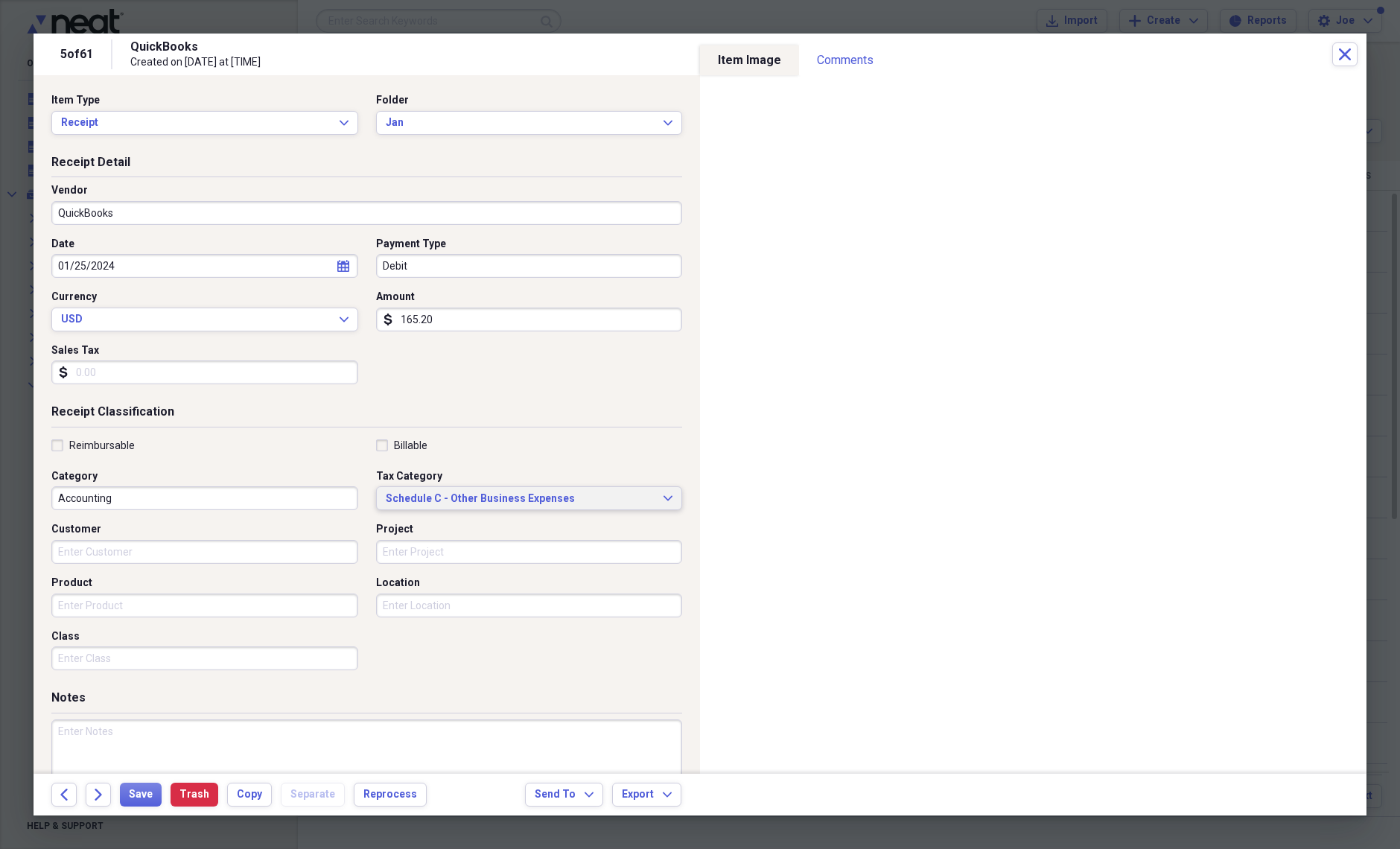 click on "Schedule C - Other Business Expenses" at bounding box center (521, 499) 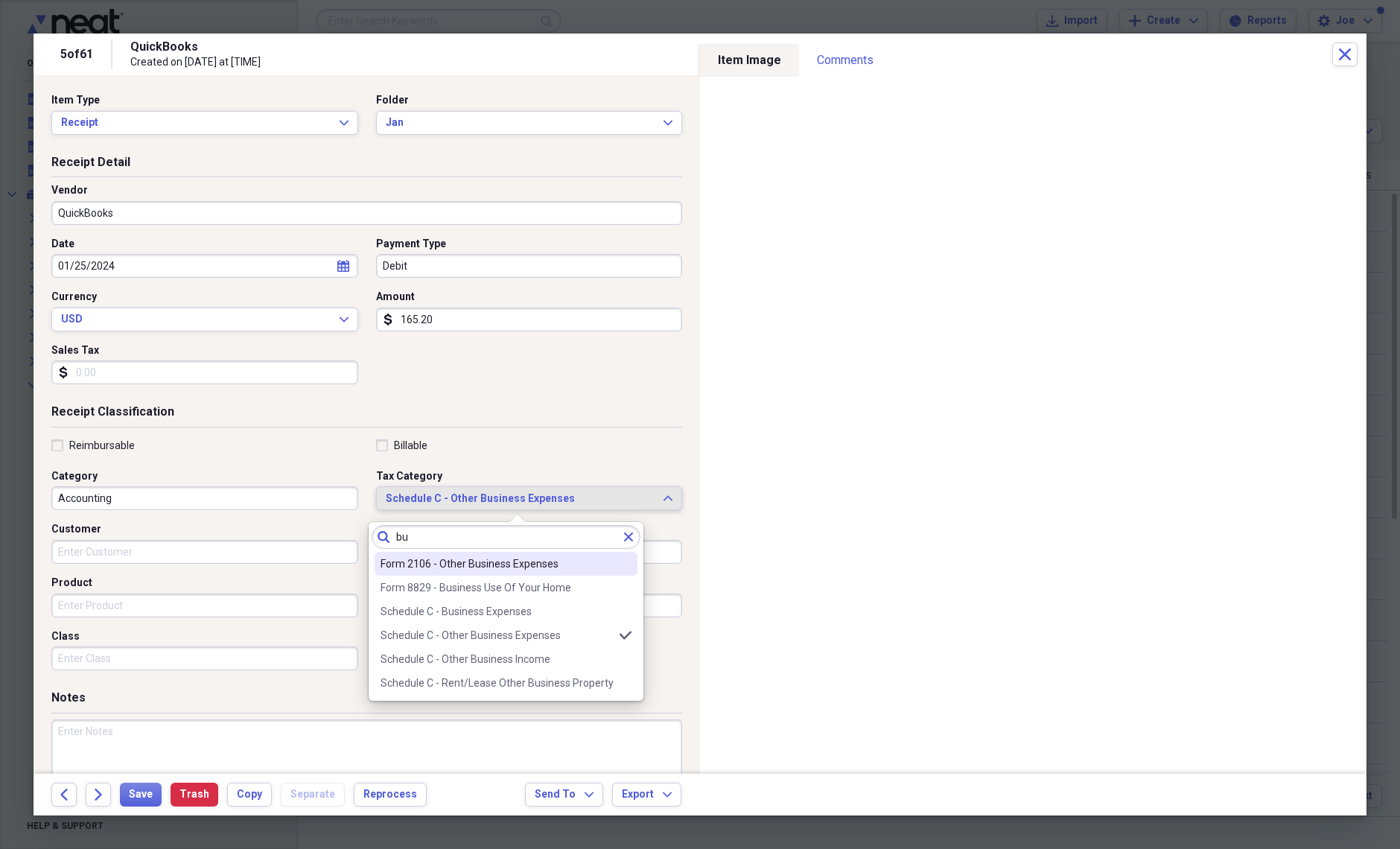 type on "b" 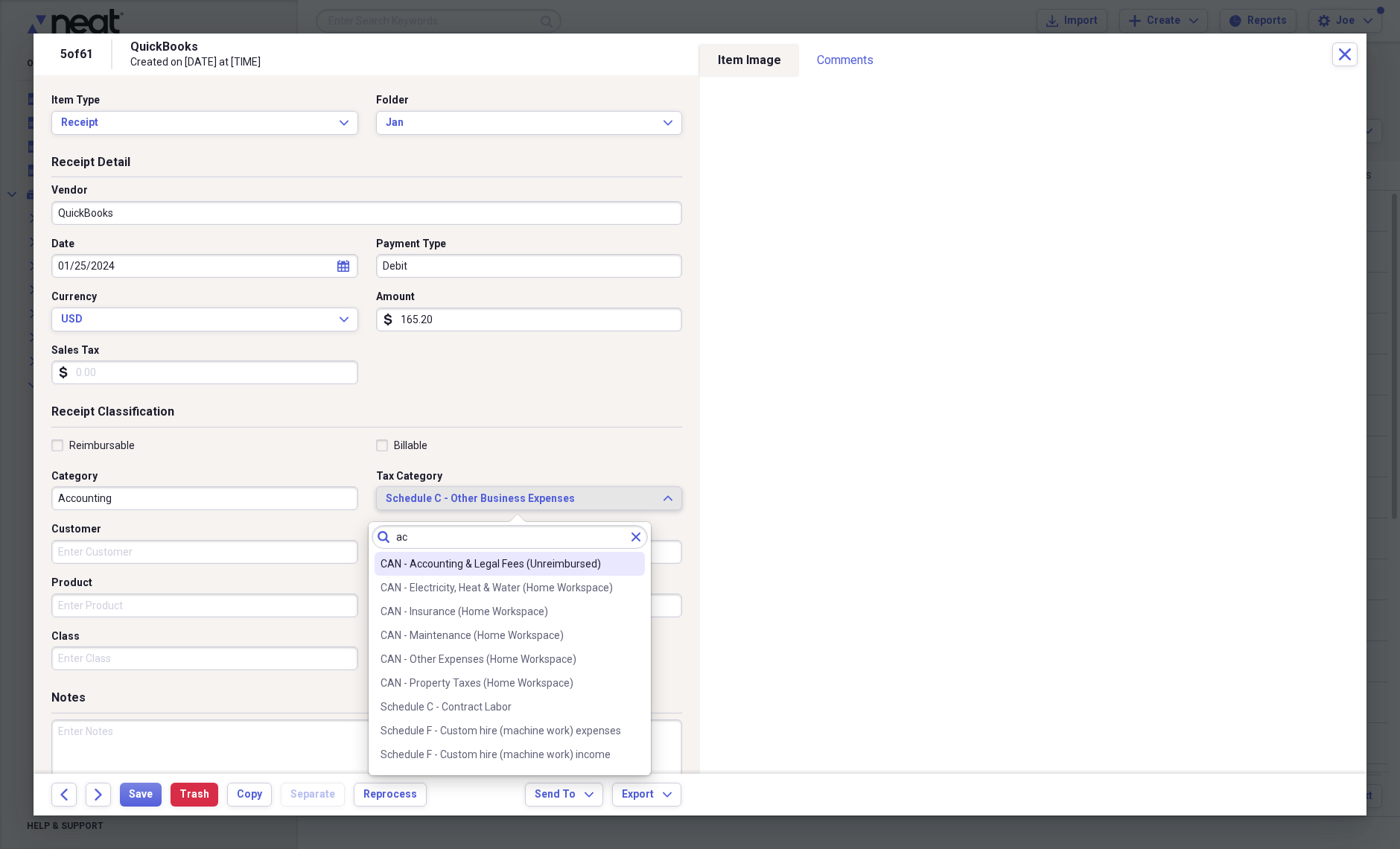 type on "a" 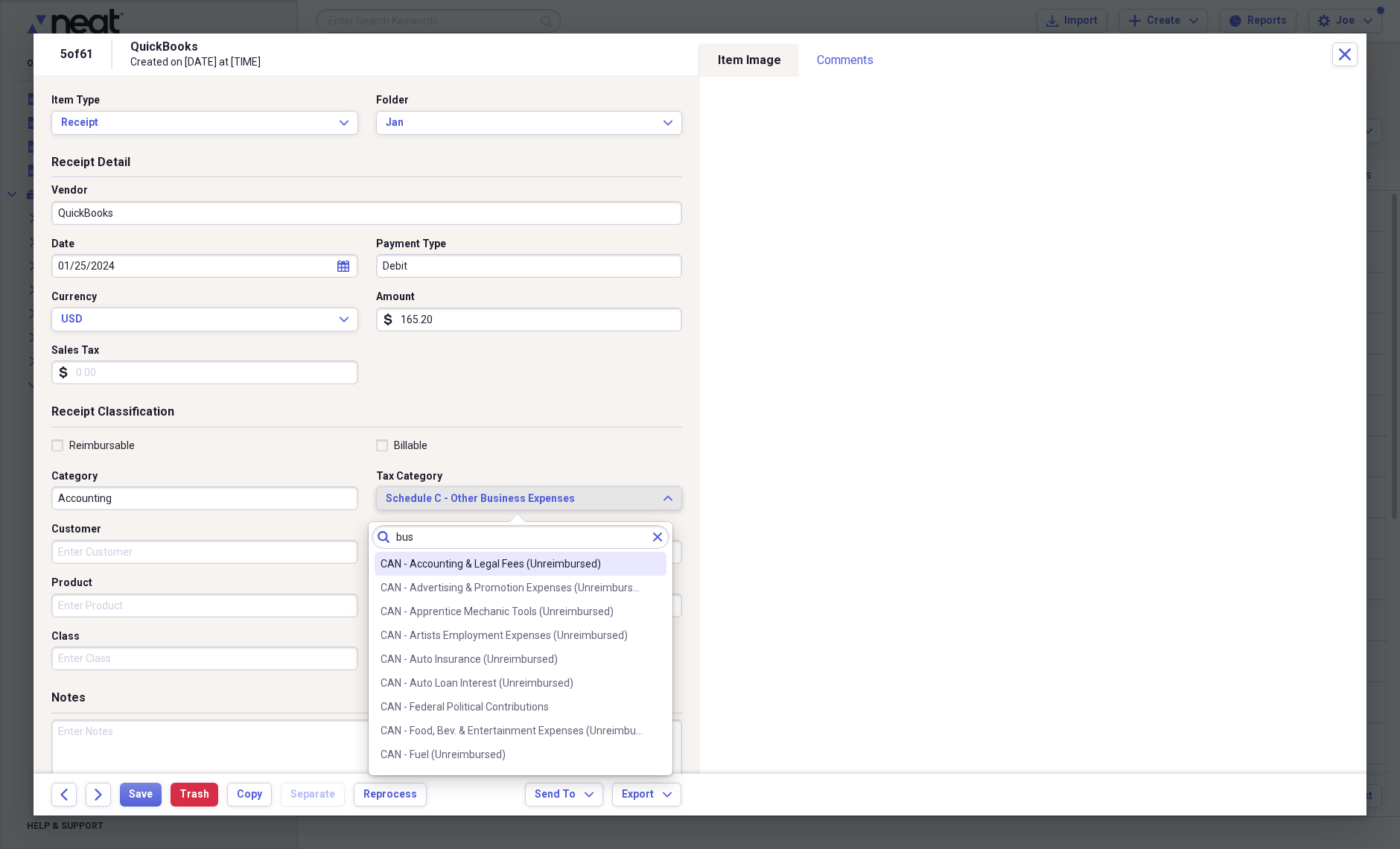 type on "busi" 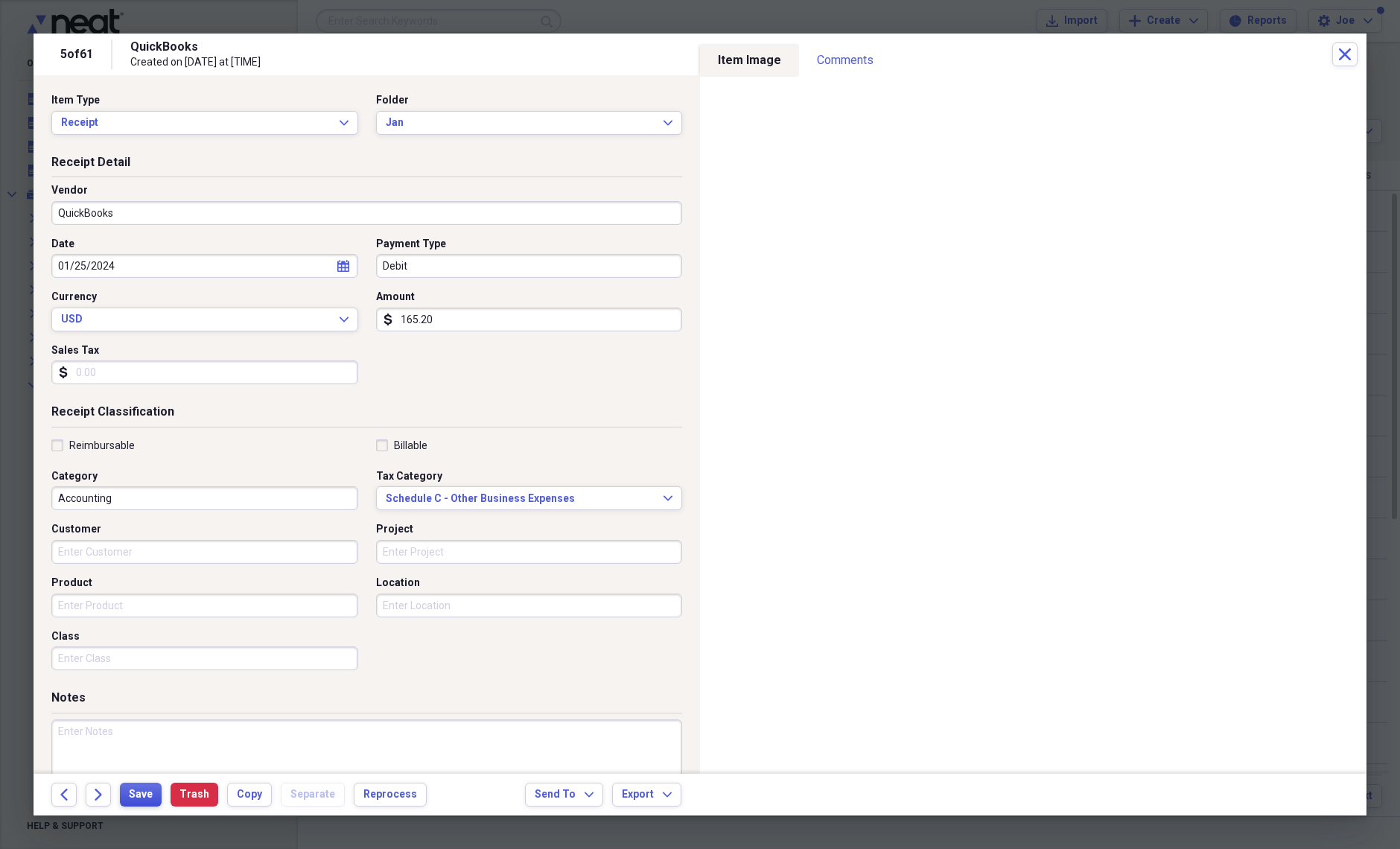 click on "Save" at bounding box center [141, 795] 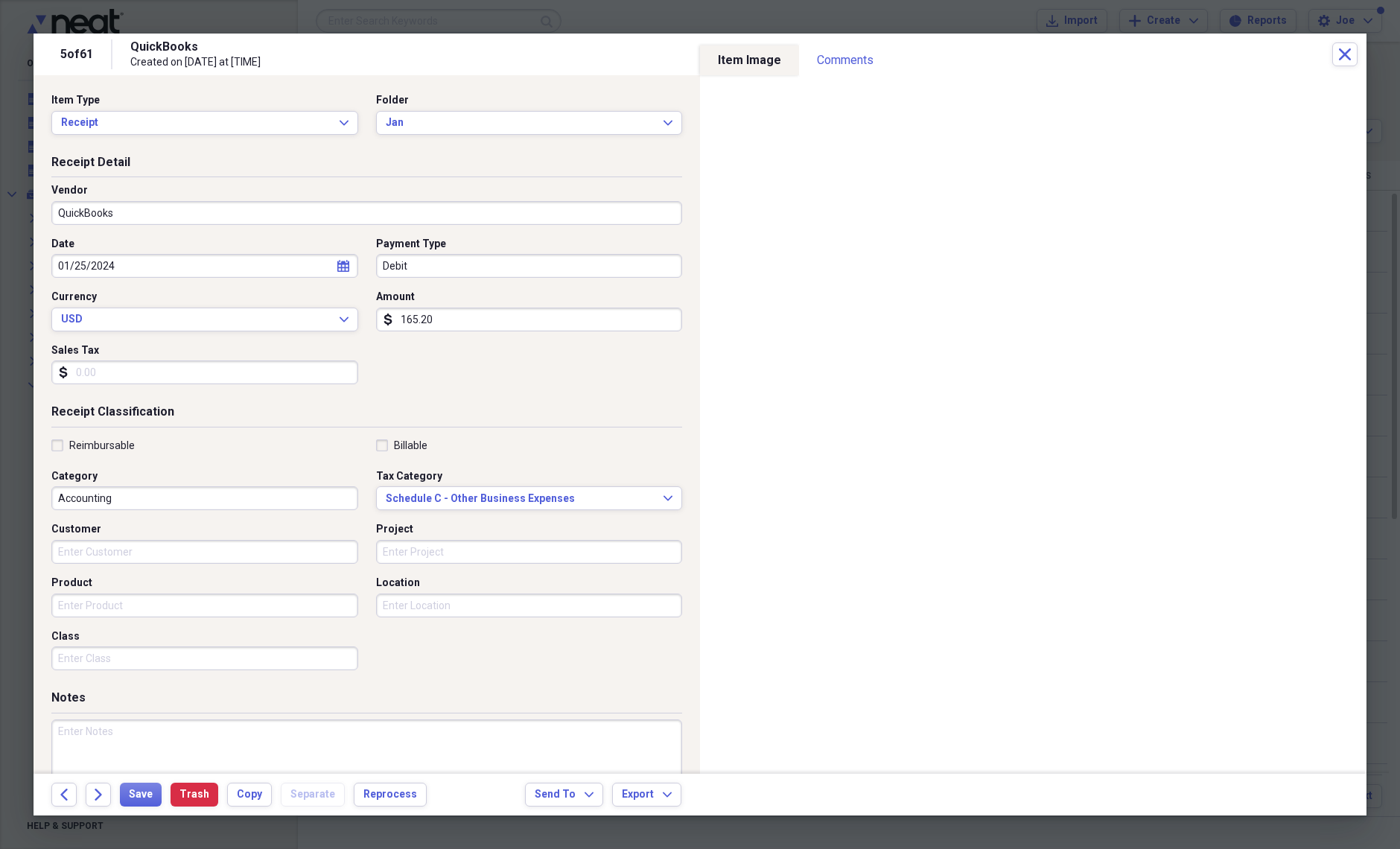 click on "Debit" at bounding box center (529, 266) 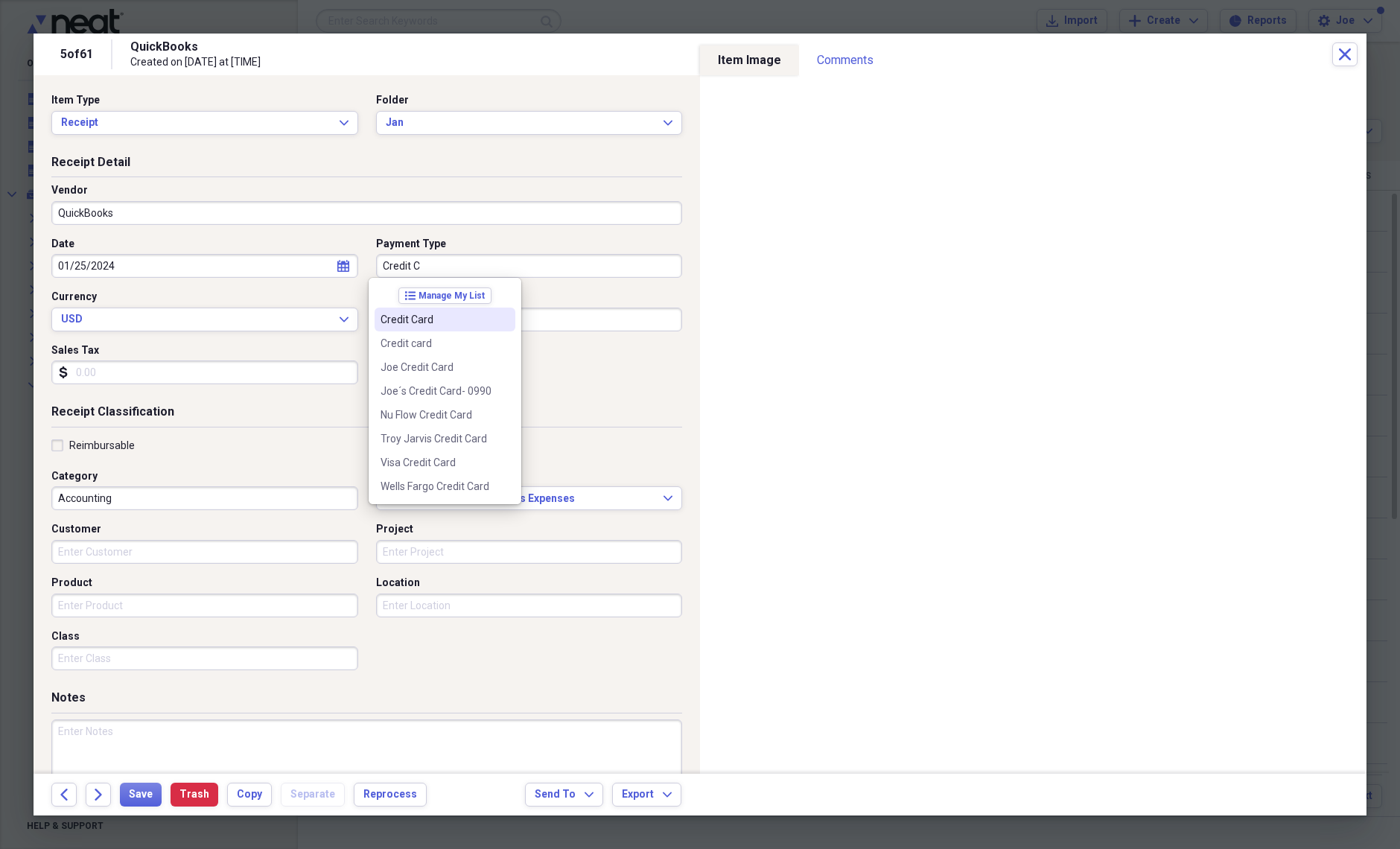 type on "Credit Card" 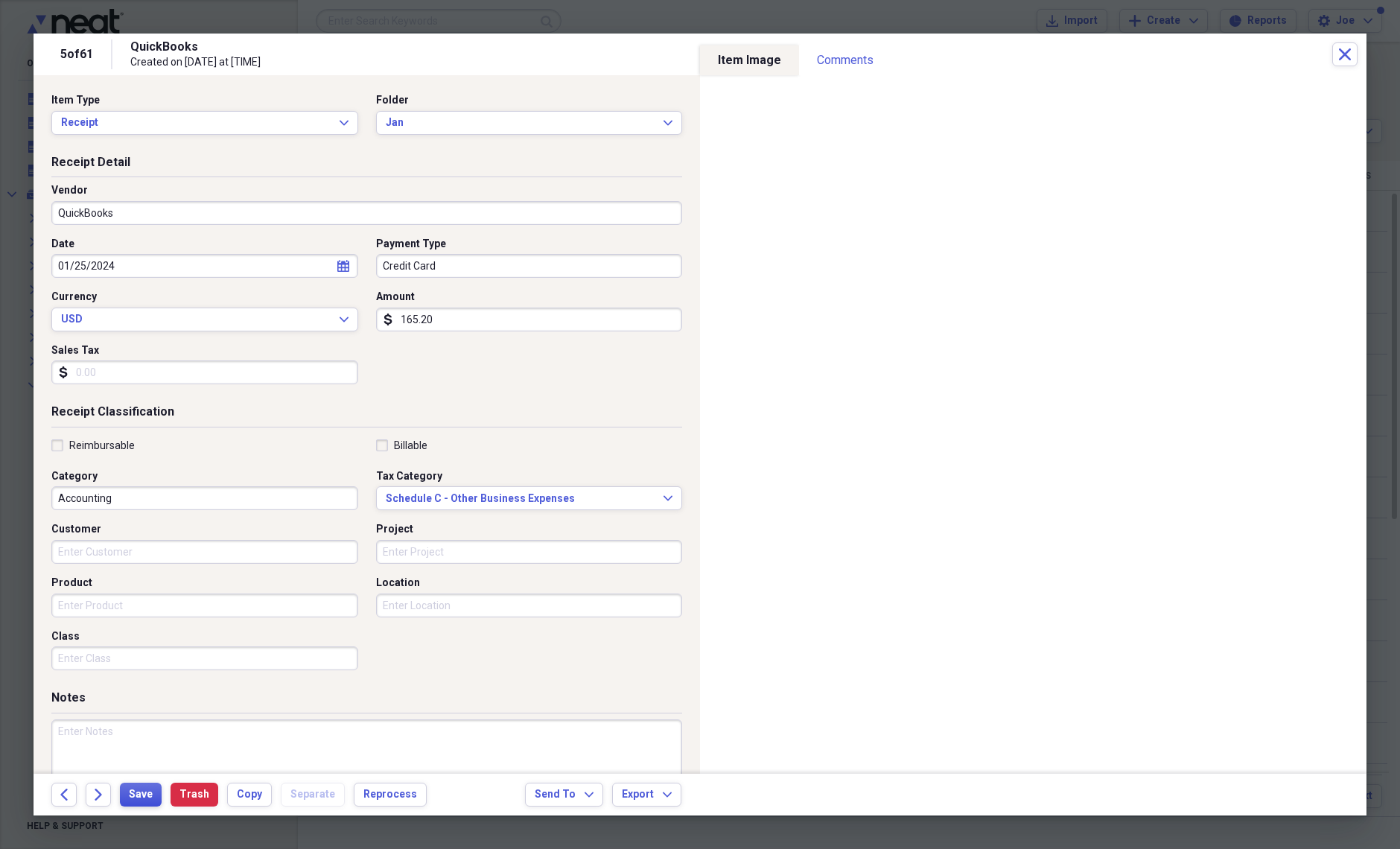 click on "Save" at bounding box center [141, 795] 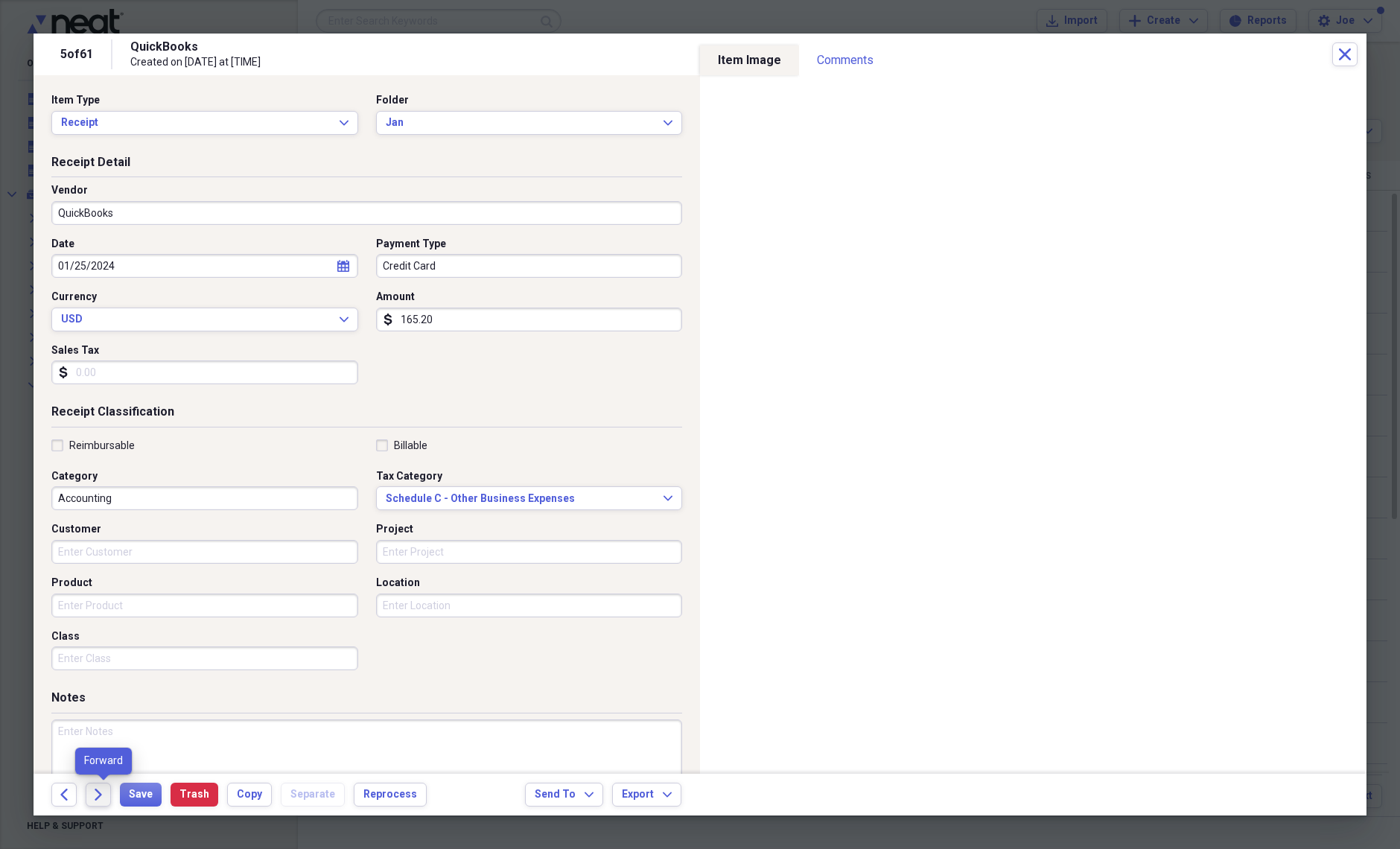 click on "Forward" at bounding box center [98, 795] 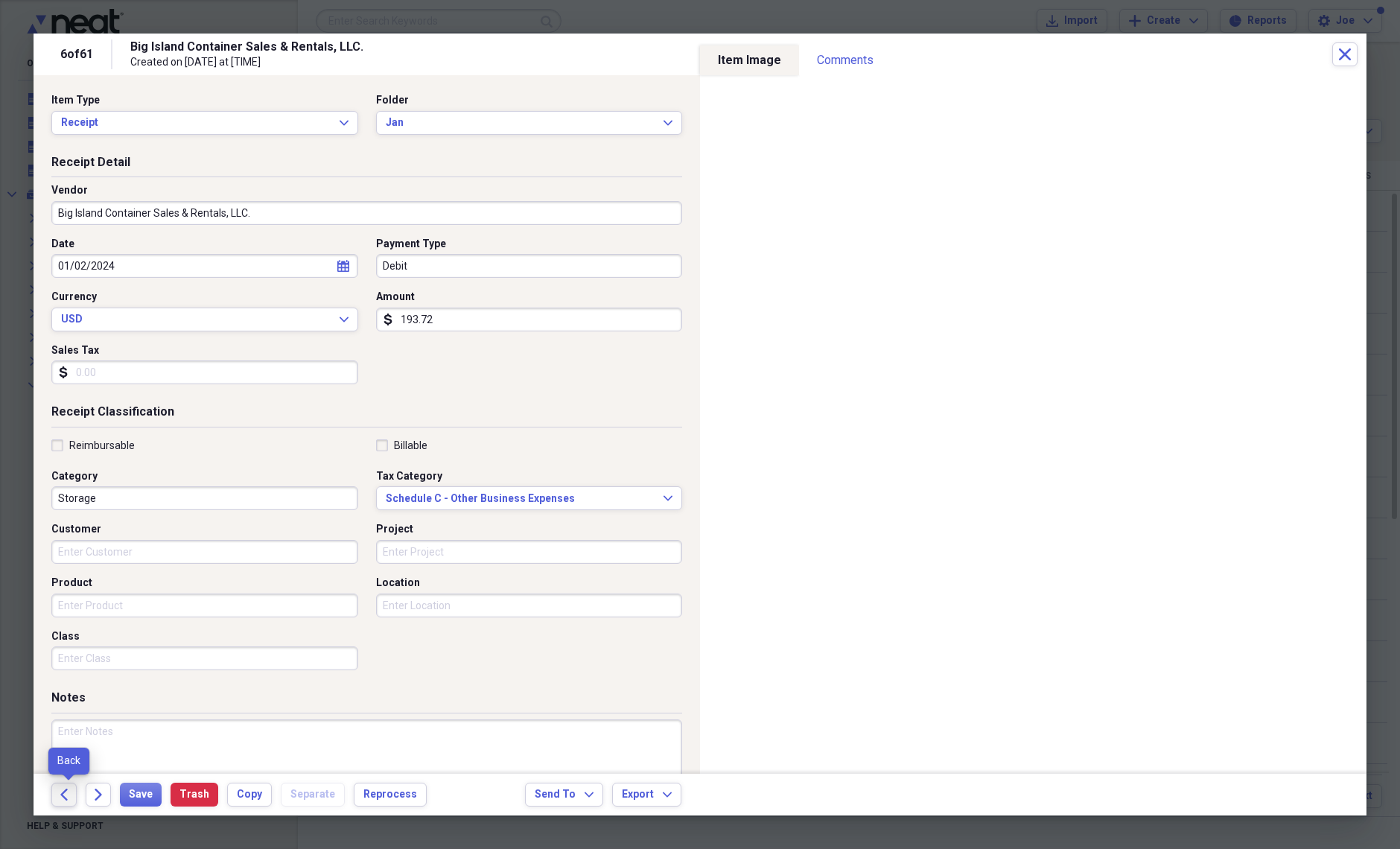 click on "Back" at bounding box center [64, 795] 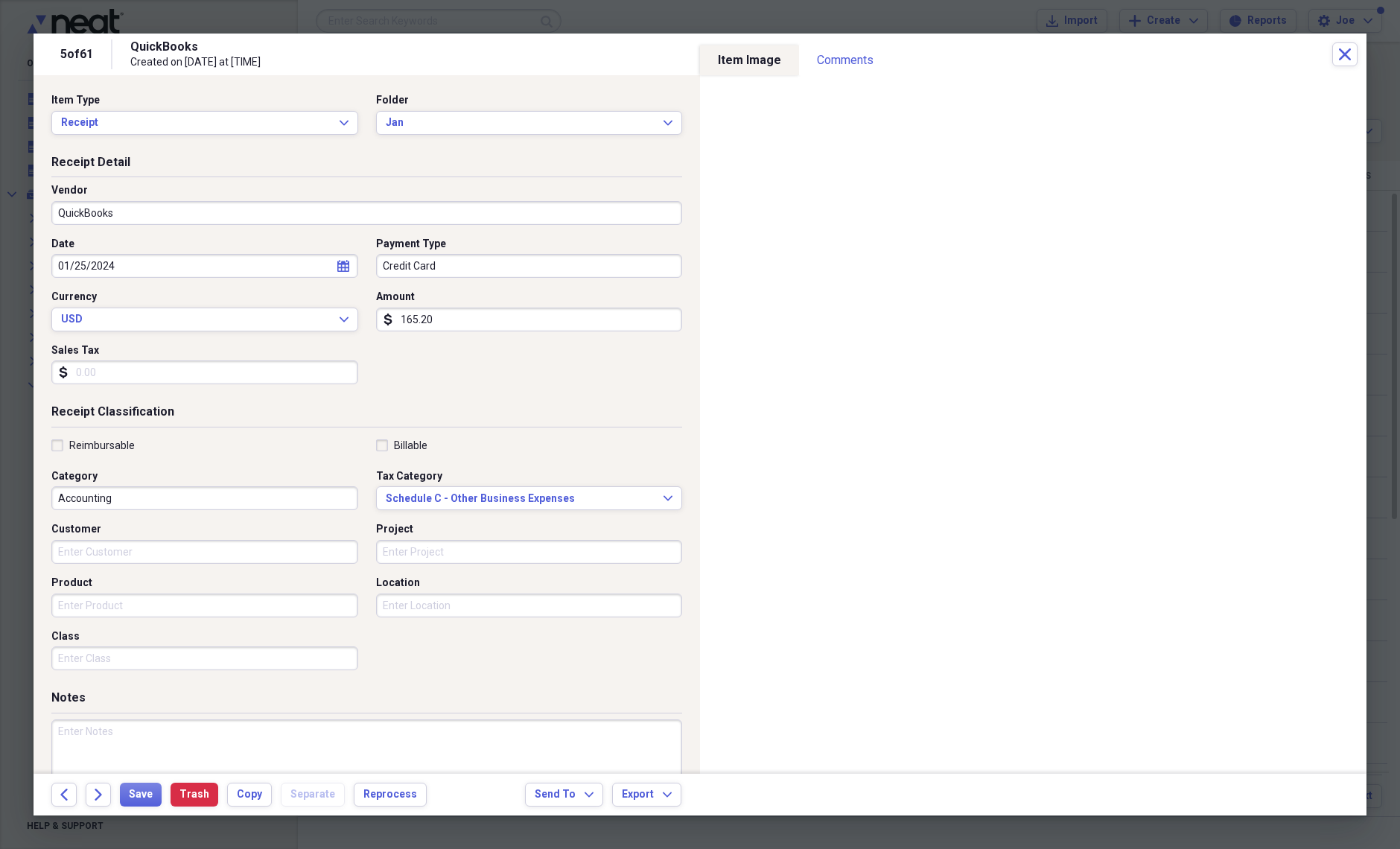 click on "Vendor QuickBooks" at bounding box center (366, 210) 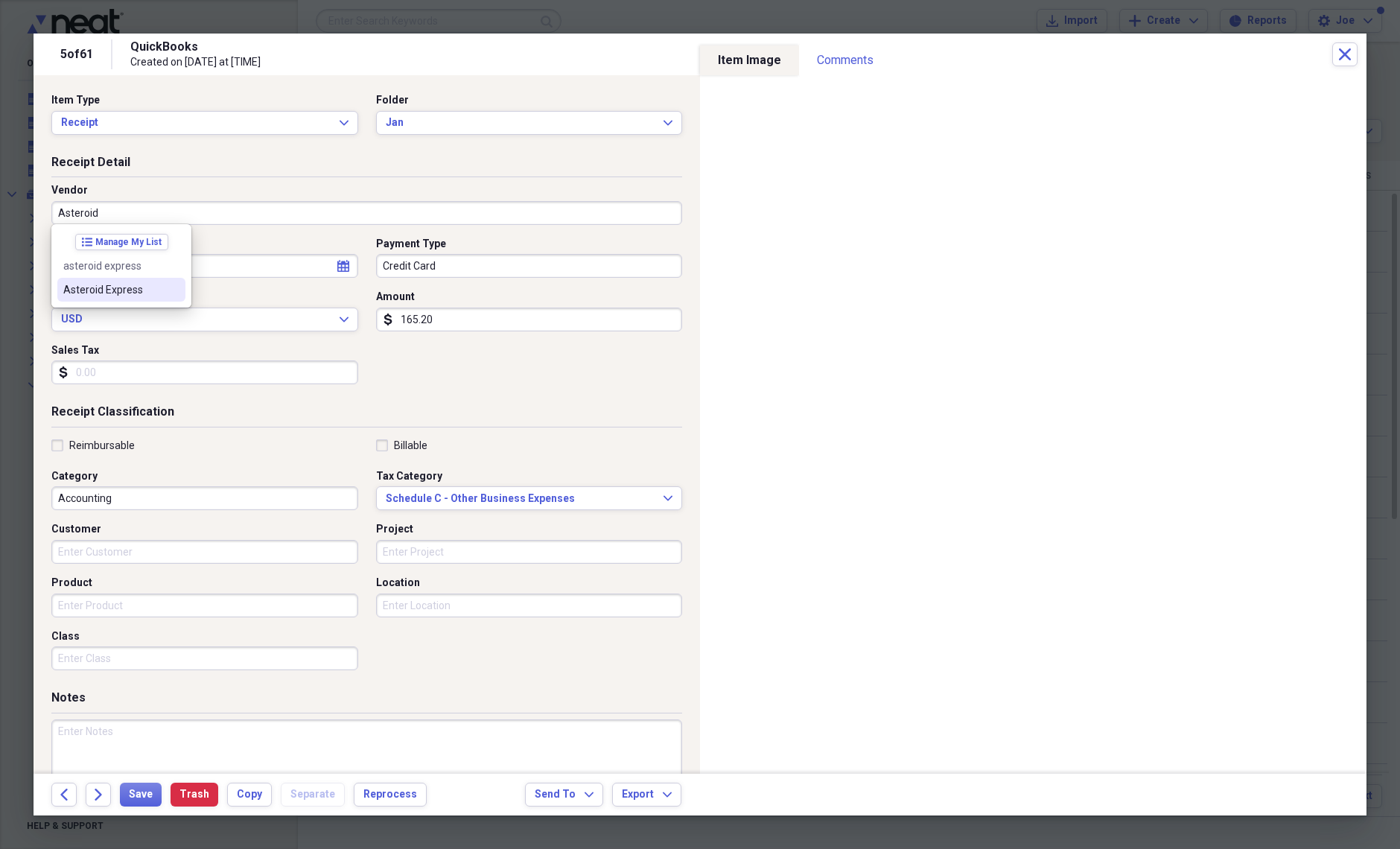 type on "Asteroid Express" 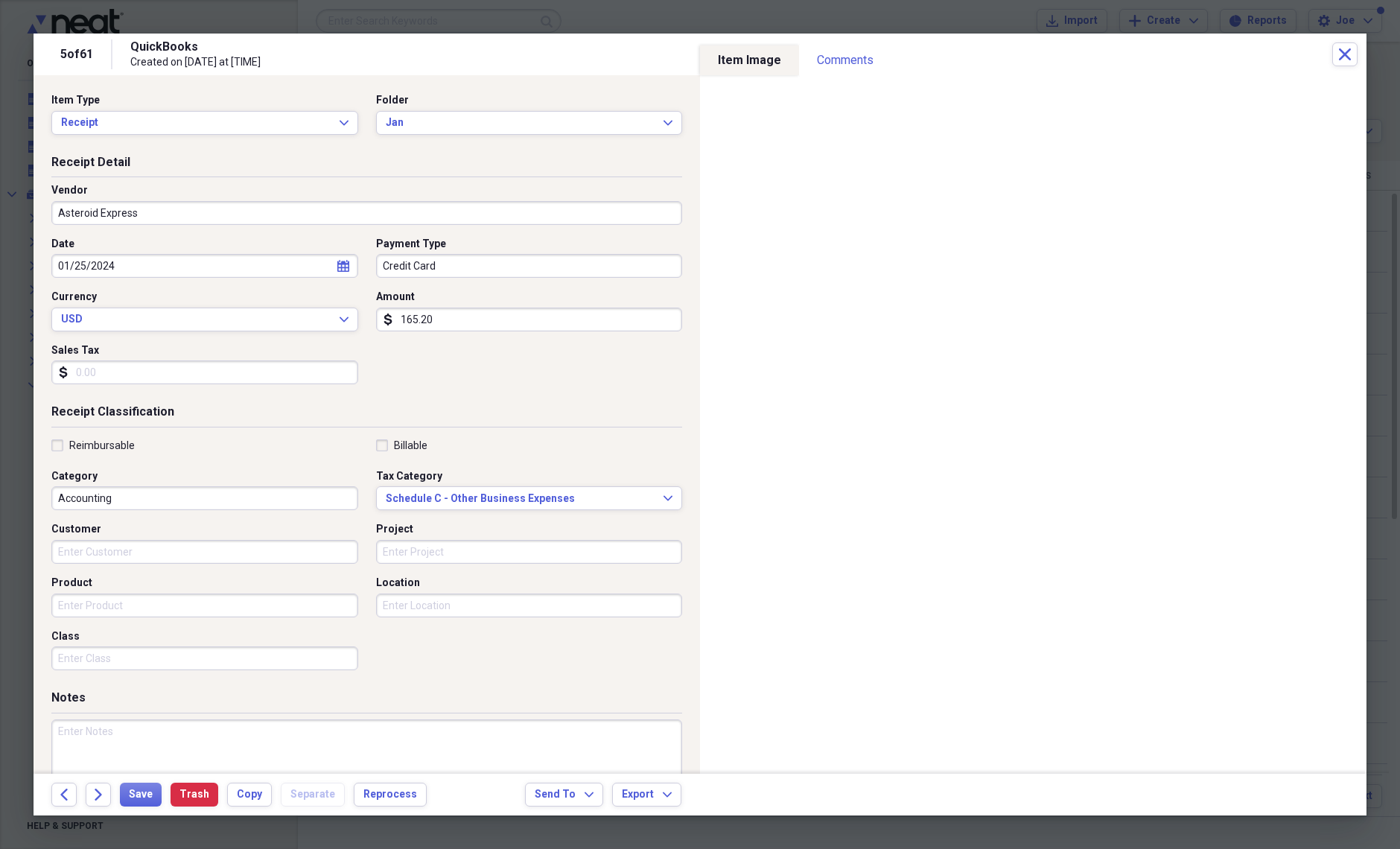 type on "Frieght" 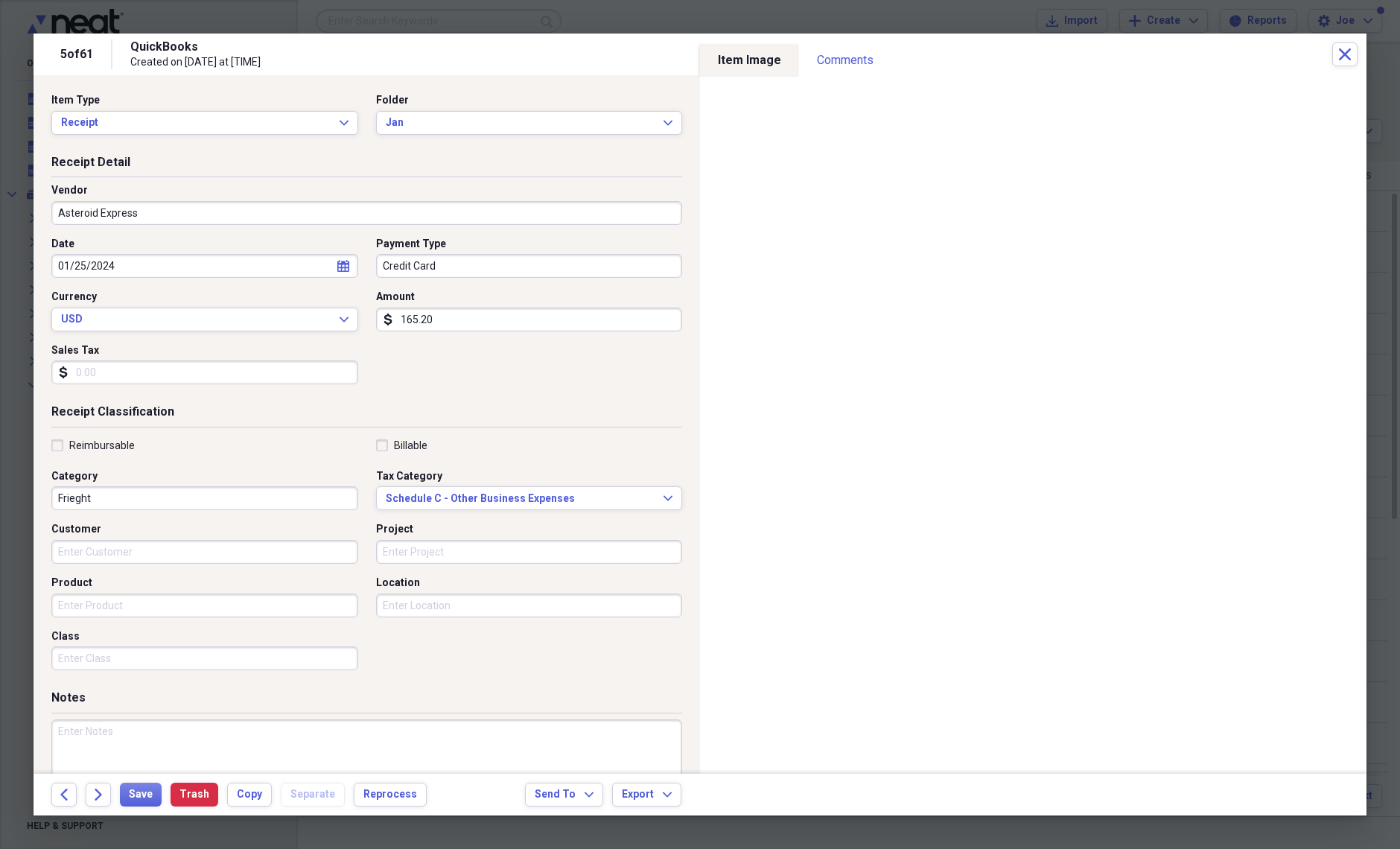 drag, startPoint x: 177, startPoint y: 204, endPoint x: -6, endPoint y: 216, distance: 183.39302 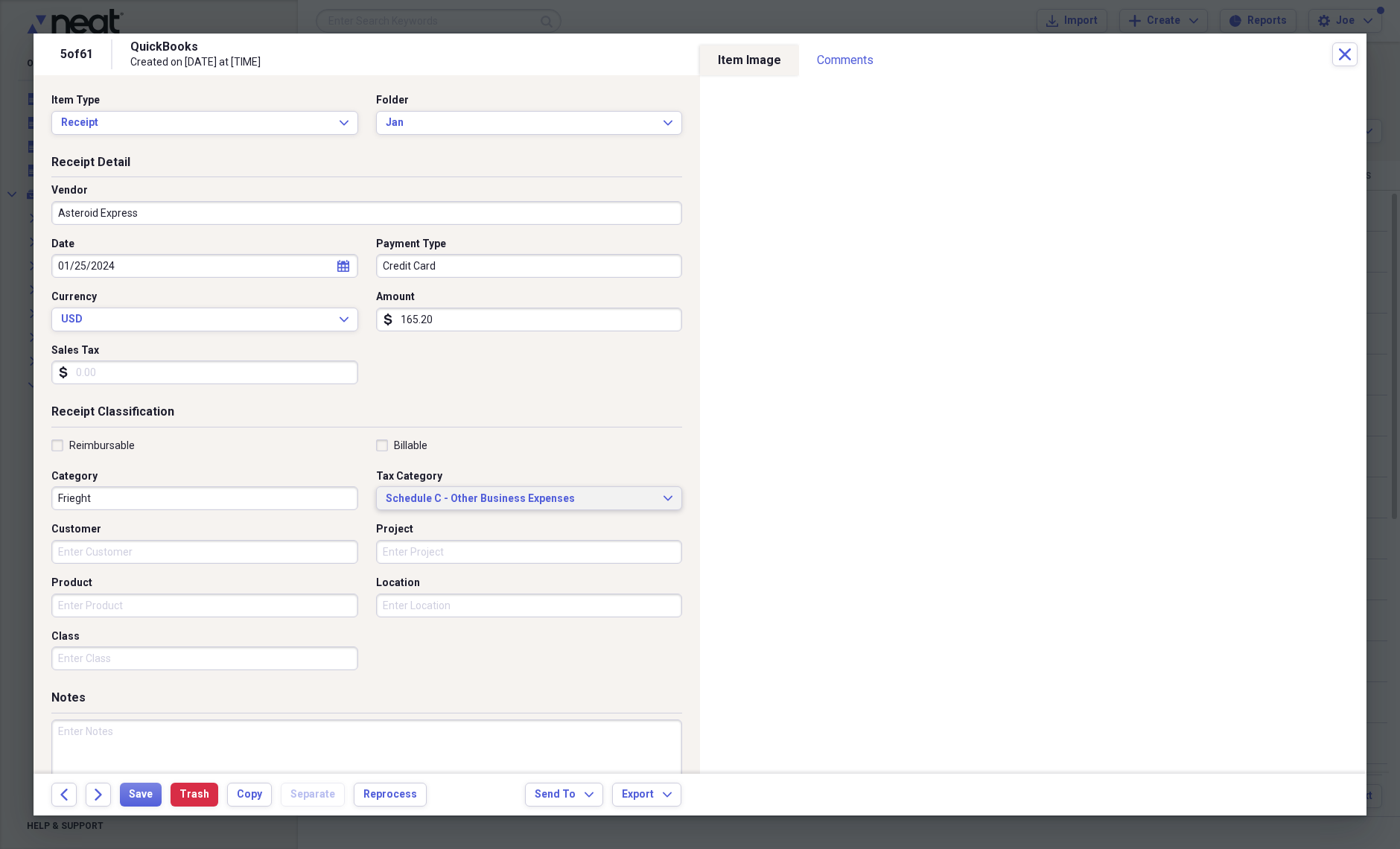 click on "Schedule C - Other Business Expenses Expand" at bounding box center (529, 498) 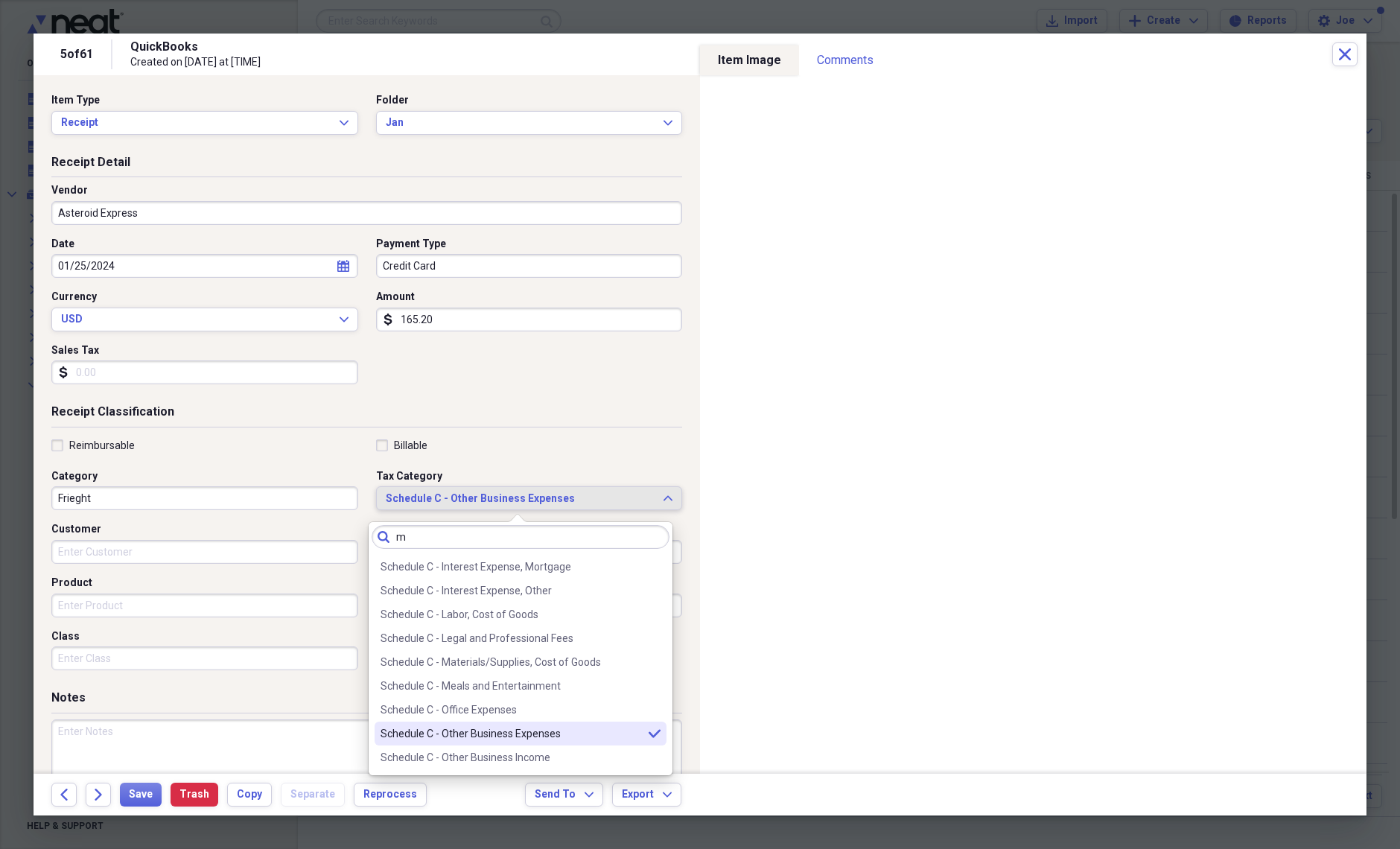 scroll, scrollTop: 0, scrollLeft: 0, axis: both 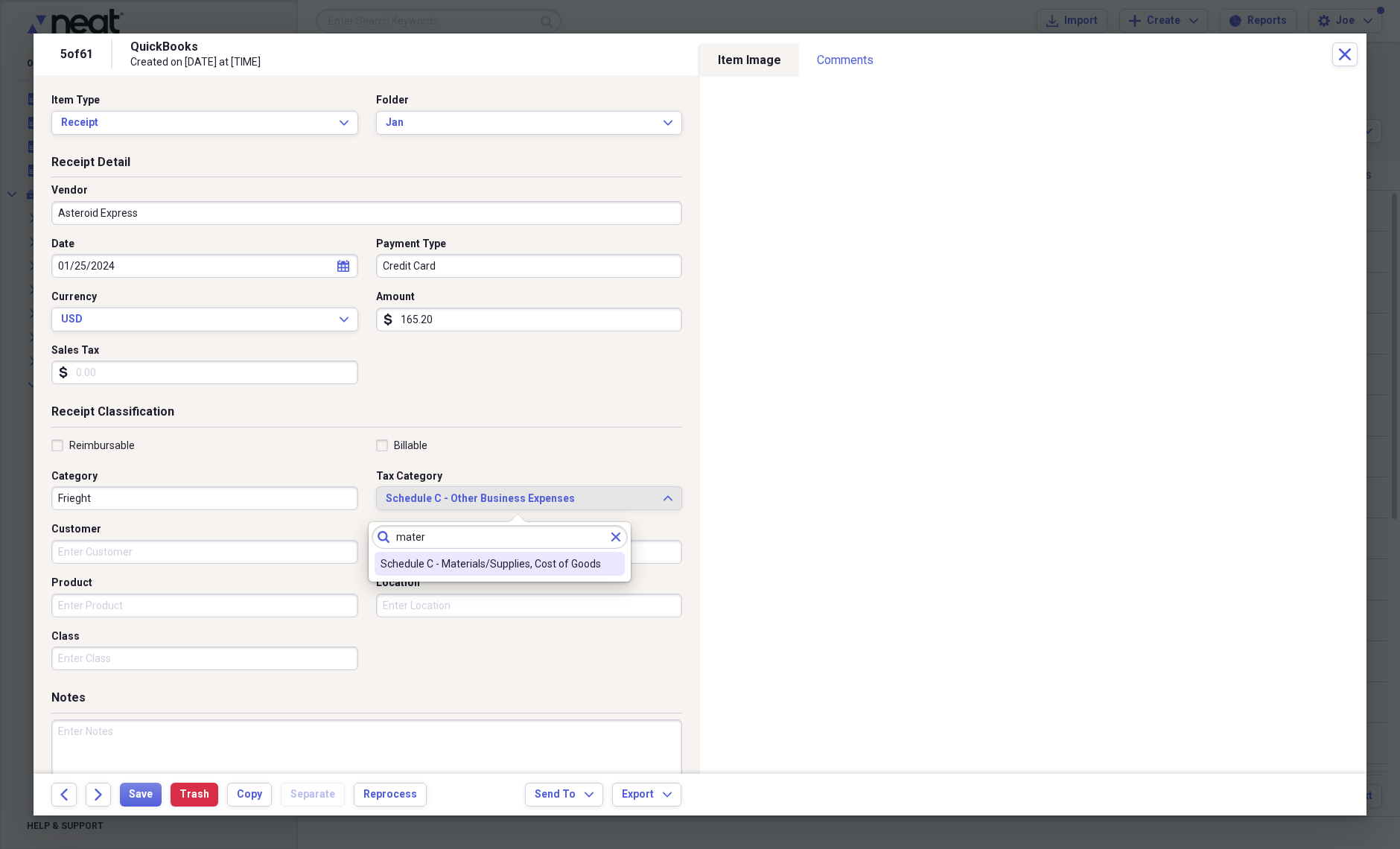 type on "mater" 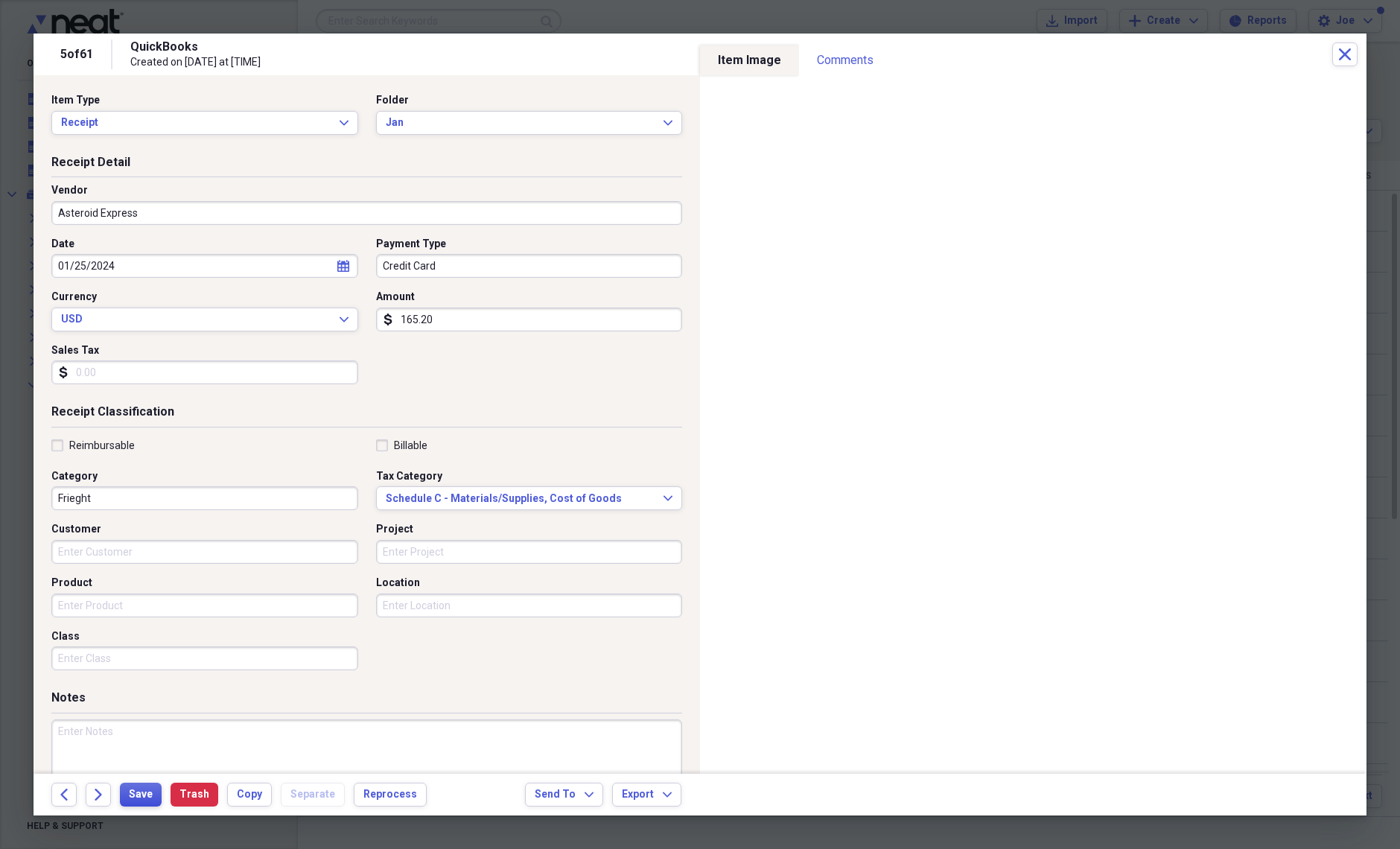 click on "Save" at bounding box center (141, 795) 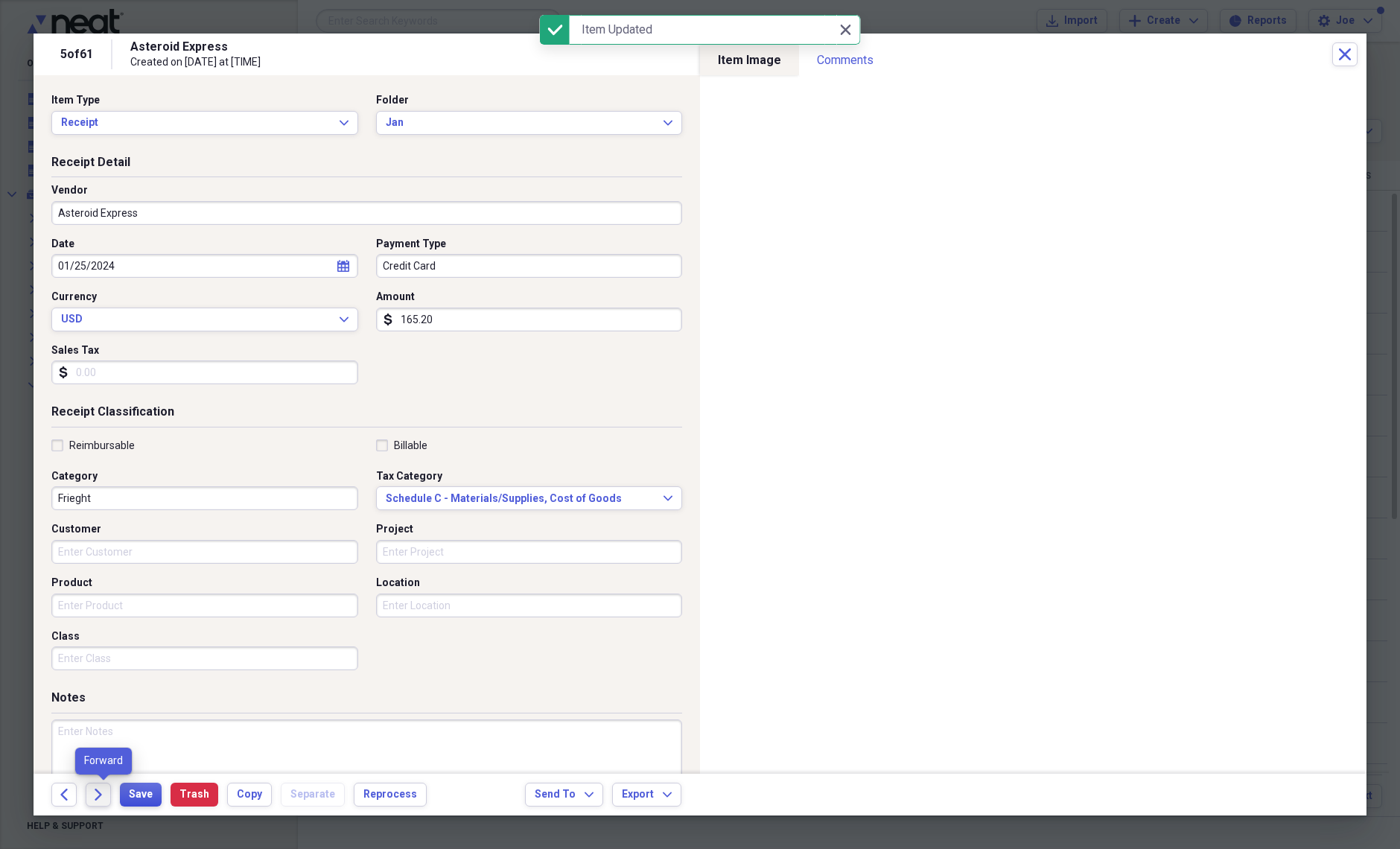 click on "Forward" at bounding box center [98, 795] 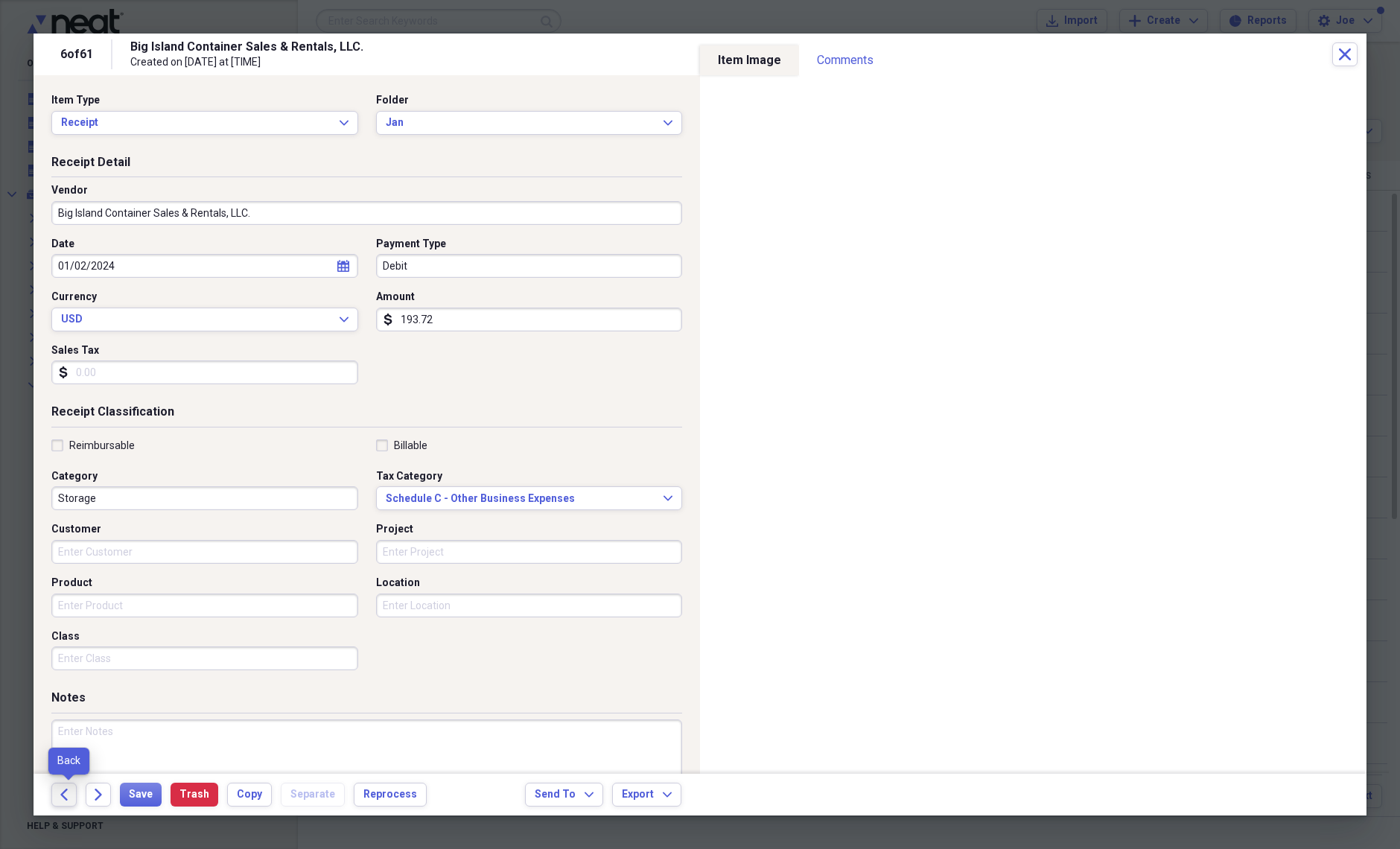 click on "Back" at bounding box center [64, 795] 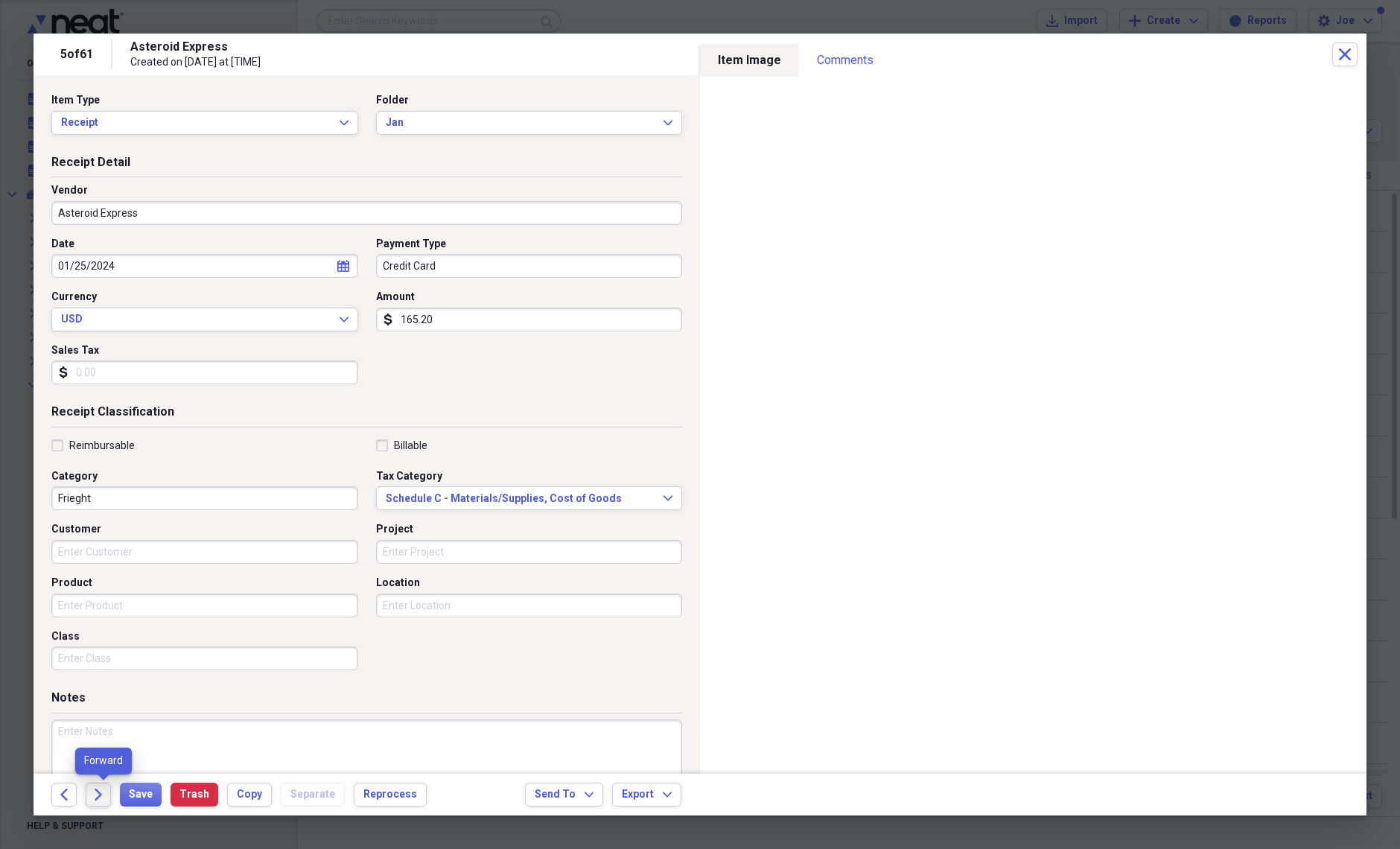 click on "Forward" 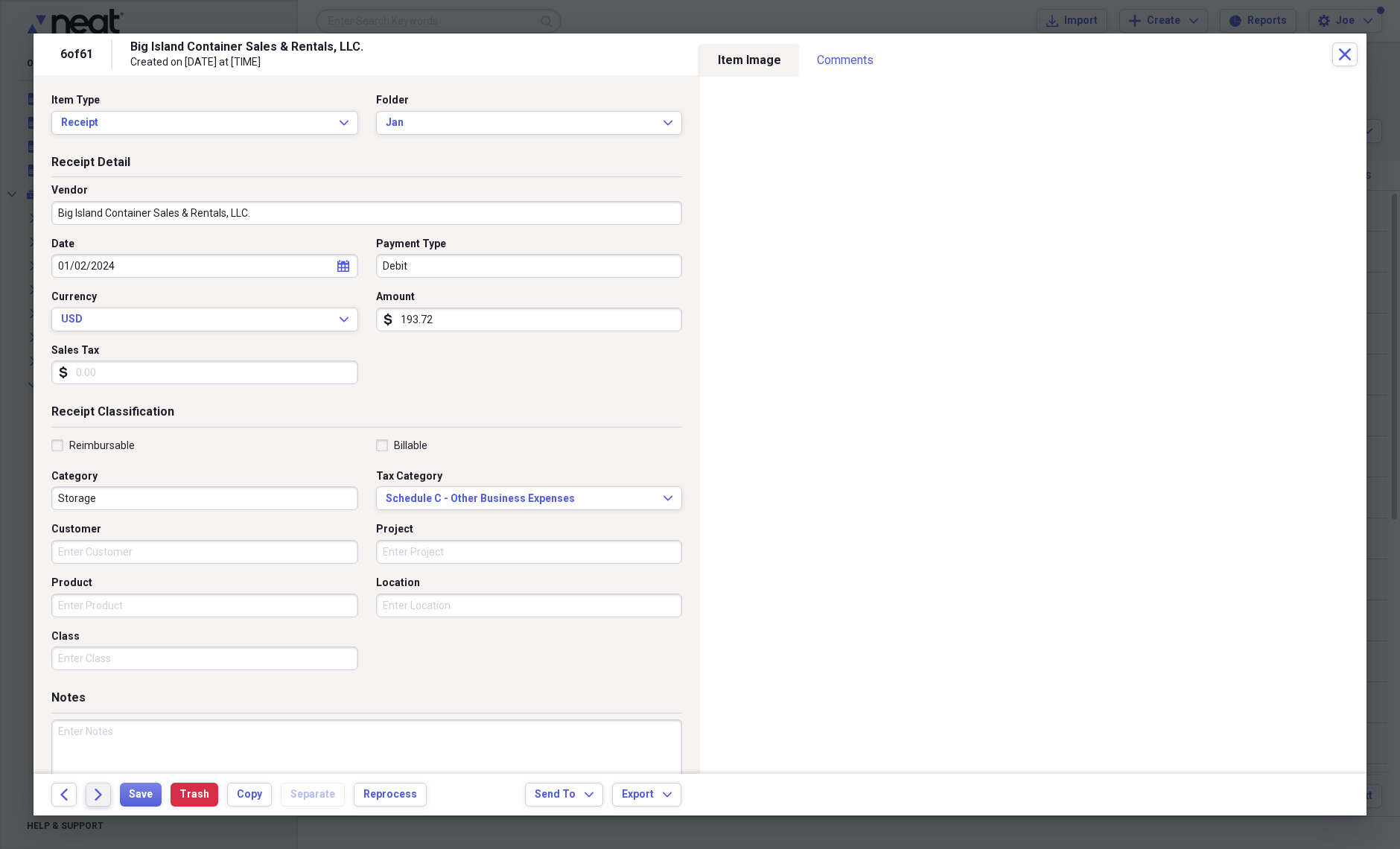drag, startPoint x: 87, startPoint y: 791, endPoint x: 92, endPoint y: 799, distance: 9.433981 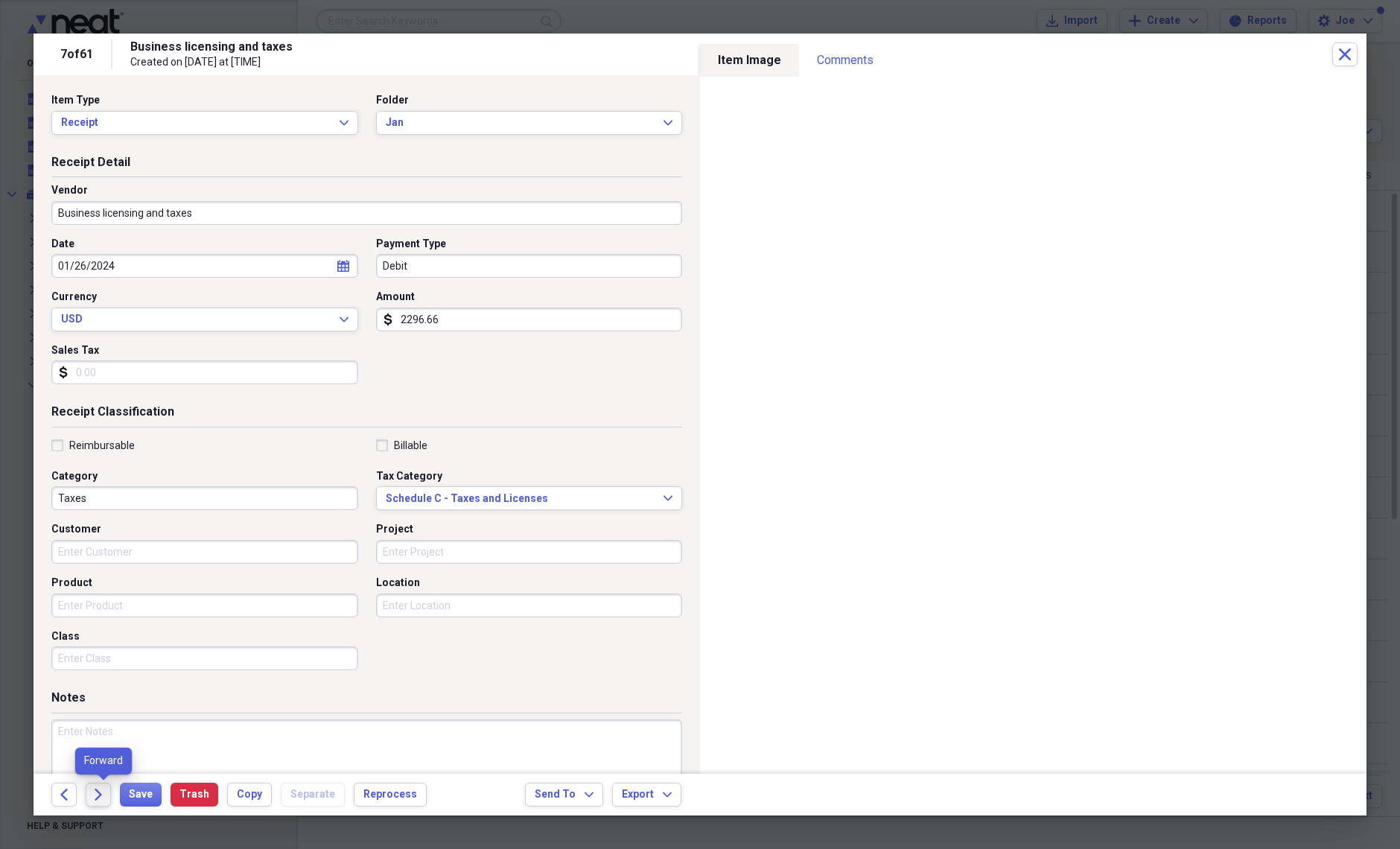 click on "Forward" at bounding box center [98, 795] 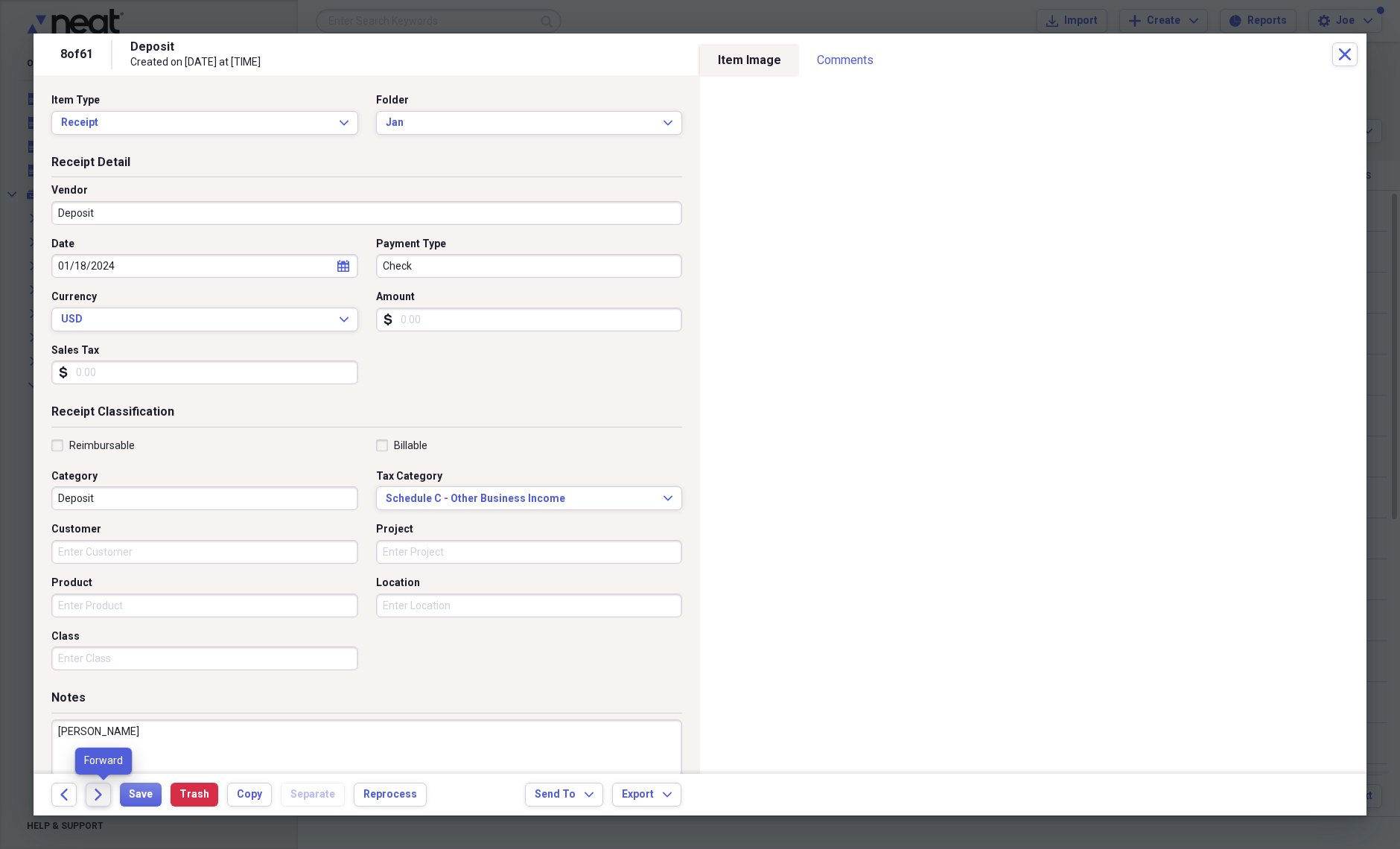 click on "Forward" at bounding box center (98, 795) 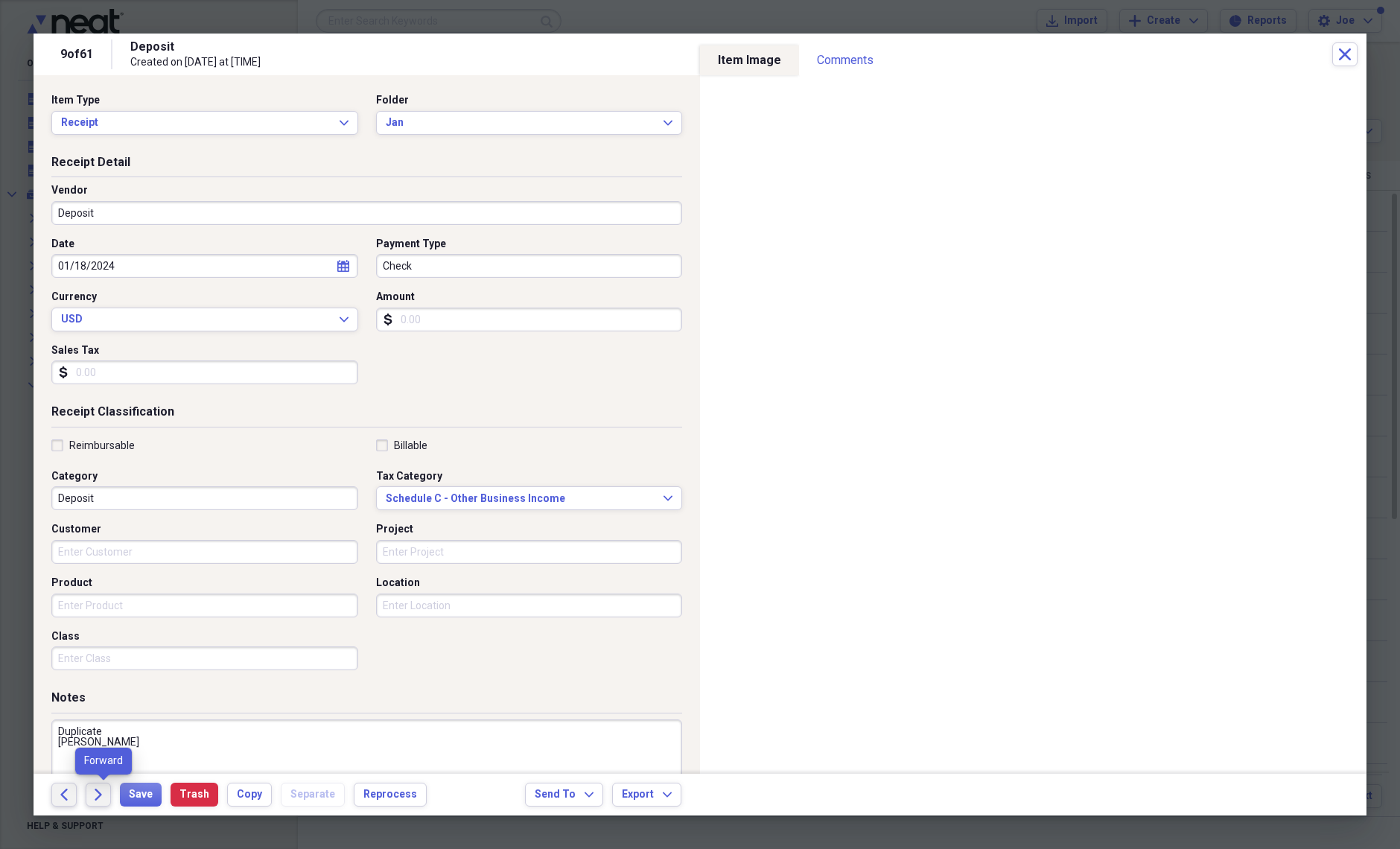 drag, startPoint x: 75, startPoint y: 789, endPoint x: 106, endPoint y: 800, distance: 32.89377 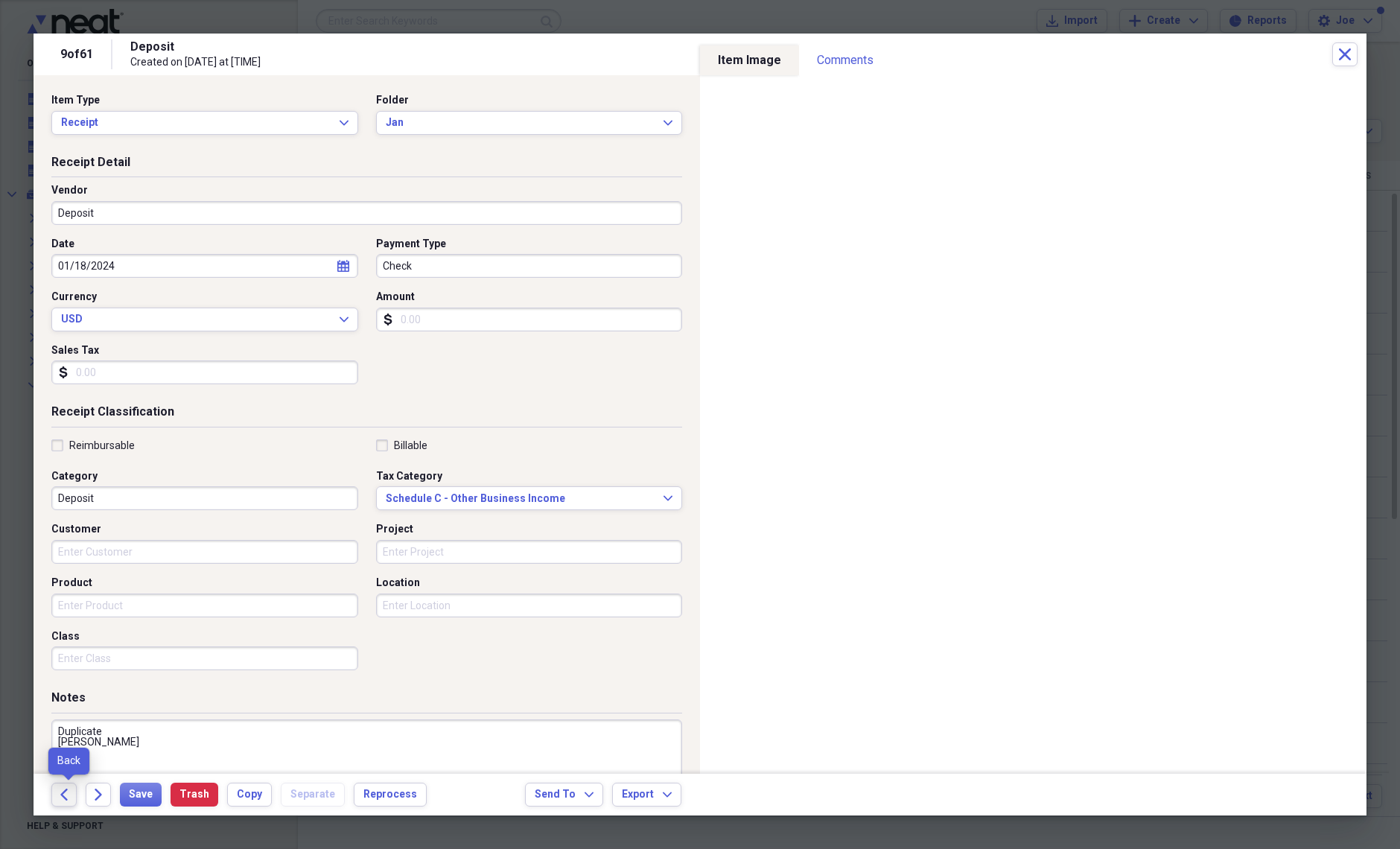 click on "Back" at bounding box center (64, 795) 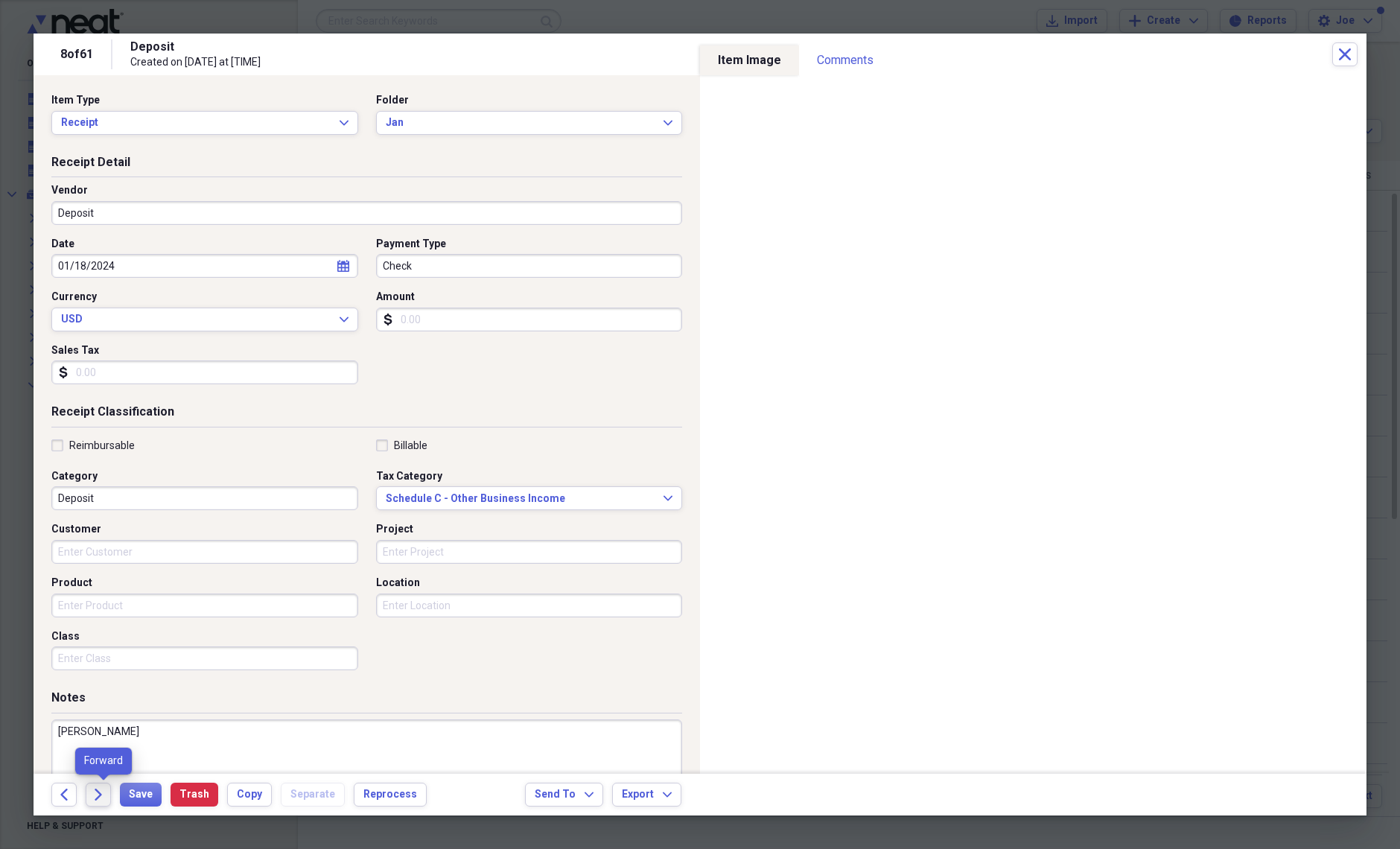 drag, startPoint x: 57, startPoint y: 782, endPoint x: 99, endPoint y: 798, distance: 44.94441 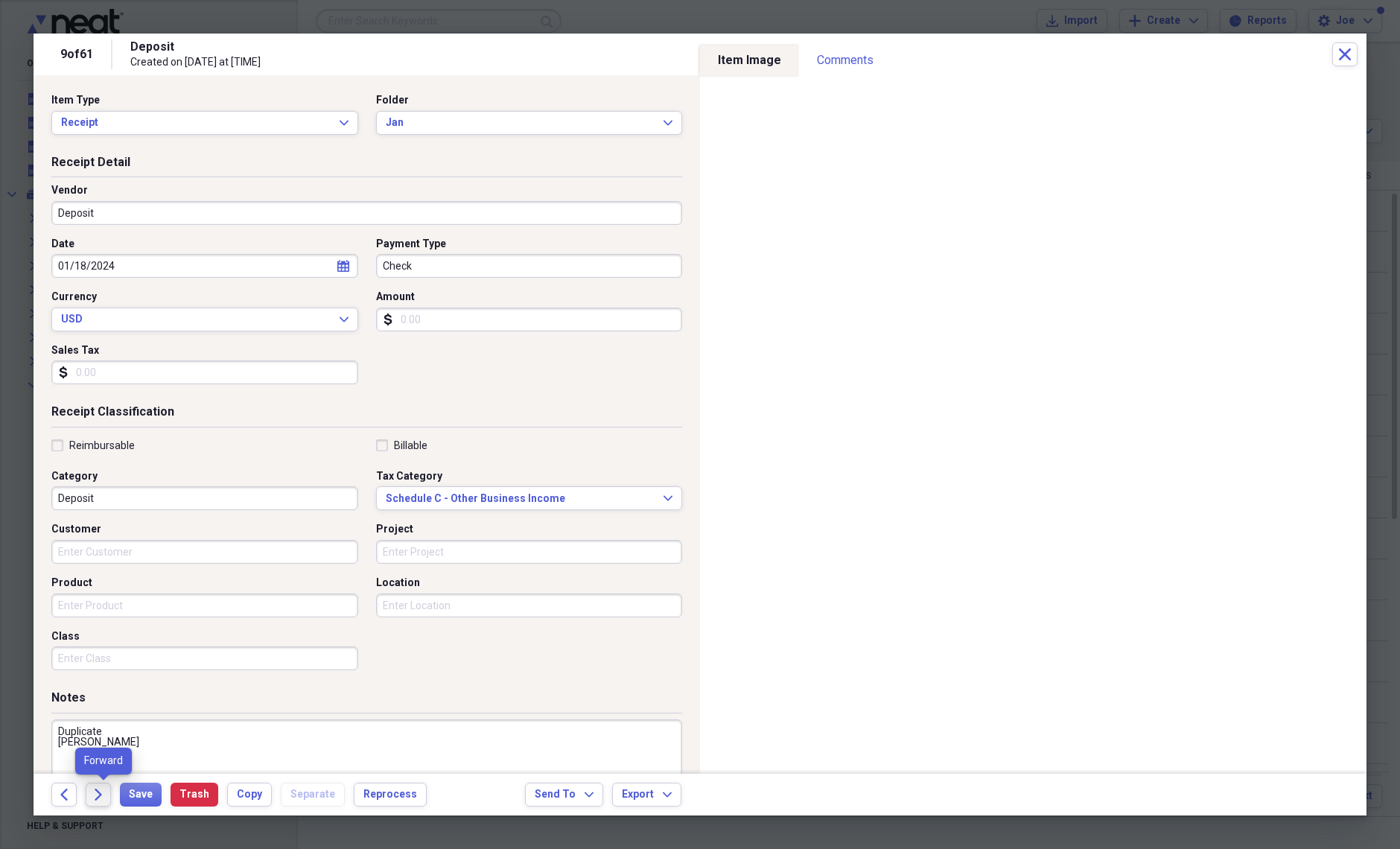 click 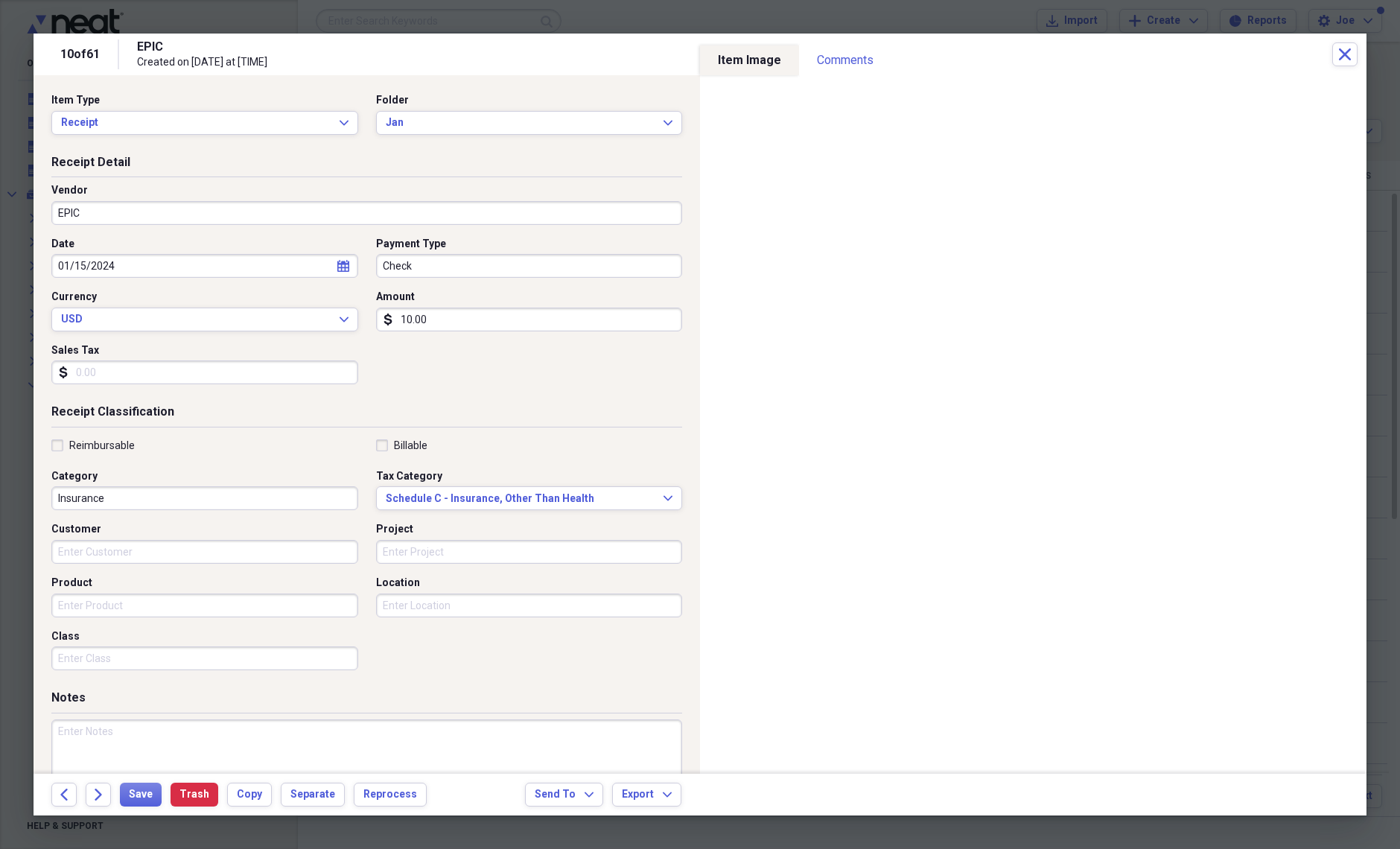 click at bounding box center [366, 768] 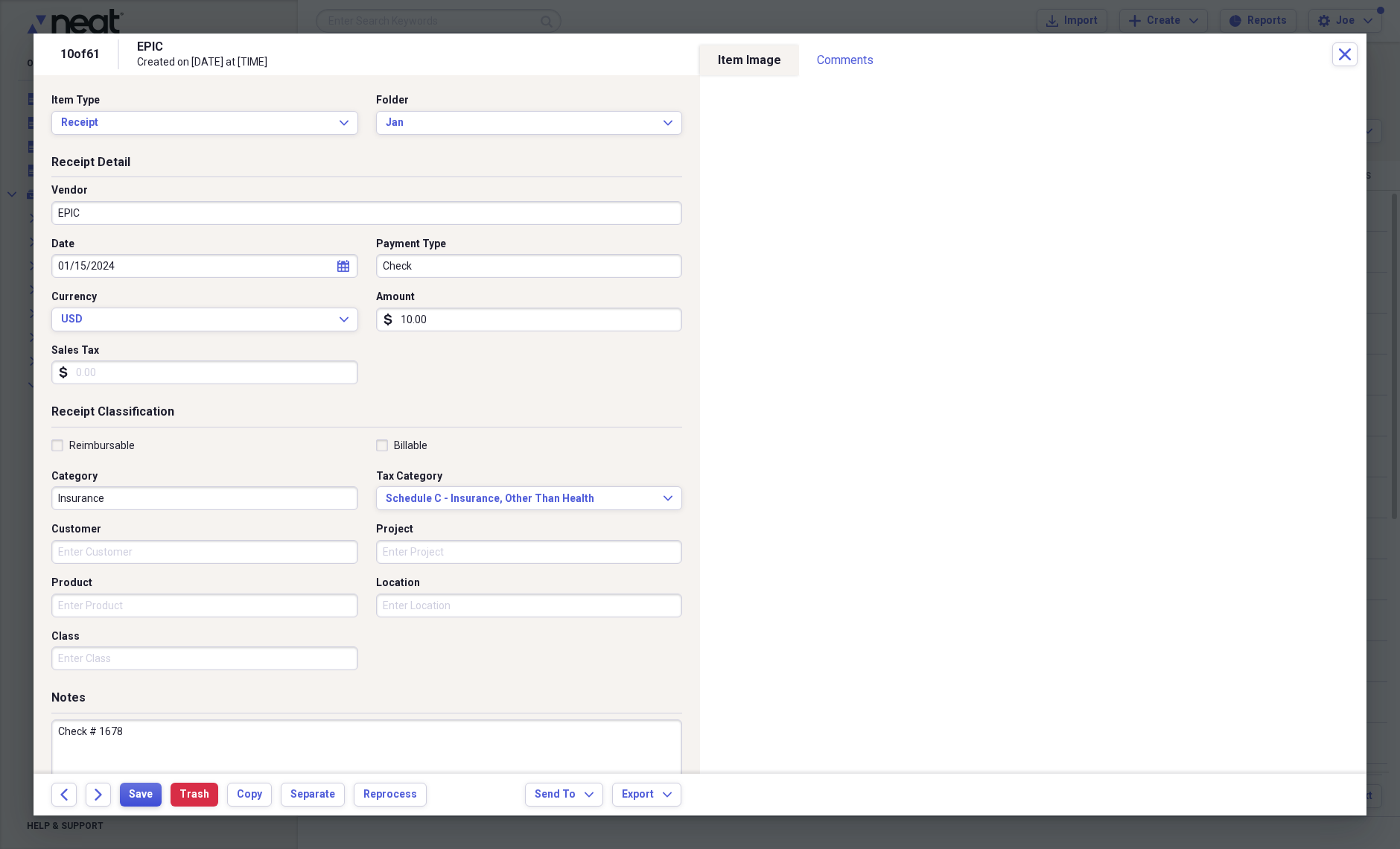 type on "Check # 1678" 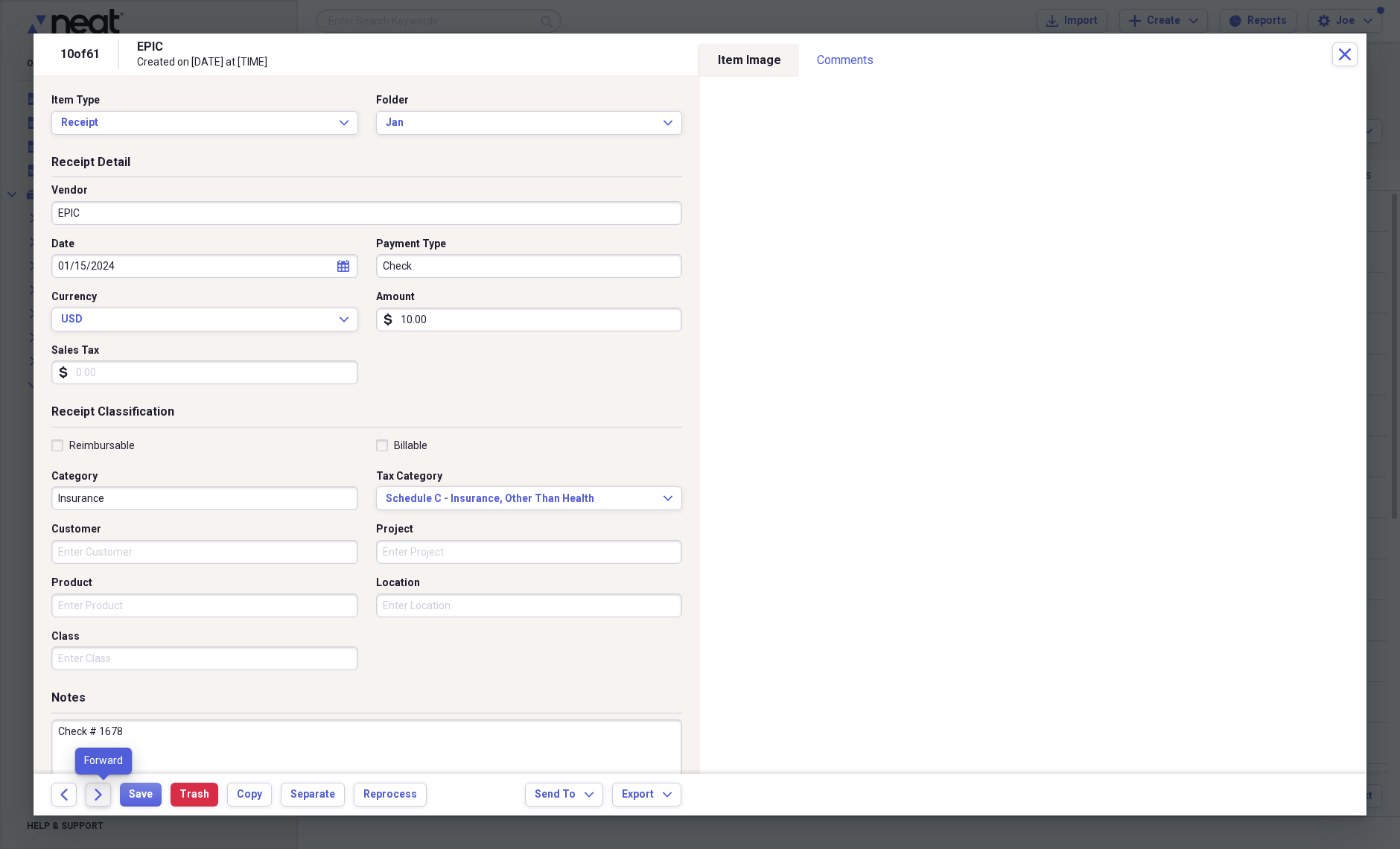 click on "Forward" at bounding box center (98, 795) 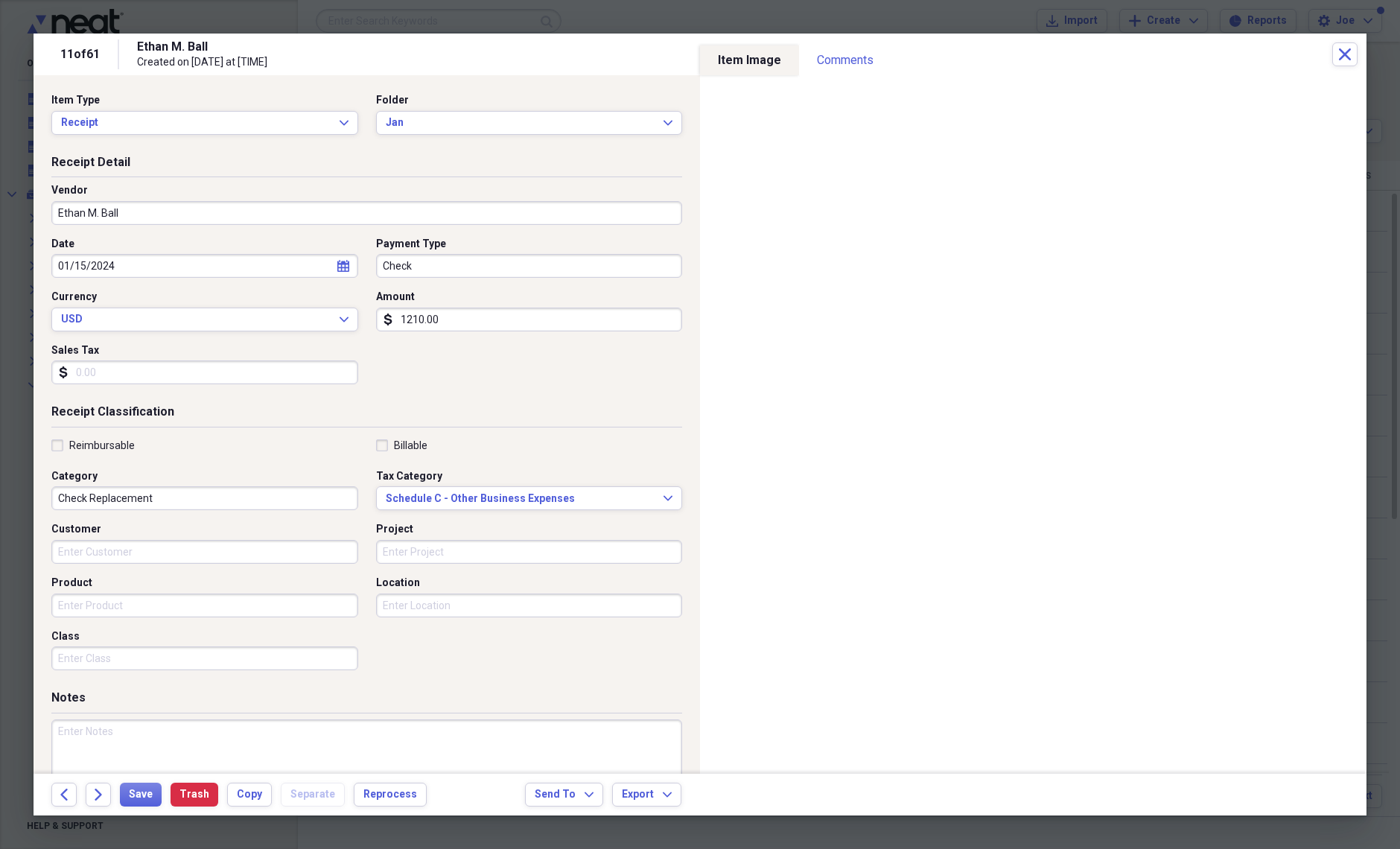 click at bounding box center (366, 768) 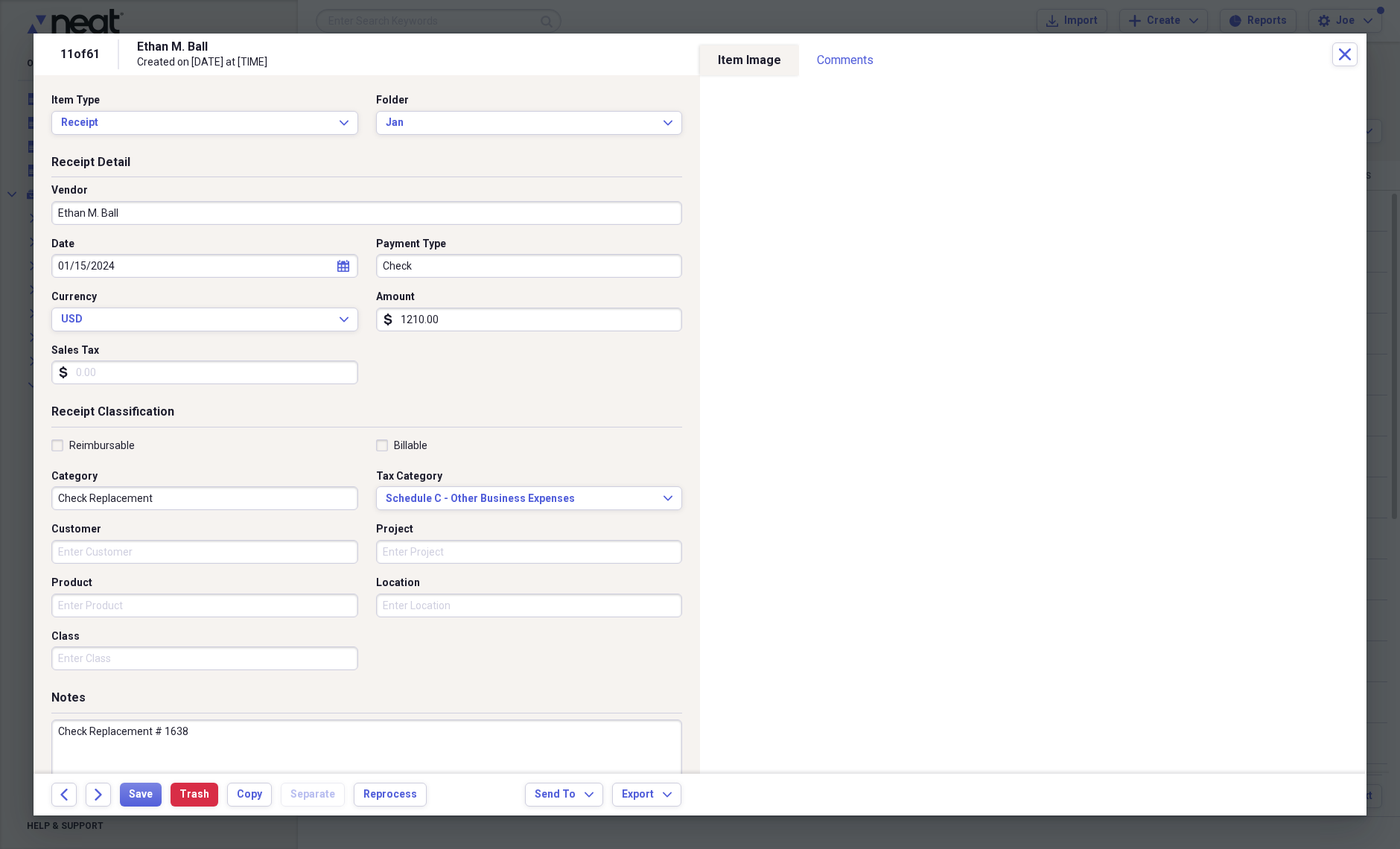 click on "Check Replacement # 1638" at bounding box center [366, 768] 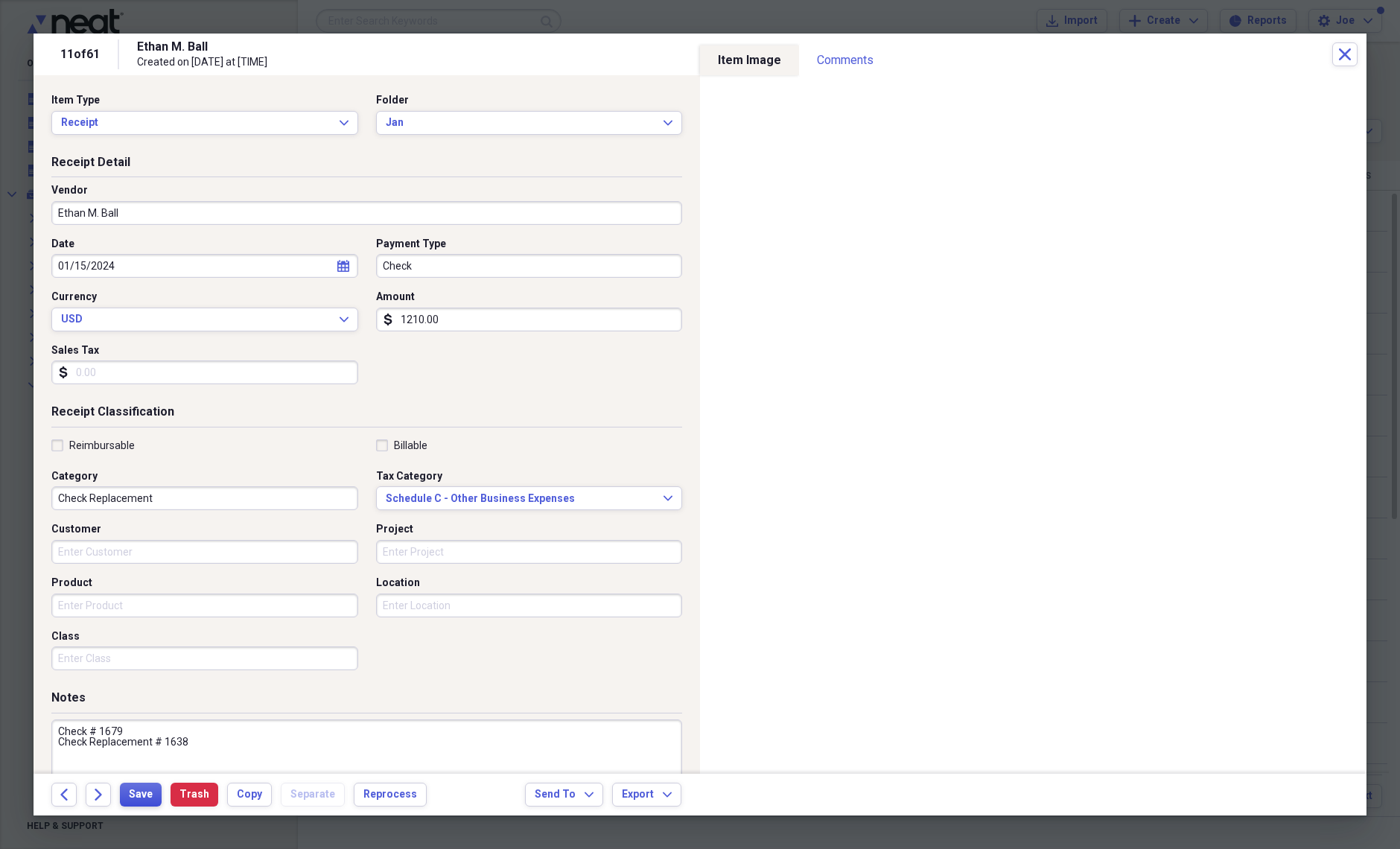 type on "Check # 1679
Check Replacement # 1638" 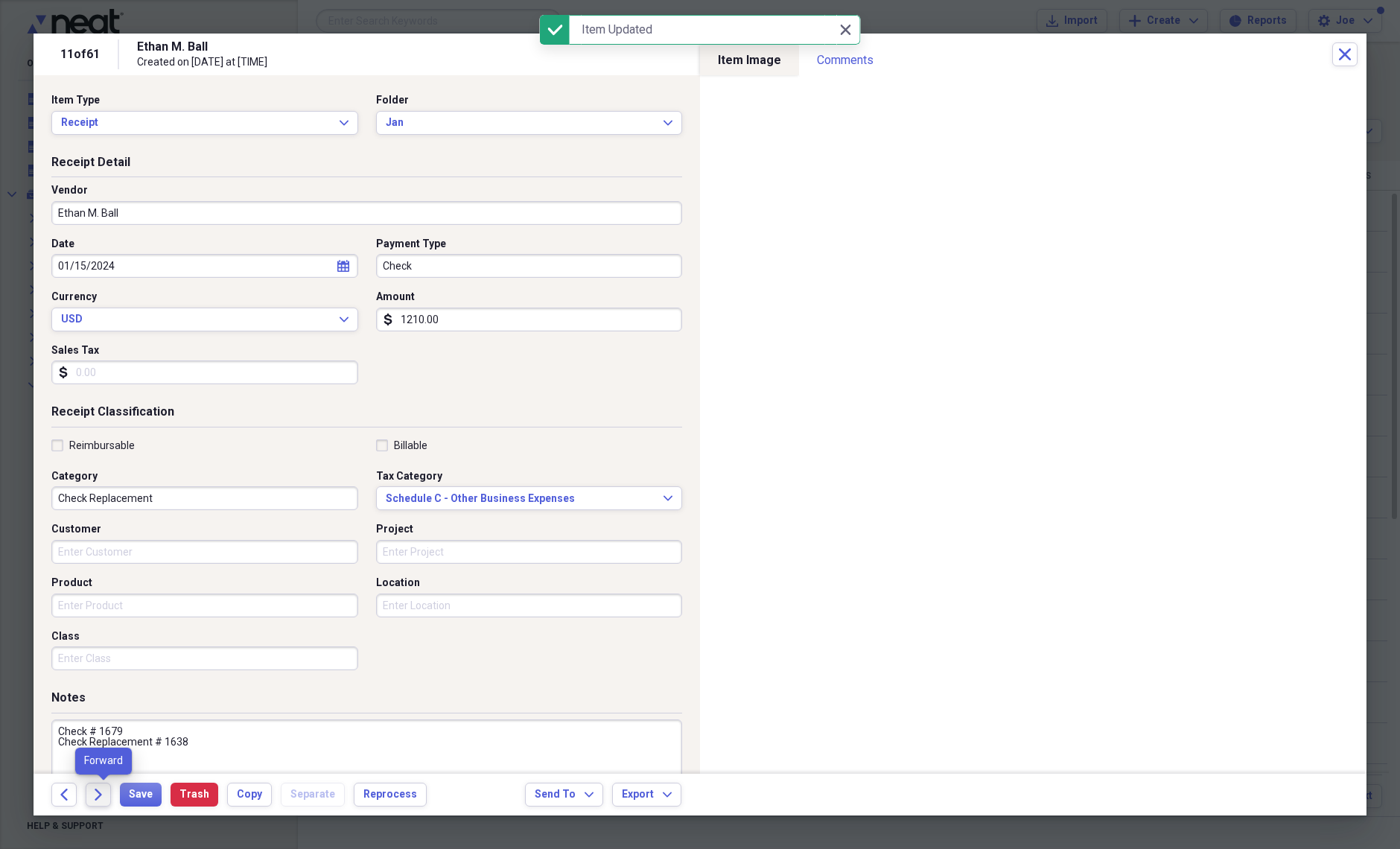 click on "Forward" 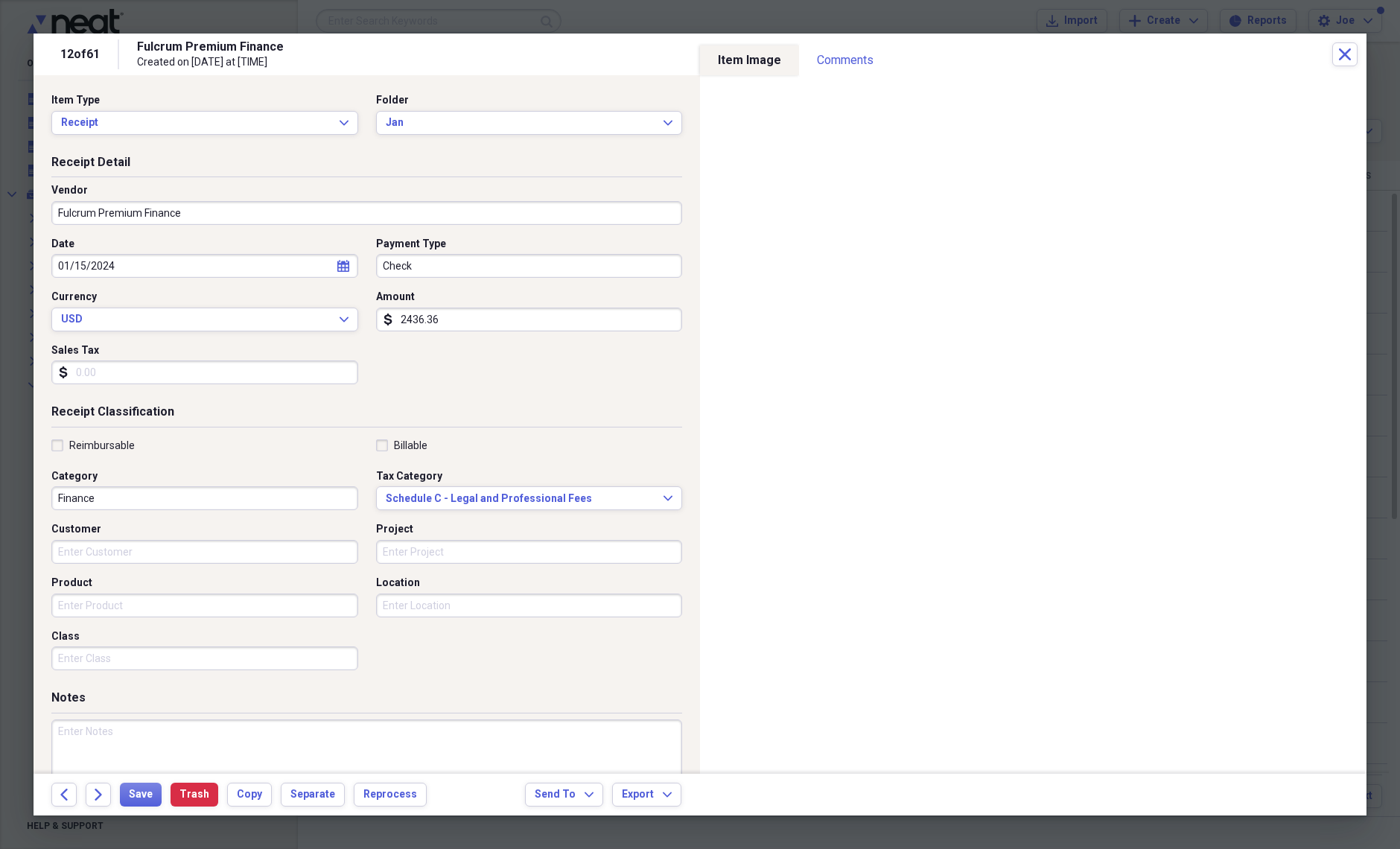 click on "Finance" at bounding box center [205, 498] 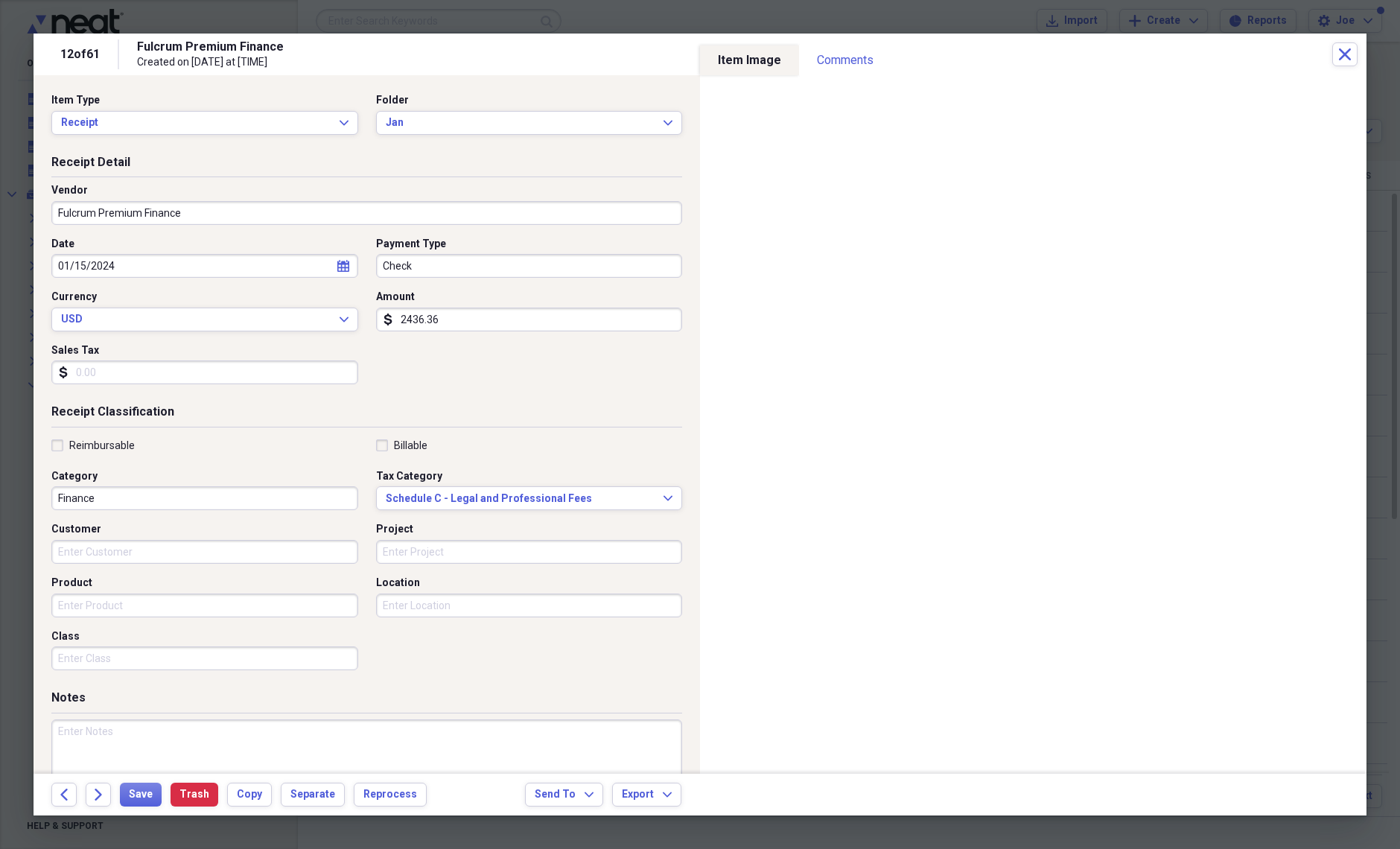 click on "Receipt Detail Vendor Fulcrum Premium Finance Date [DATE] calendar Calendar Payment Type Check Currency USD Expand Amount dollar-sign 2436.36 Sales Tax dollar-sign" at bounding box center [366, 279] 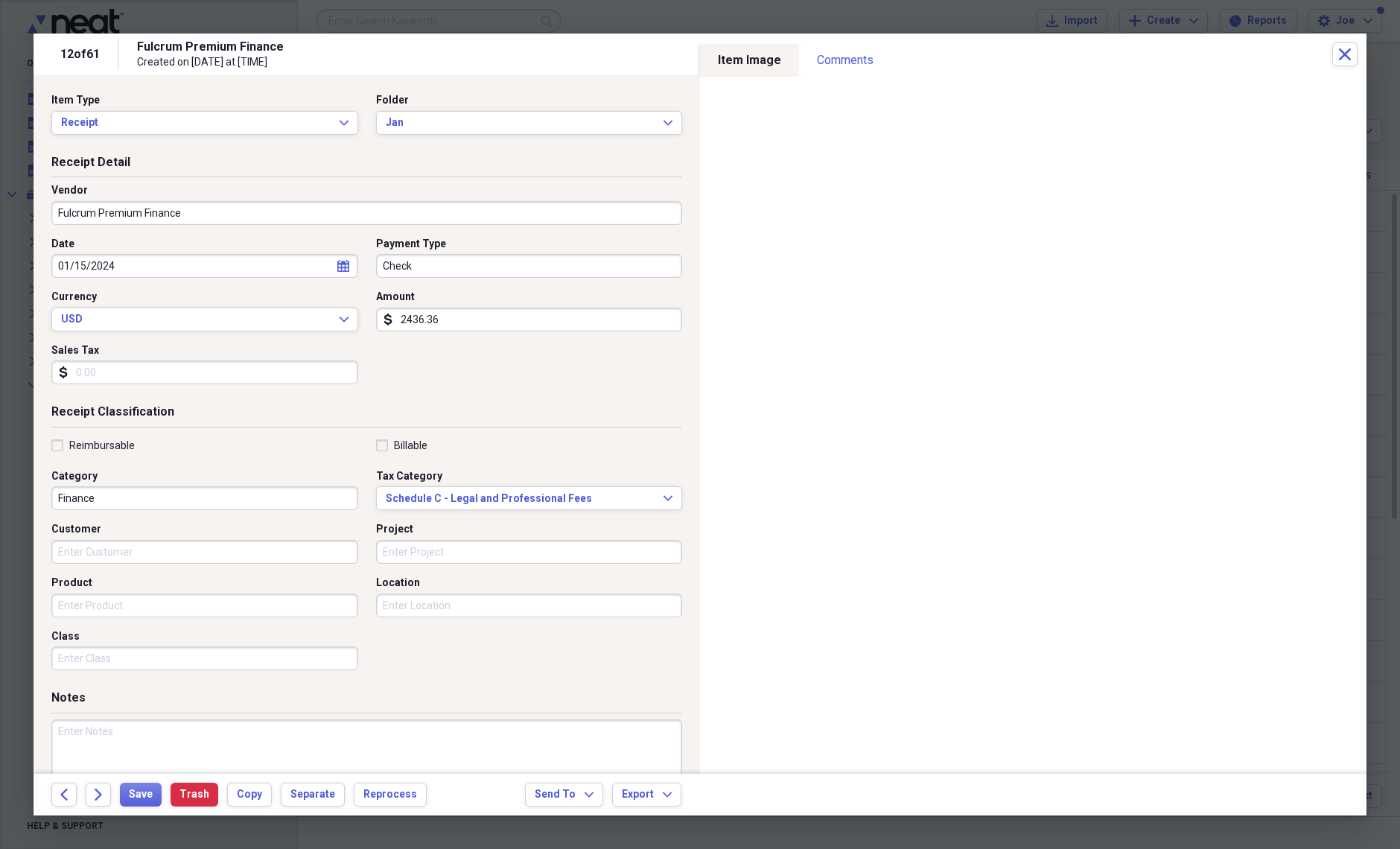 click at bounding box center (366, 768) 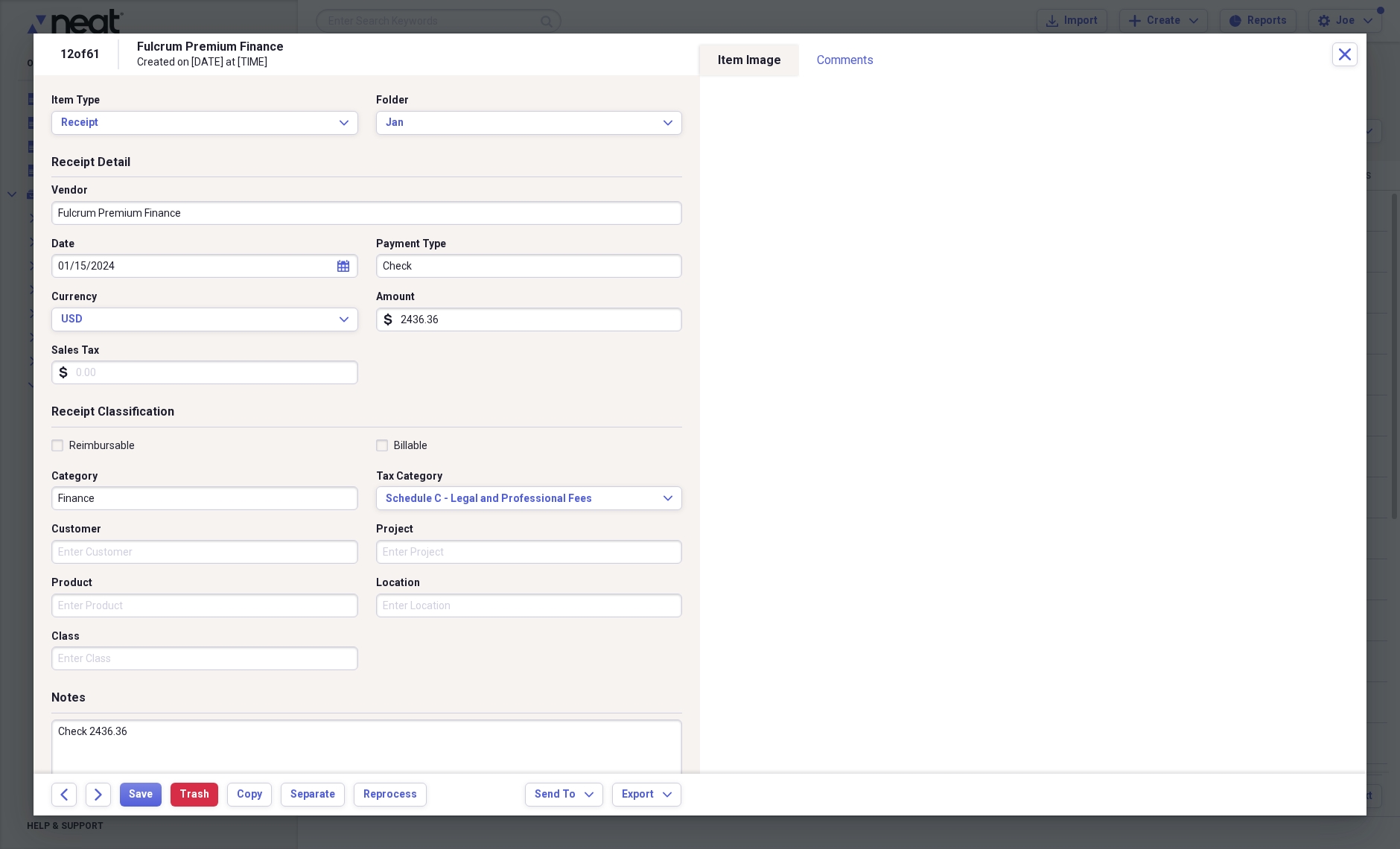 drag, startPoint x: 173, startPoint y: 733, endPoint x: 90, endPoint y: 731, distance: 83.02409 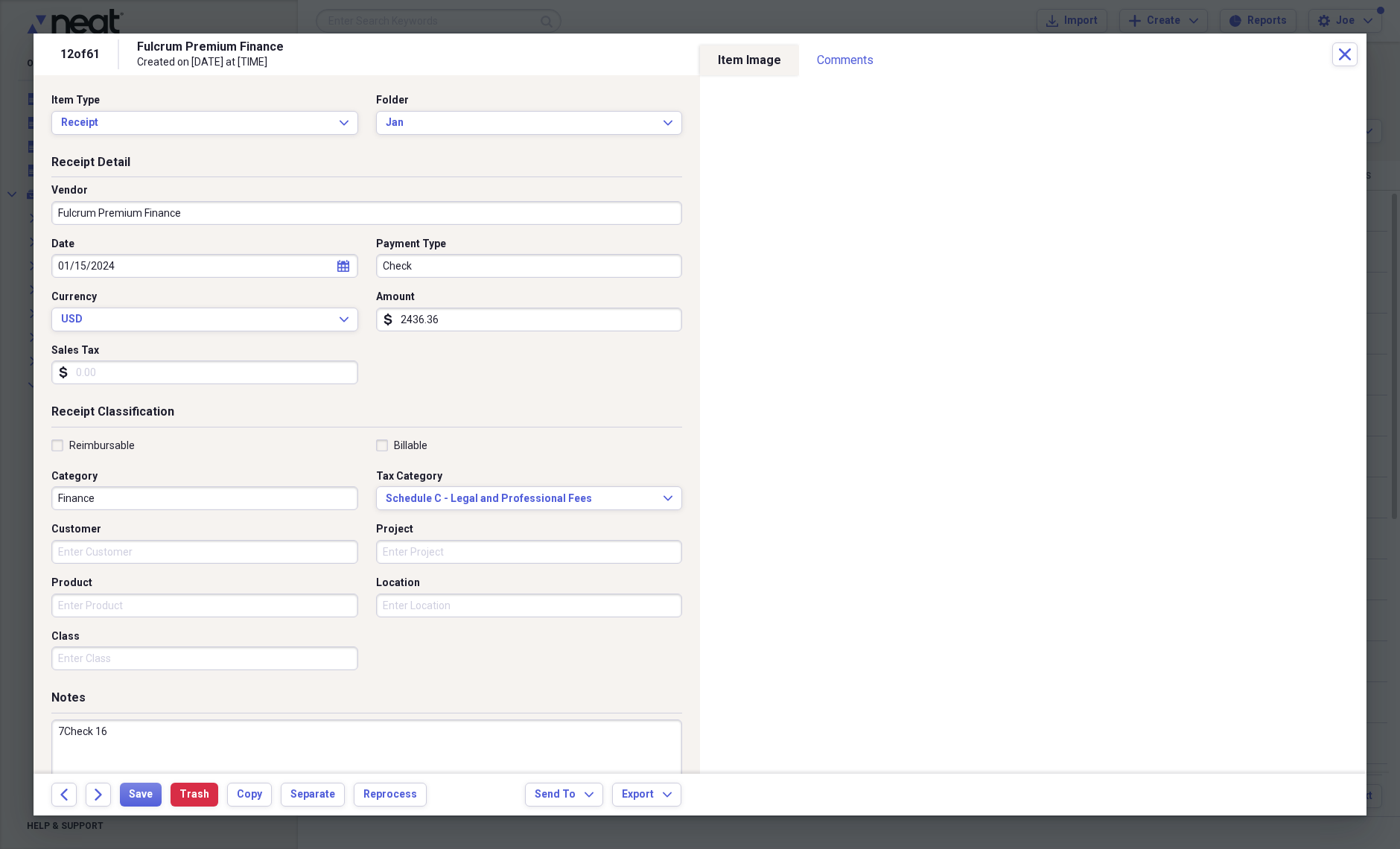 scroll, scrollTop: 63, scrollLeft: 0, axis: vertical 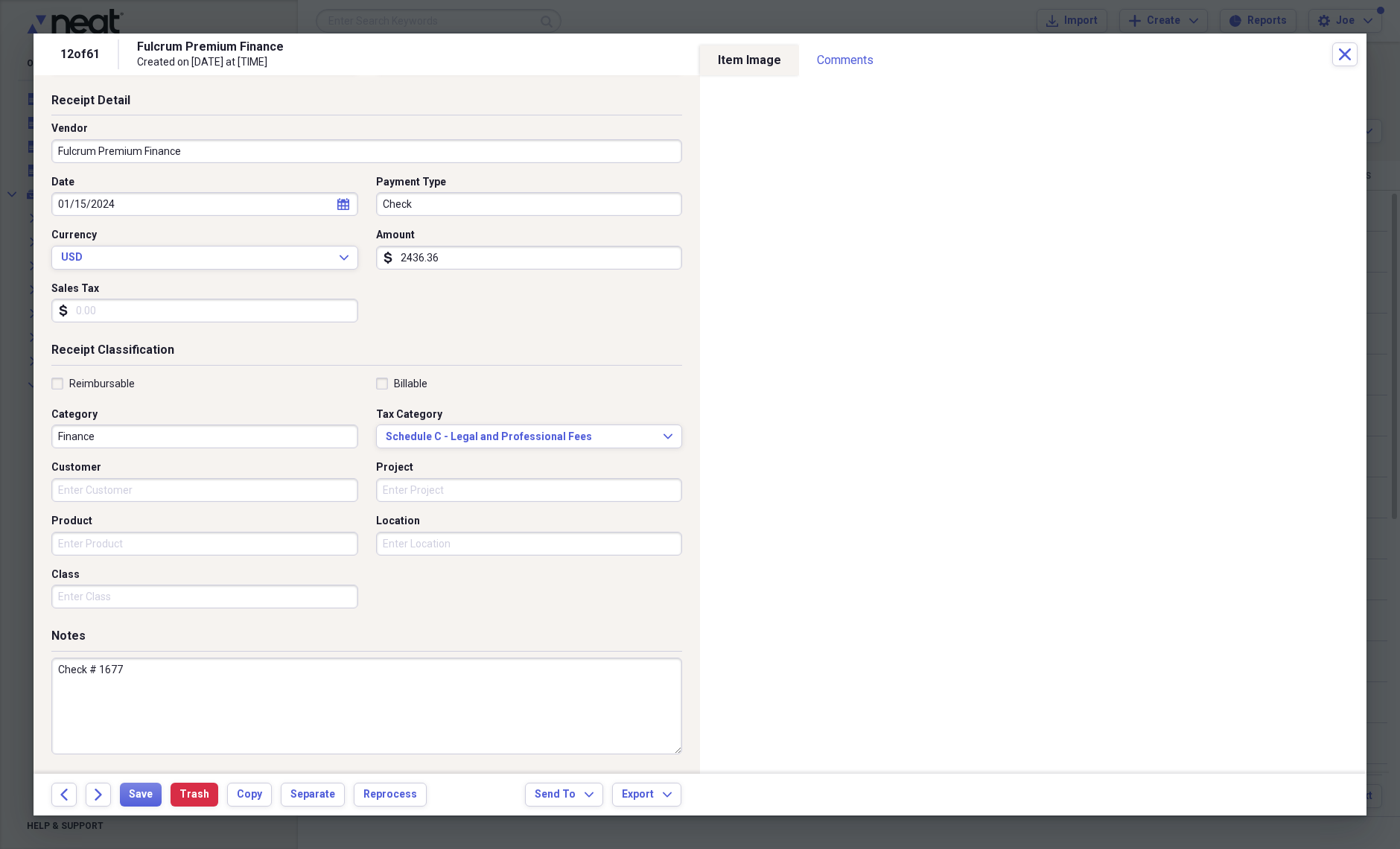 type on "Check # 1677" 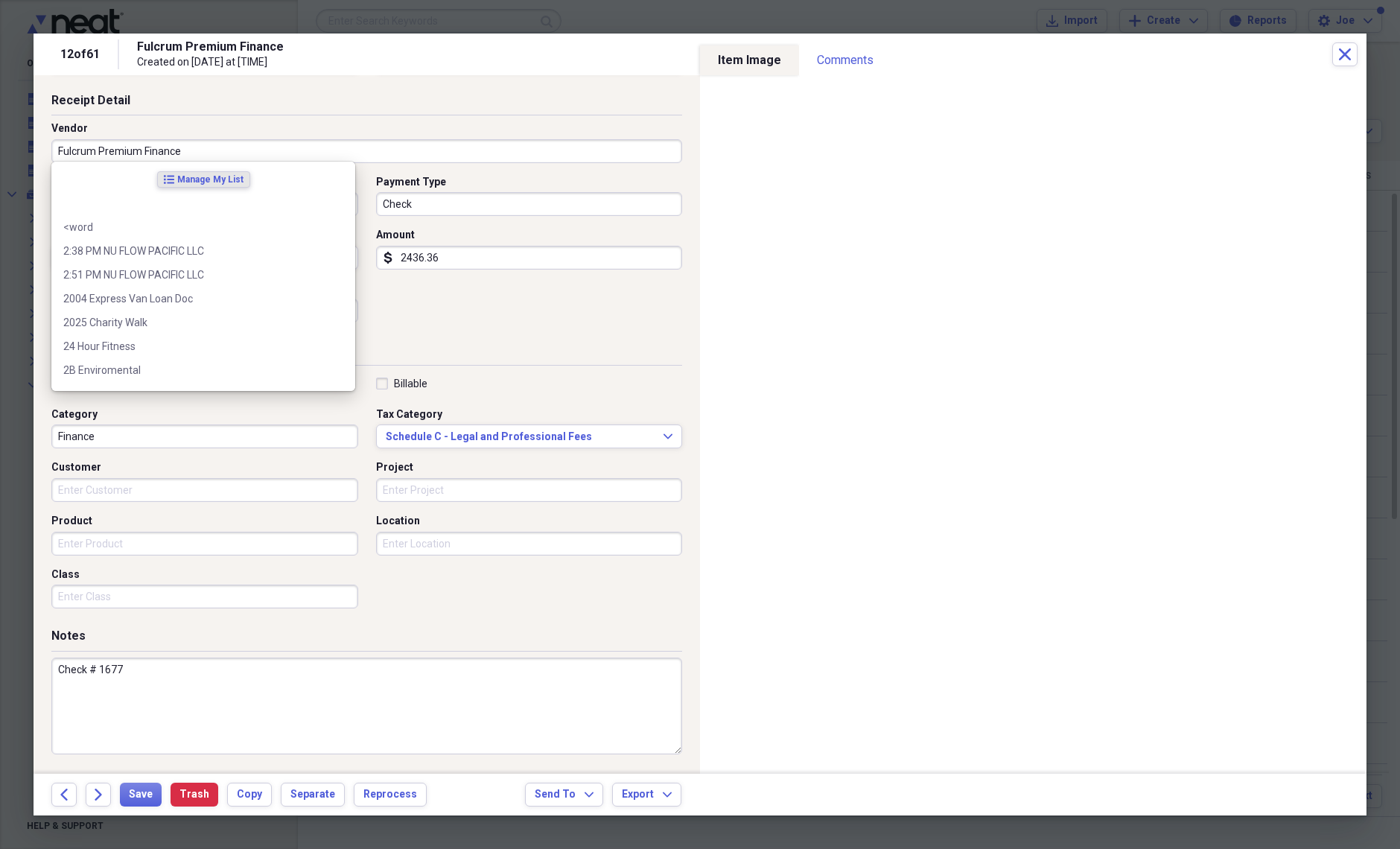 drag, startPoint x: 484, startPoint y: 305, endPoint x: 465, endPoint y: 212, distance: 94.92102 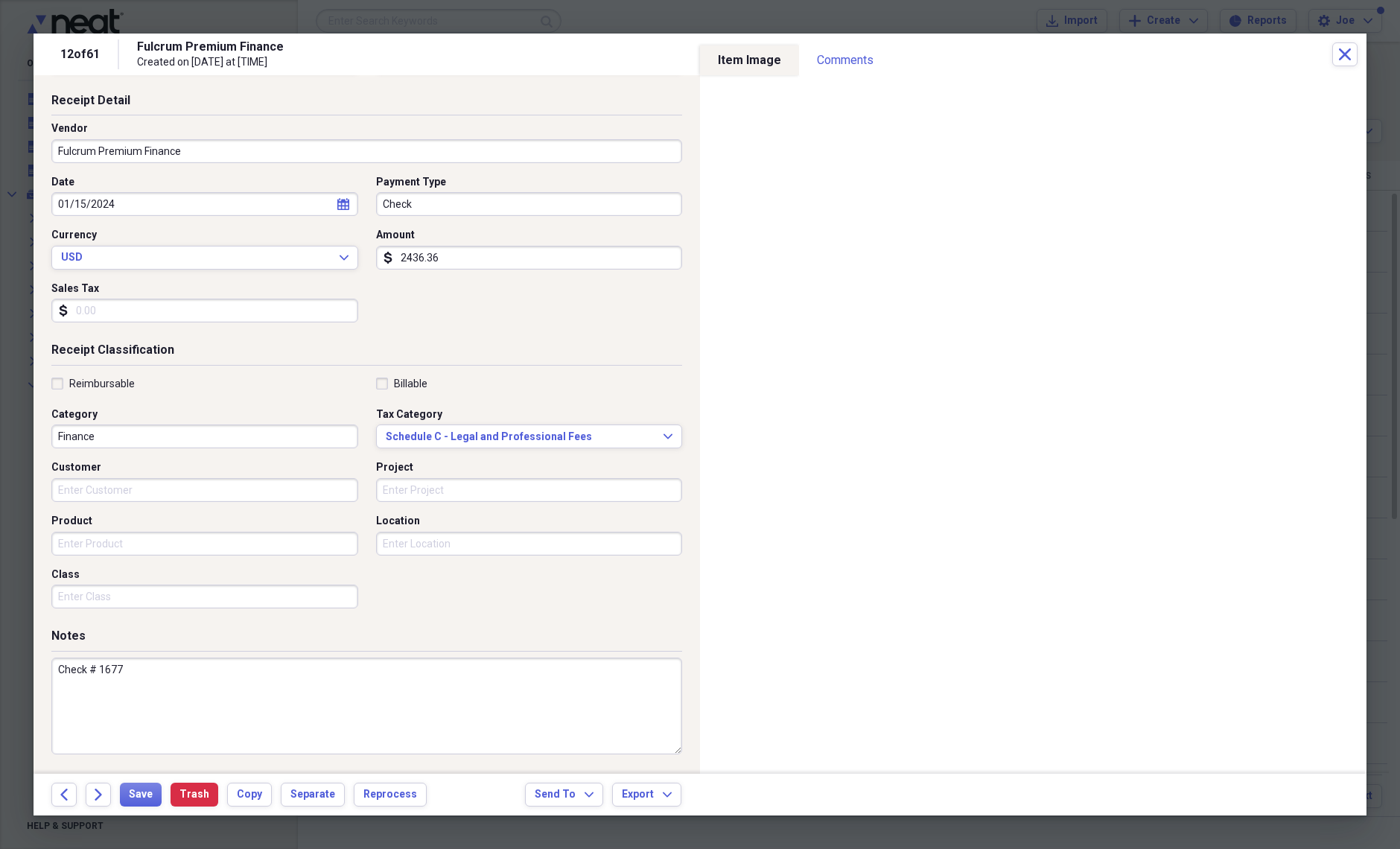 click on "Date [DATE] calendar Calendar Payment Type Check Currency USD Expand Amount dollar-sign 2436.36 Sales Tax dollar-sign" at bounding box center [366, 255] 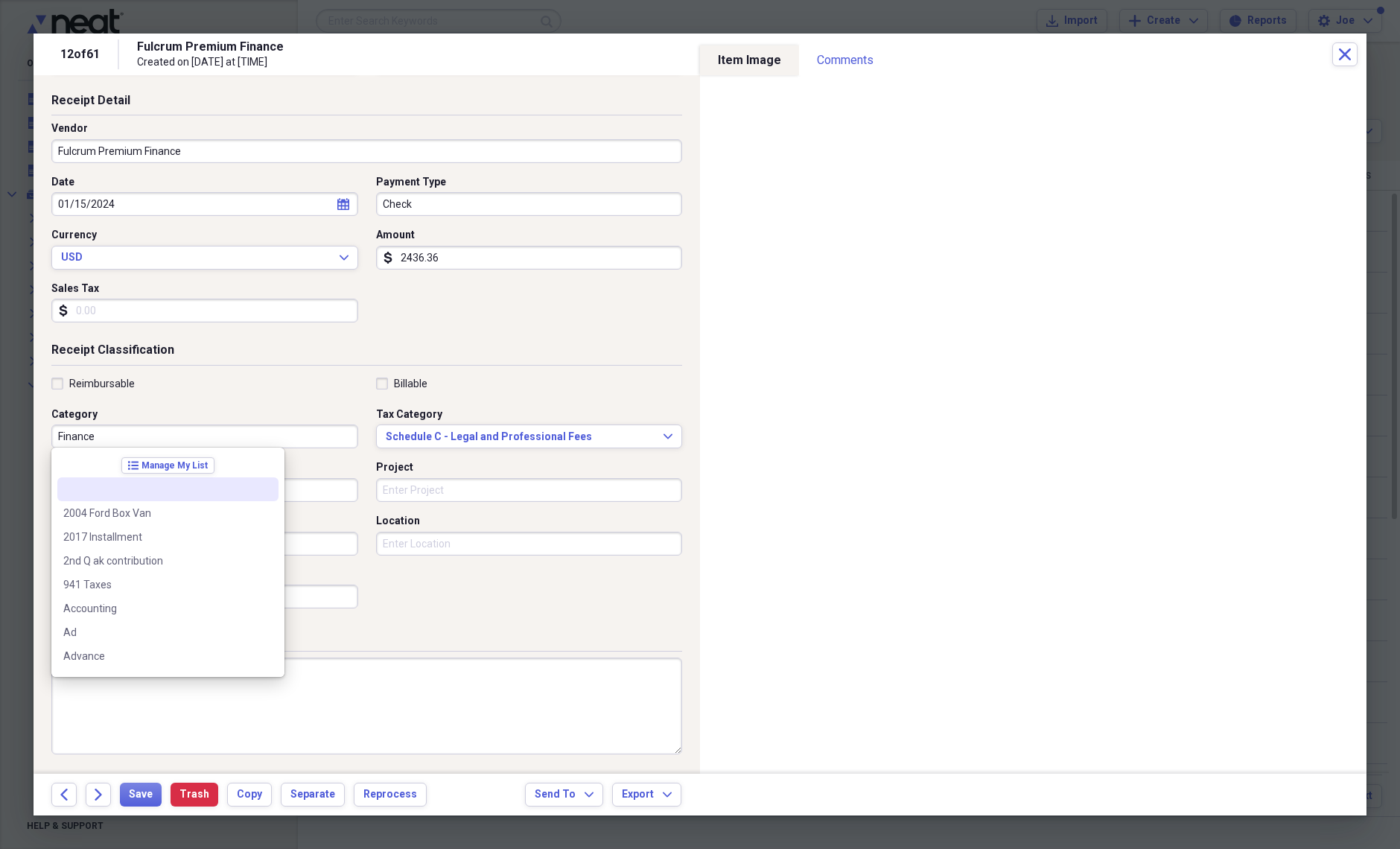 click on "Check # 1677" at bounding box center [366, 706] 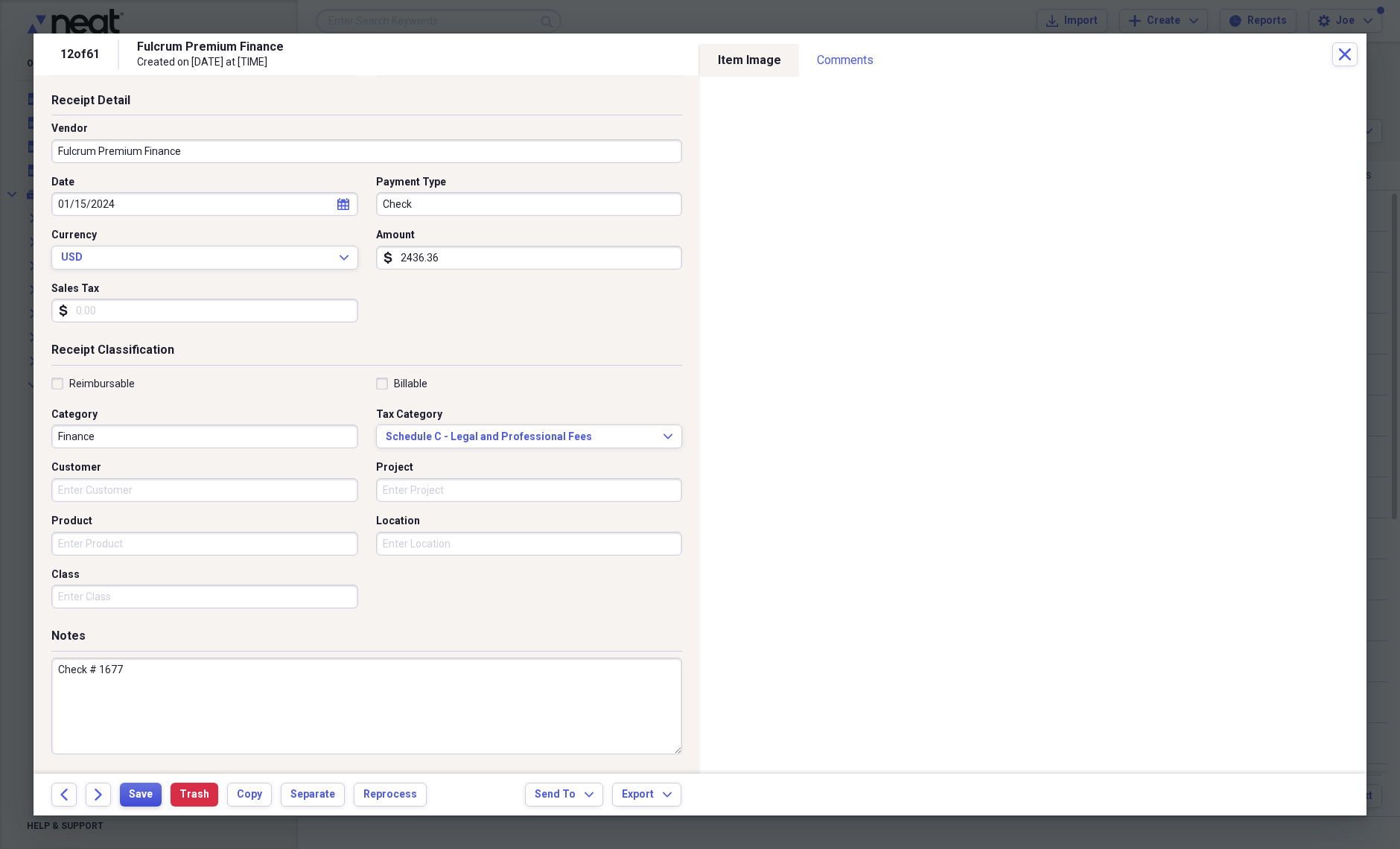 click on "Save" at bounding box center [141, 795] 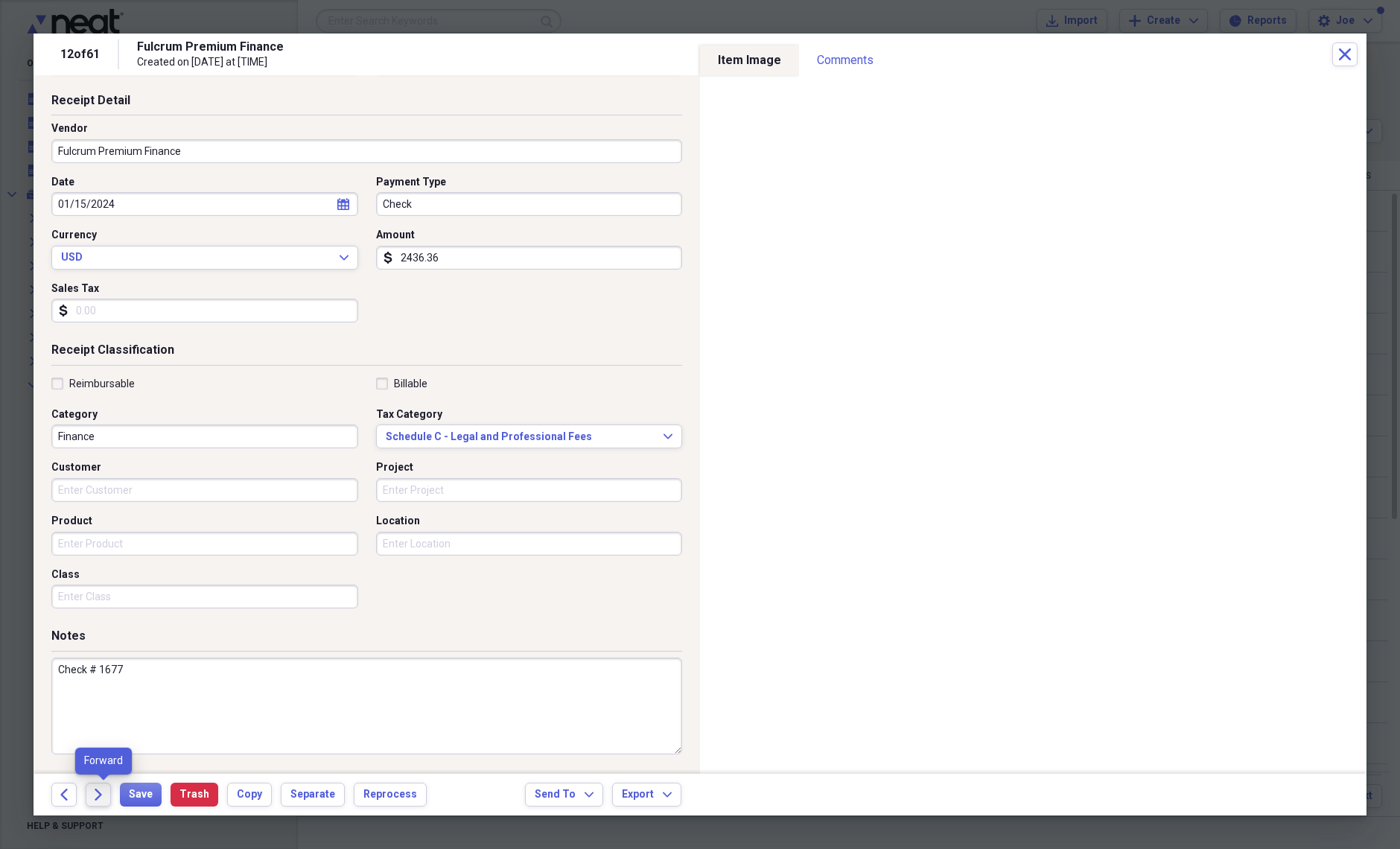 click on "Forward" 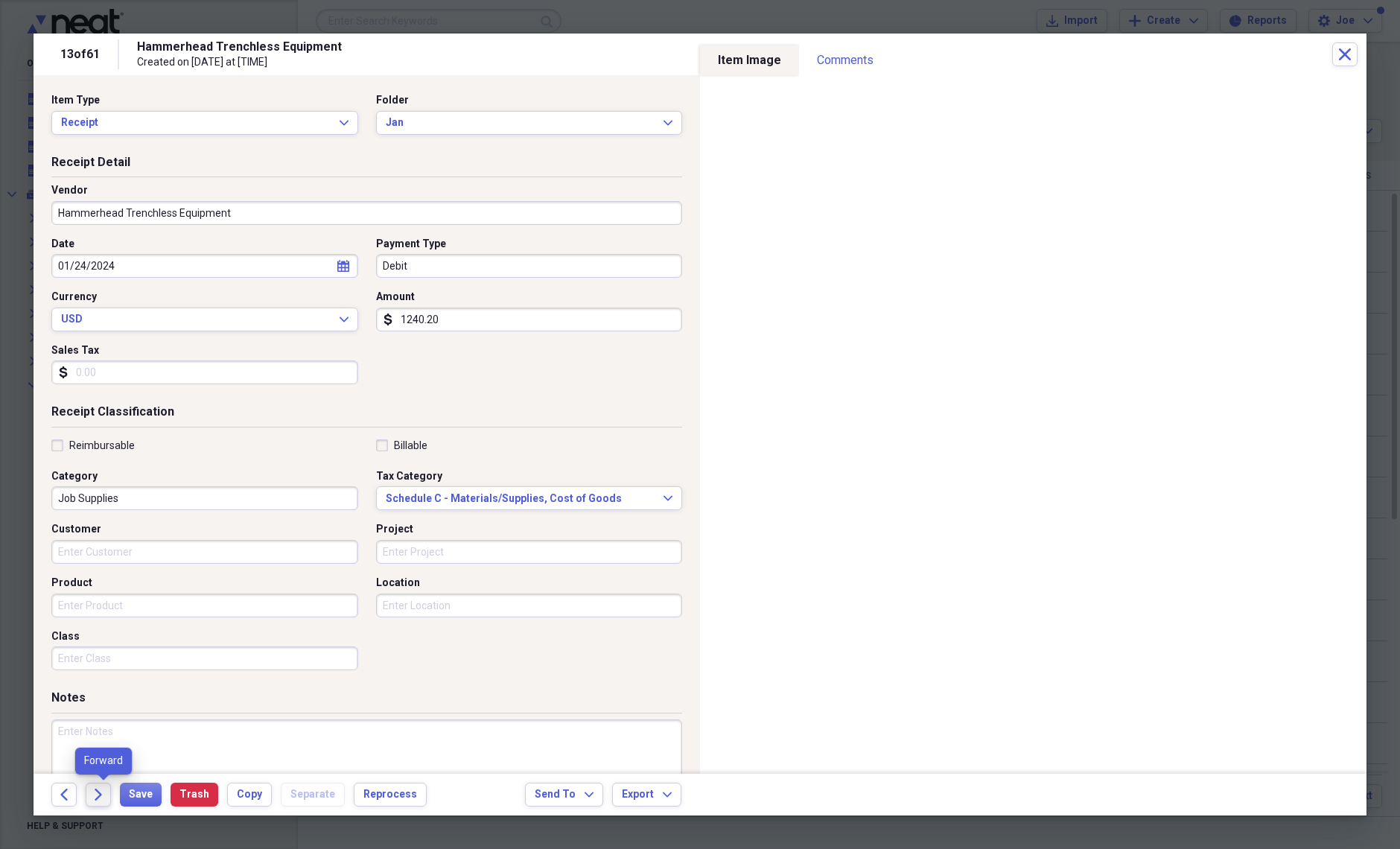 click on "Forward" at bounding box center [98, 795] 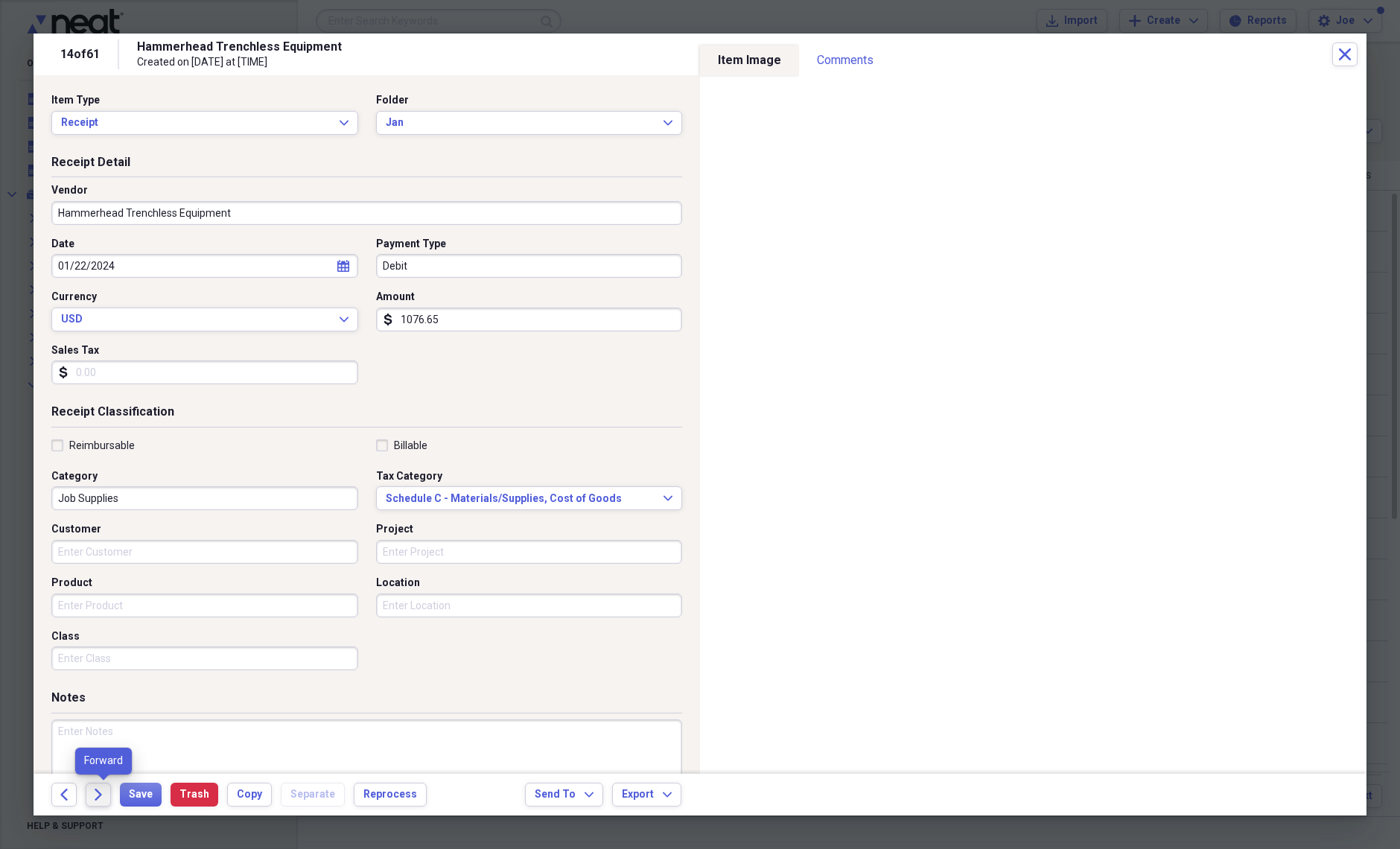 click on "Forward" at bounding box center [98, 795] 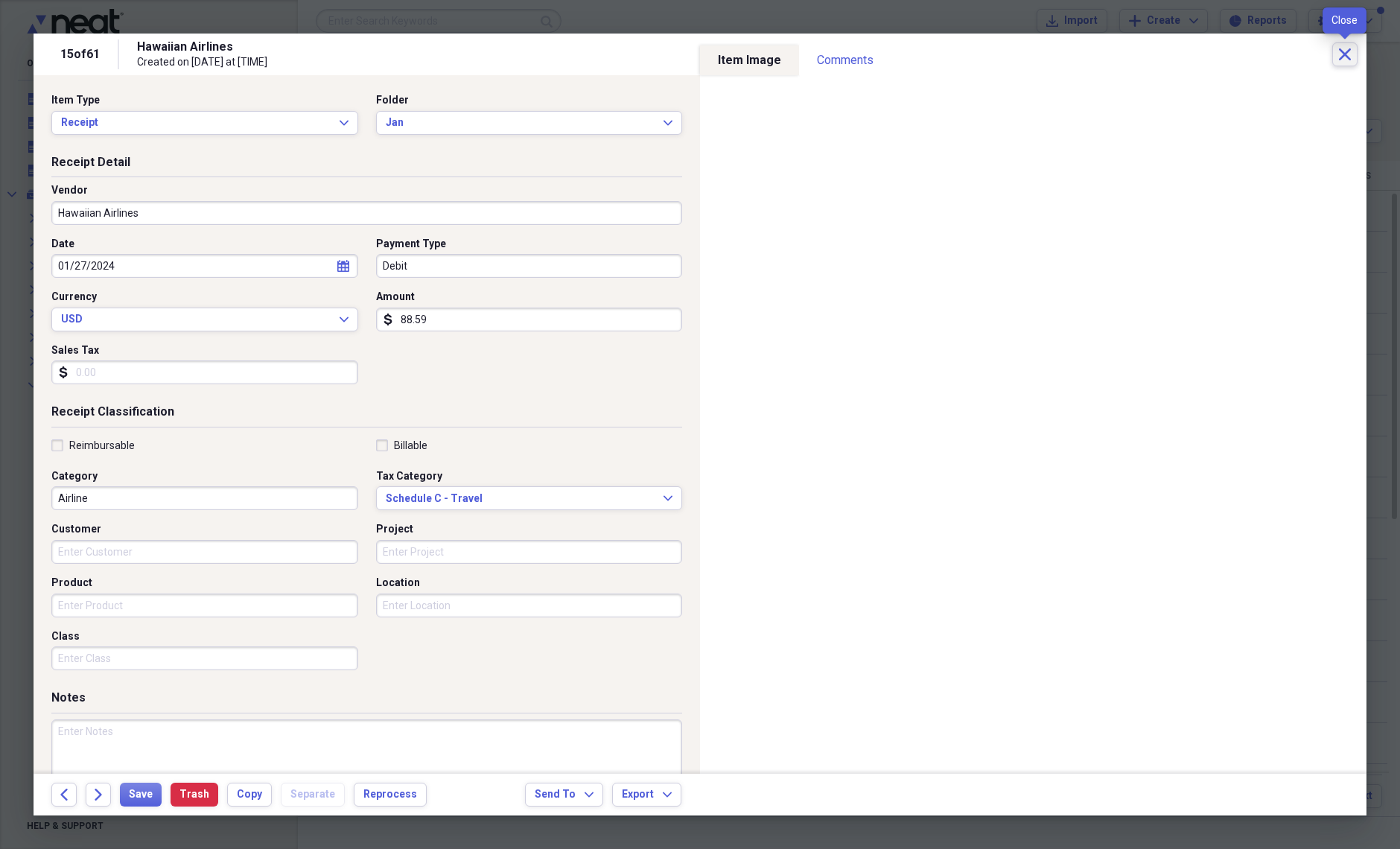click 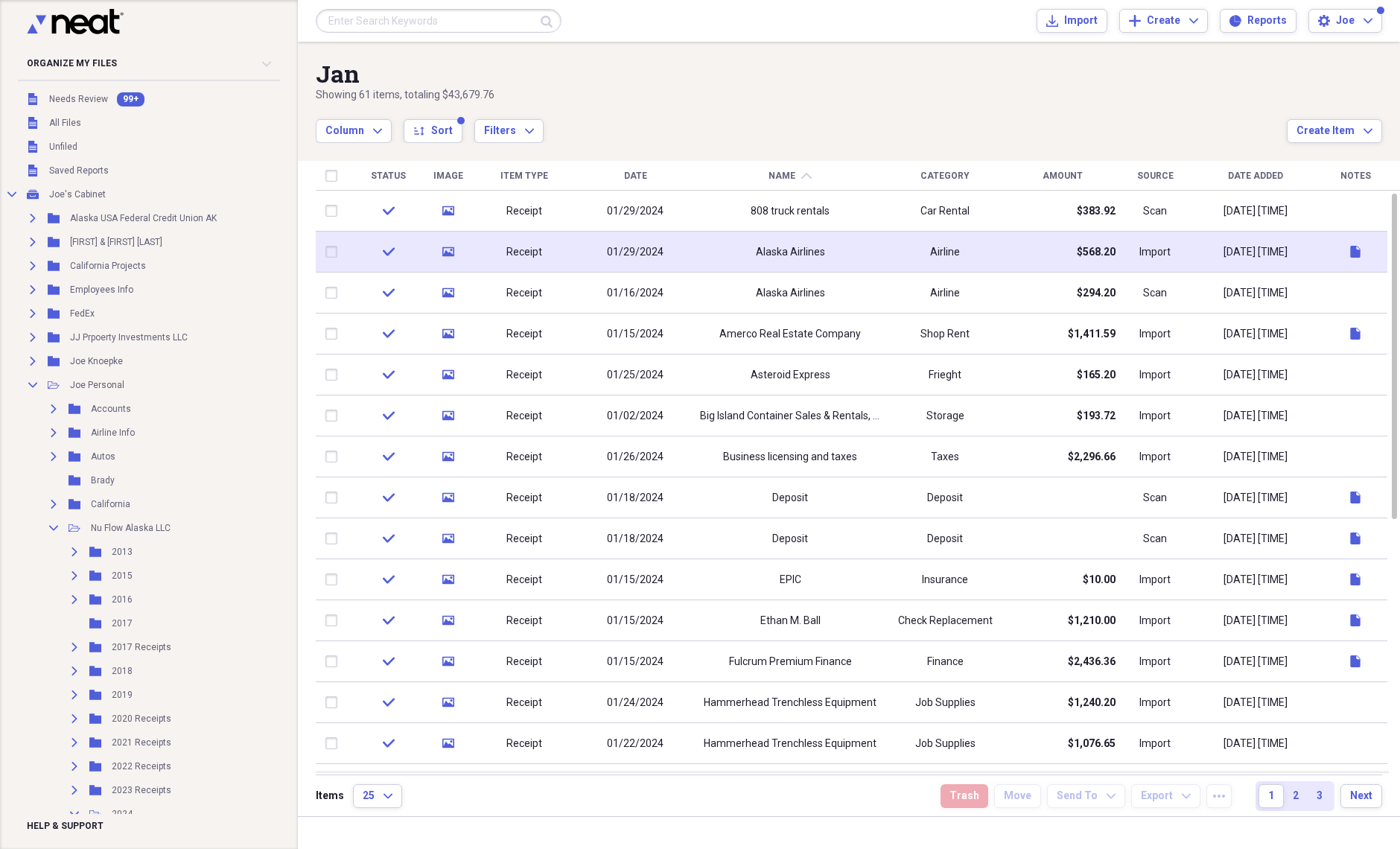 click on "Alaska Airlines" at bounding box center (790, 252) 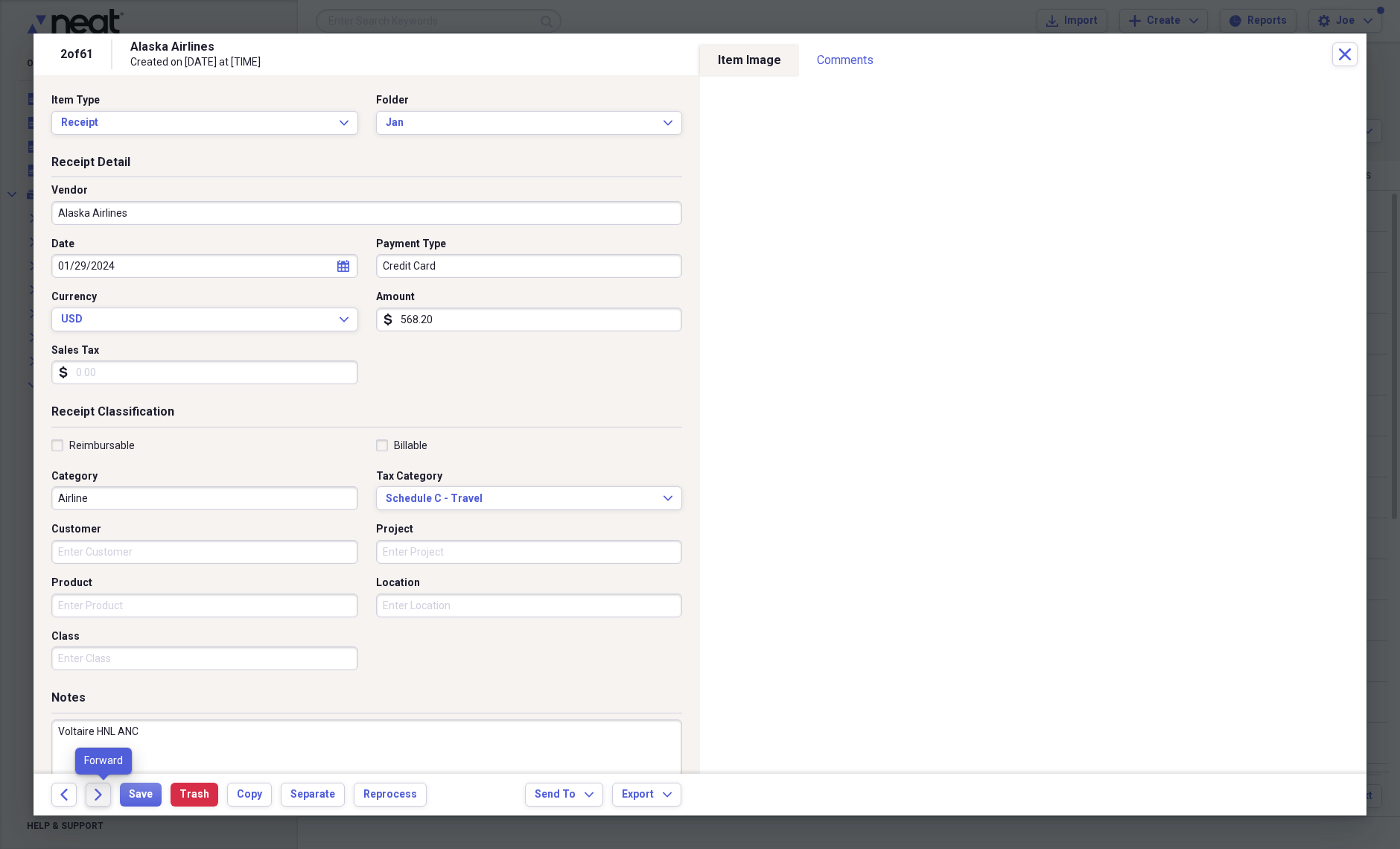 click 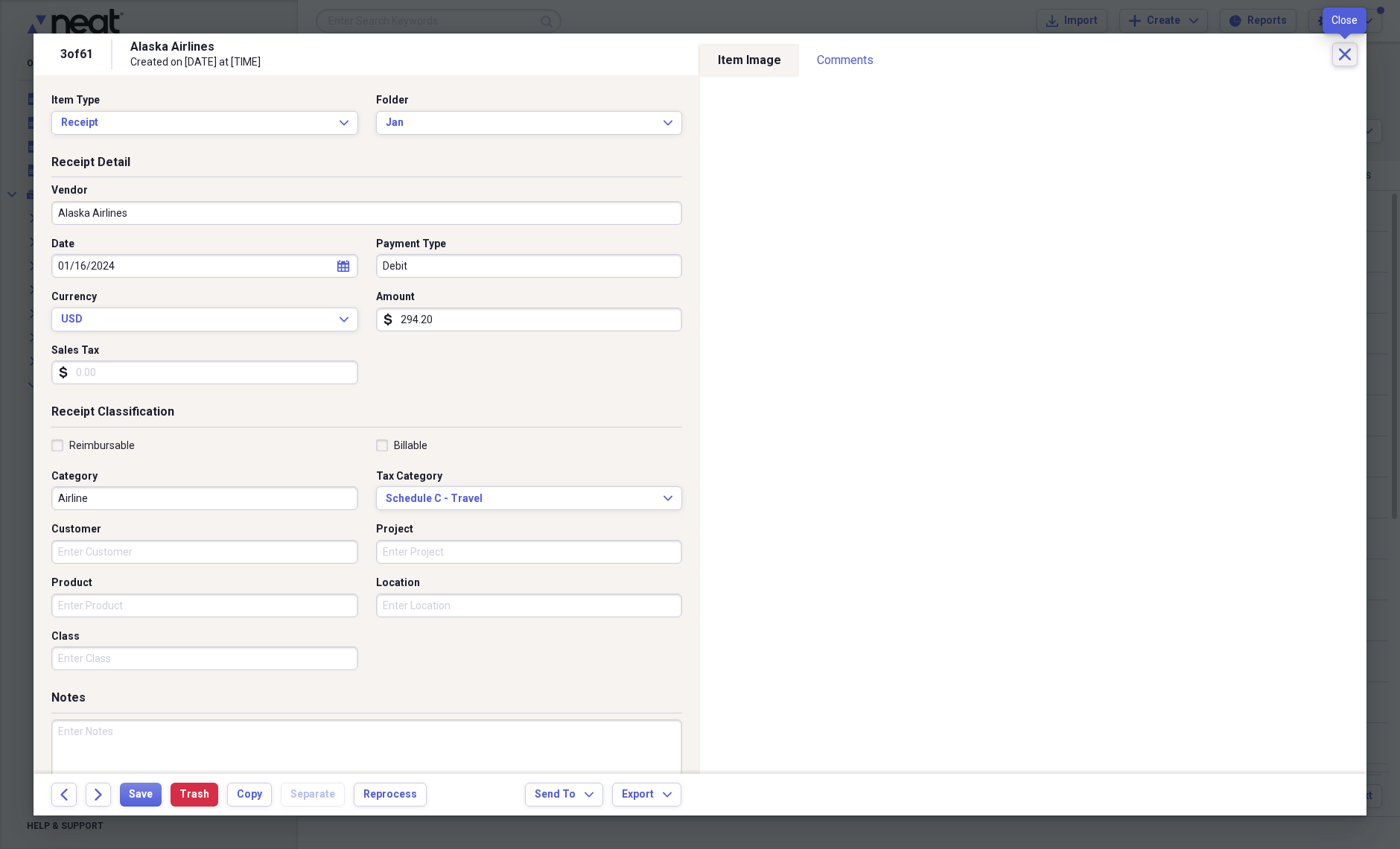 click on "Close" 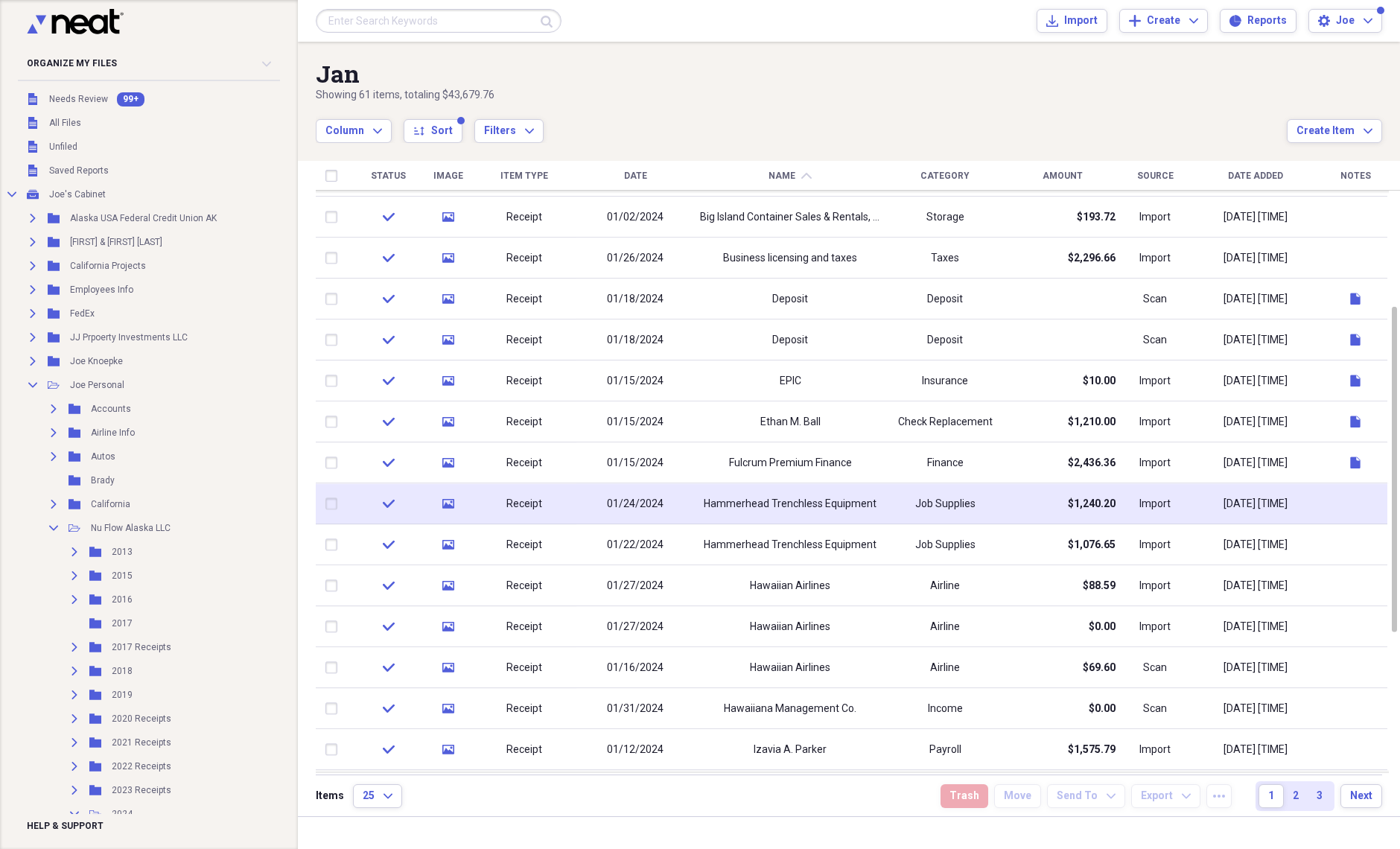 click on "Hammerhead Trenchless Equipment" at bounding box center (790, 503) 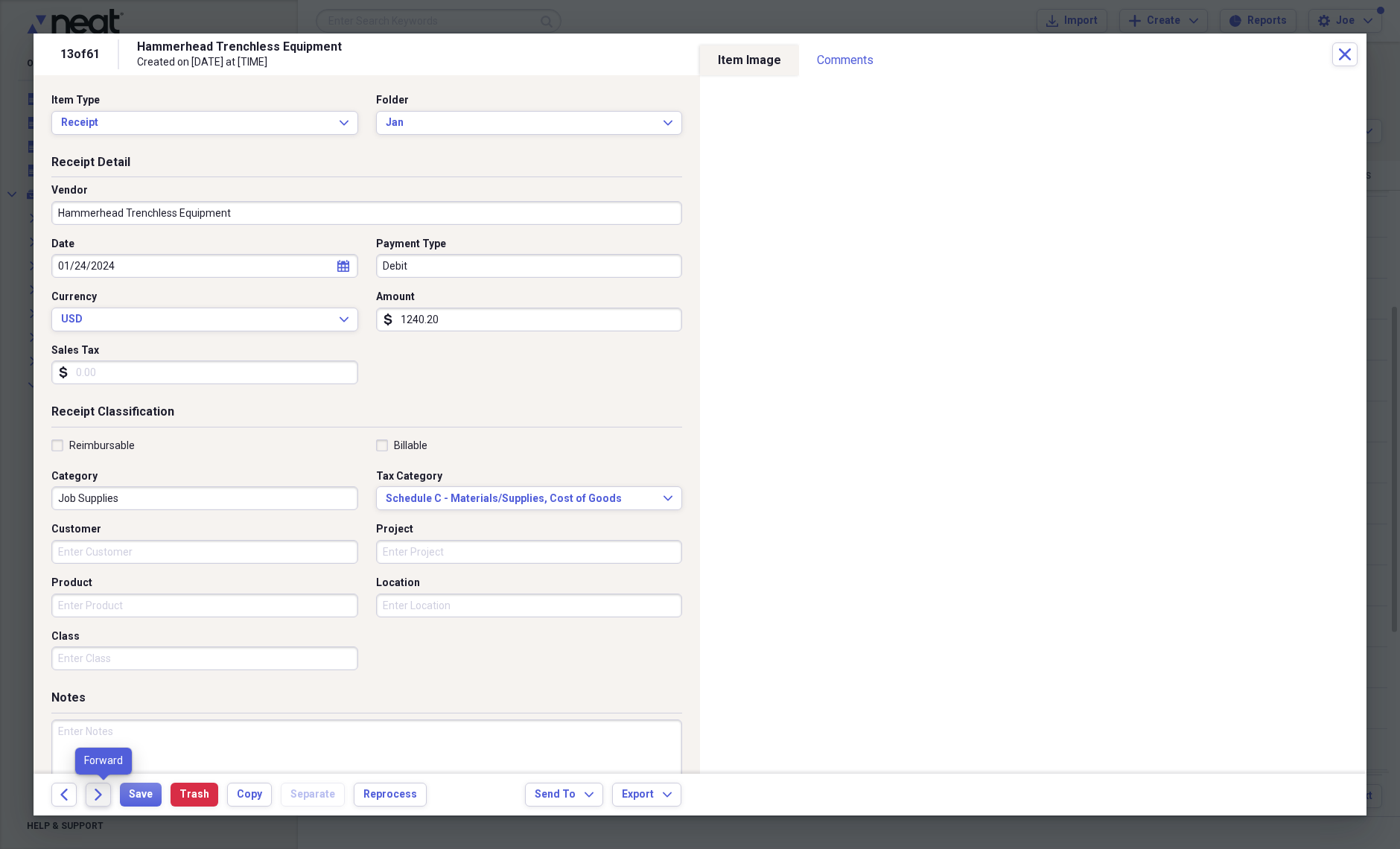 click on "Forward" at bounding box center [98, 795] 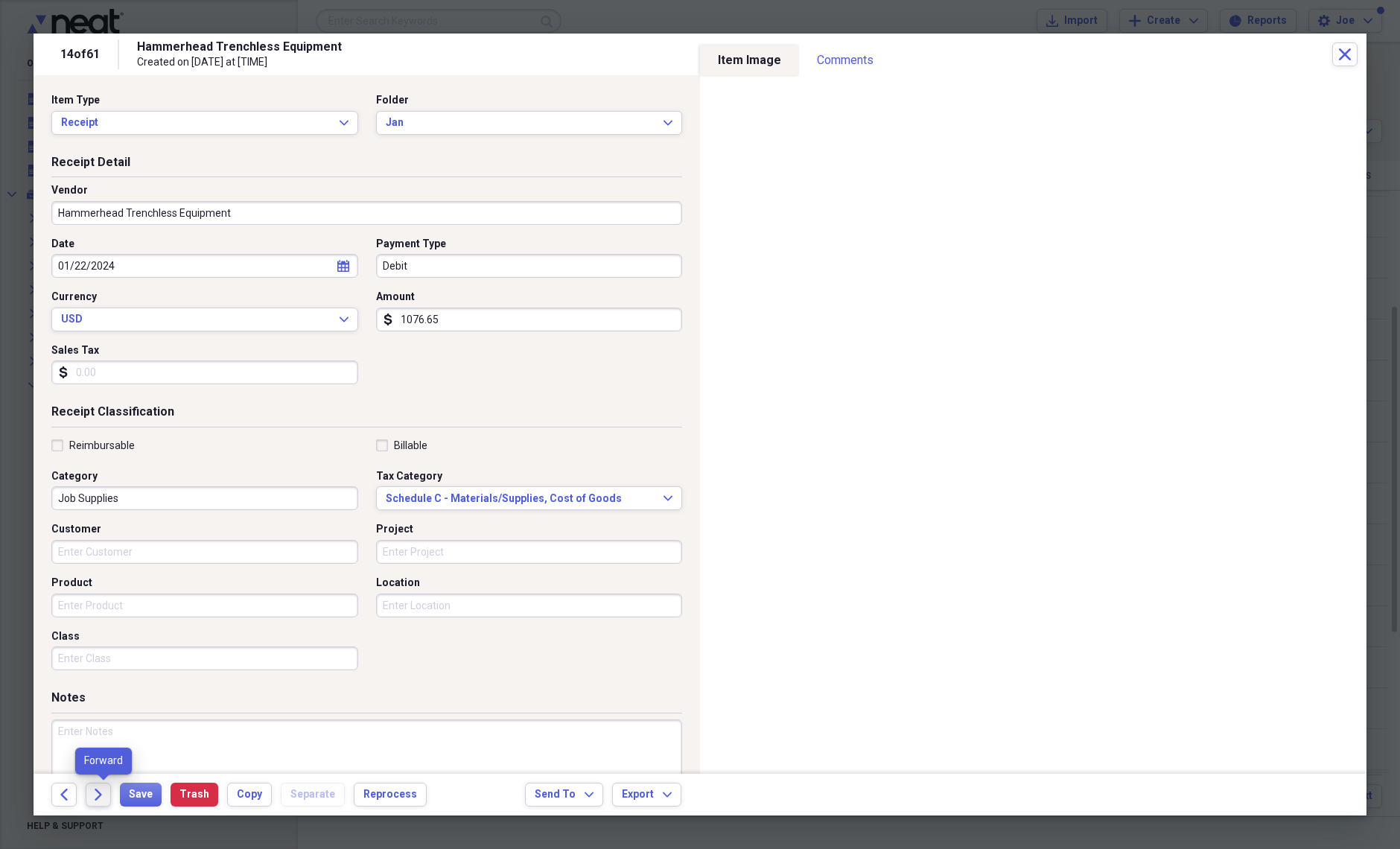 click on "Forward" 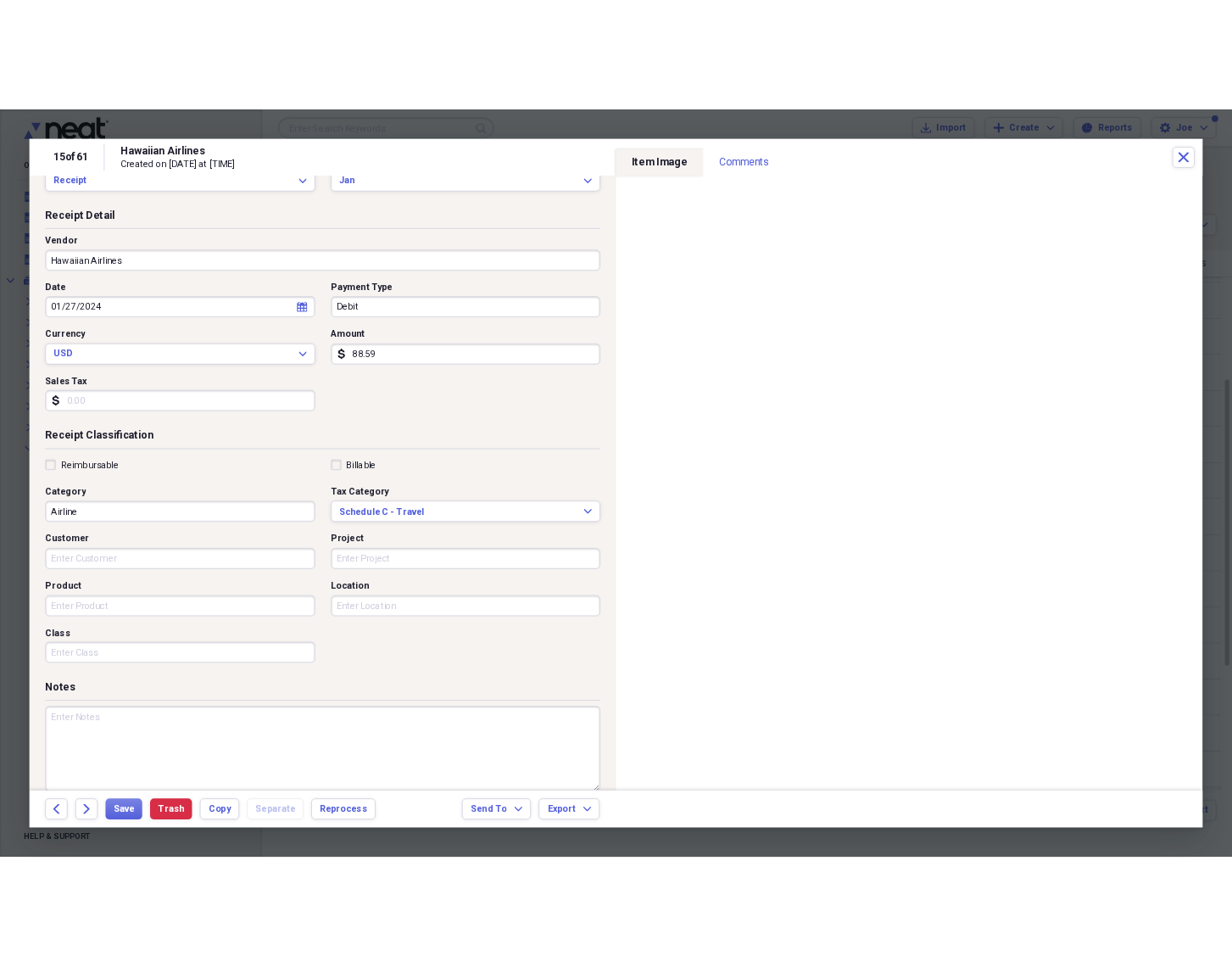 scroll, scrollTop: 71, scrollLeft: 0, axis: vertical 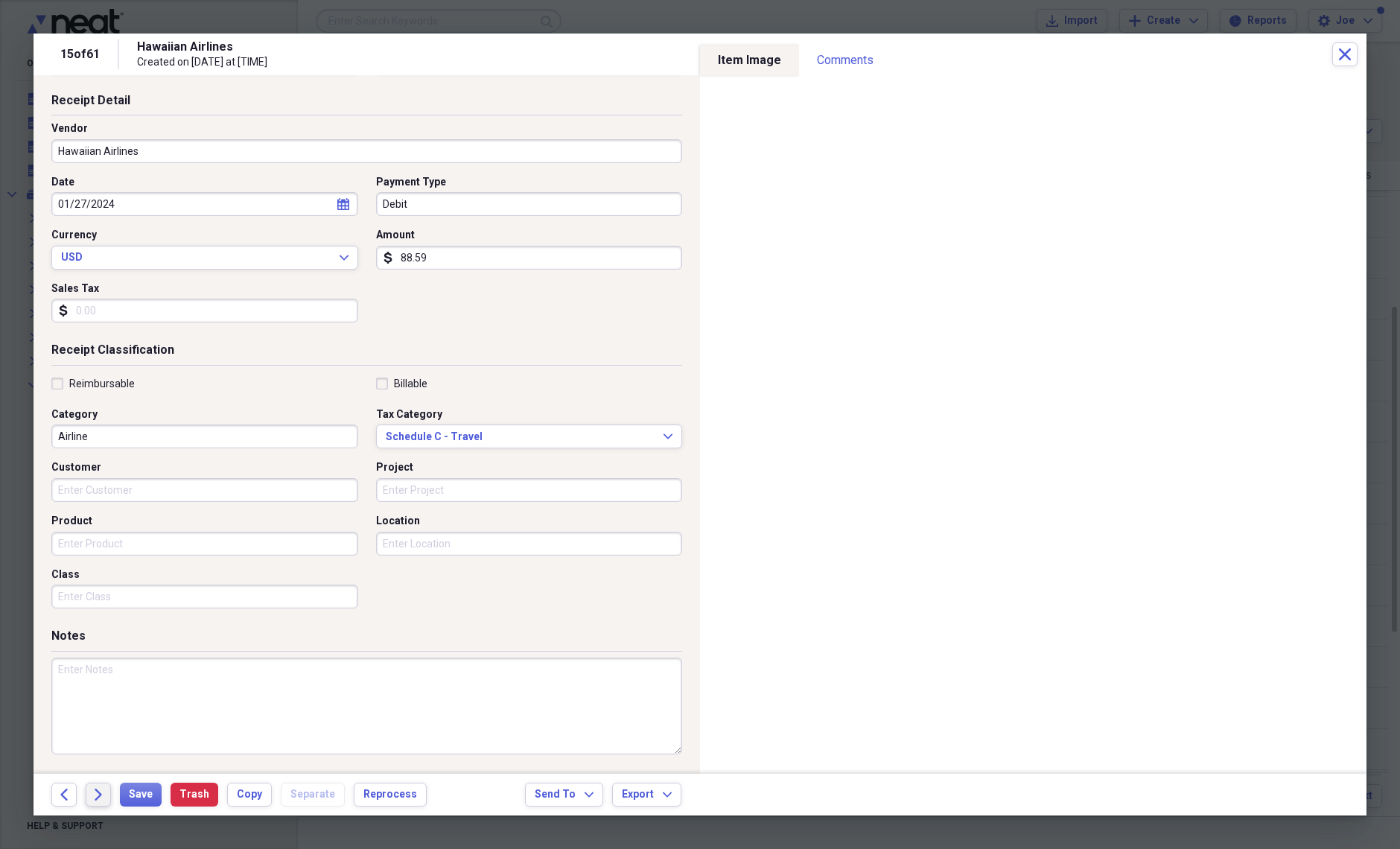 click on "Forward" 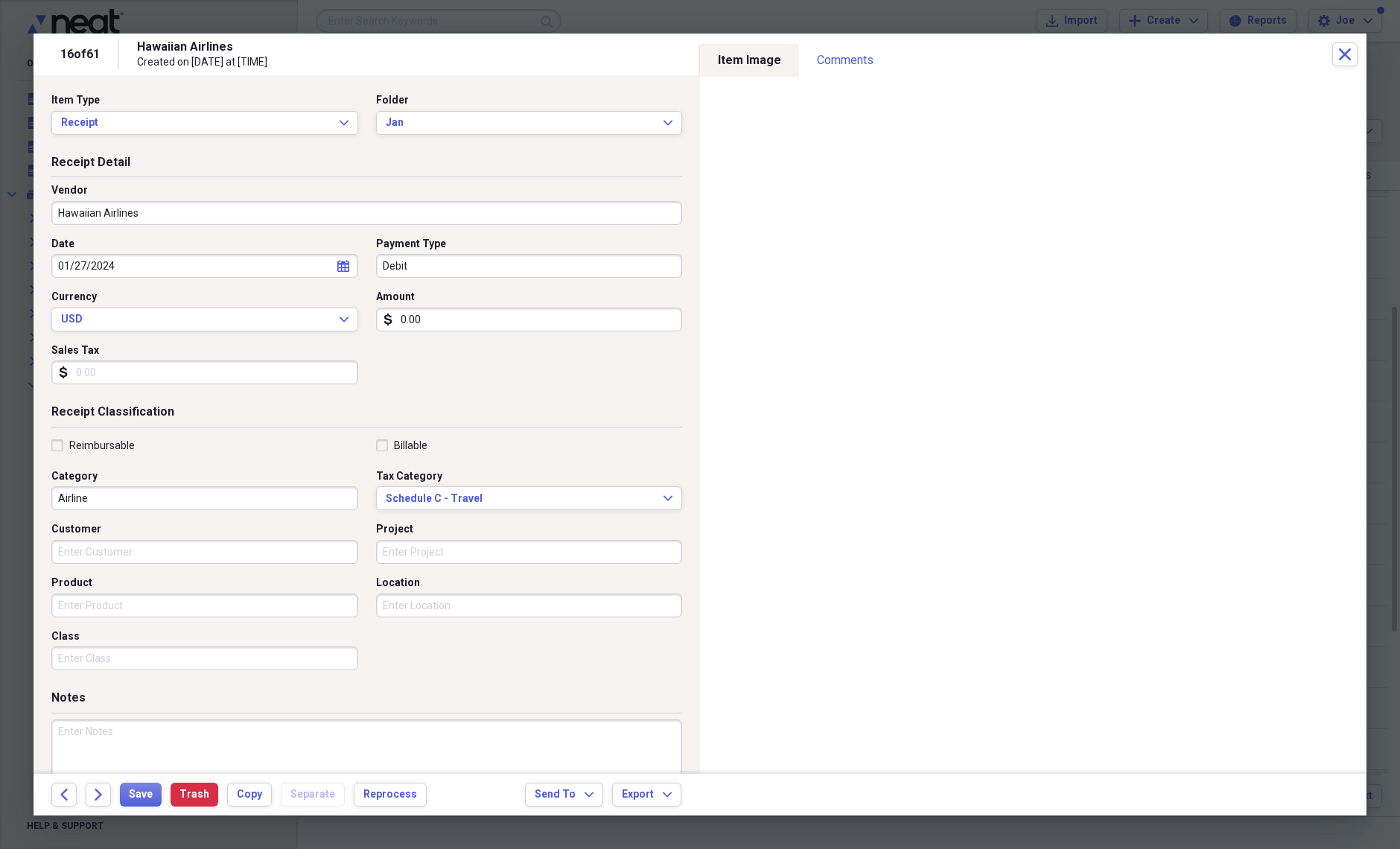 click at bounding box center (366, 768) 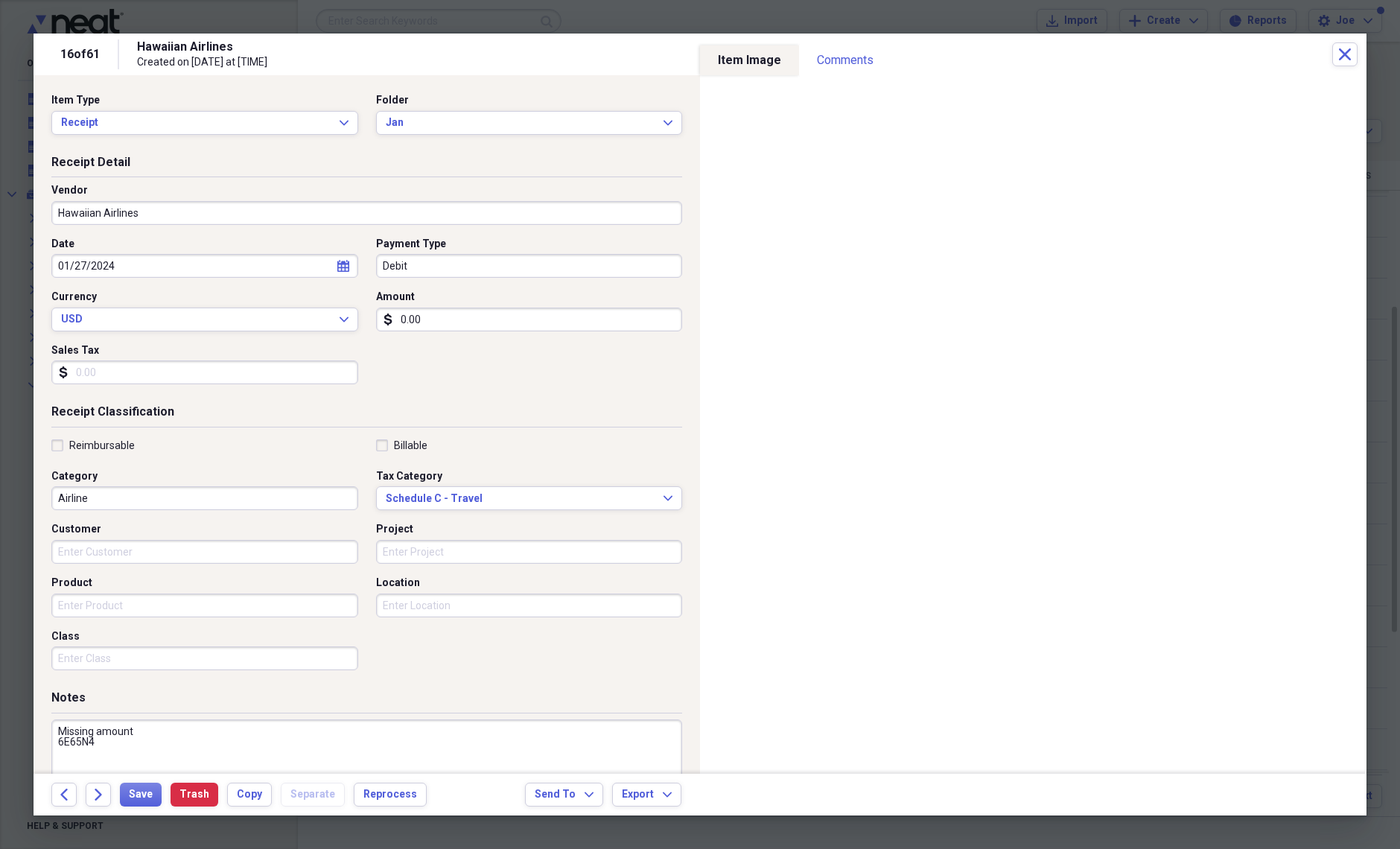click on "Missing amount
6E65N4" at bounding box center [366, 768] 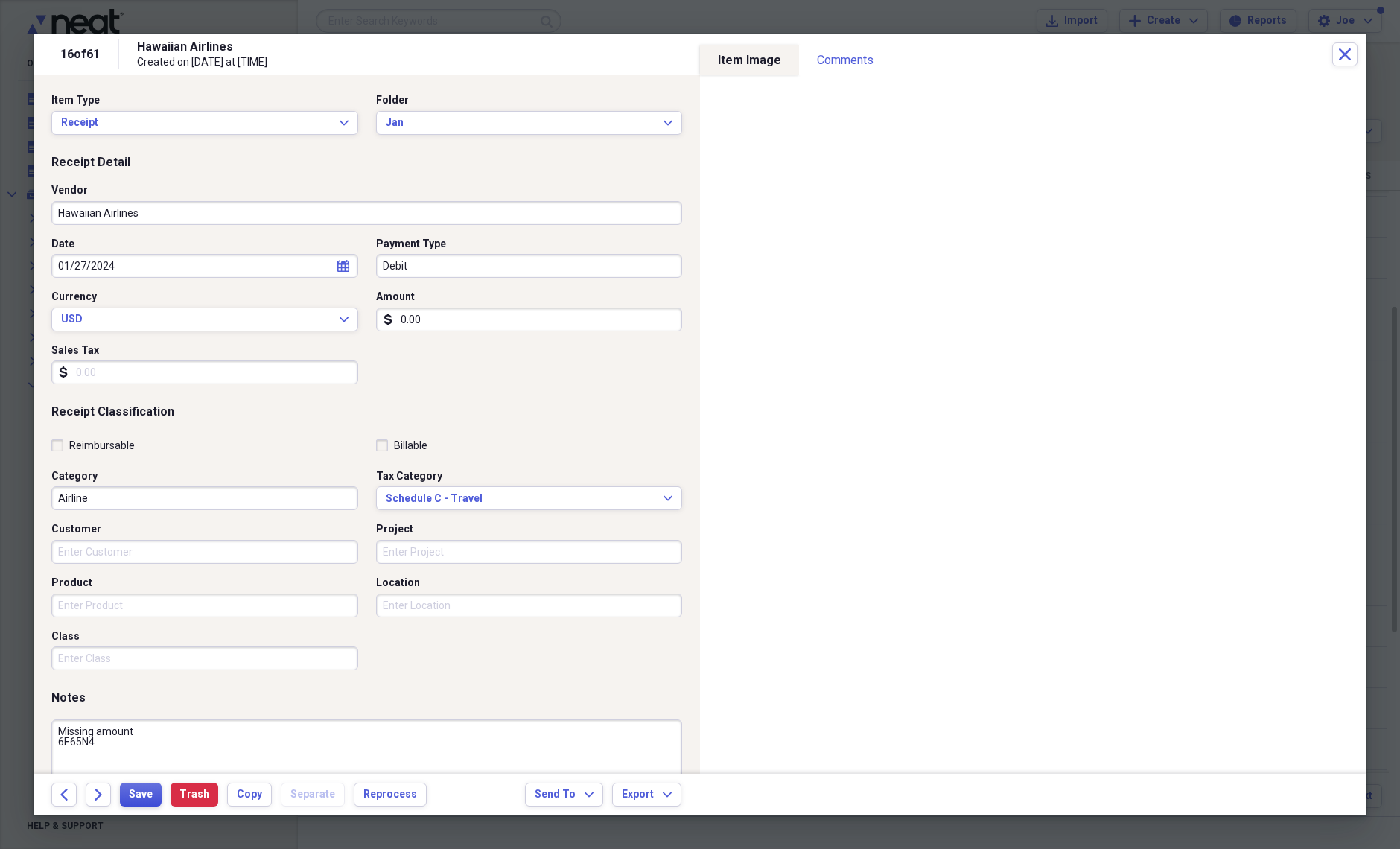 type on "Missing amount
6E65N4" 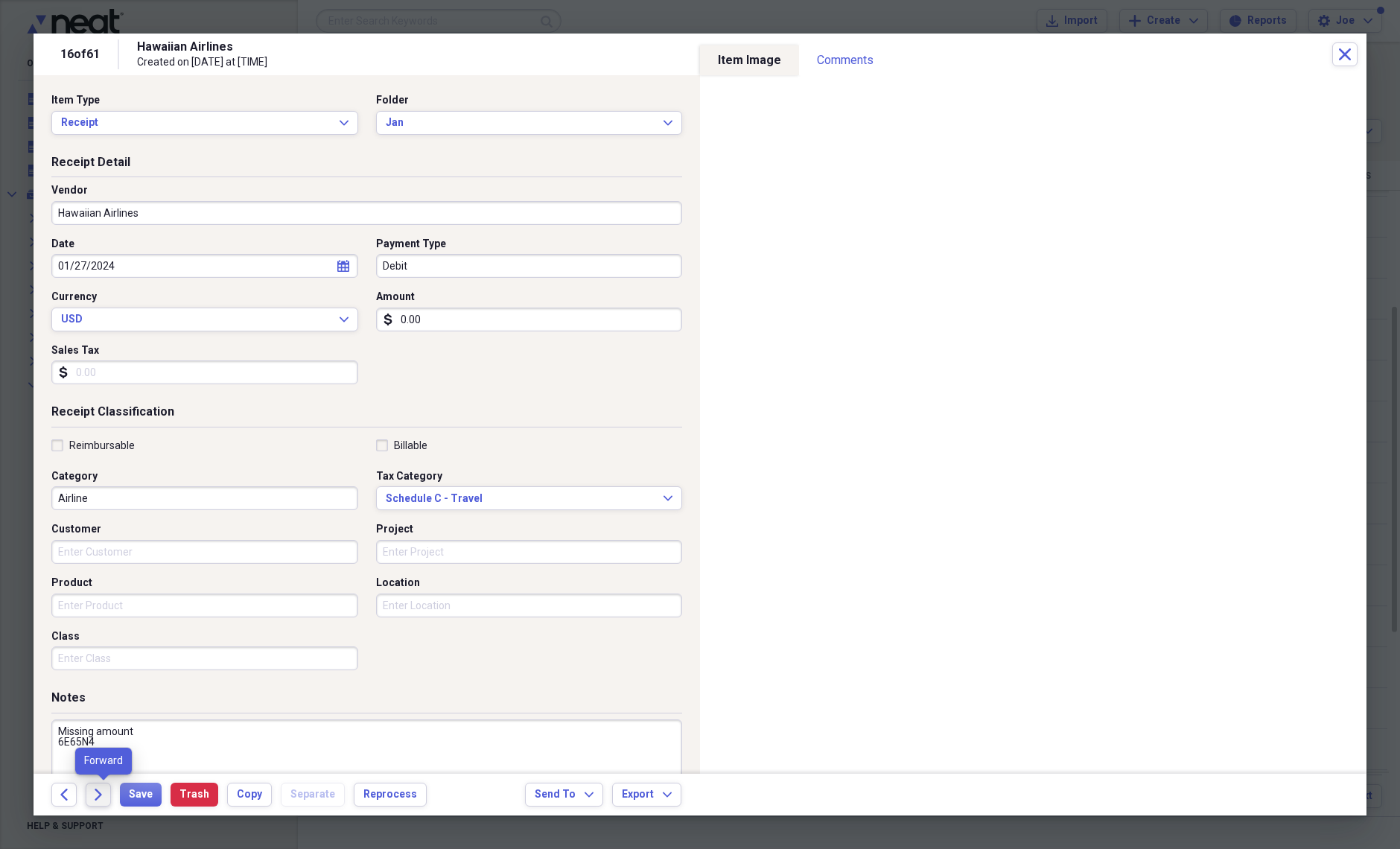 click on "Forward" at bounding box center (98, 795) 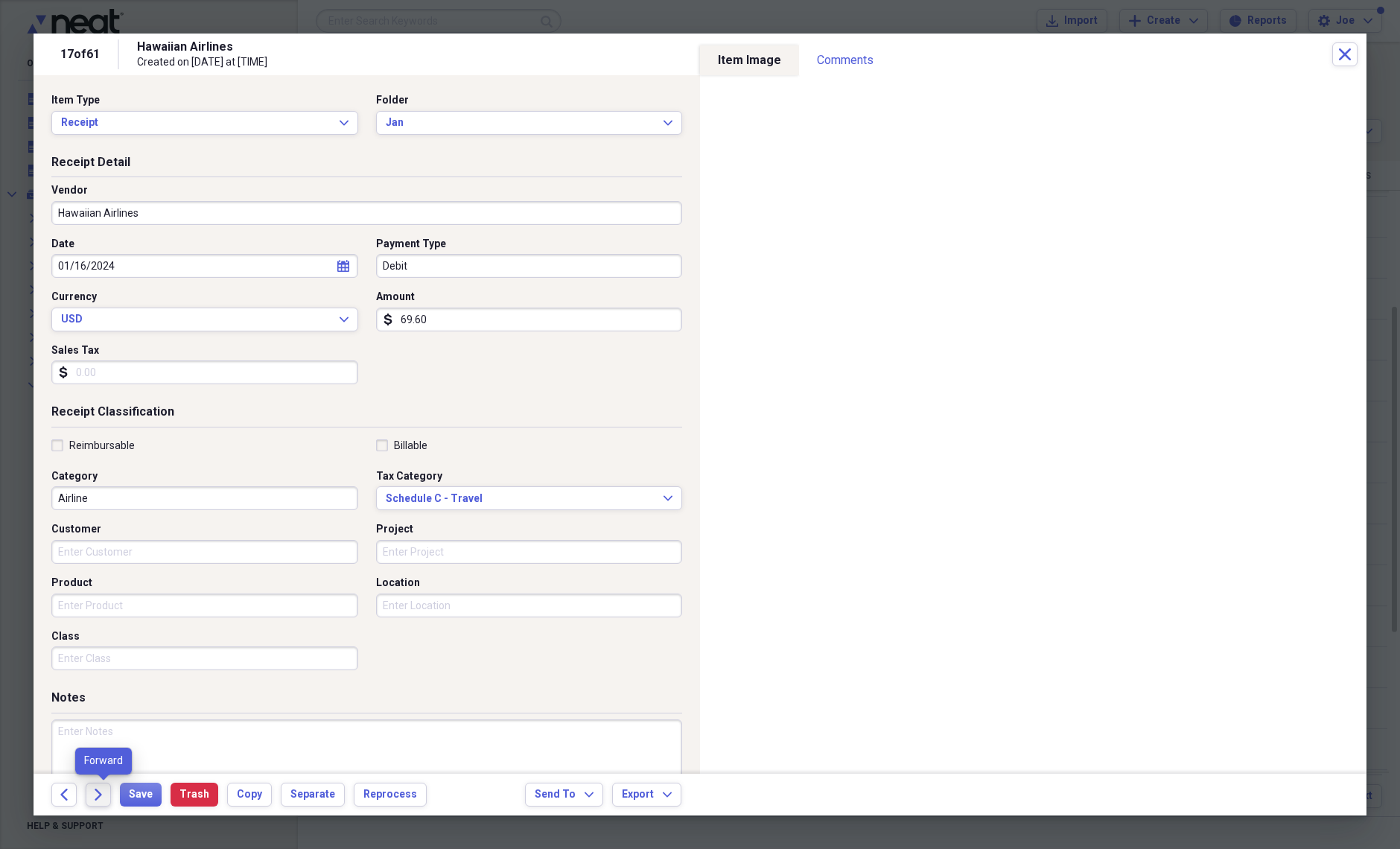 click on "Forward" at bounding box center (98, 795) 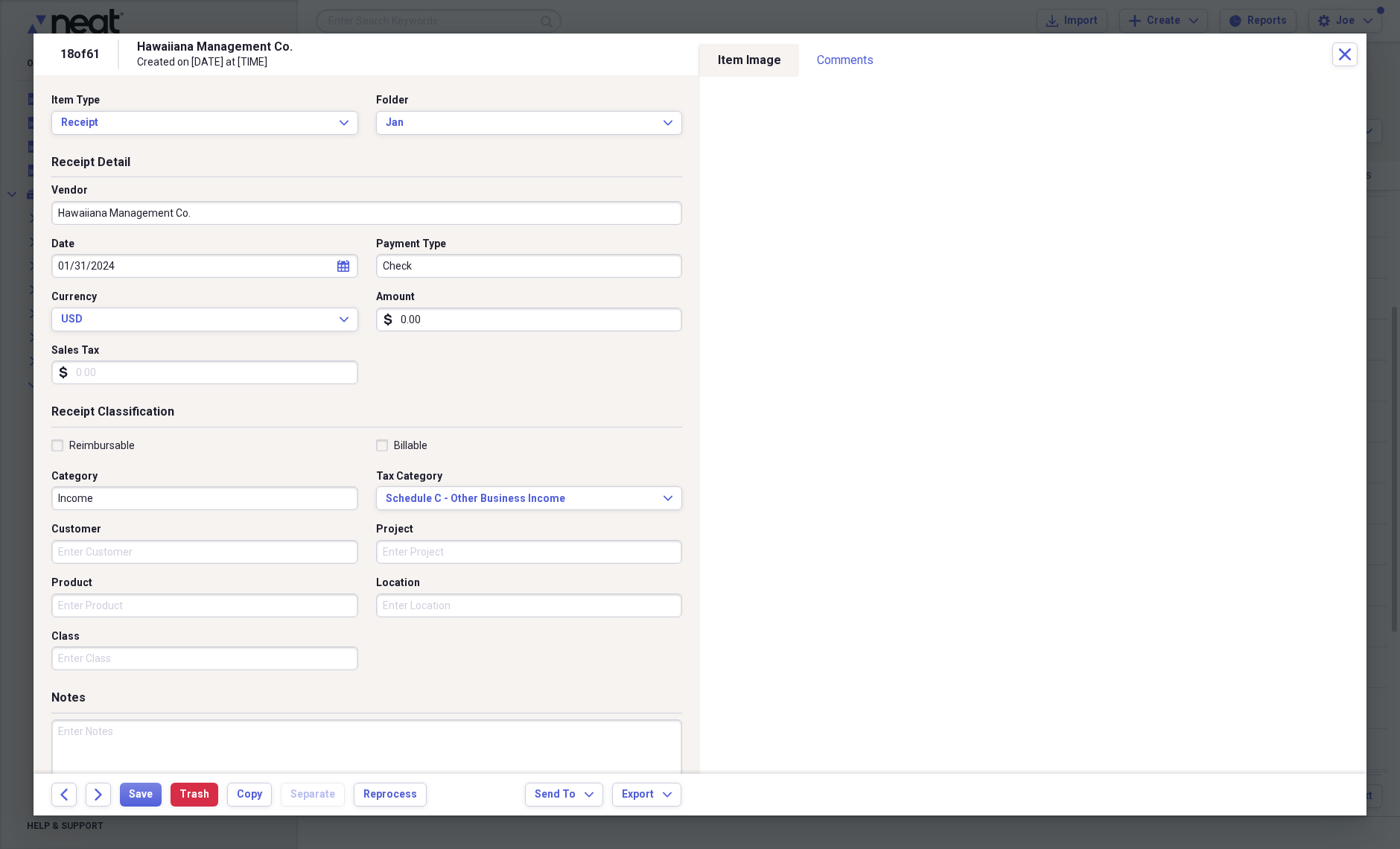 click on "Hawaiiana Management Co." at bounding box center [366, 213] 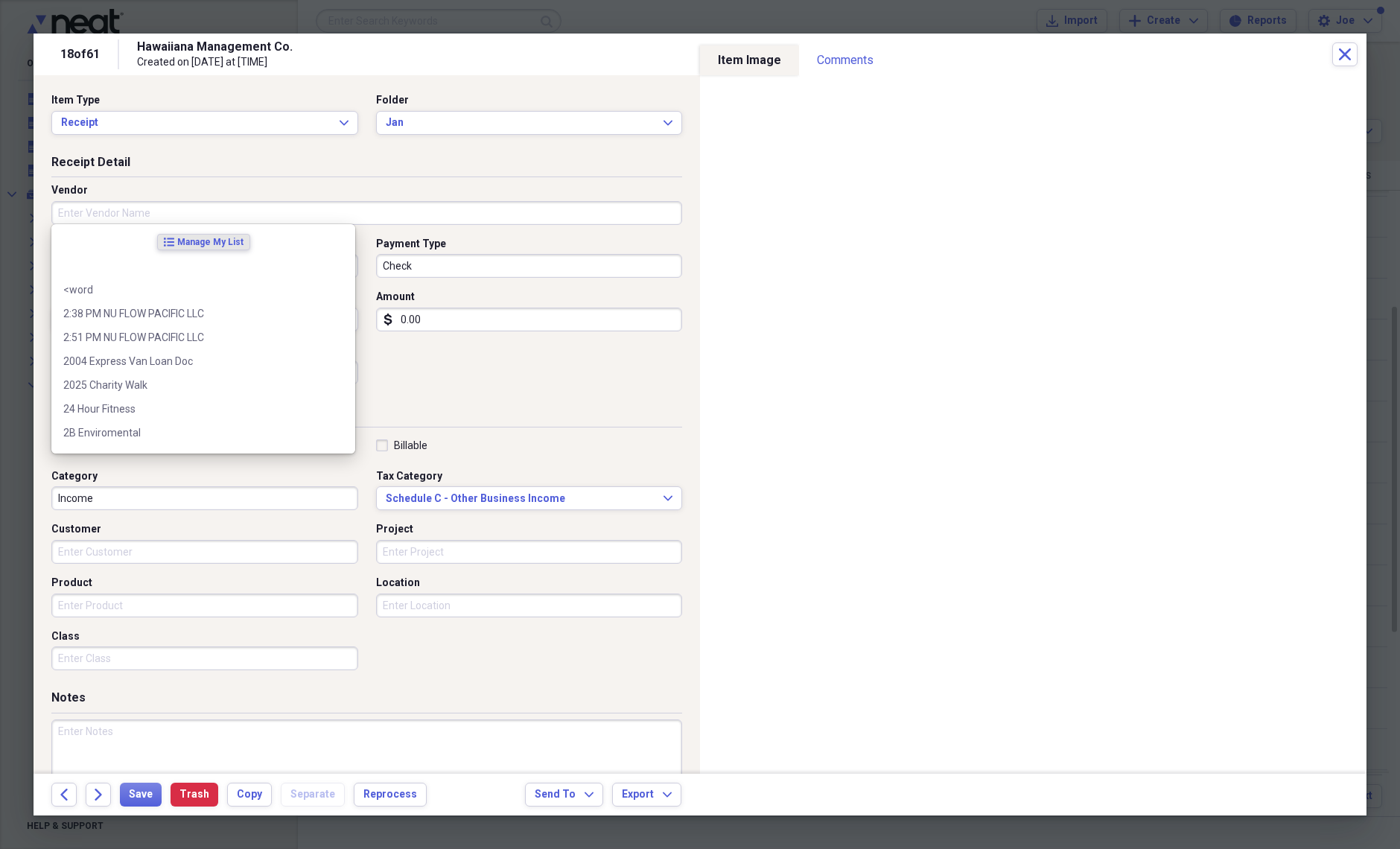 type 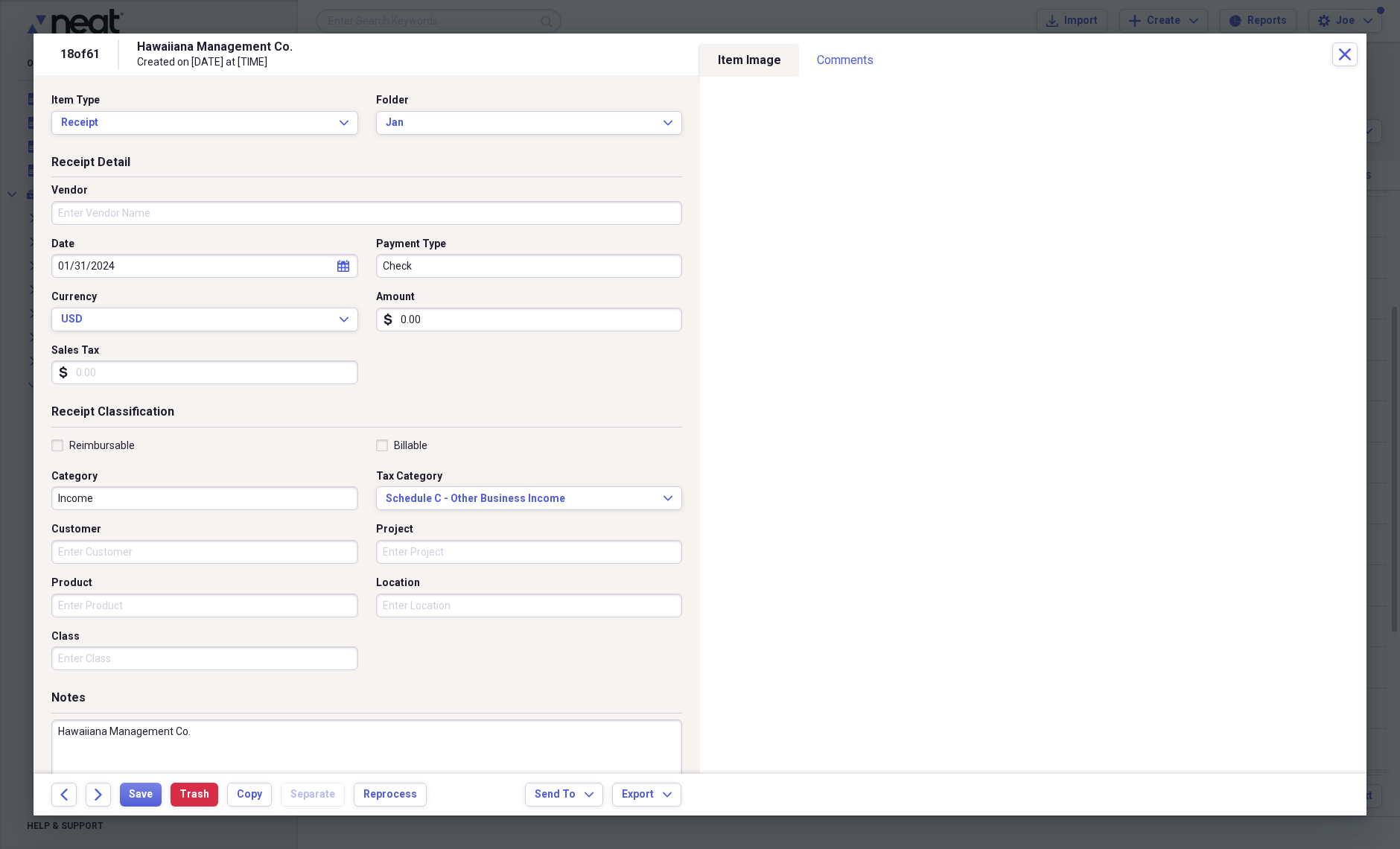 type on "Hawaiiana Management Co." 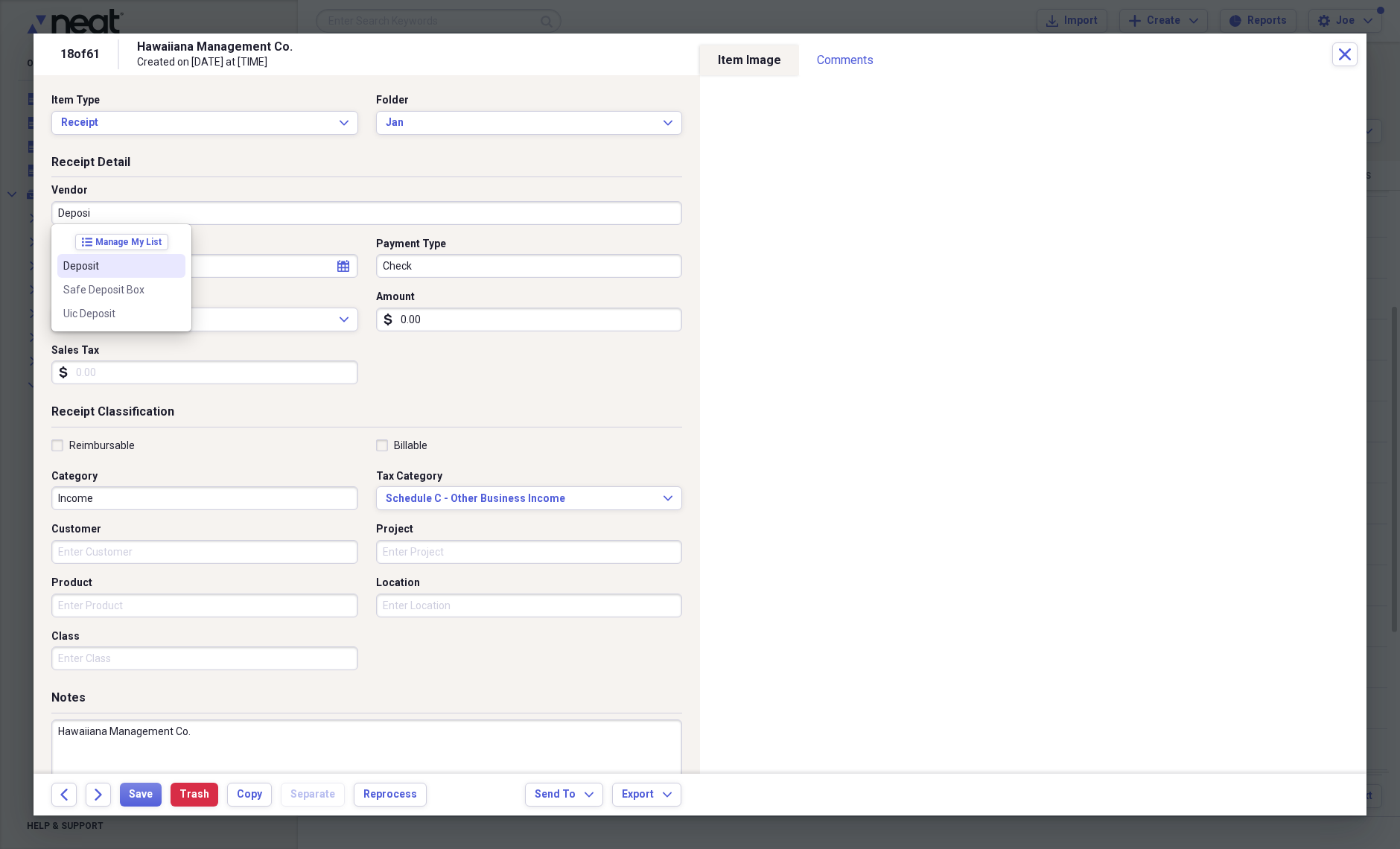 type on "Deposit" 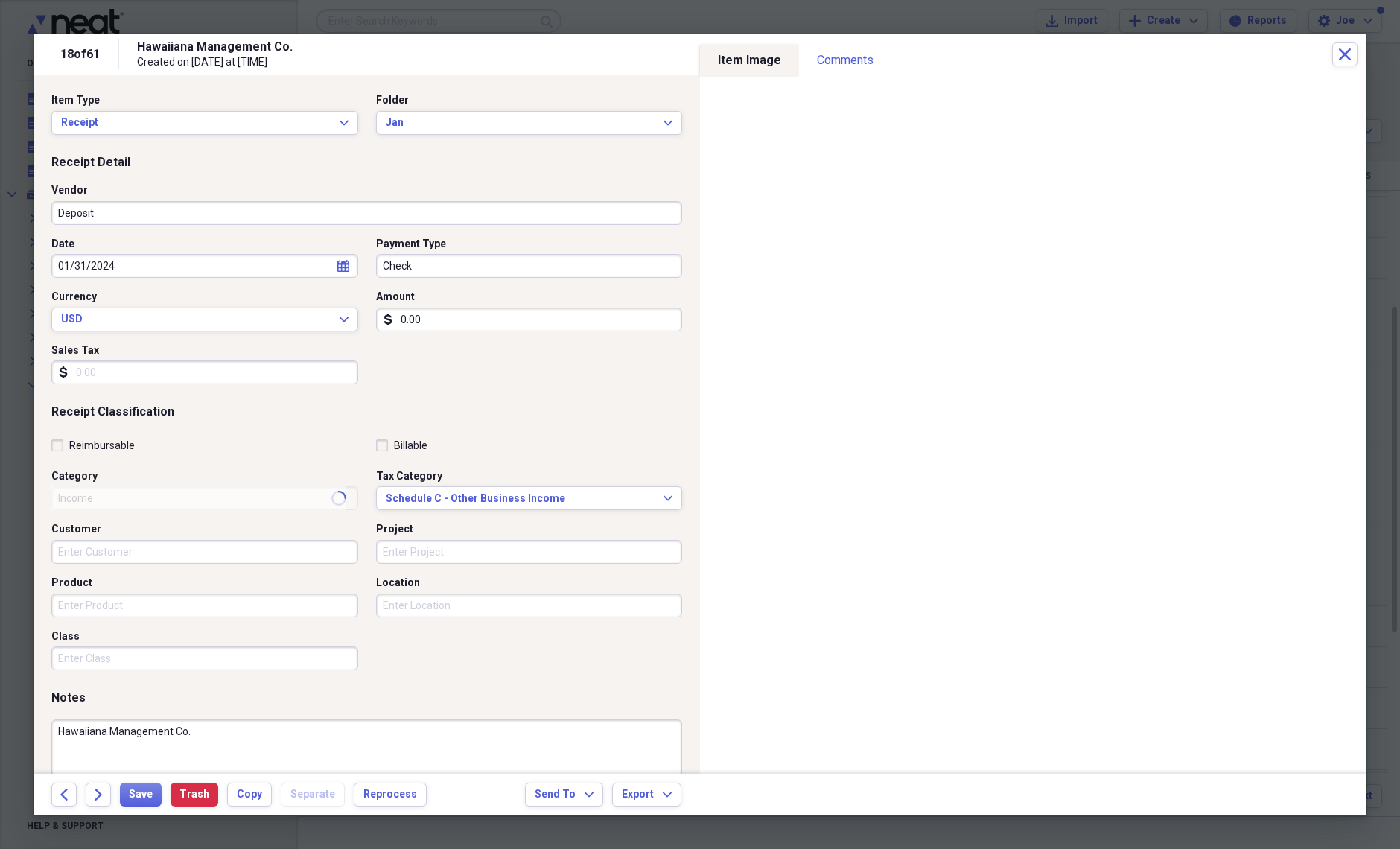 type on "Deposit" 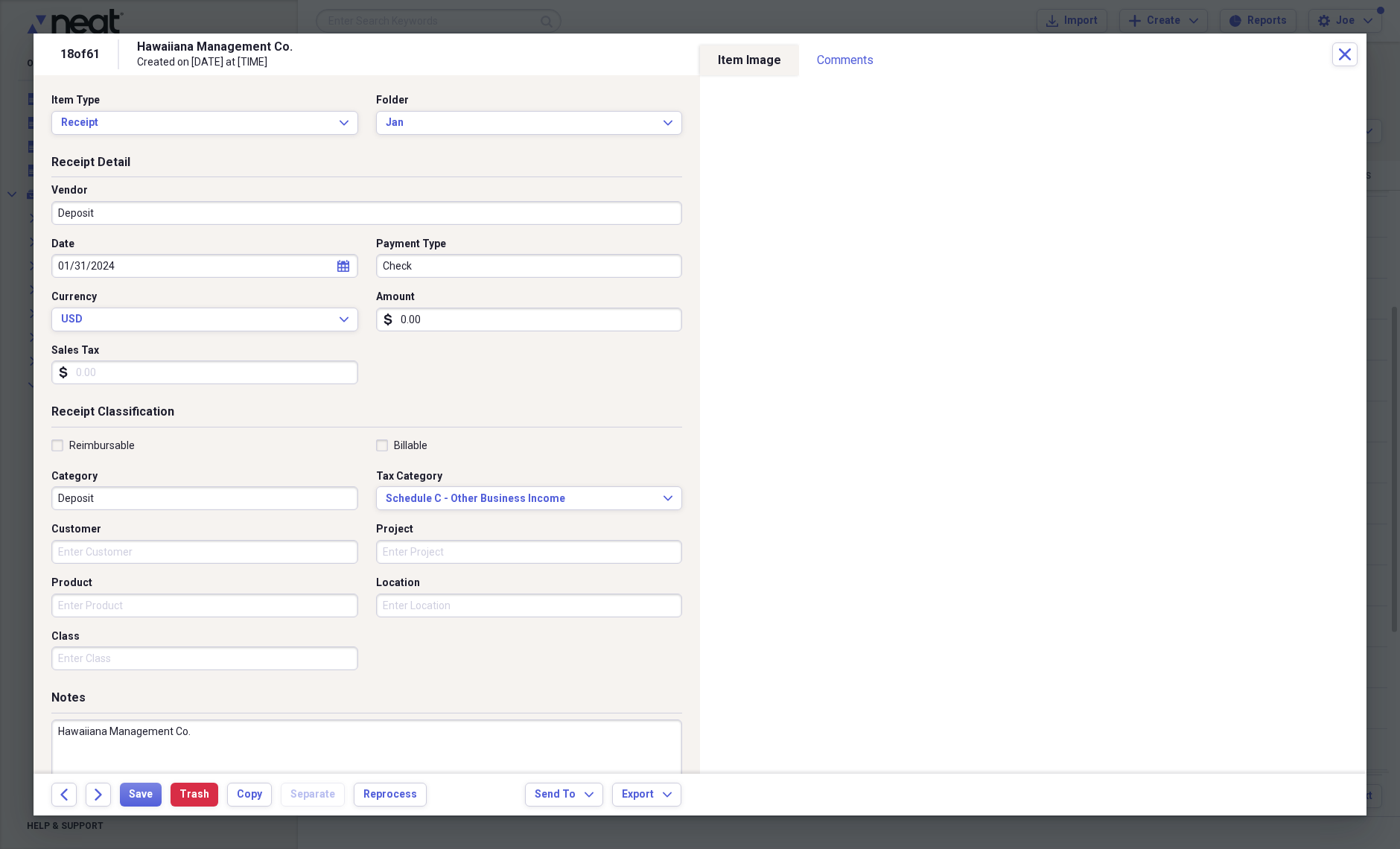 click on "Check" at bounding box center (529, 266) 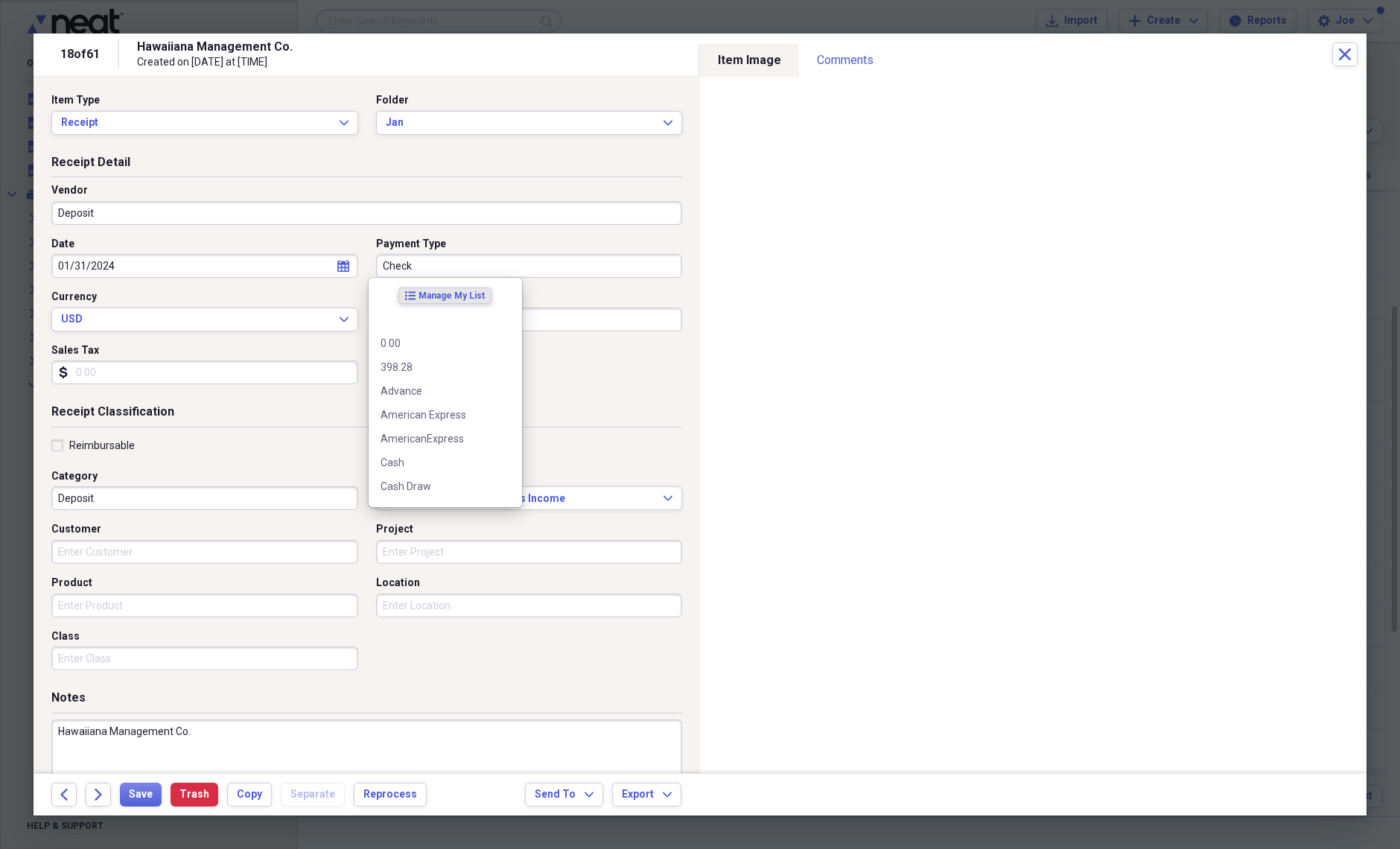 click on "Billable" at bounding box center (529, 445) 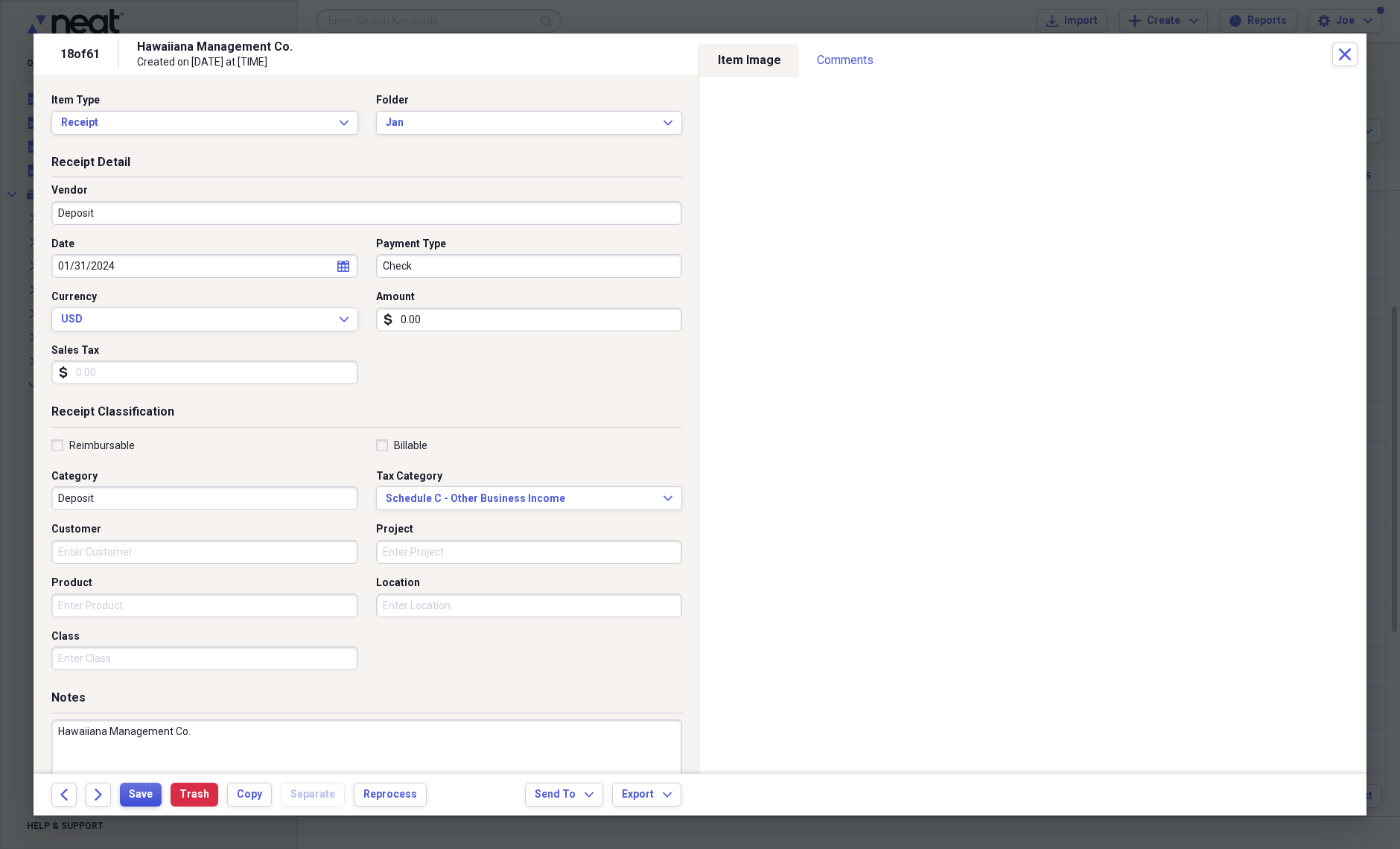 click on "Save" at bounding box center (141, 795) 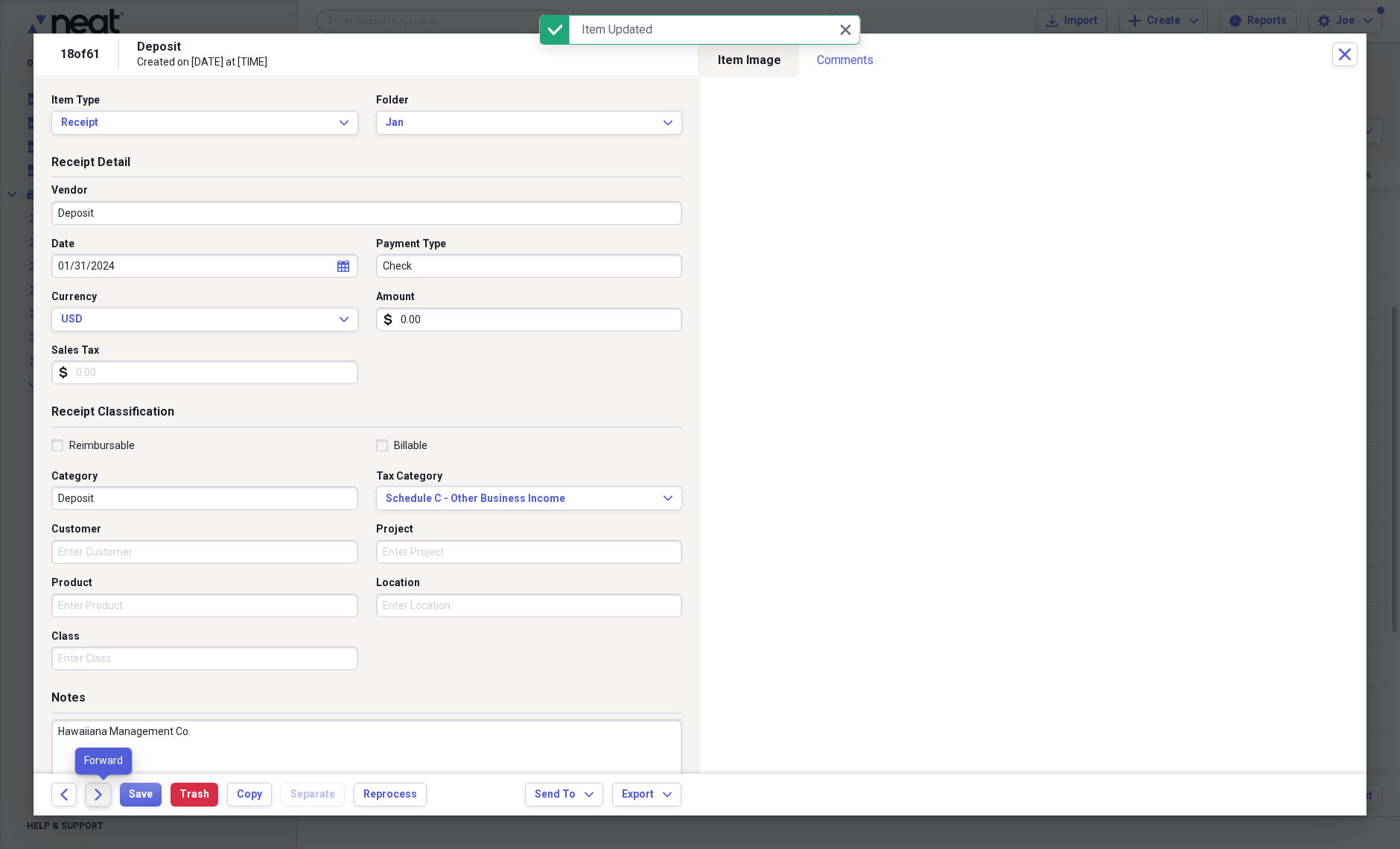 click on "Forward" at bounding box center (98, 795) 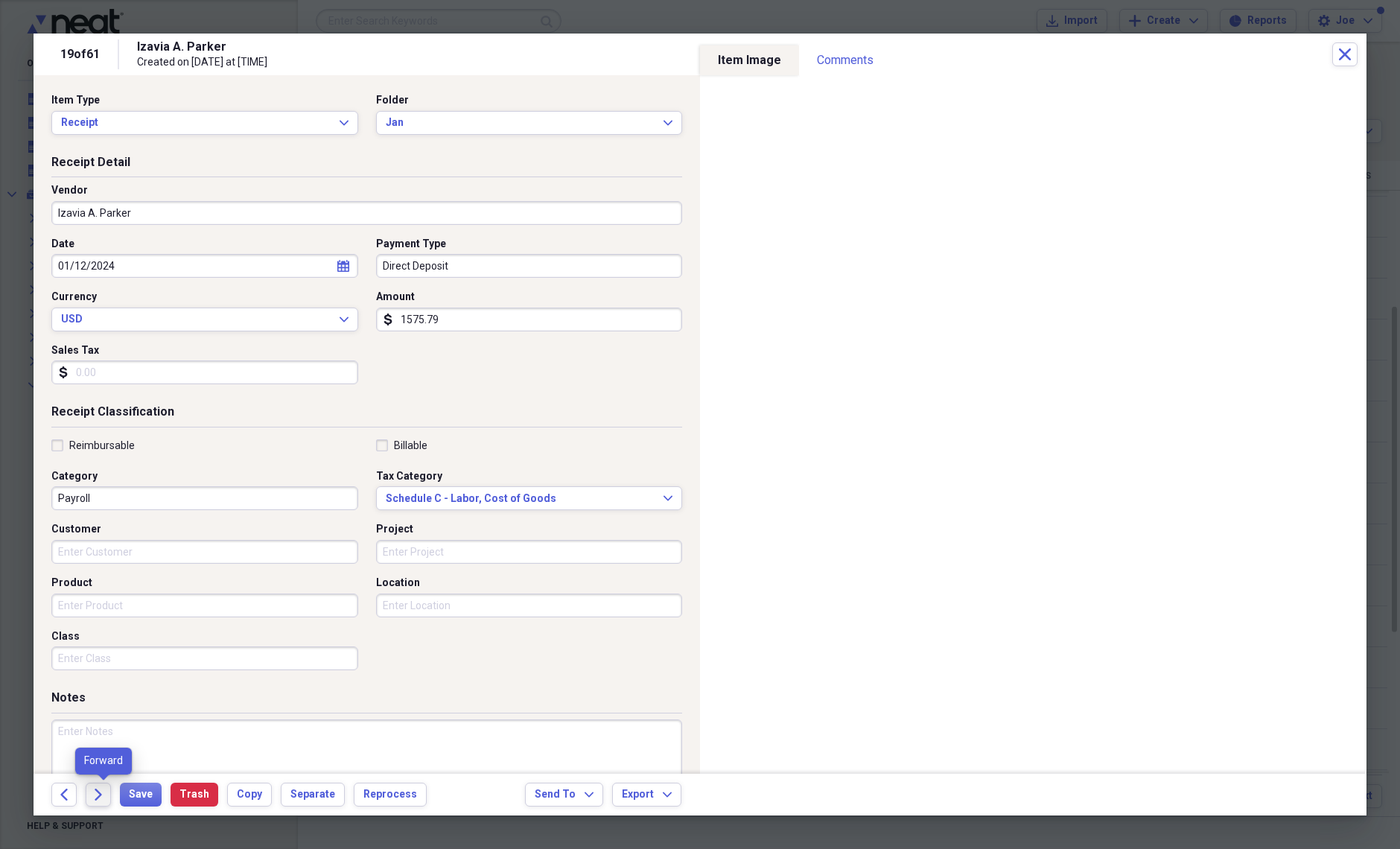 click on "Forward" 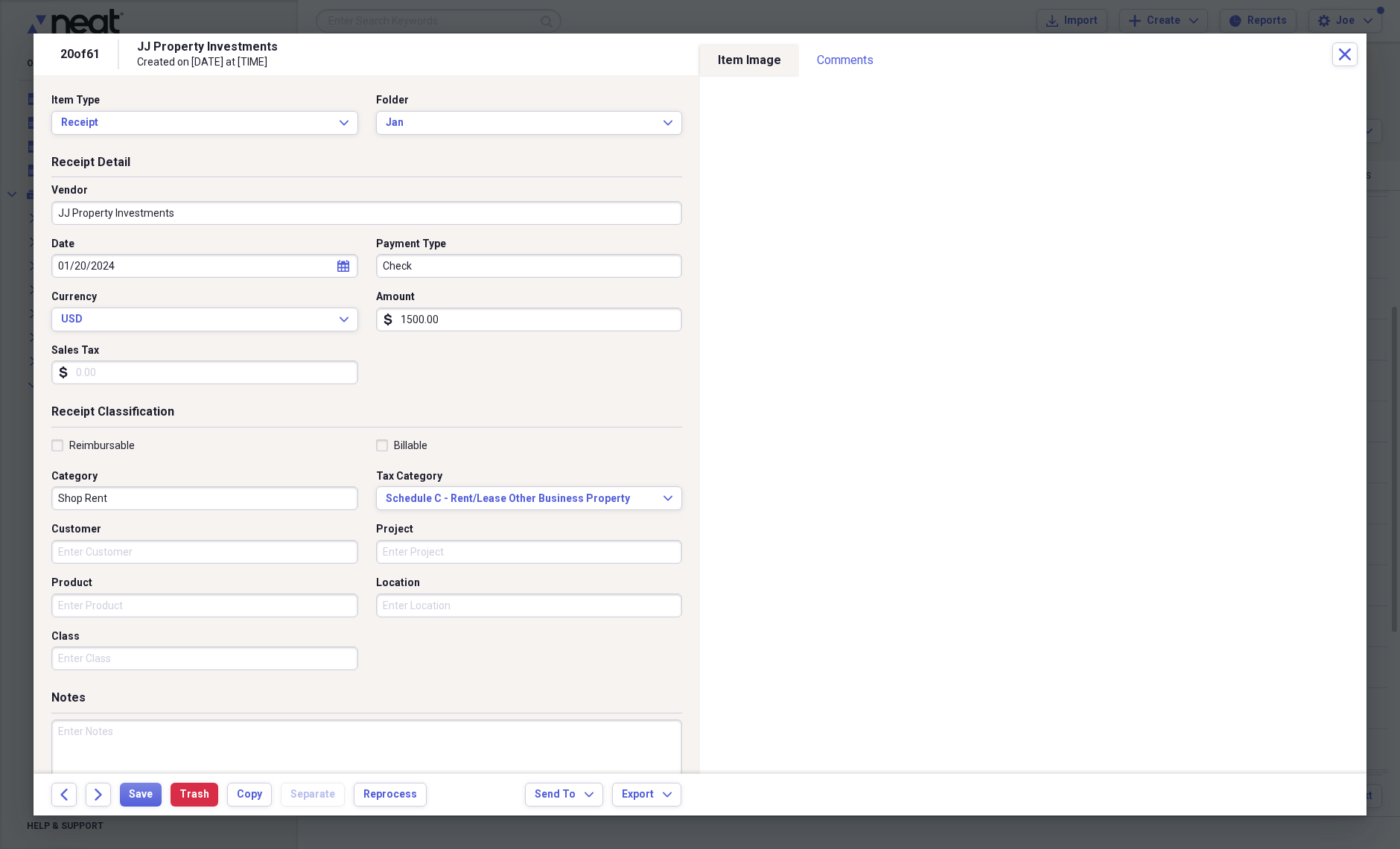click at bounding box center [366, 768] 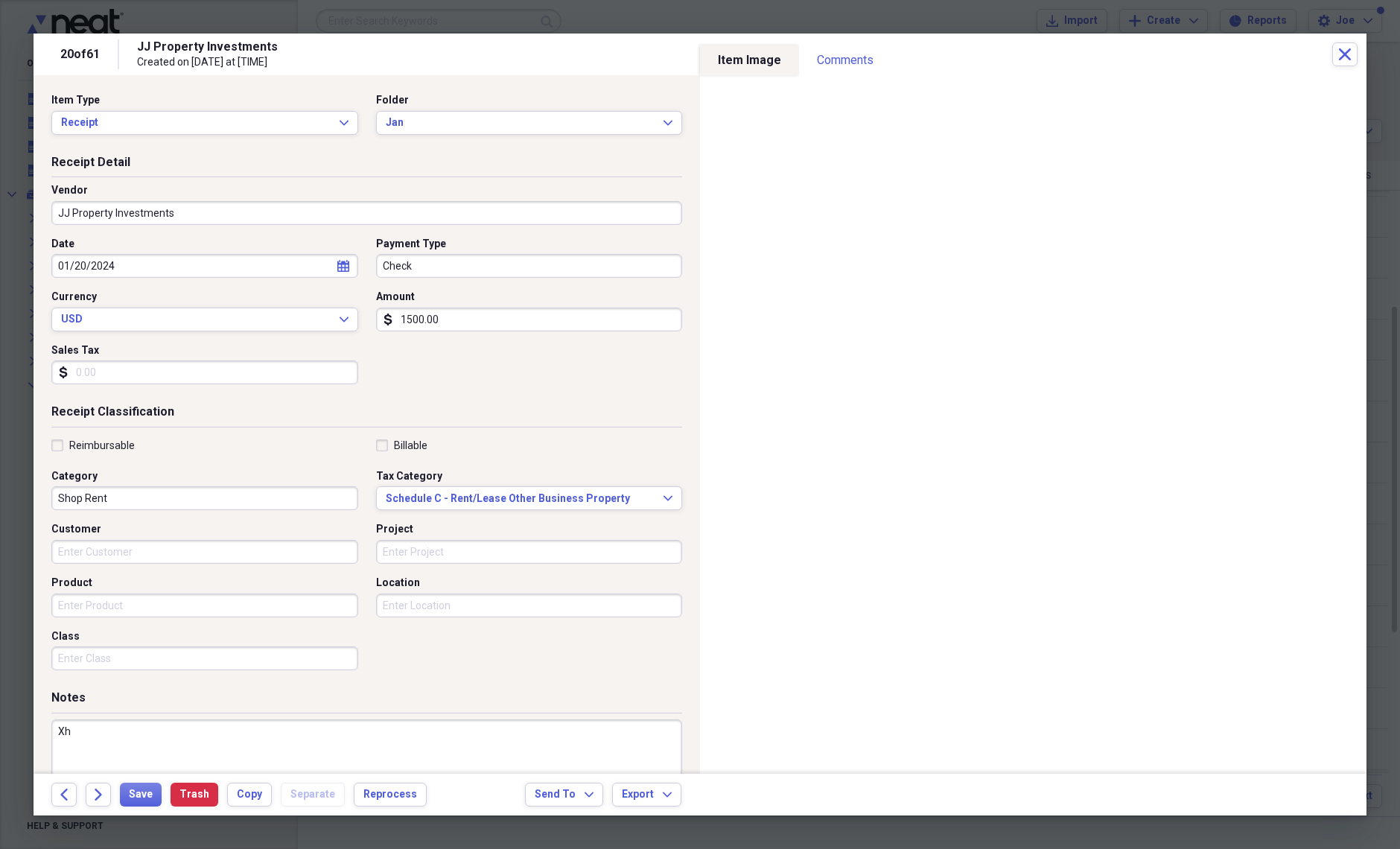 type on "X" 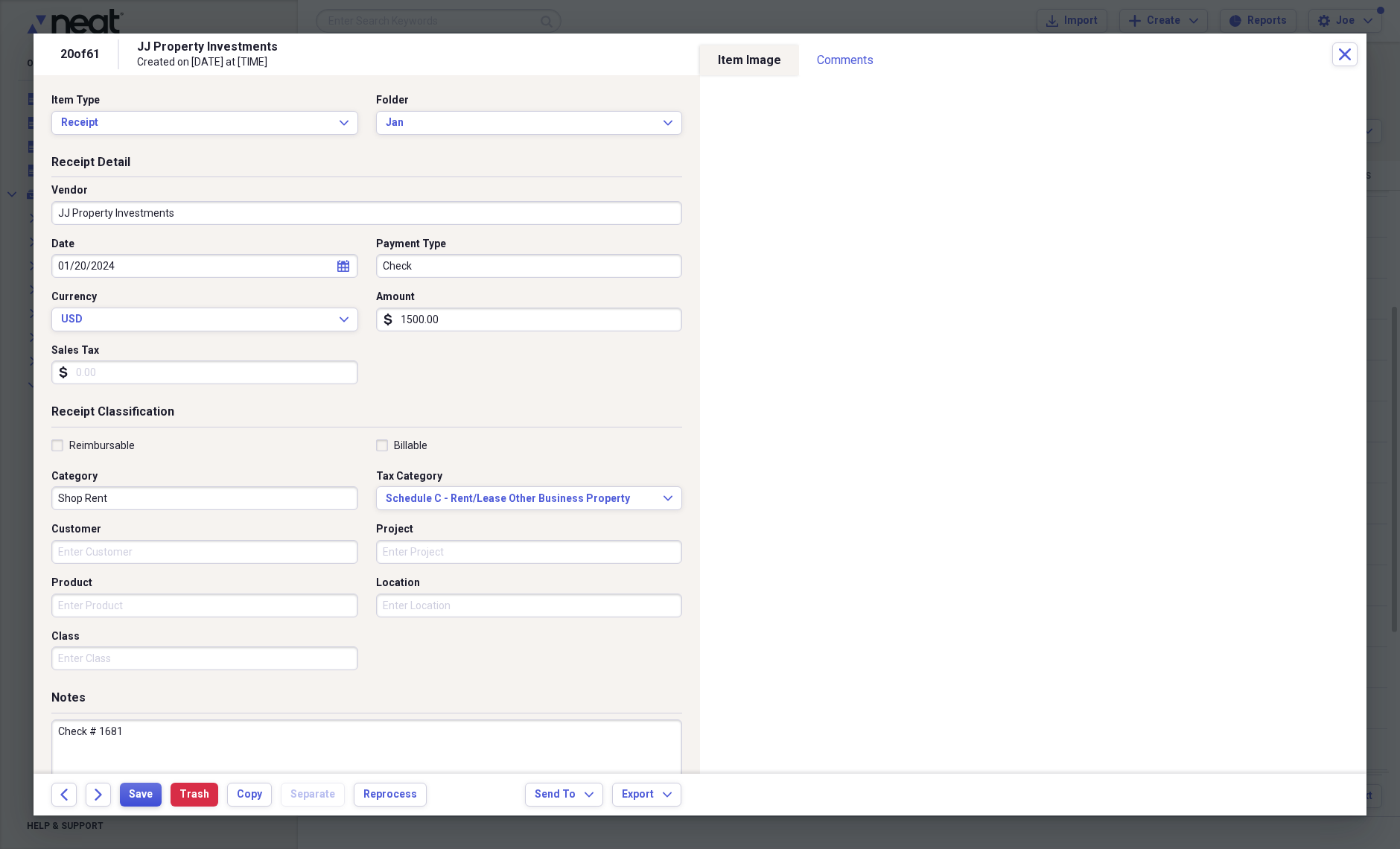 type on "Check # 1681" 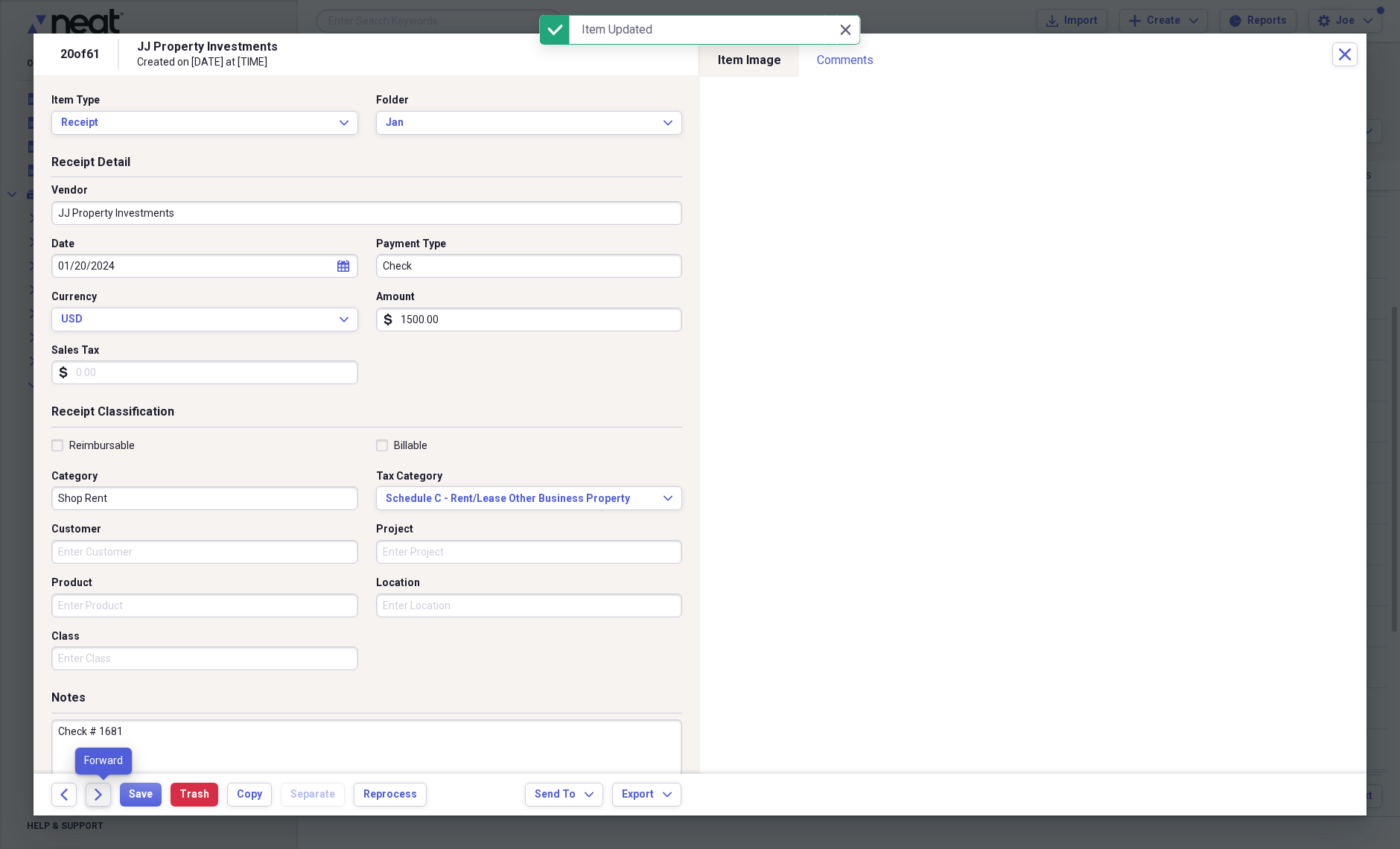 click on "Forward" at bounding box center (98, 795) 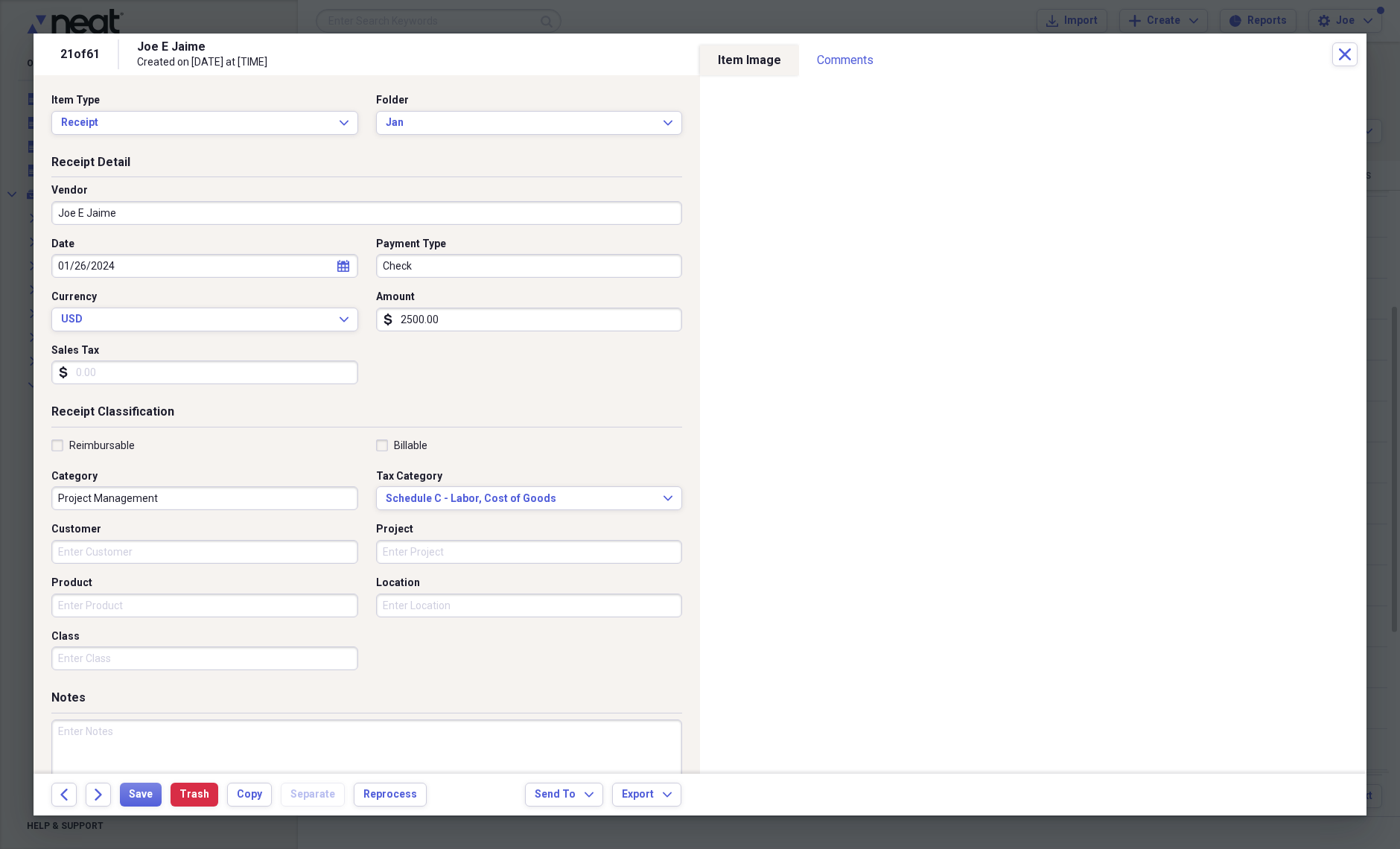 click at bounding box center (366, 768) 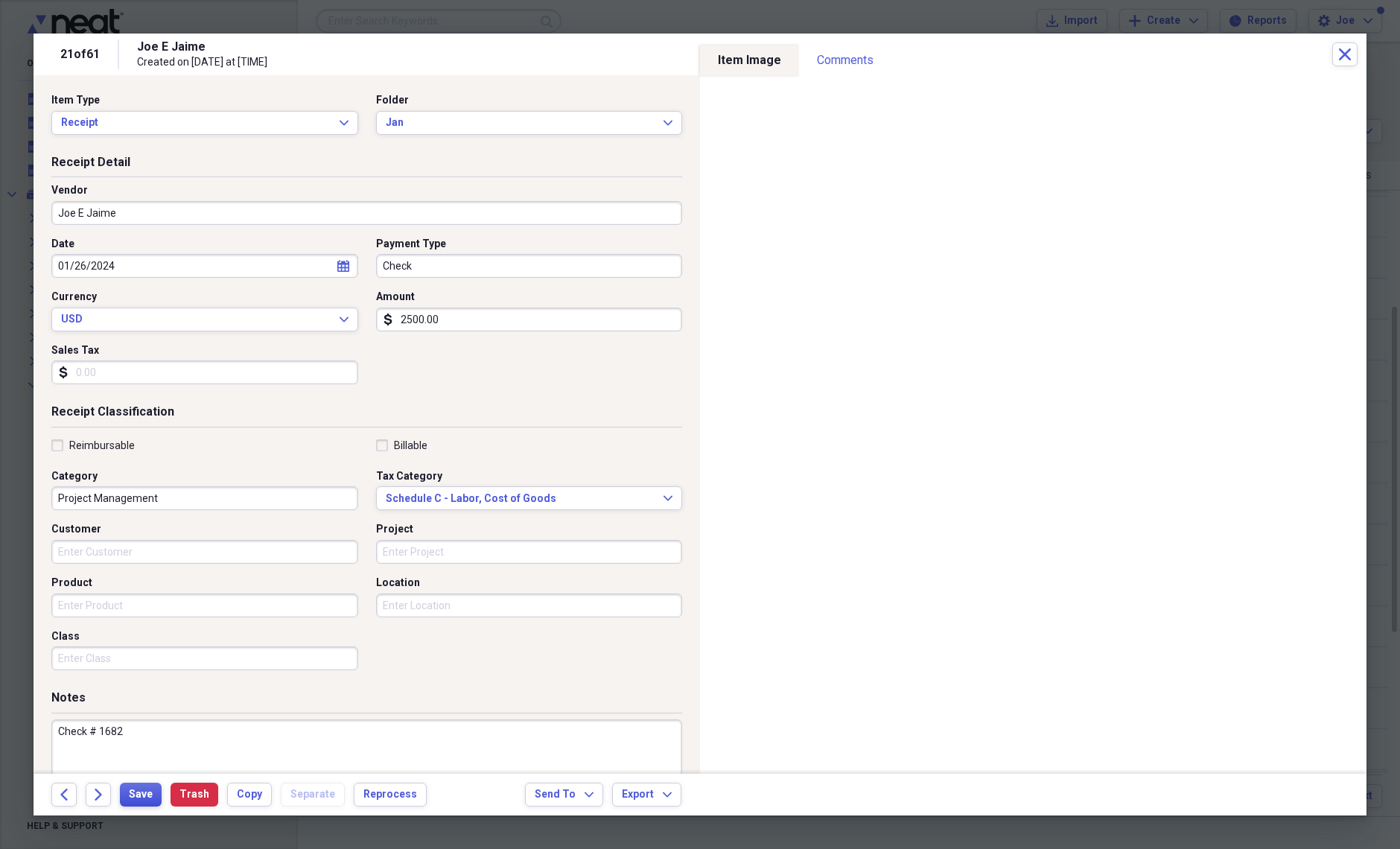 type on "Check # 1682" 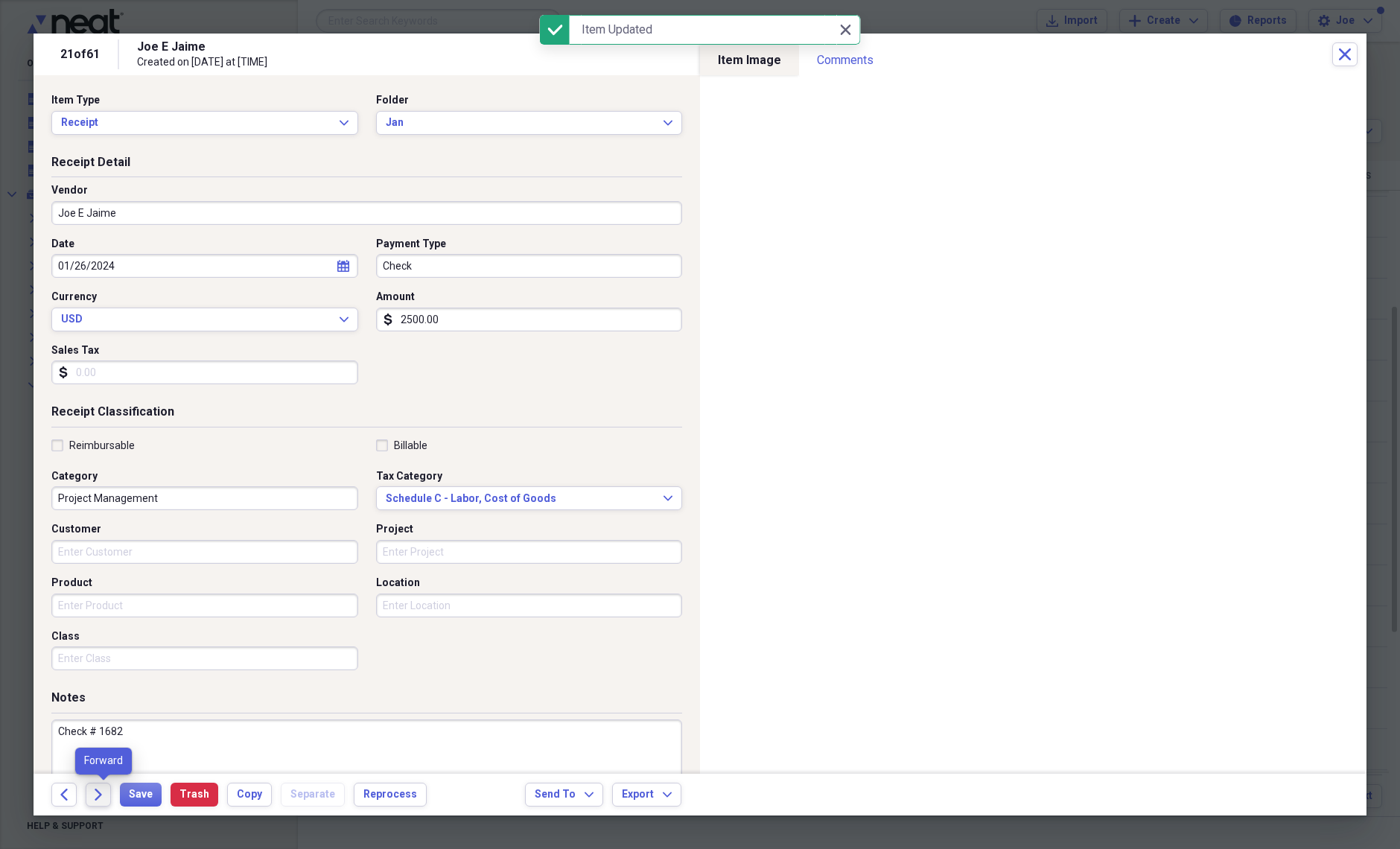 click on "Forward" 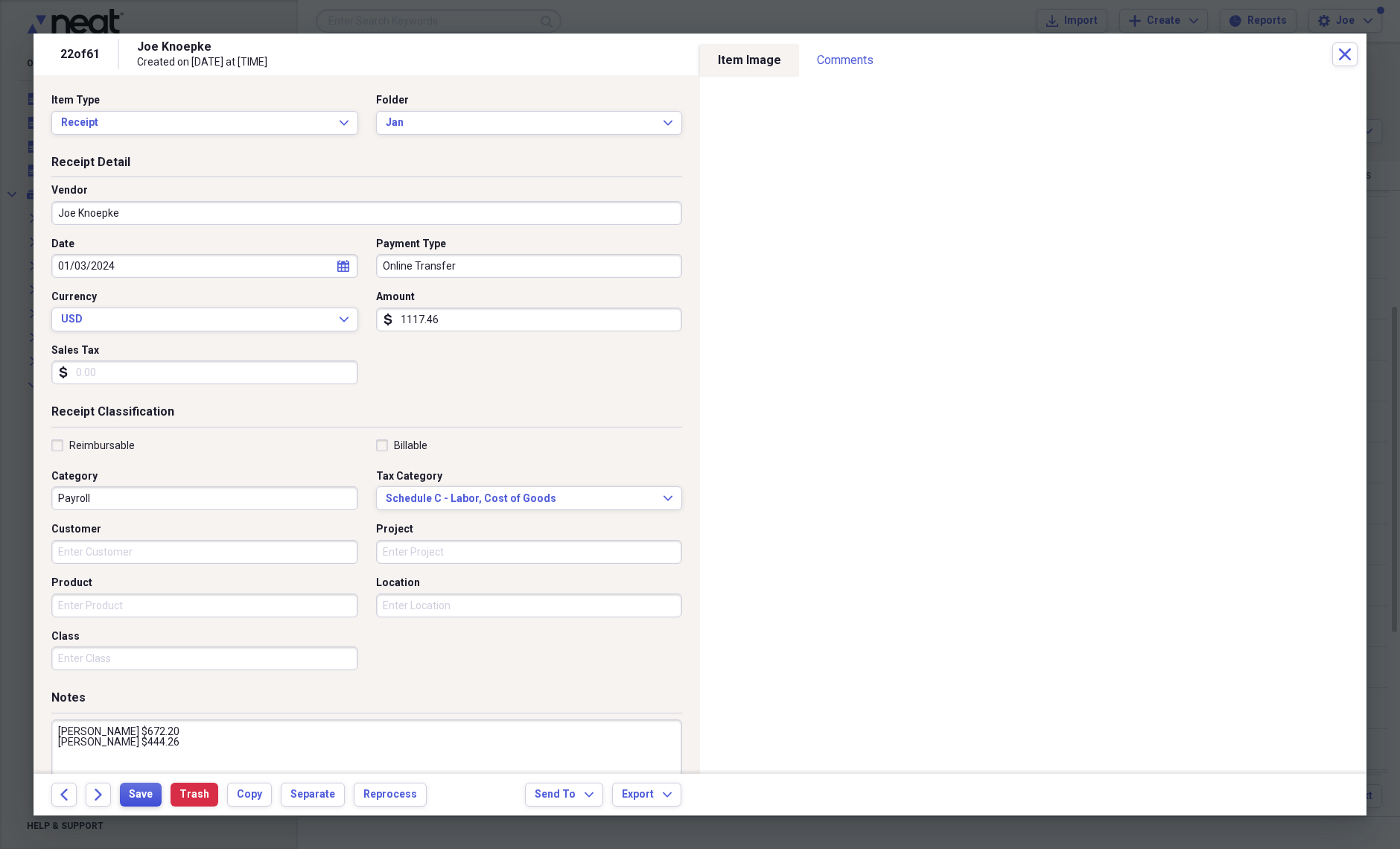 click on "Save" at bounding box center [141, 795] 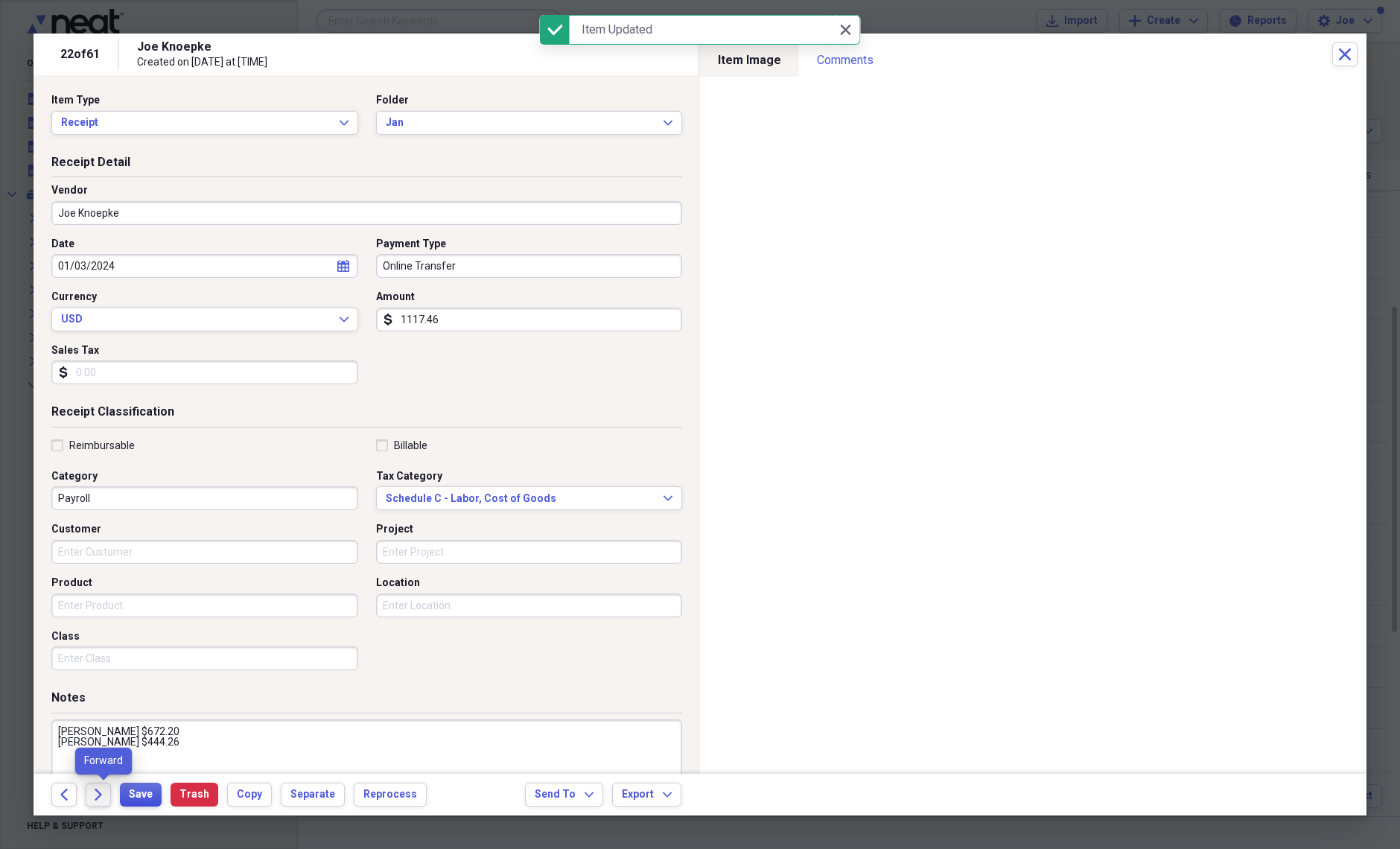 click on "Forward" at bounding box center (98, 795) 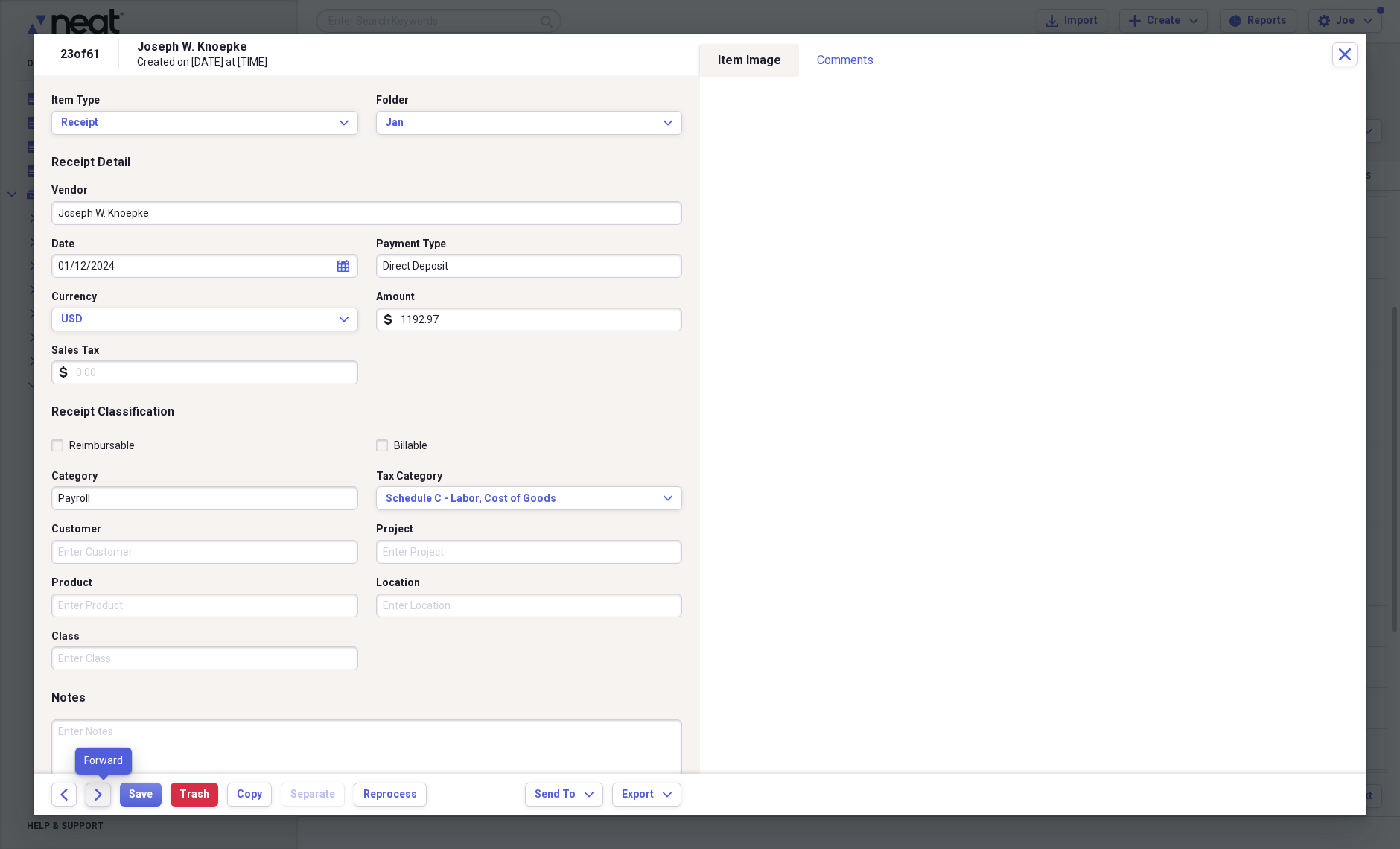 click on "Forward" at bounding box center (98, 795) 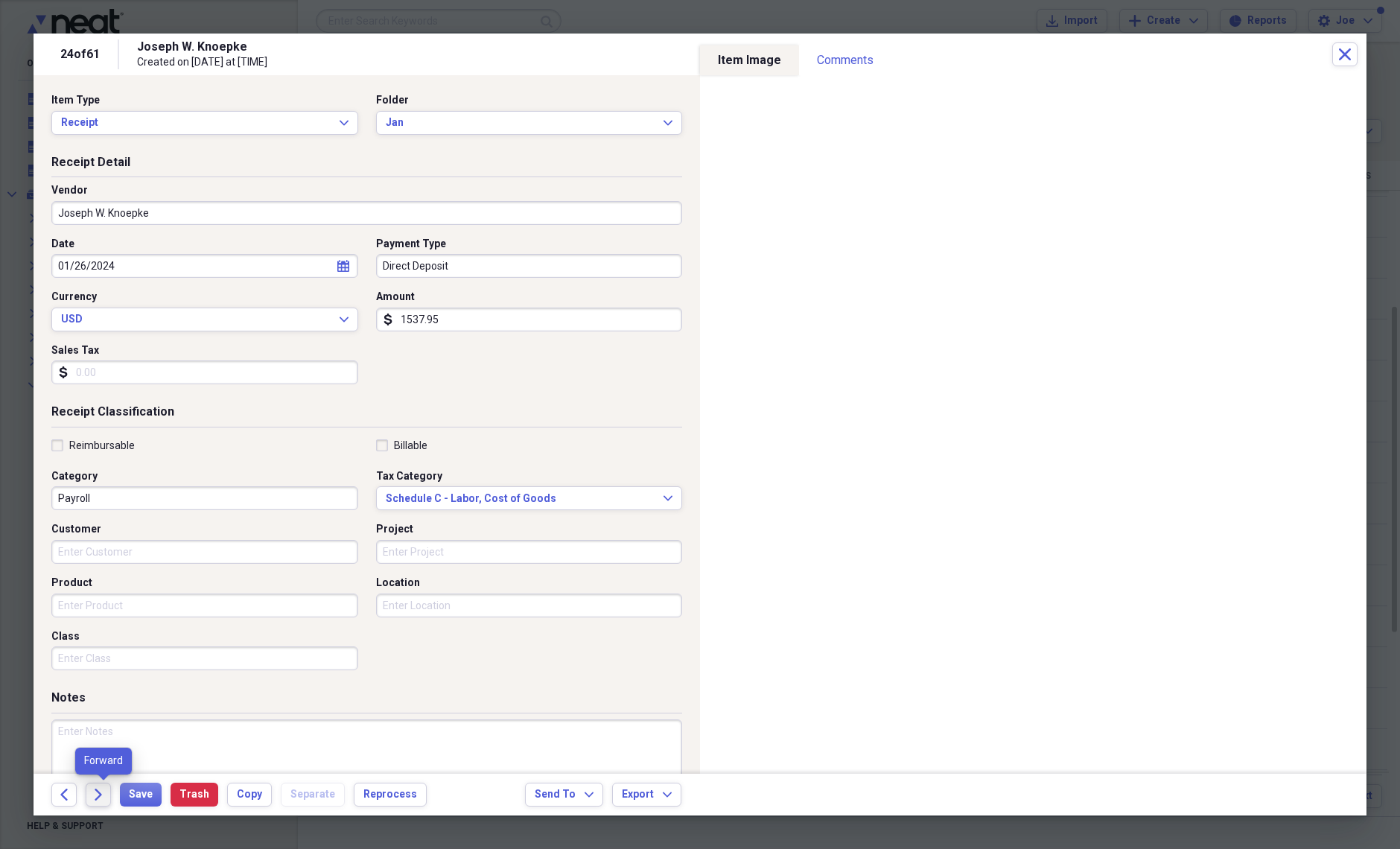 click on "Forward" 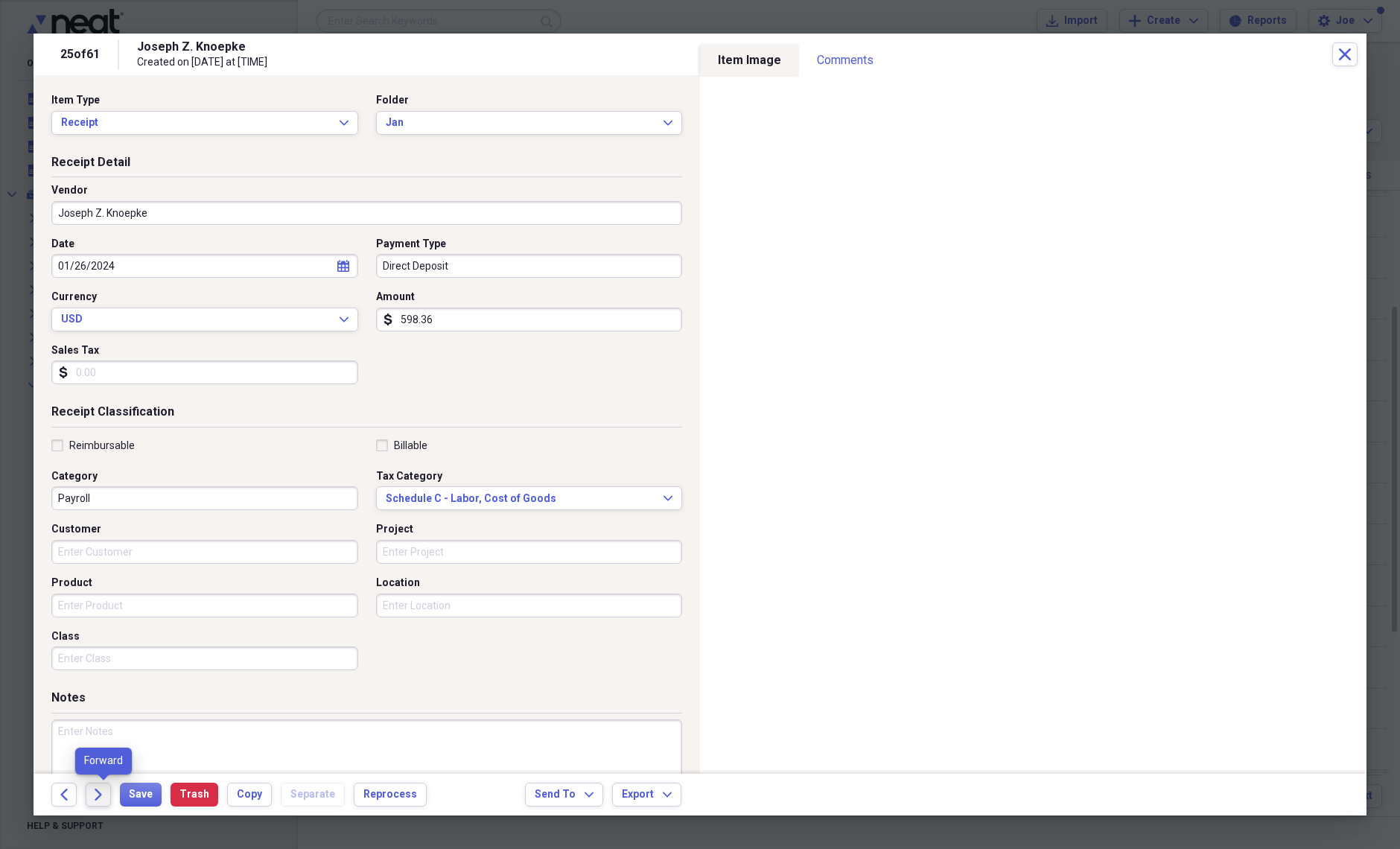 click 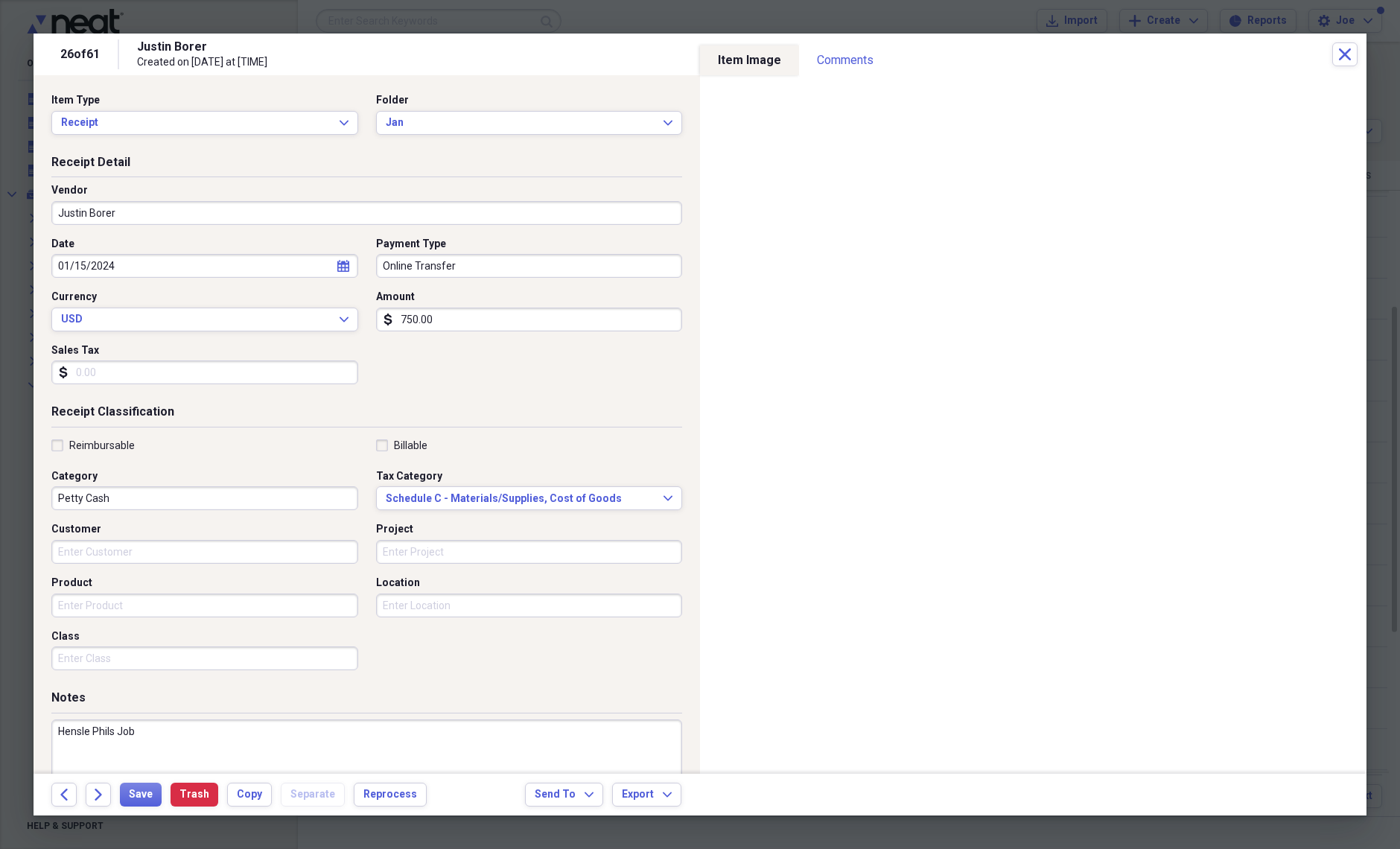 click on "01/15/2024" at bounding box center (205, 266) 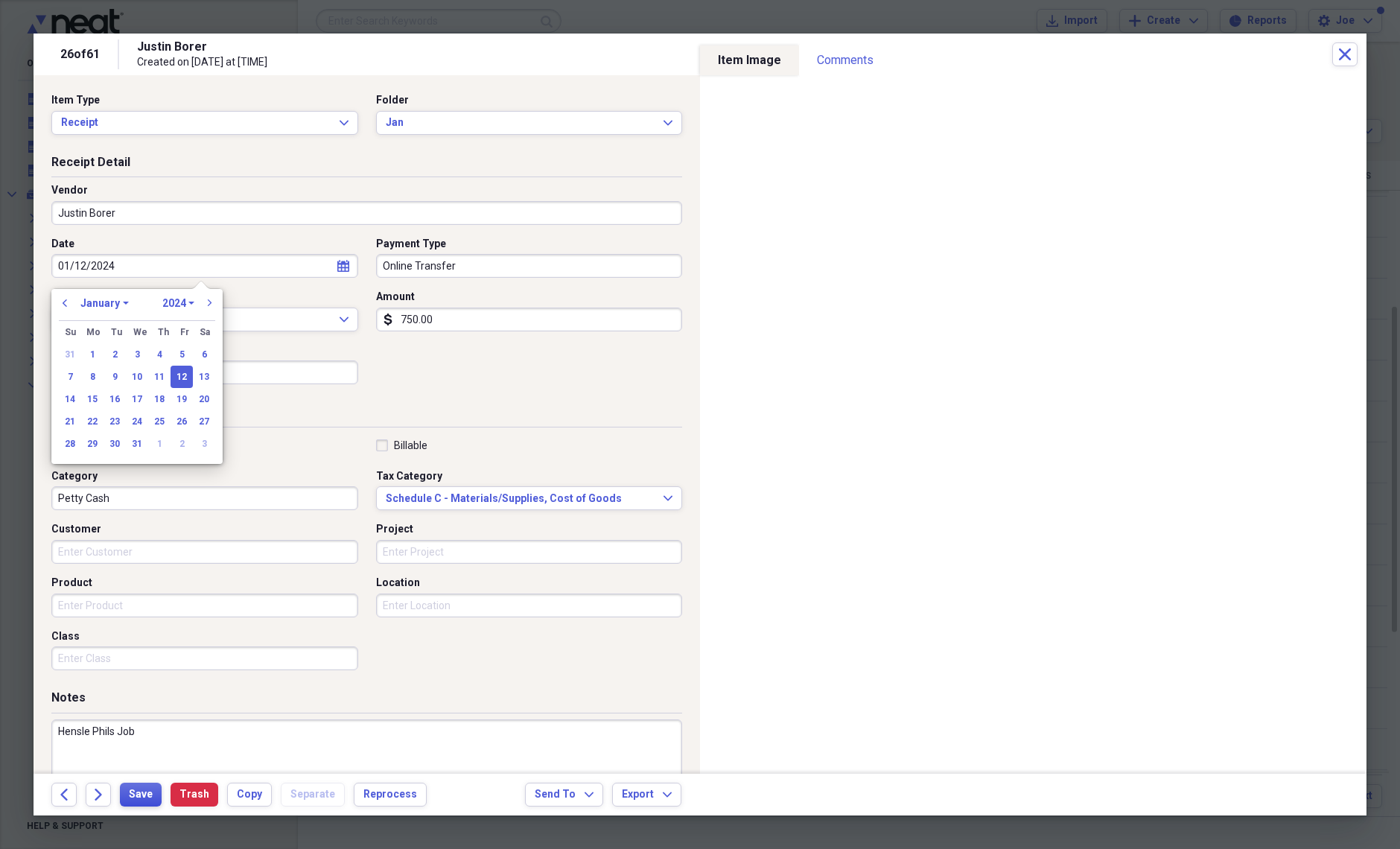 type on "01/12/2024" 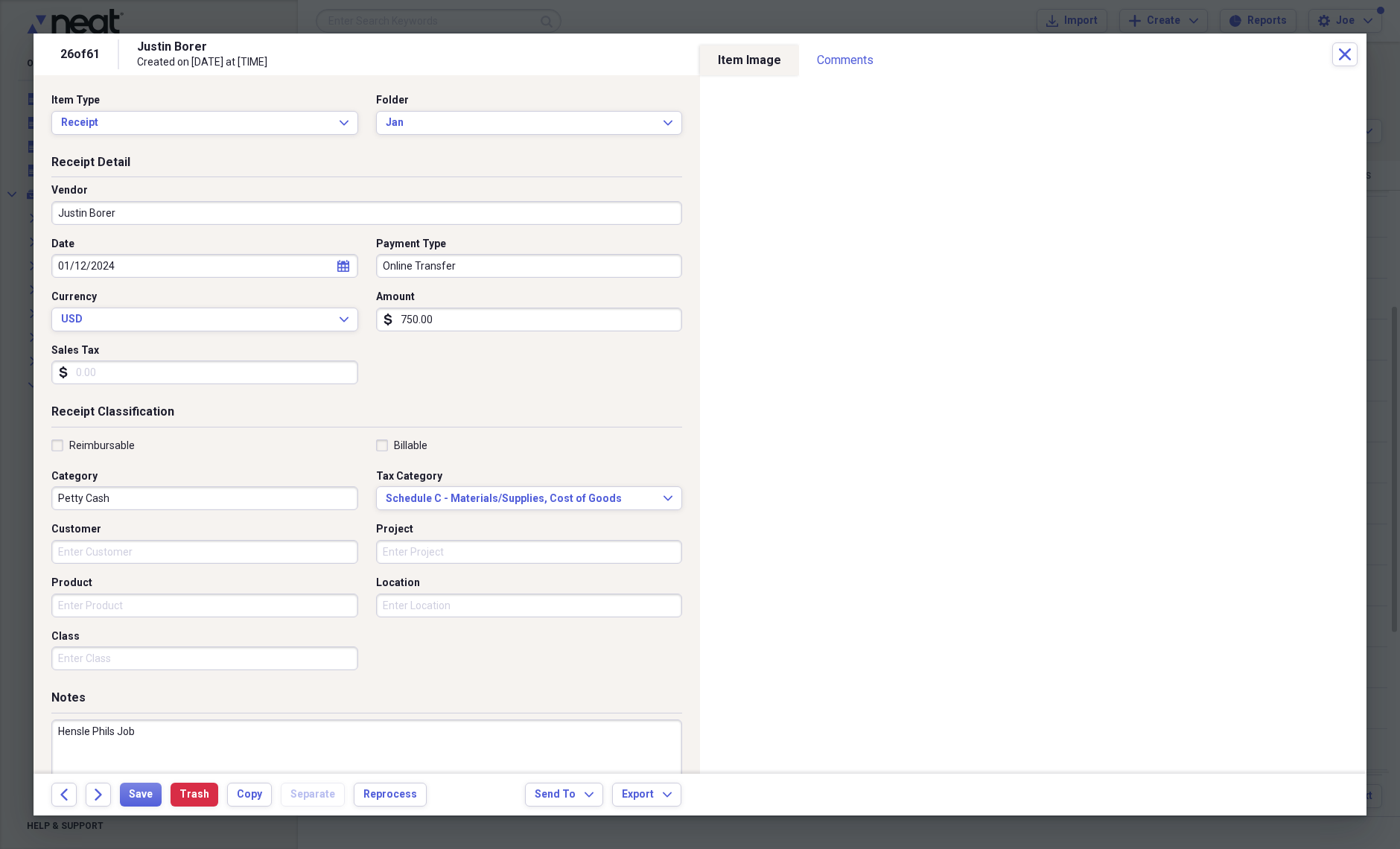 click on "01/12/2024" at bounding box center [205, 266] 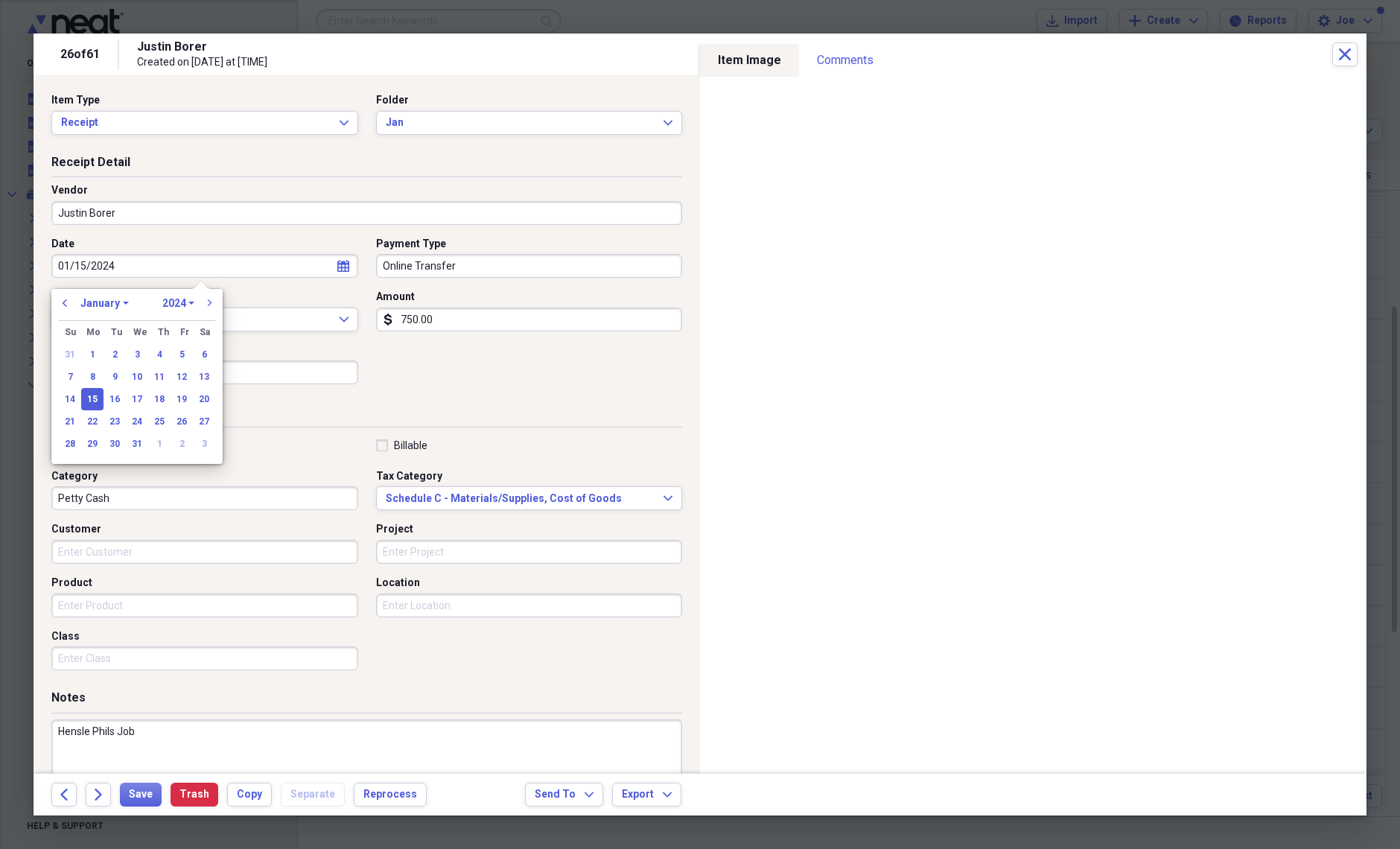 type on "01/15/2024" 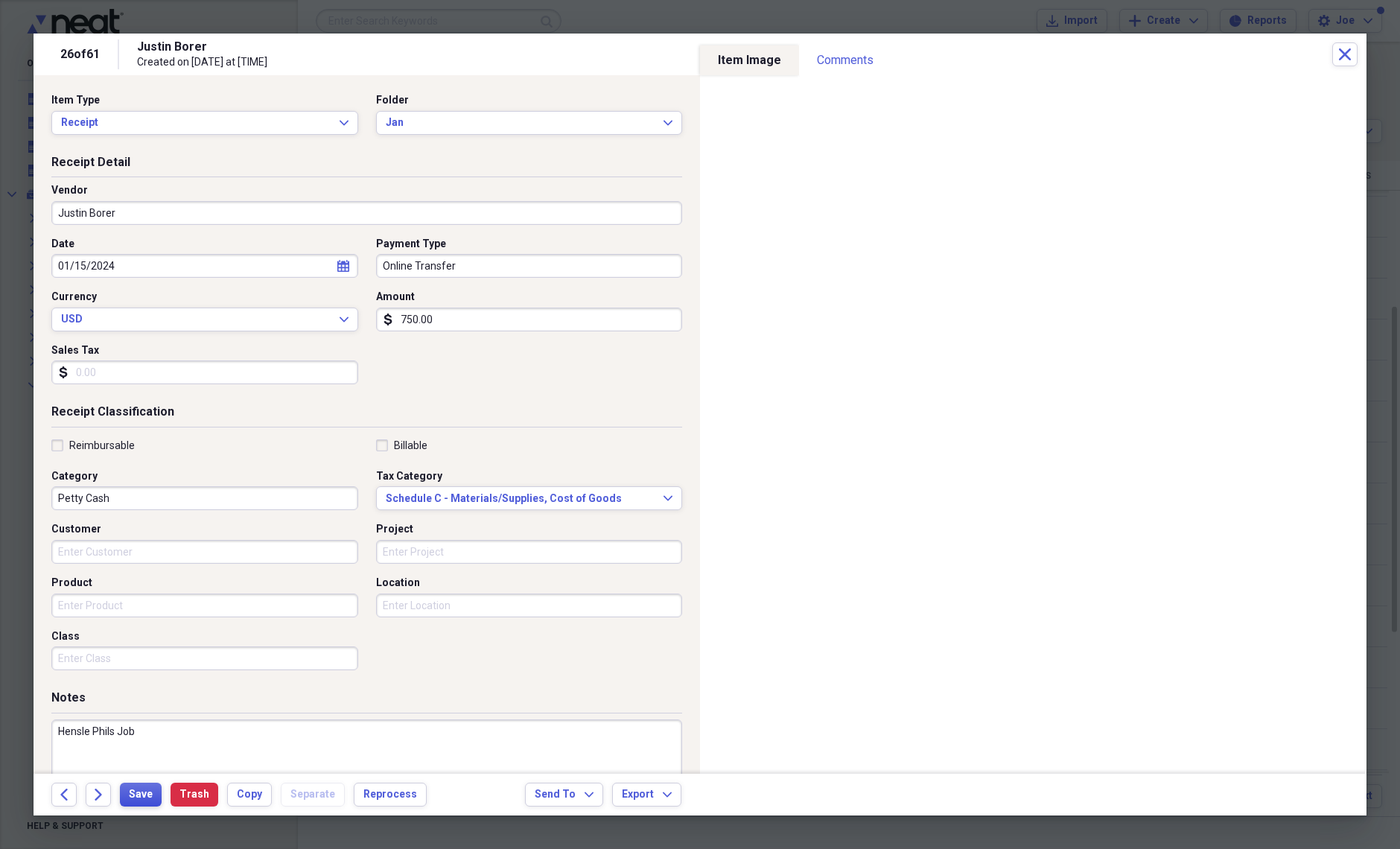 click on "Save" at bounding box center [141, 795] 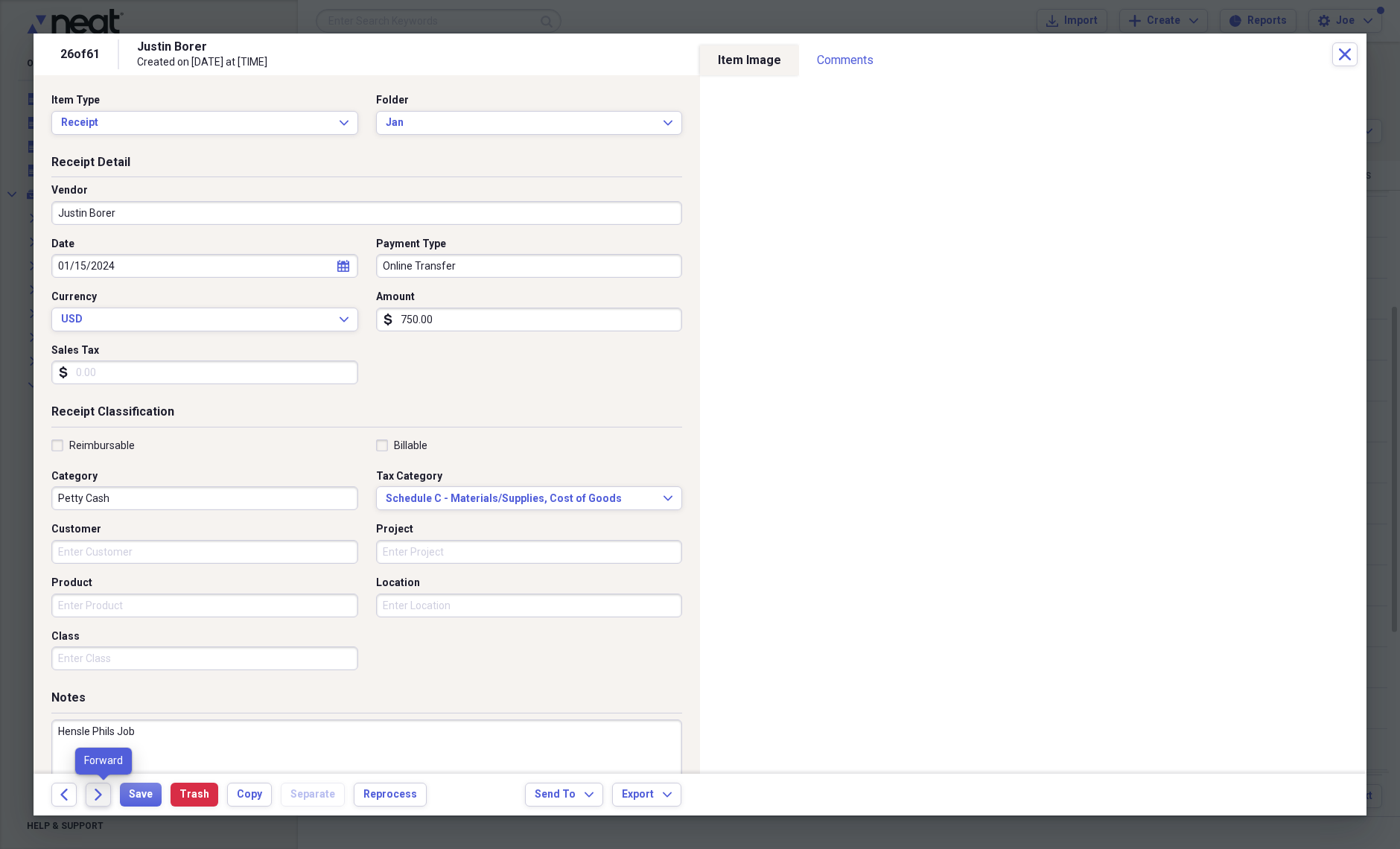 click on "Forward" 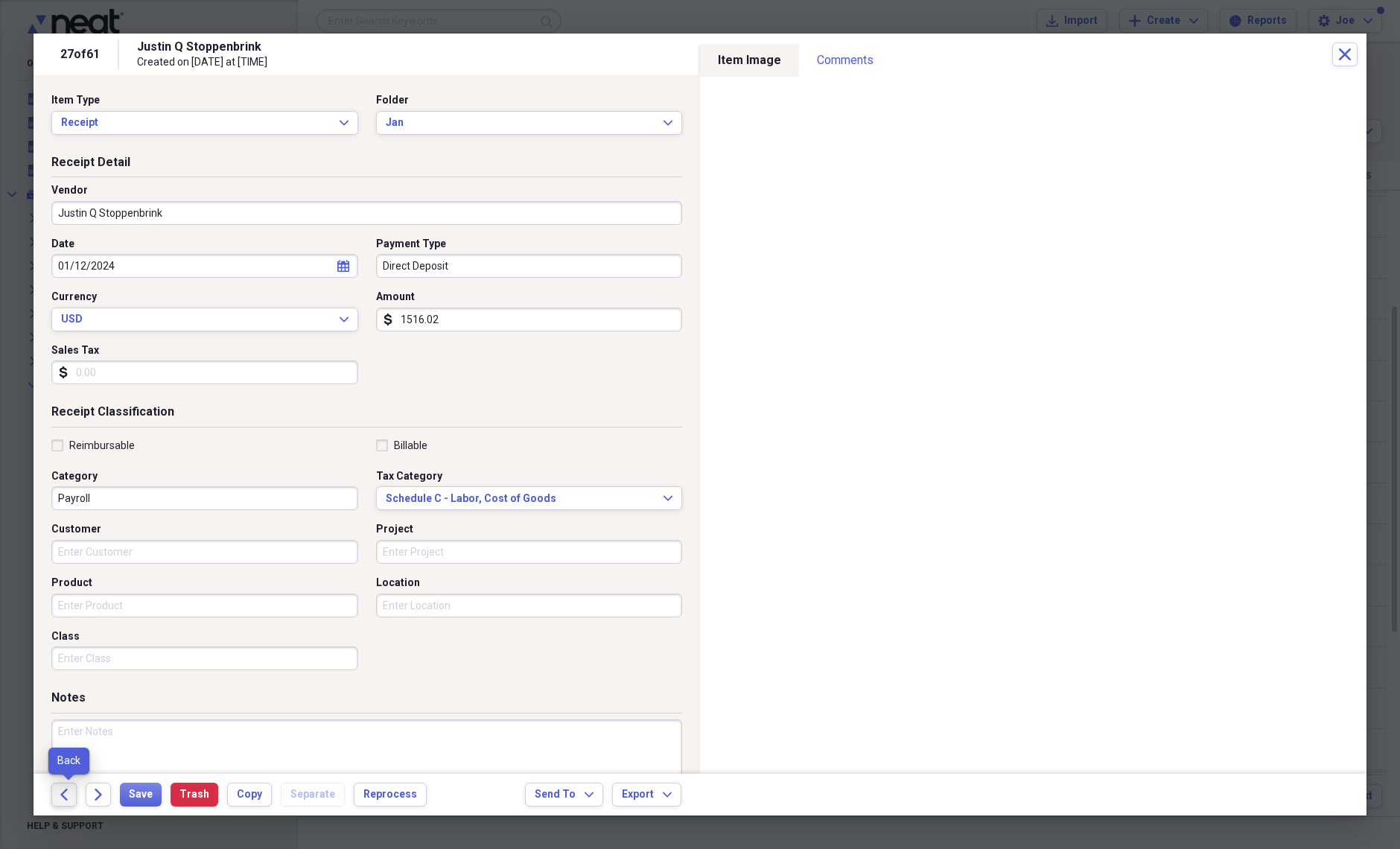 click on "Back" 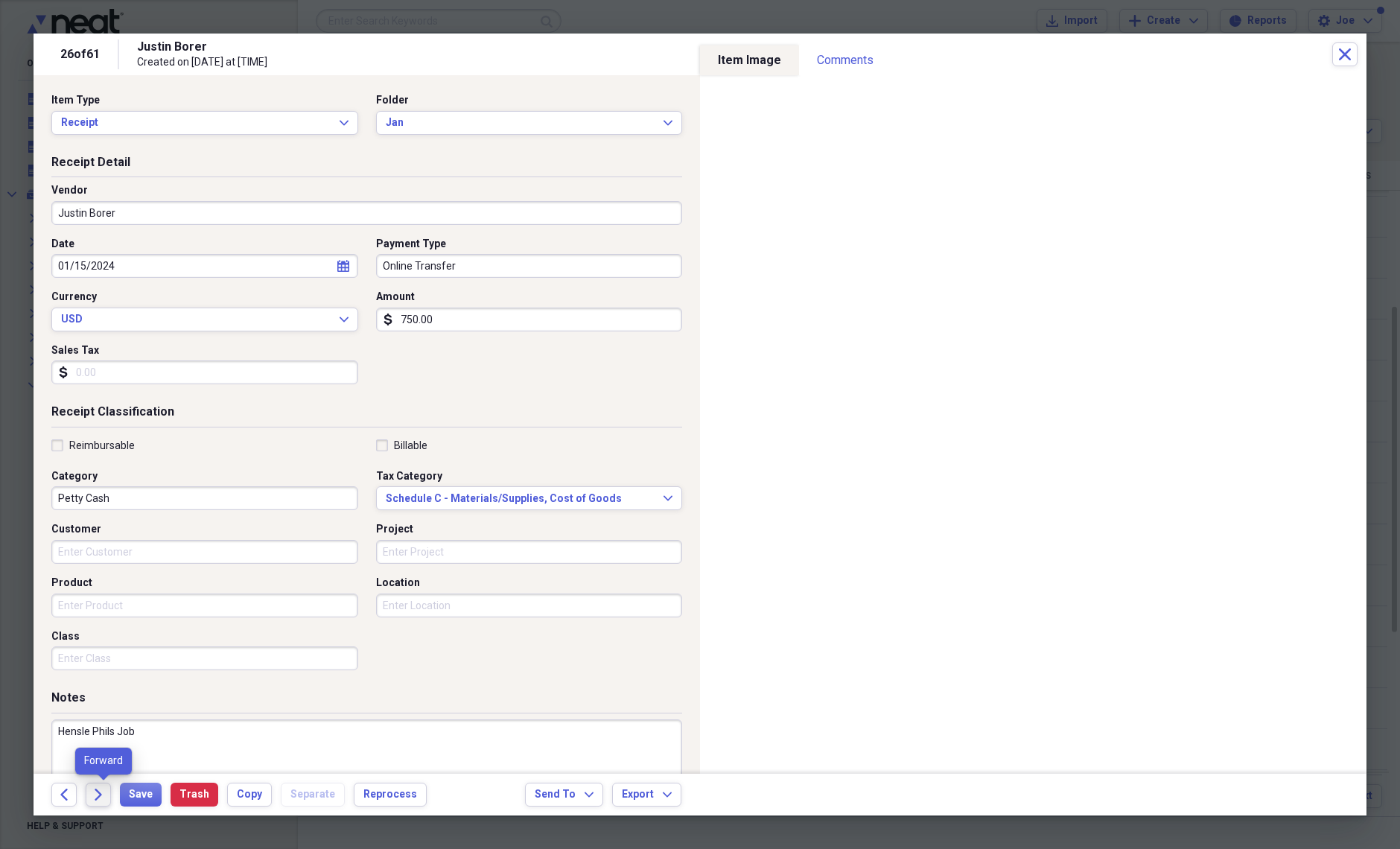 drag, startPoint x: 95, startPoint y: 796, endPoint x: 84, endPoint y: 844, distance: 49.244289 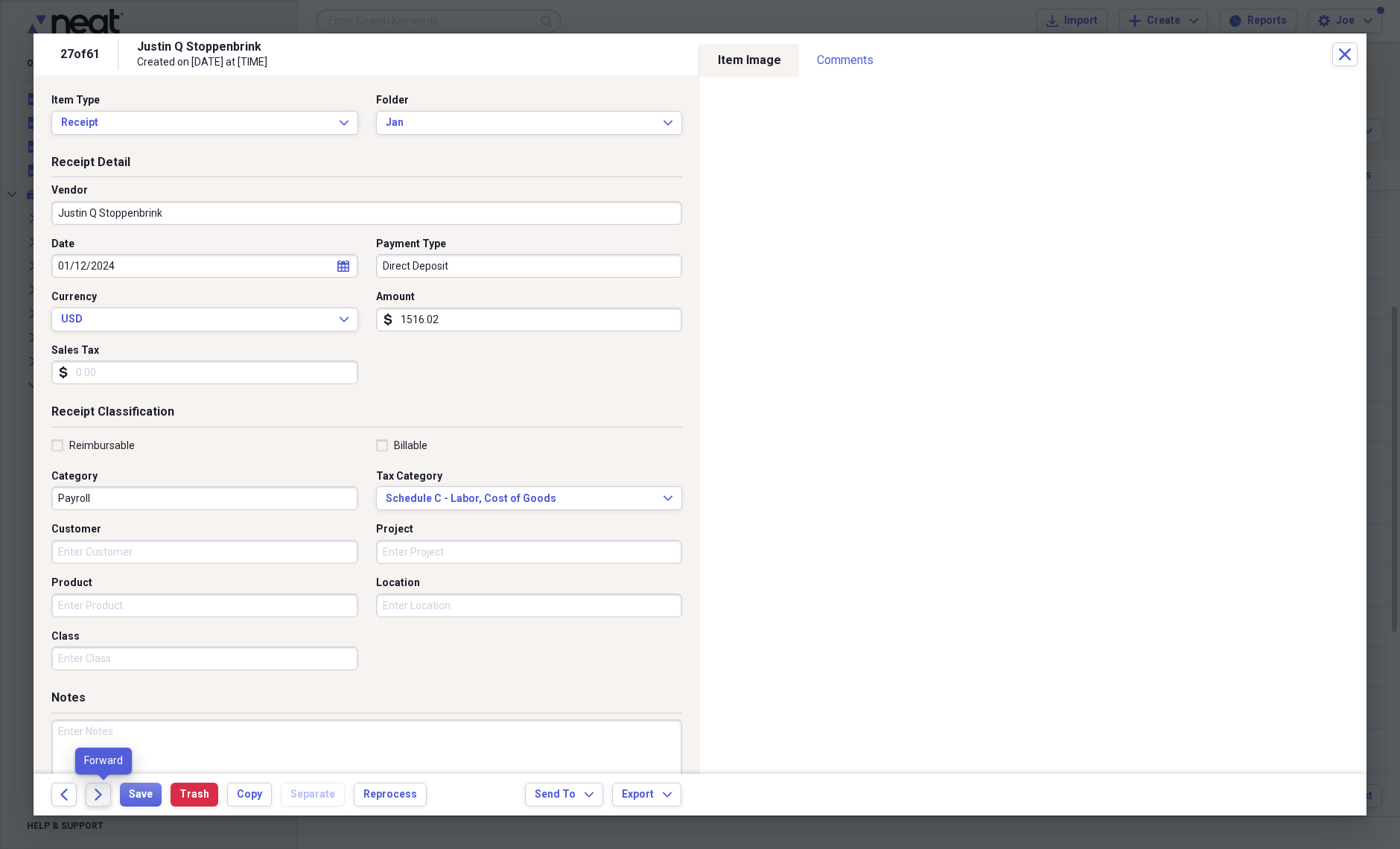 click on "Forward" at bounding box center [98, 795] 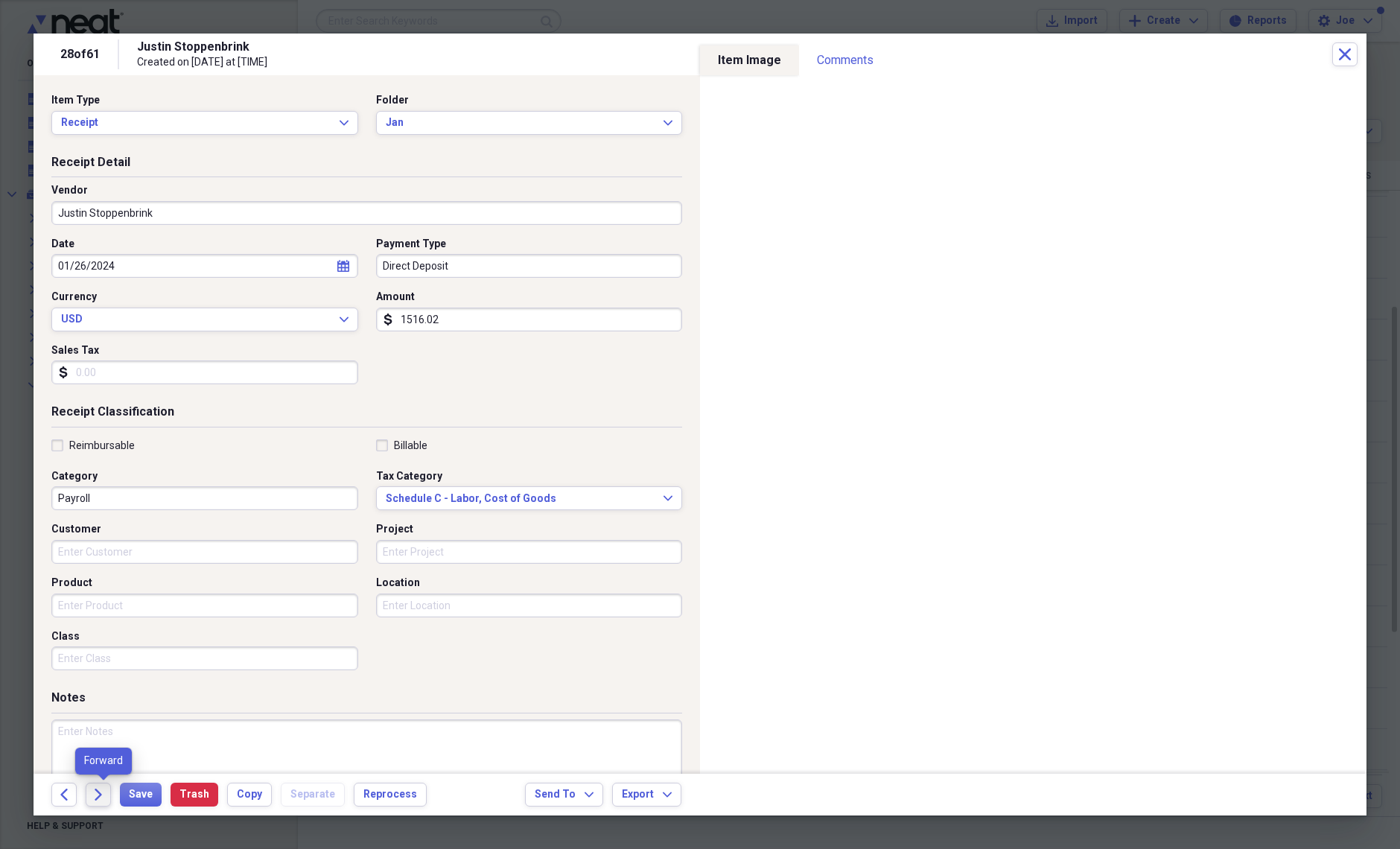 click on "Forward" 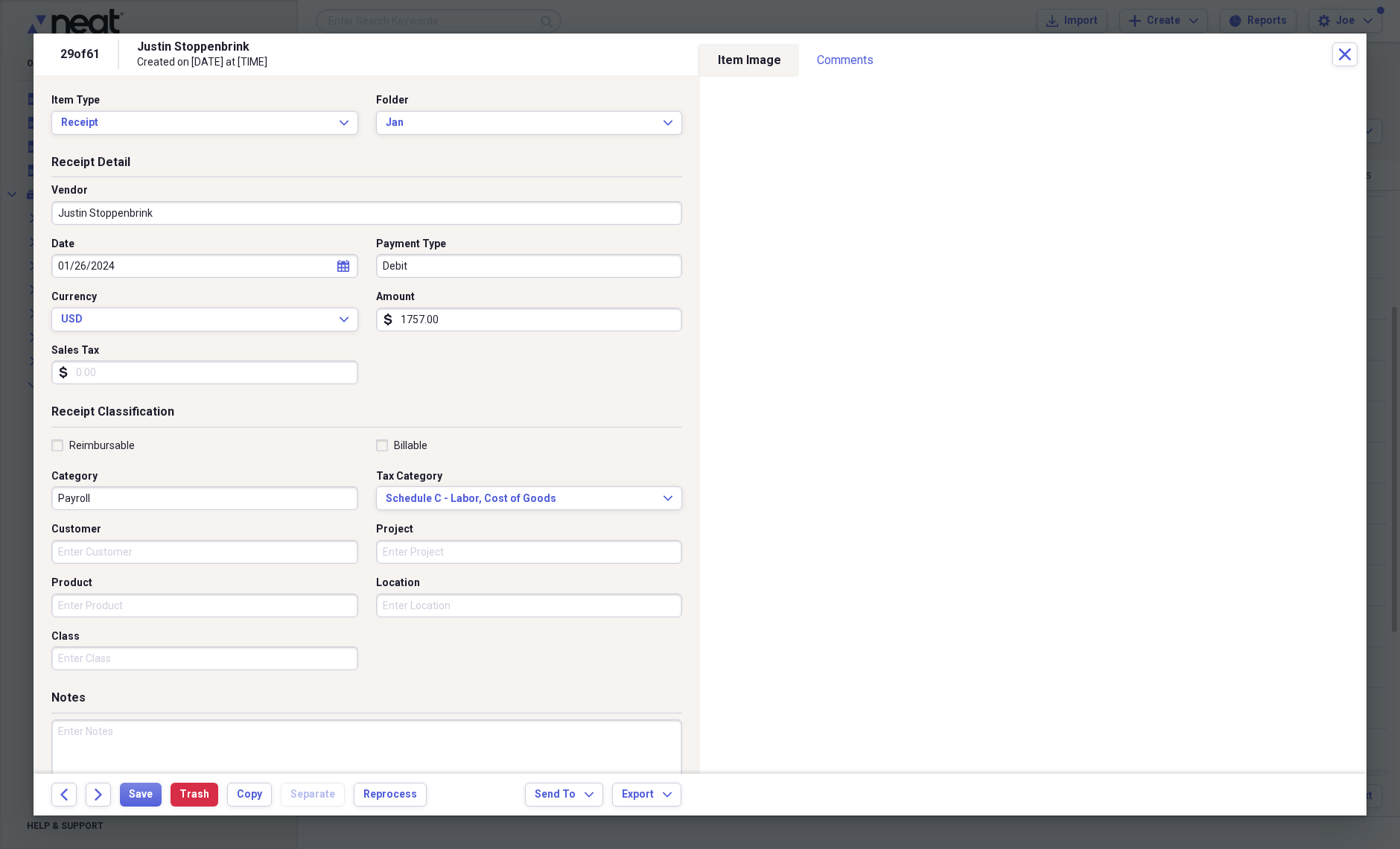 click at bounding box center [366, 768] 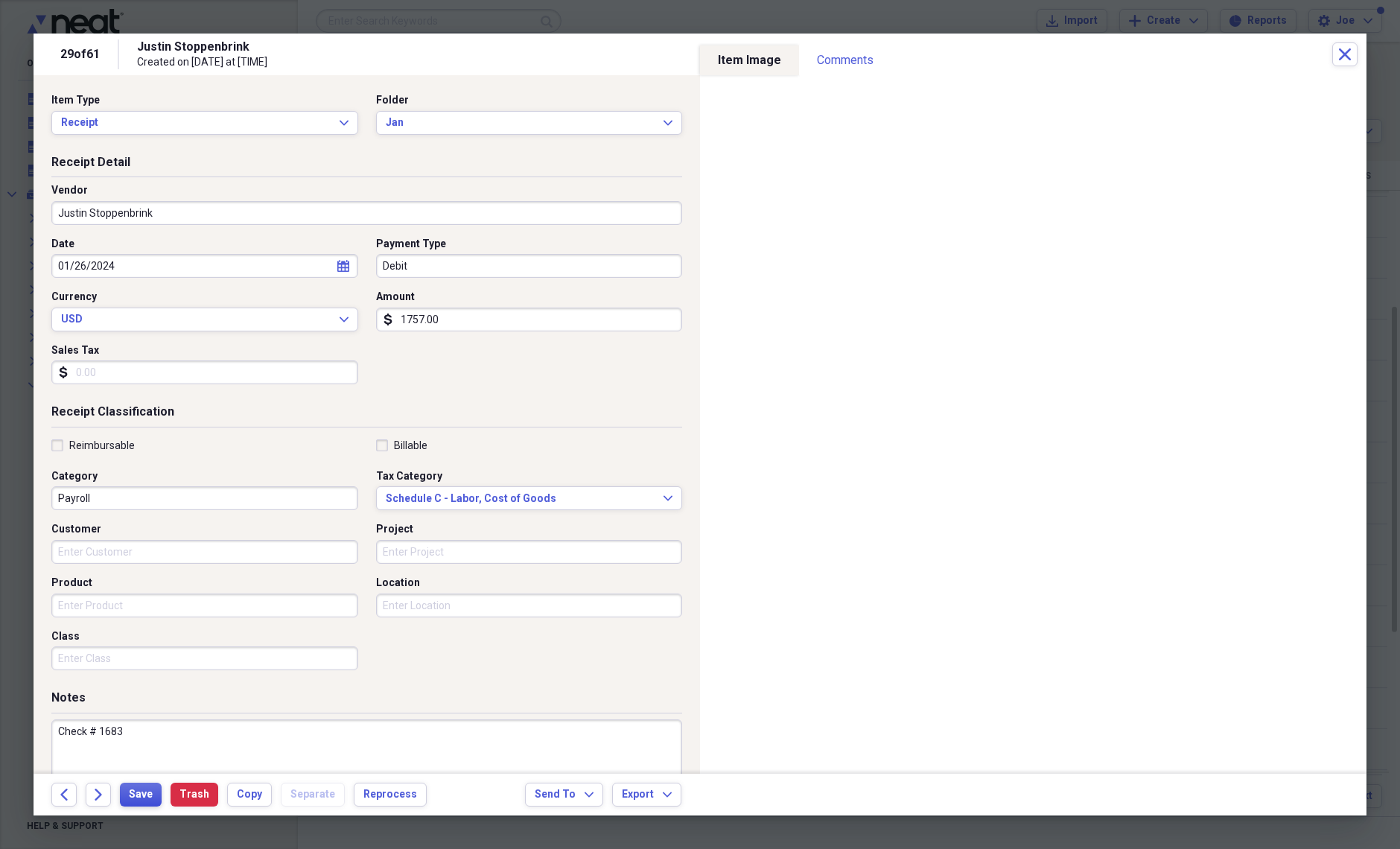 type on "Check # 1683" 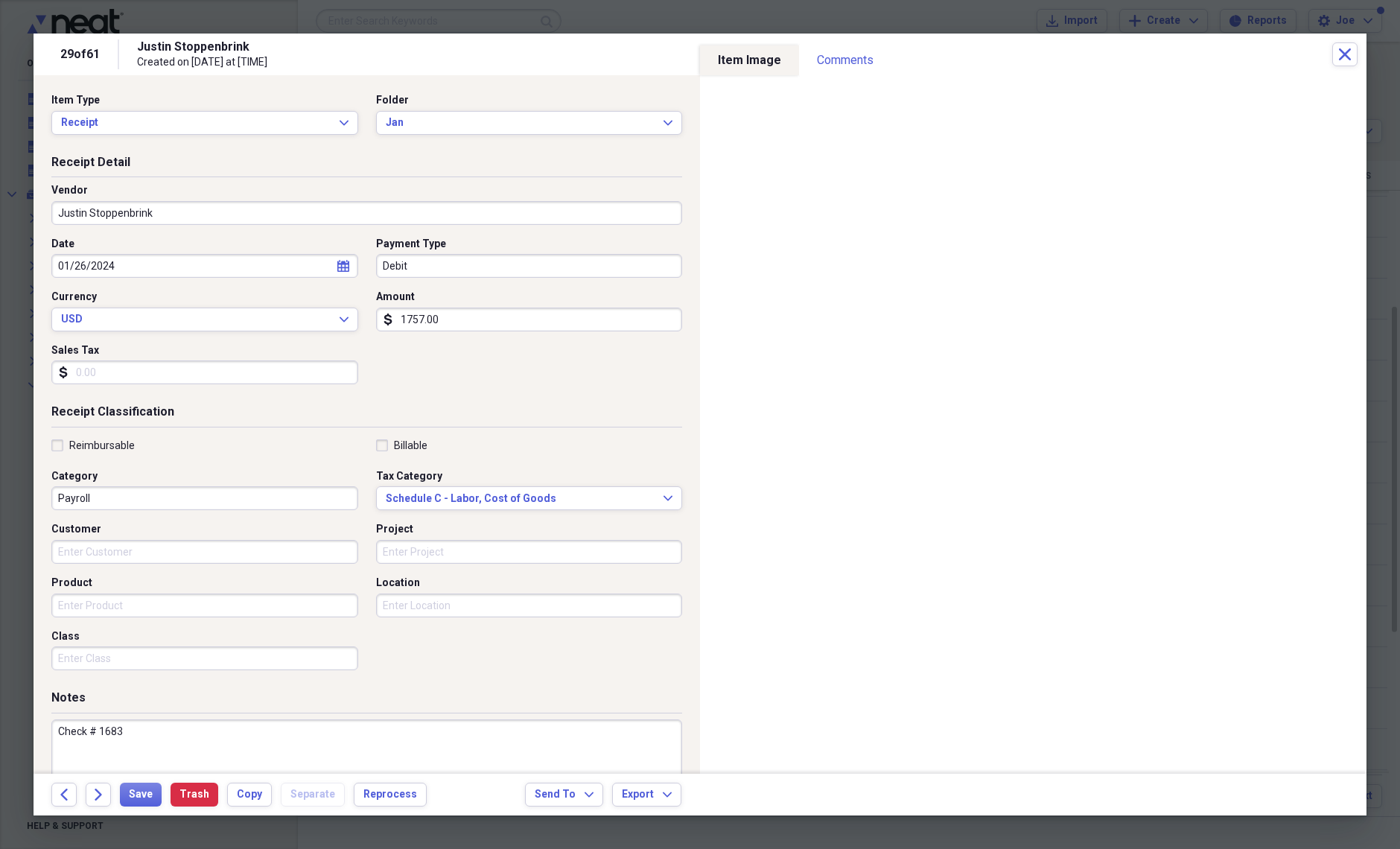 click on "Payroll" at bounding box center [205, 498] 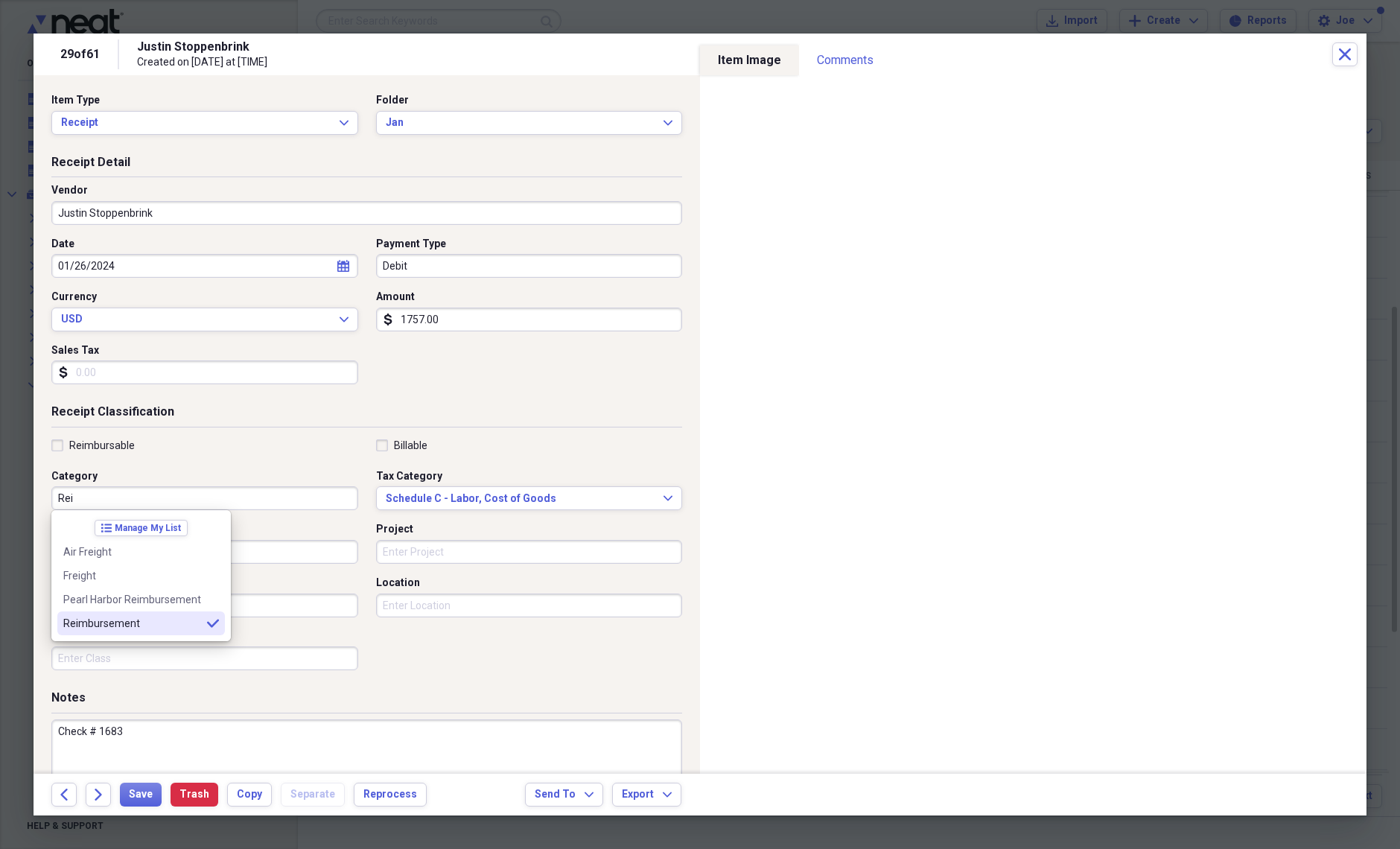 type on "Reimbursement" 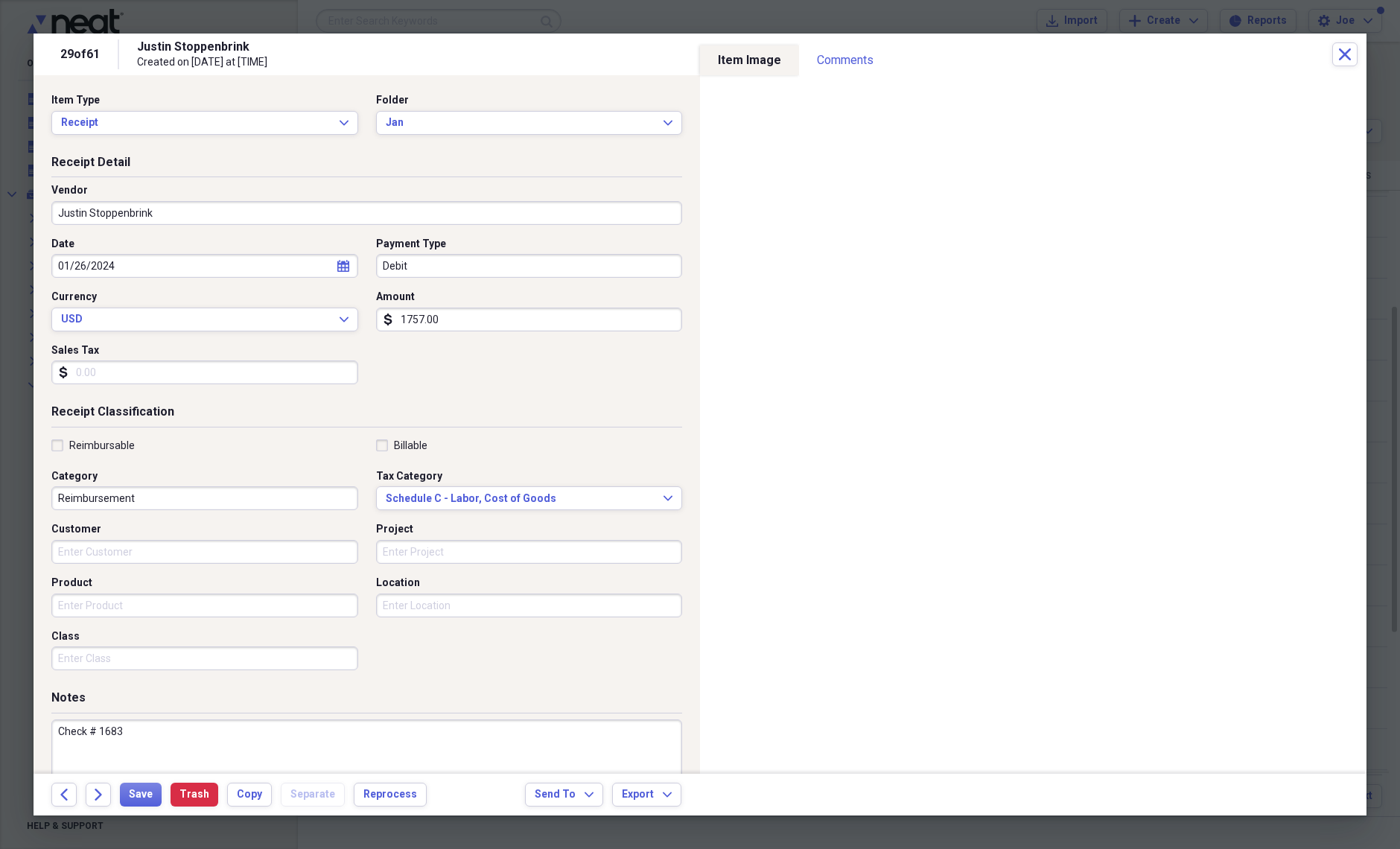click on "Check # 1683" at bounding box center [366, 768] 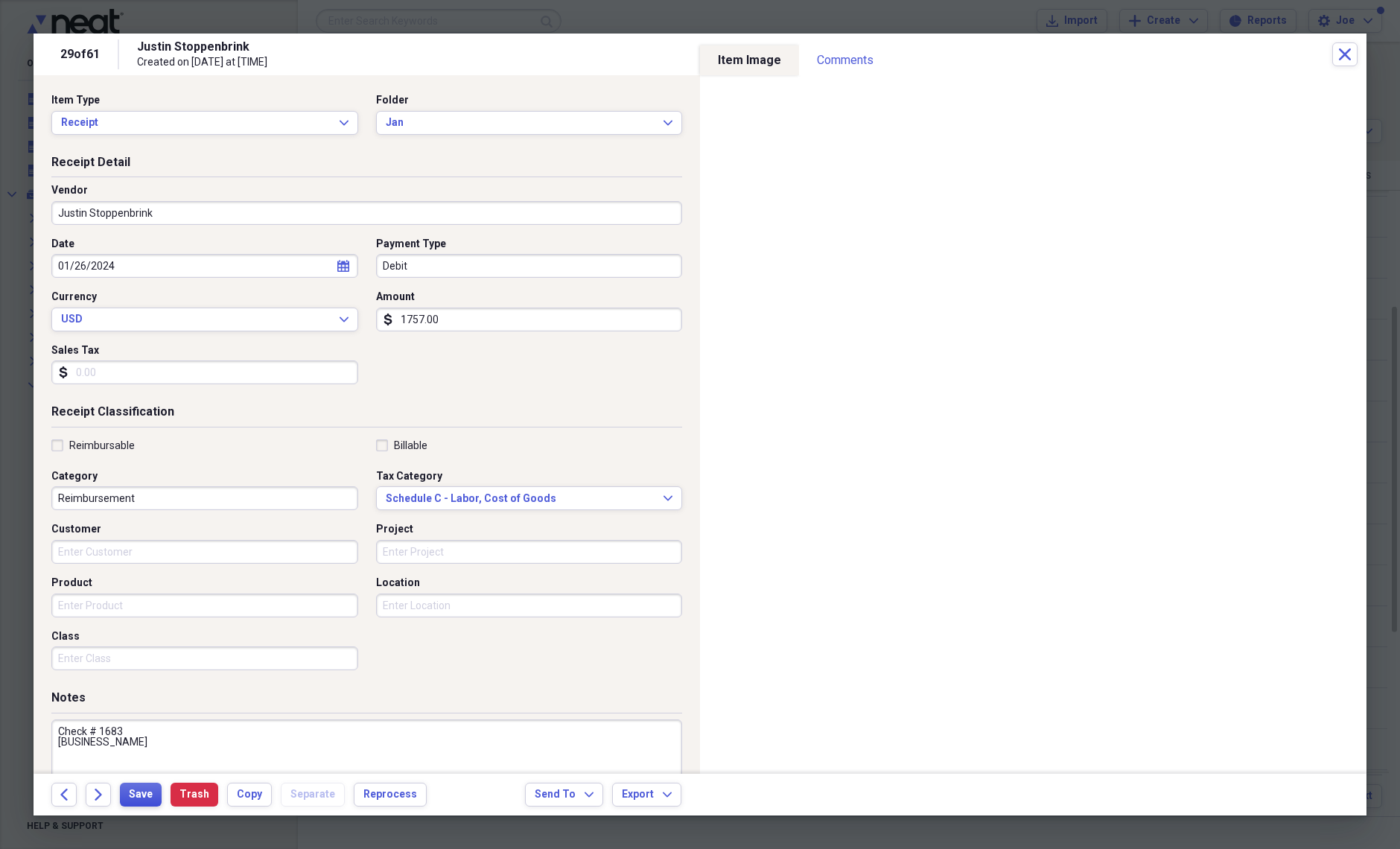 type on "Check # 1683
[BUSINESS_NAME]" 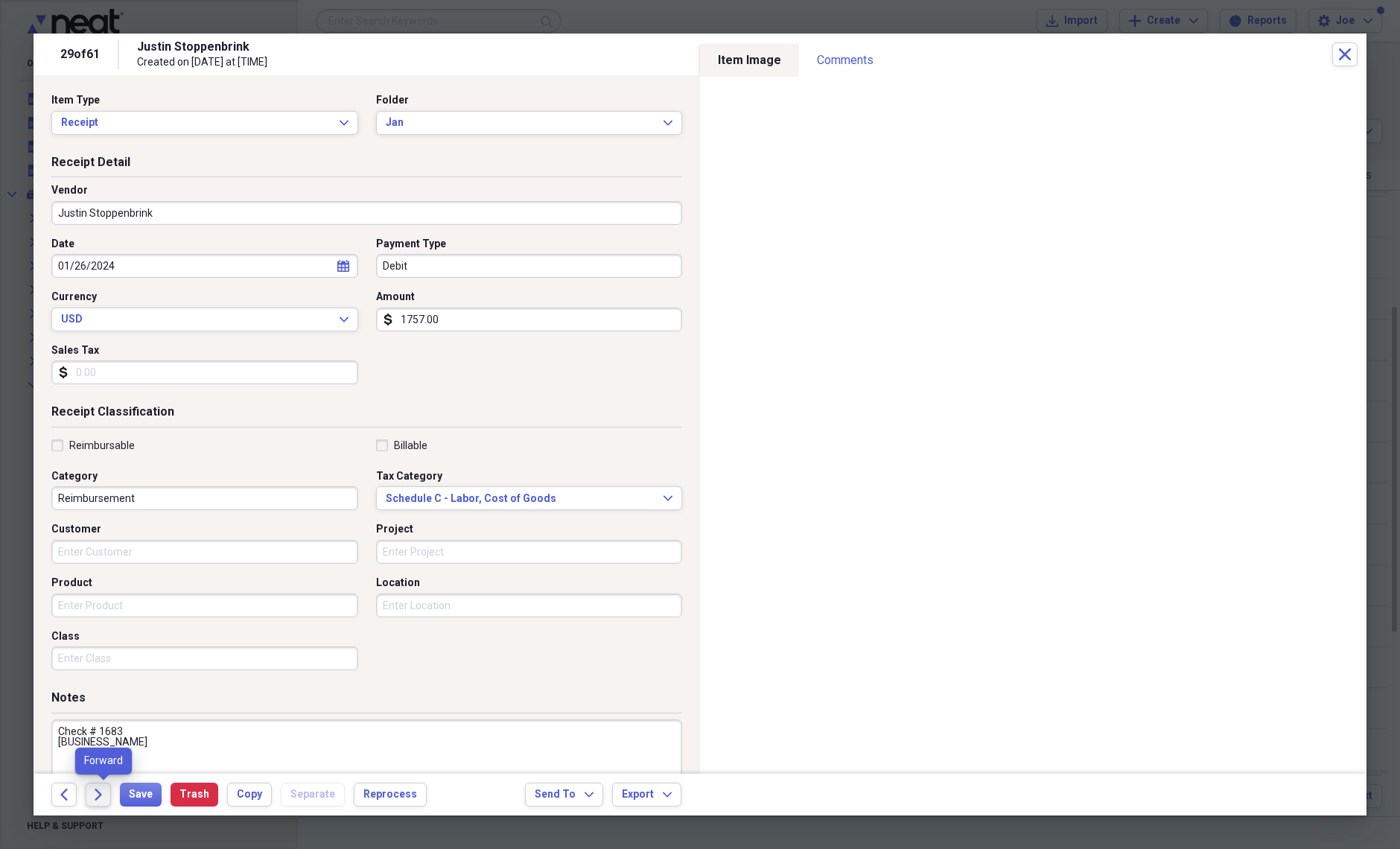 click on "Forward" 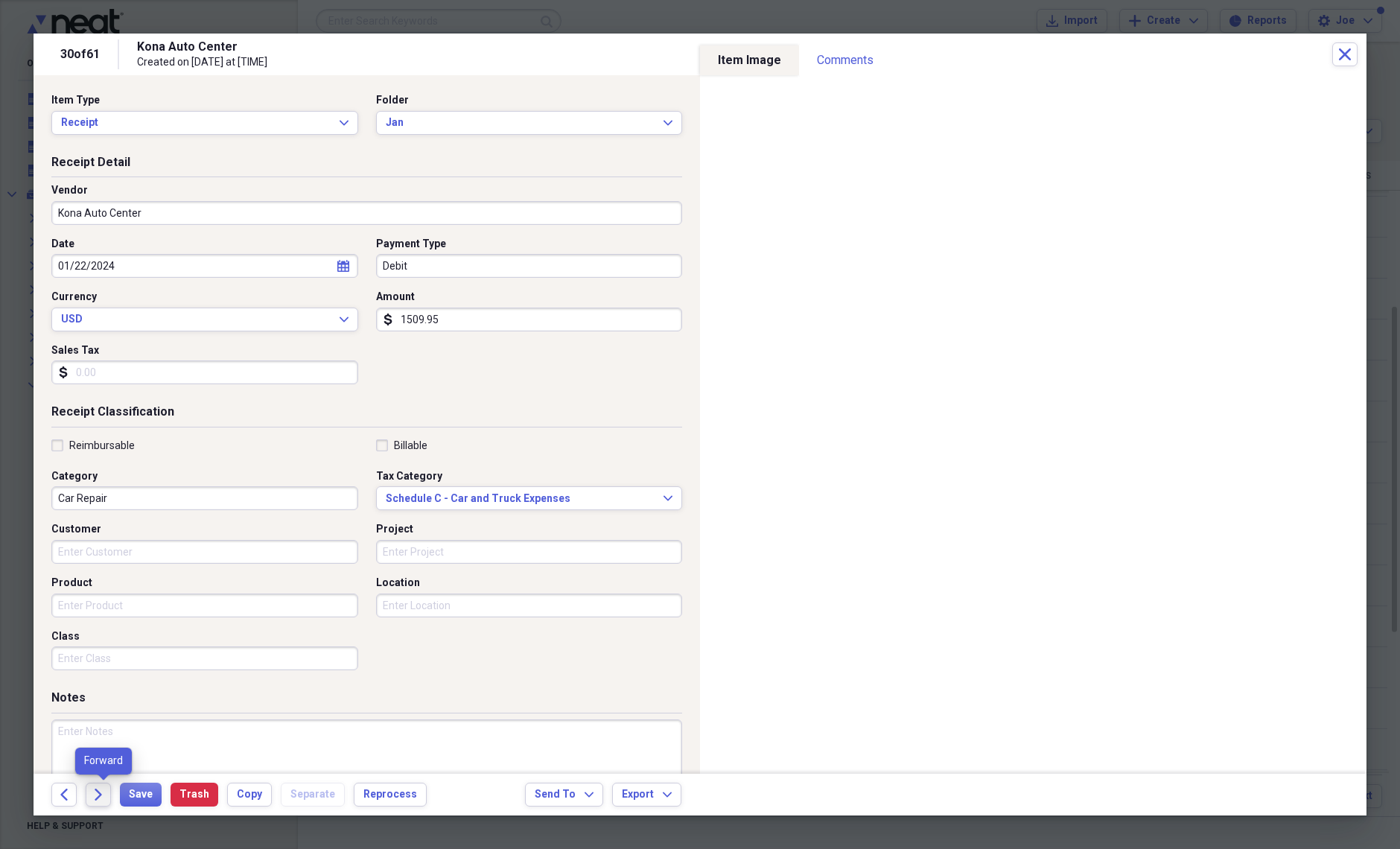 click on "Forward" at bounding box center [98, 795] 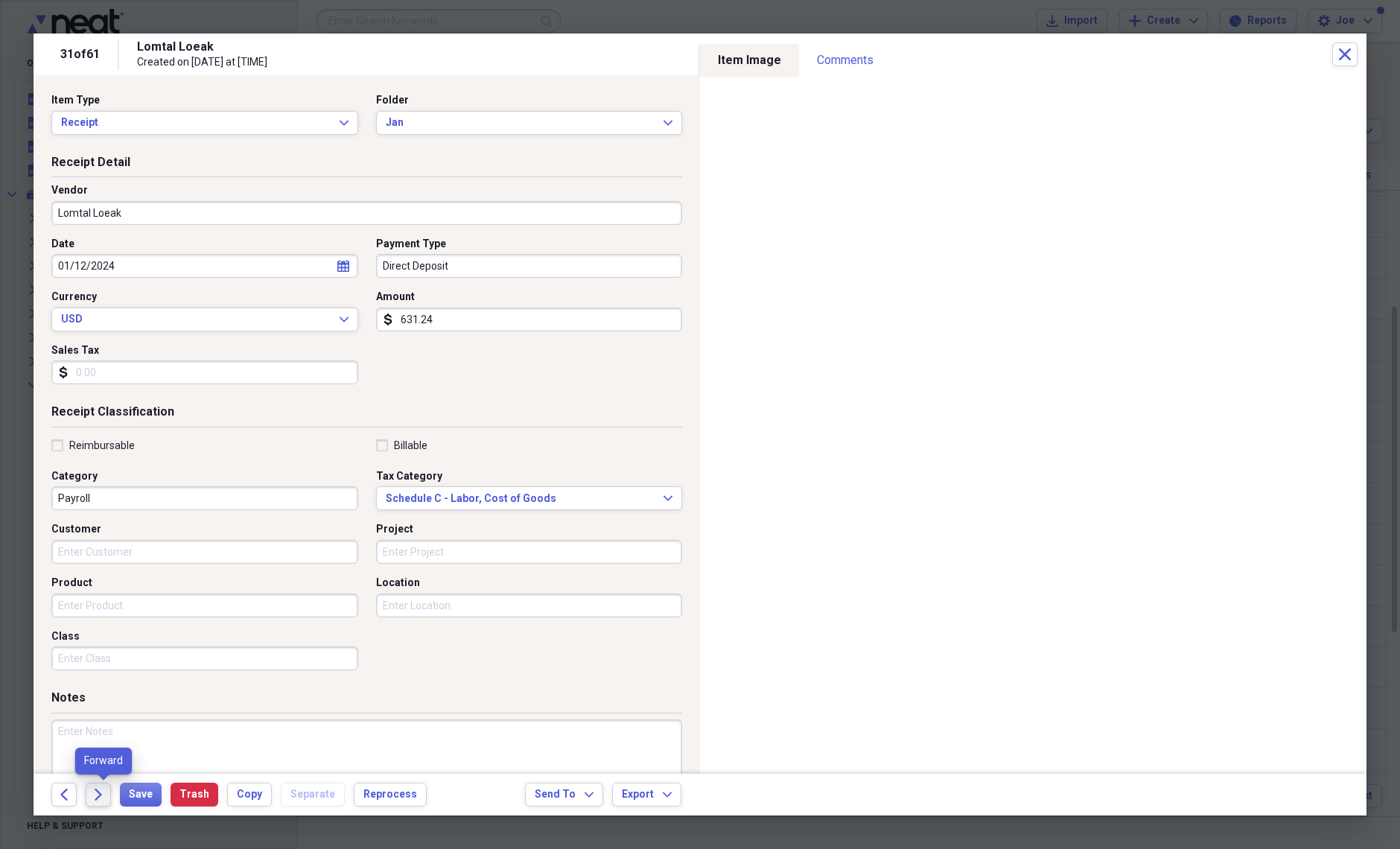 click on "Forward" at bounding box center [98, 795] 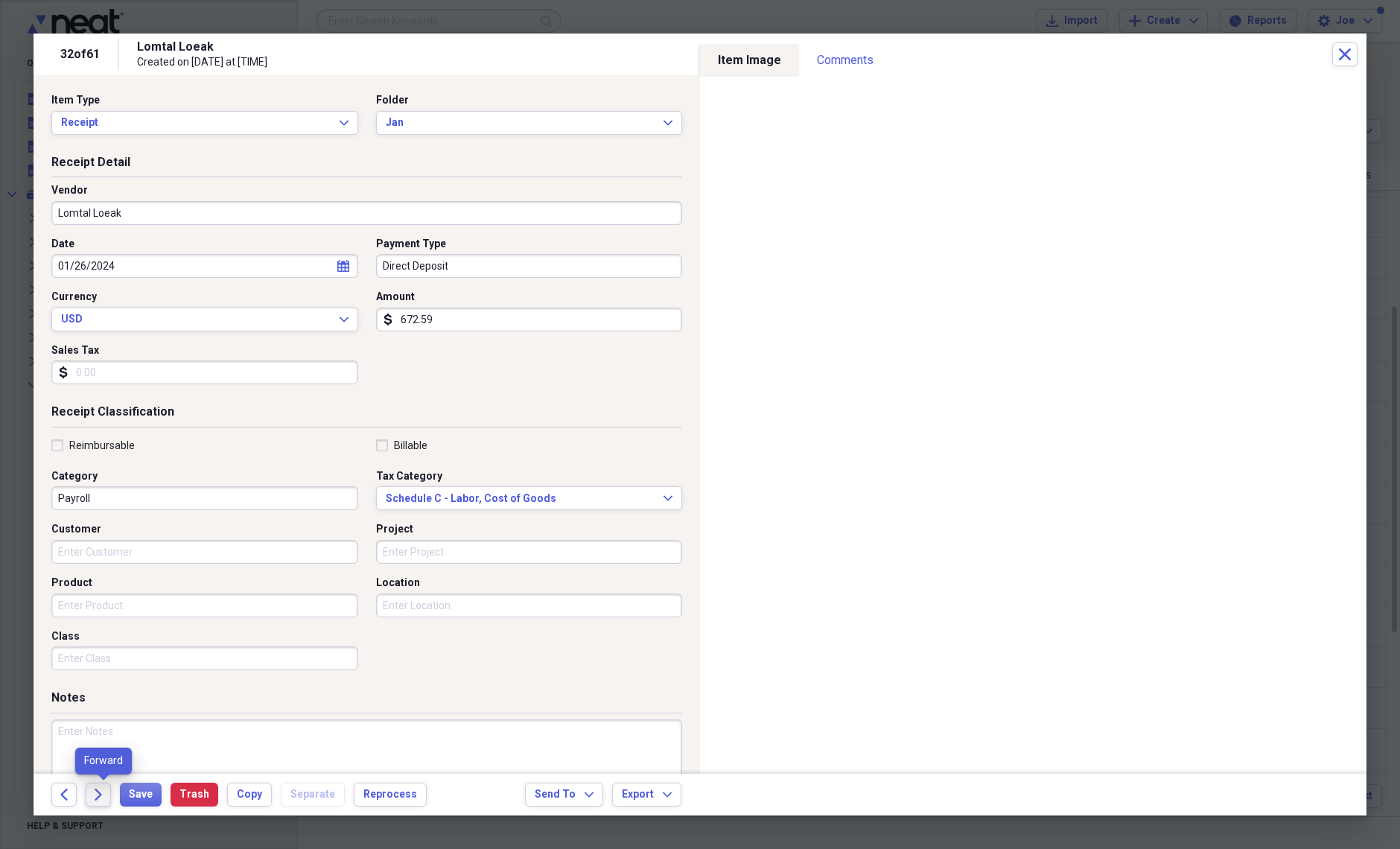 click on "Forward" at bounding box center [98, 795] 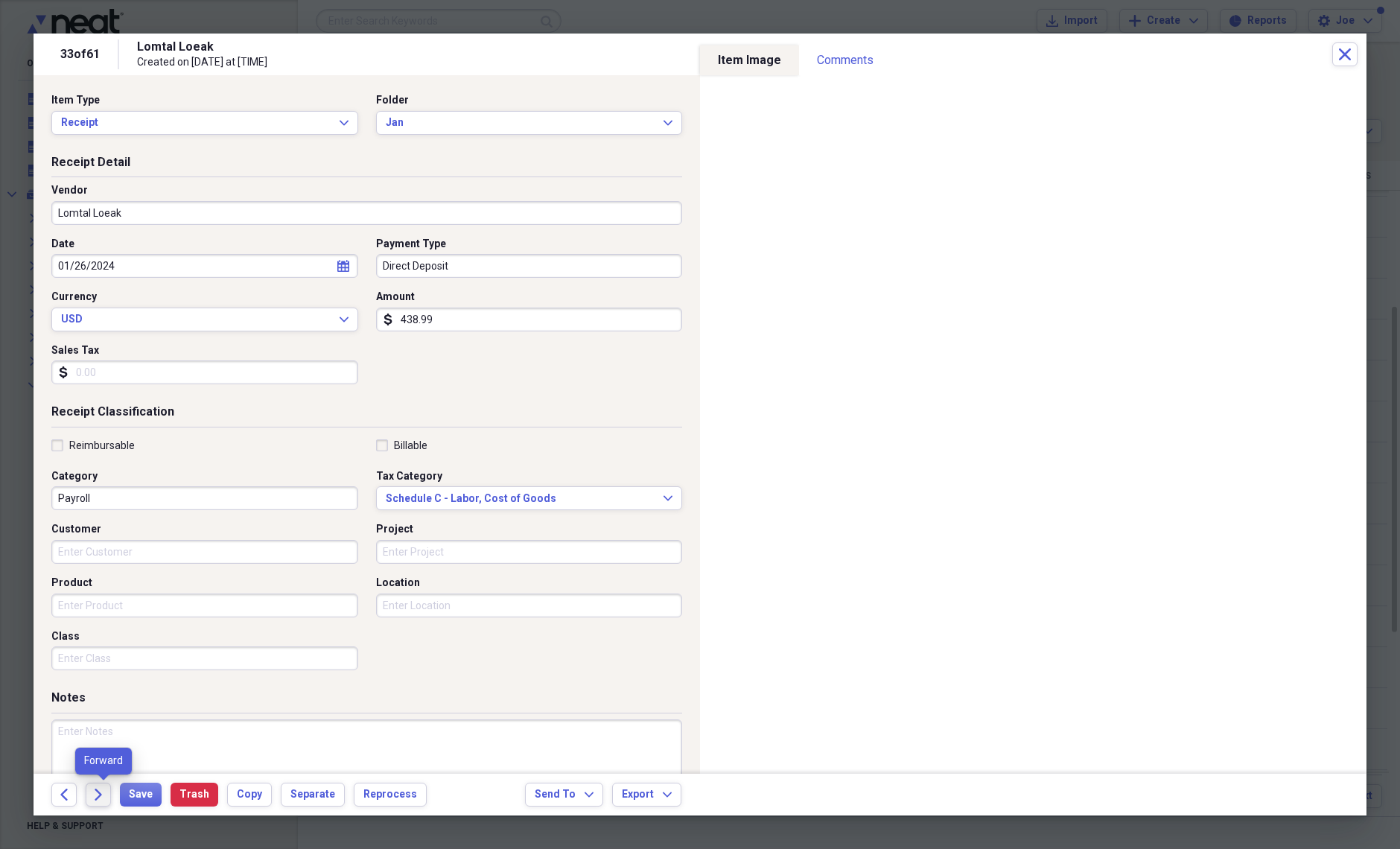 click on "Forward" 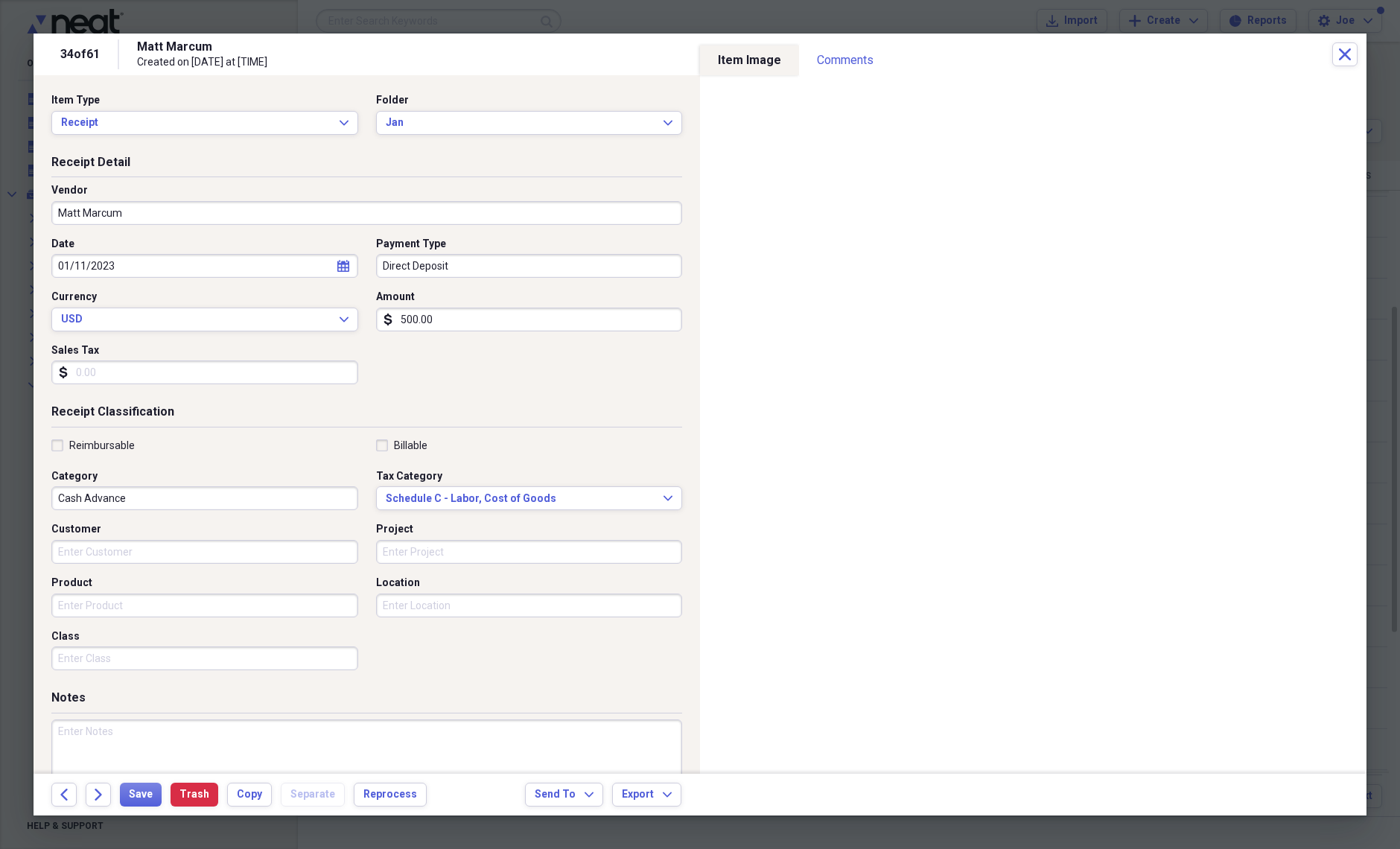 click at bounding box center [366, 768] 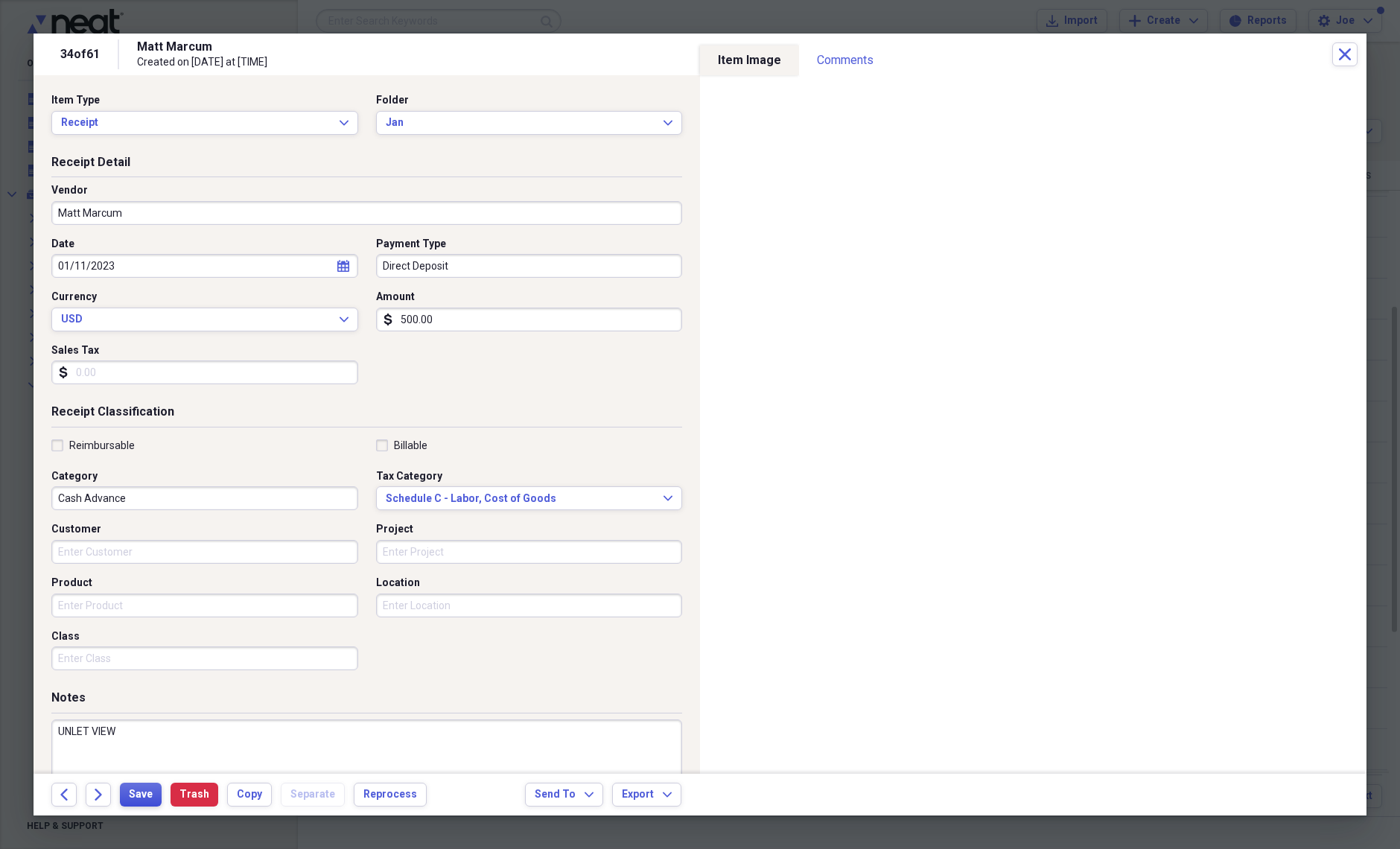 type on "UNLET VIEW" 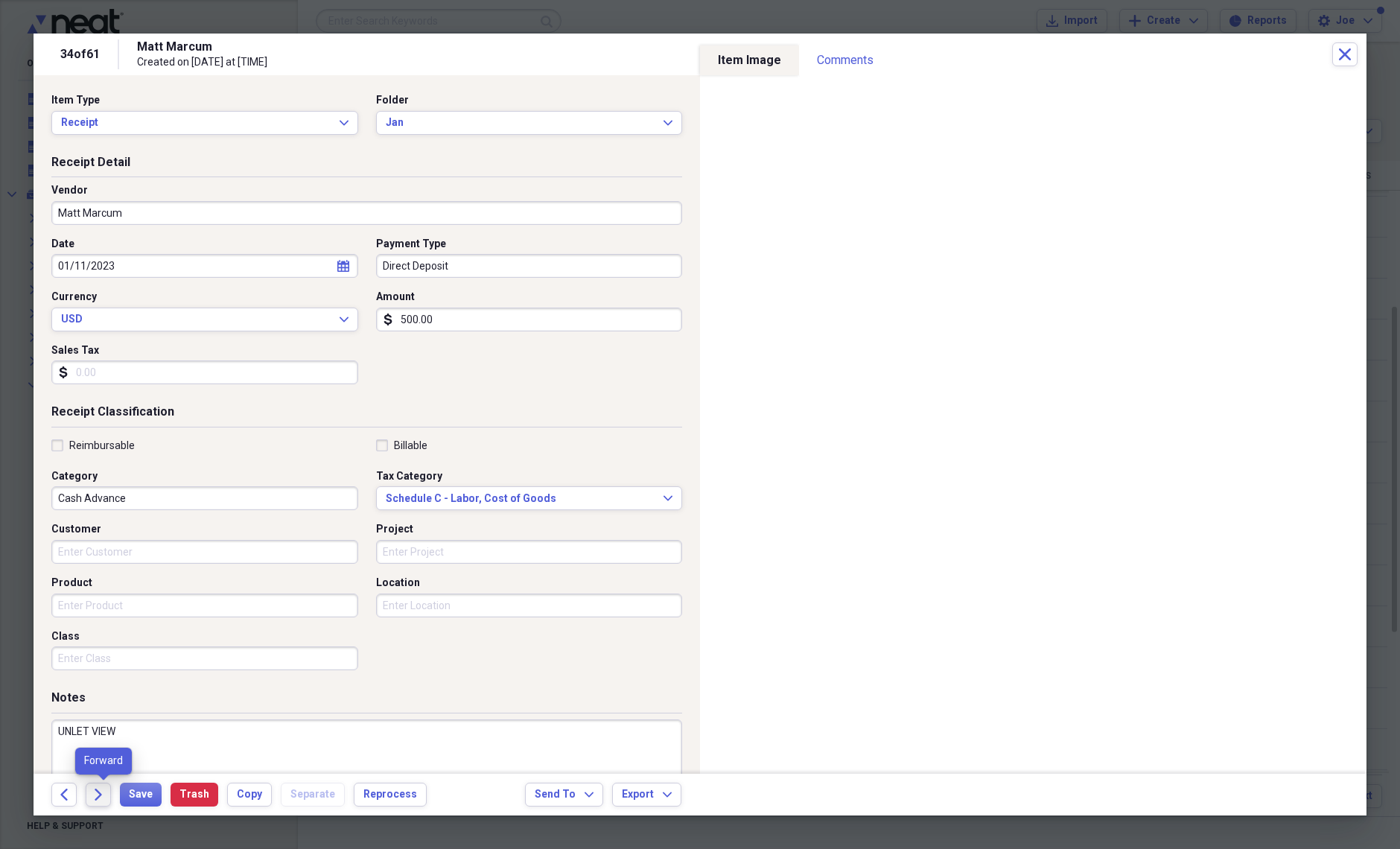 click on "Forward" at bounding box center (98, 795) 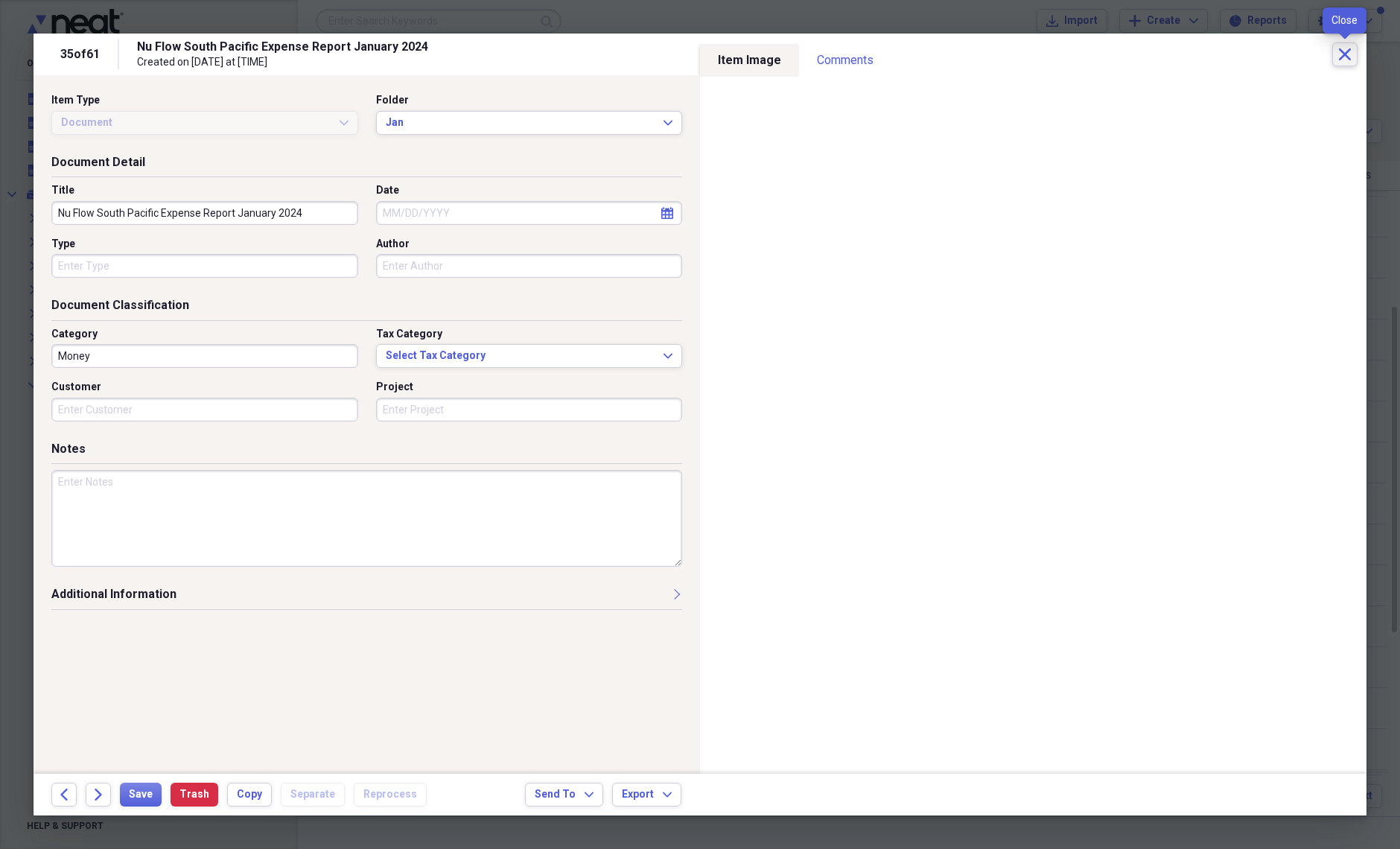 click on "Close" at bounding box center (1345, 54) 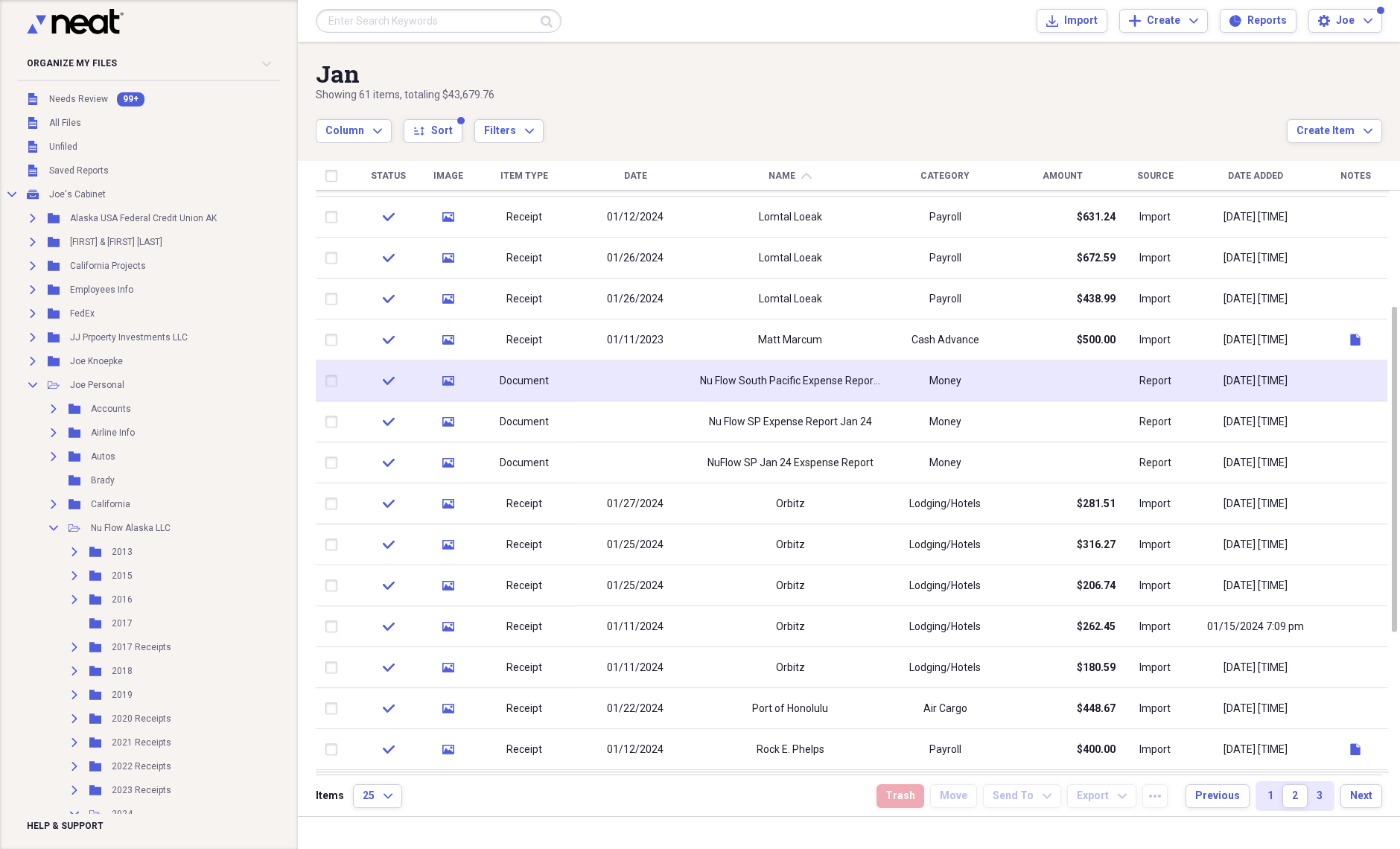 click on "Nu Flow South Pacific Expense Report January 2024" at bounding box center (790, 381) 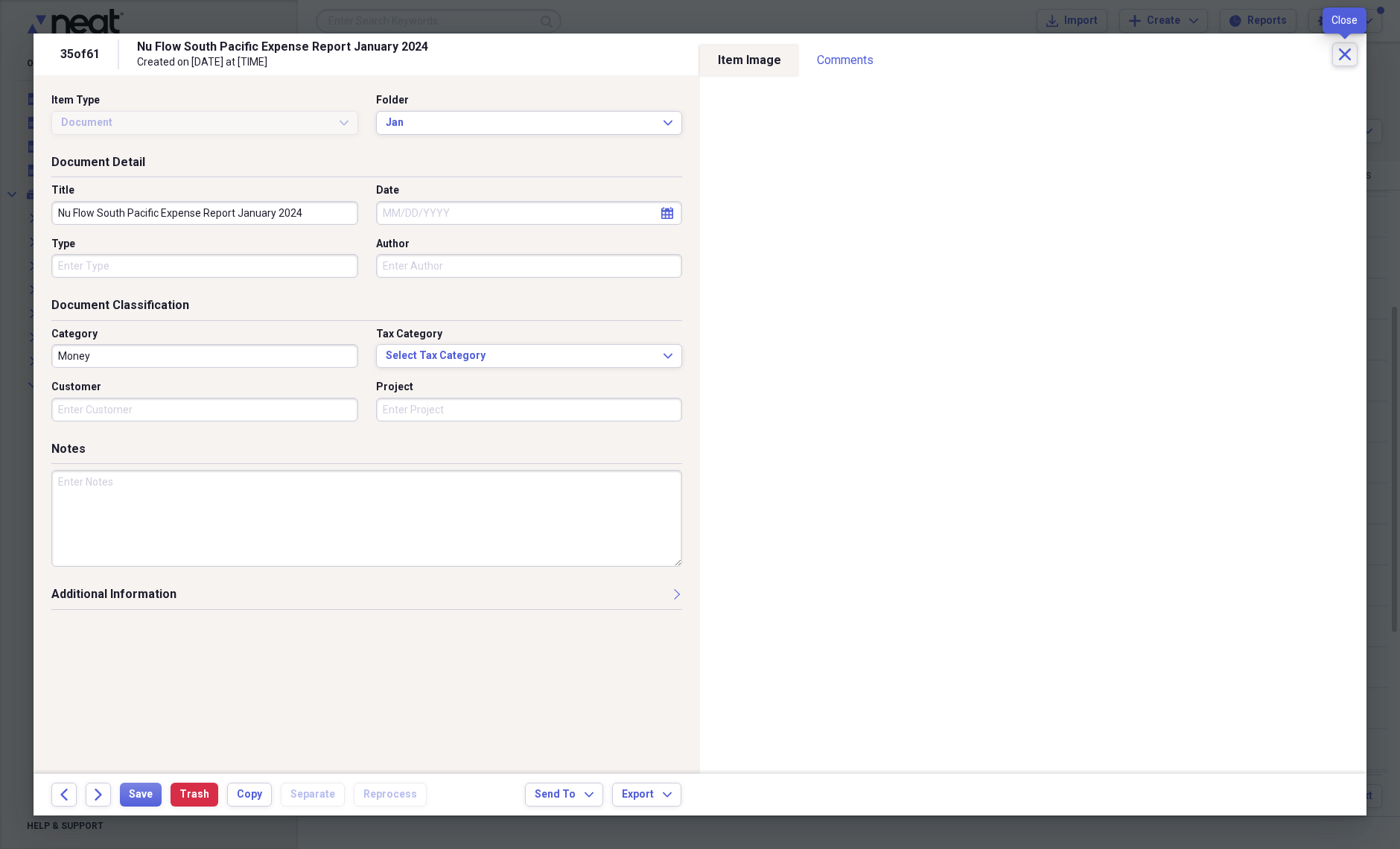 drag, startPoint x: 1339, startPoint y: 54, endPoint x: 1368, endPoint y: 39, distance: 32.649655 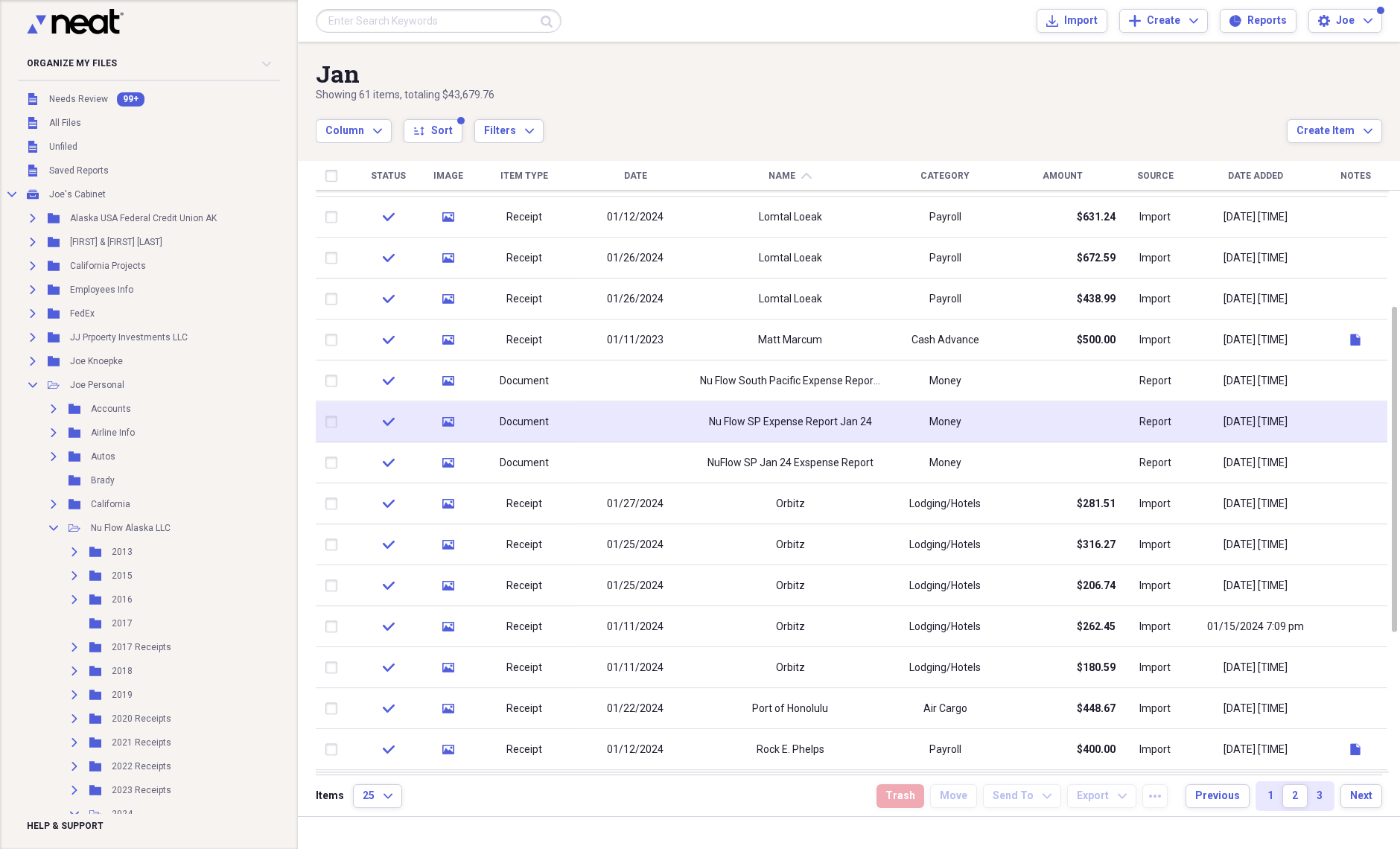 click on "Money" at bounding box center [945, 422] 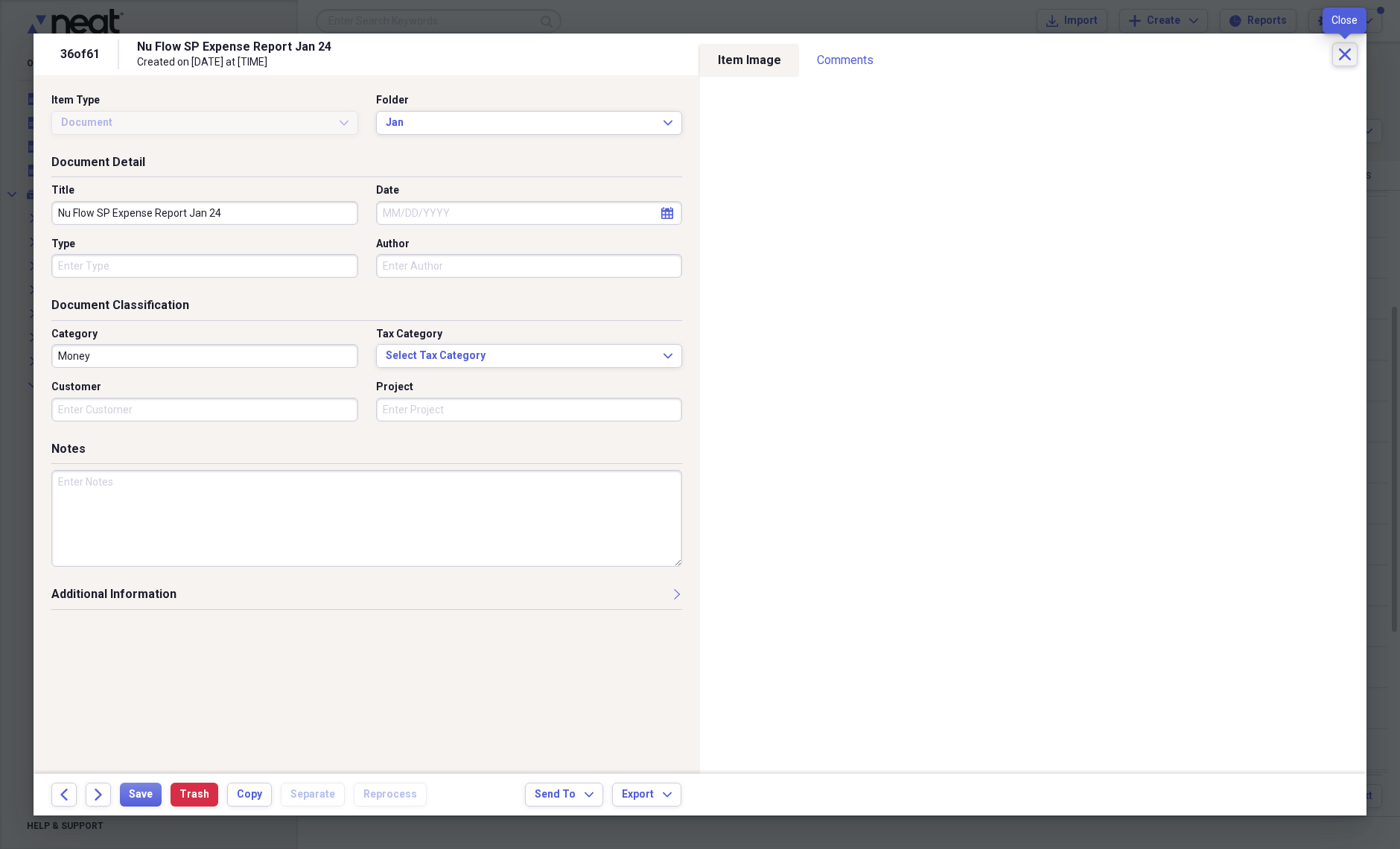 click on "Close" at bounding box center (1345, 54) 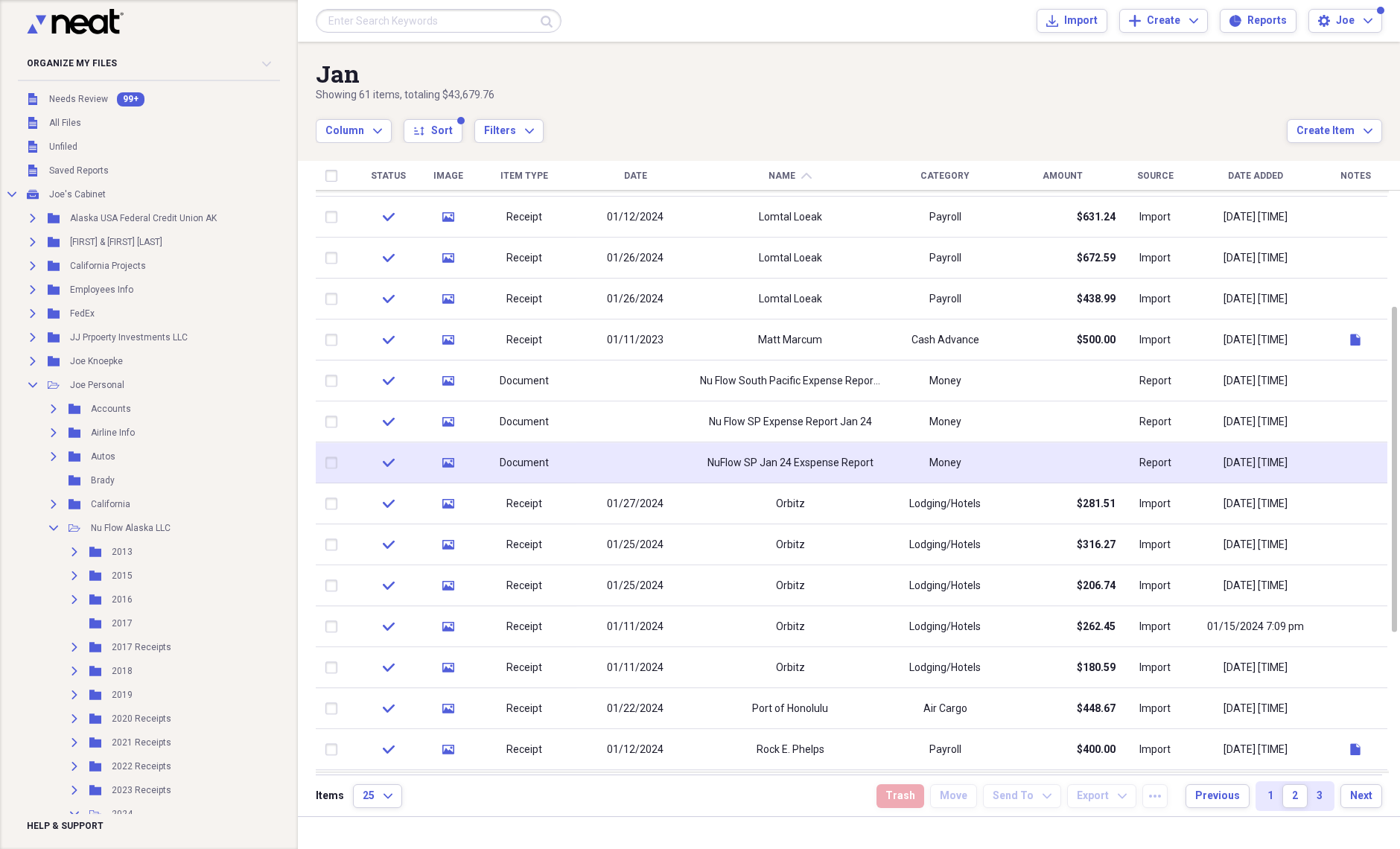 click at bounding box center (1063, 462) 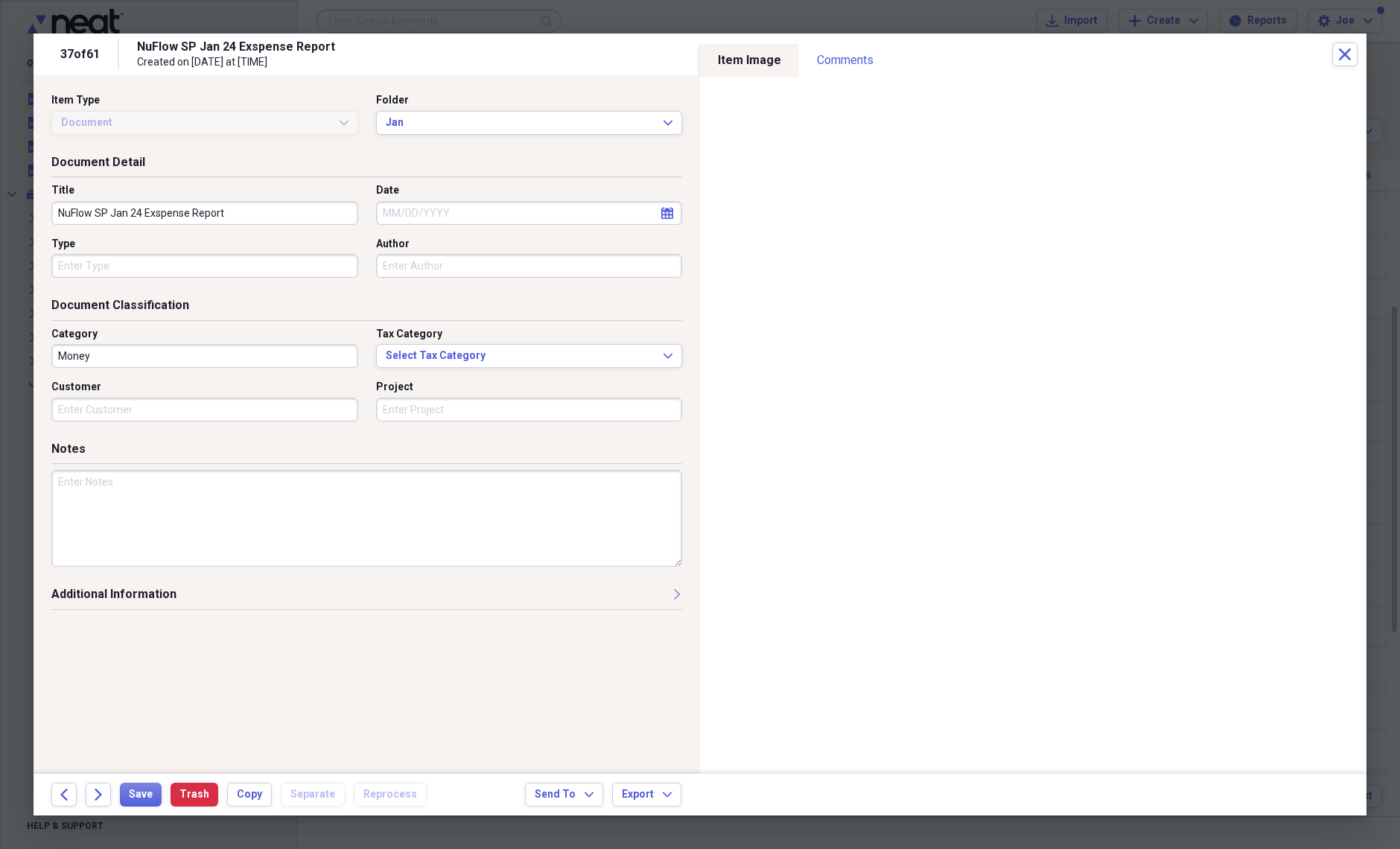 click on "NuFlow SP Jan 24 Exspense Report Created on [DATE] at [TIME]" at bounding box center [734, 54] 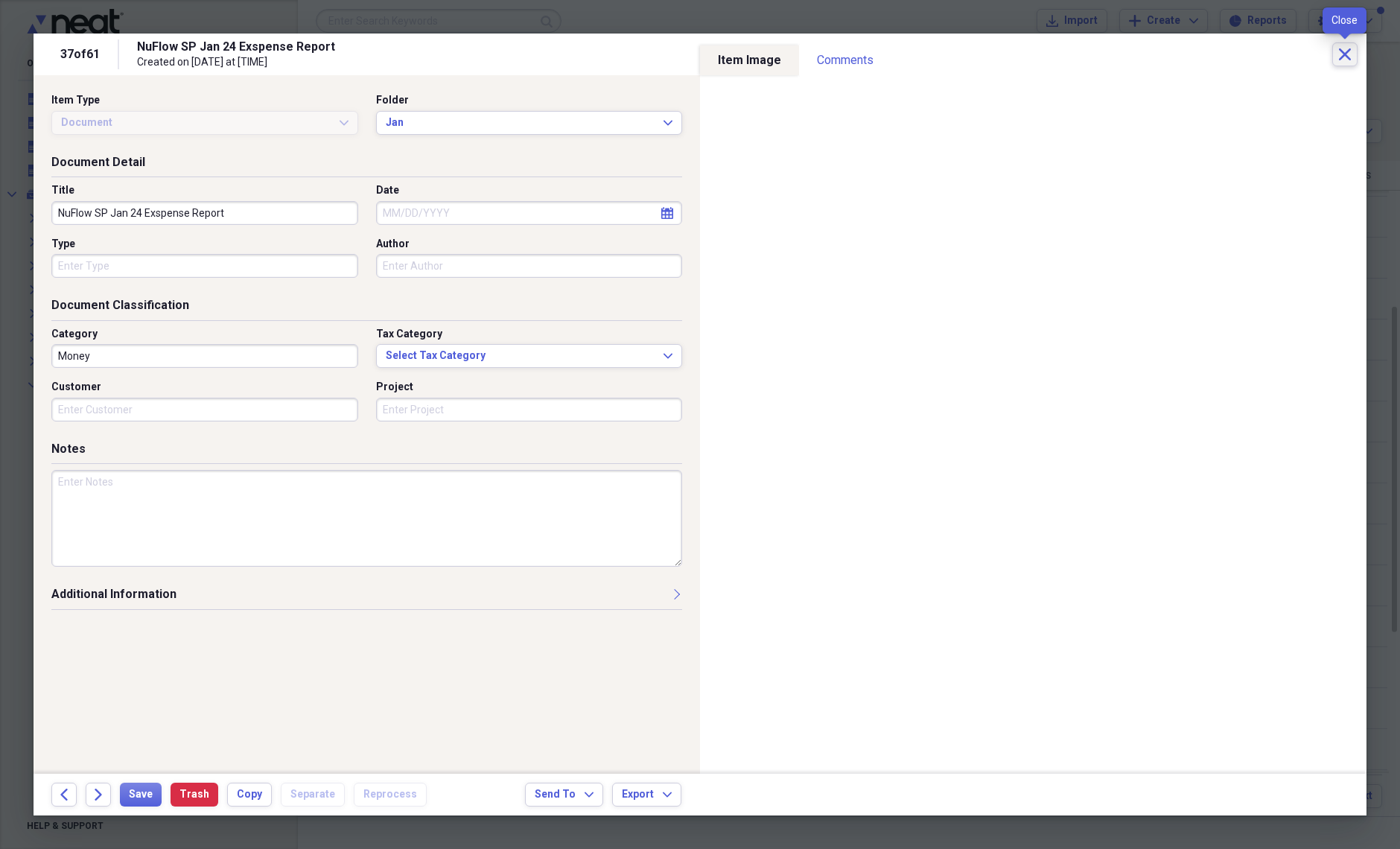 click on "Close" at bounding box center (1345, 54) 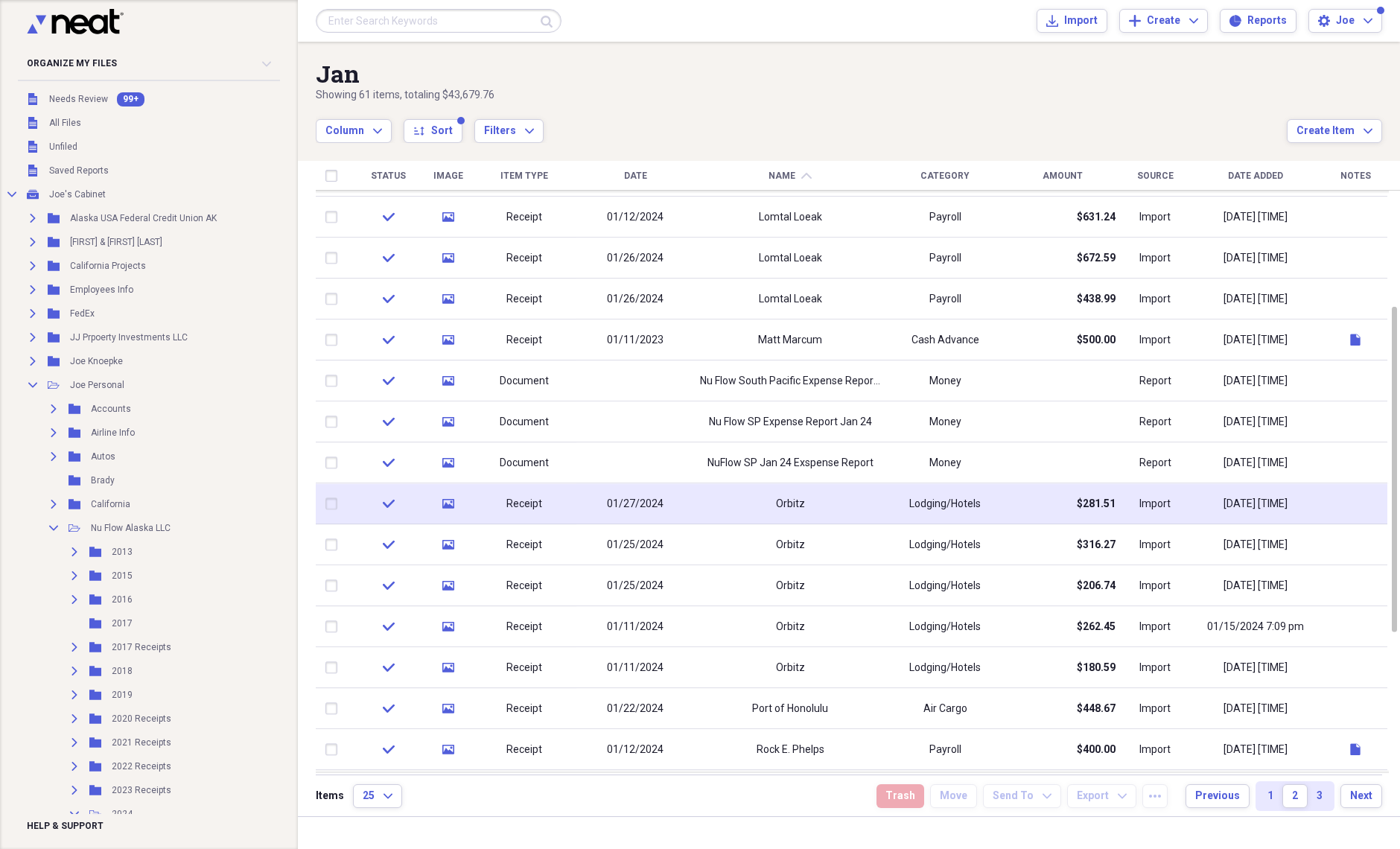 click on "Lodging/Hotels" at bounding box center [945, 503] 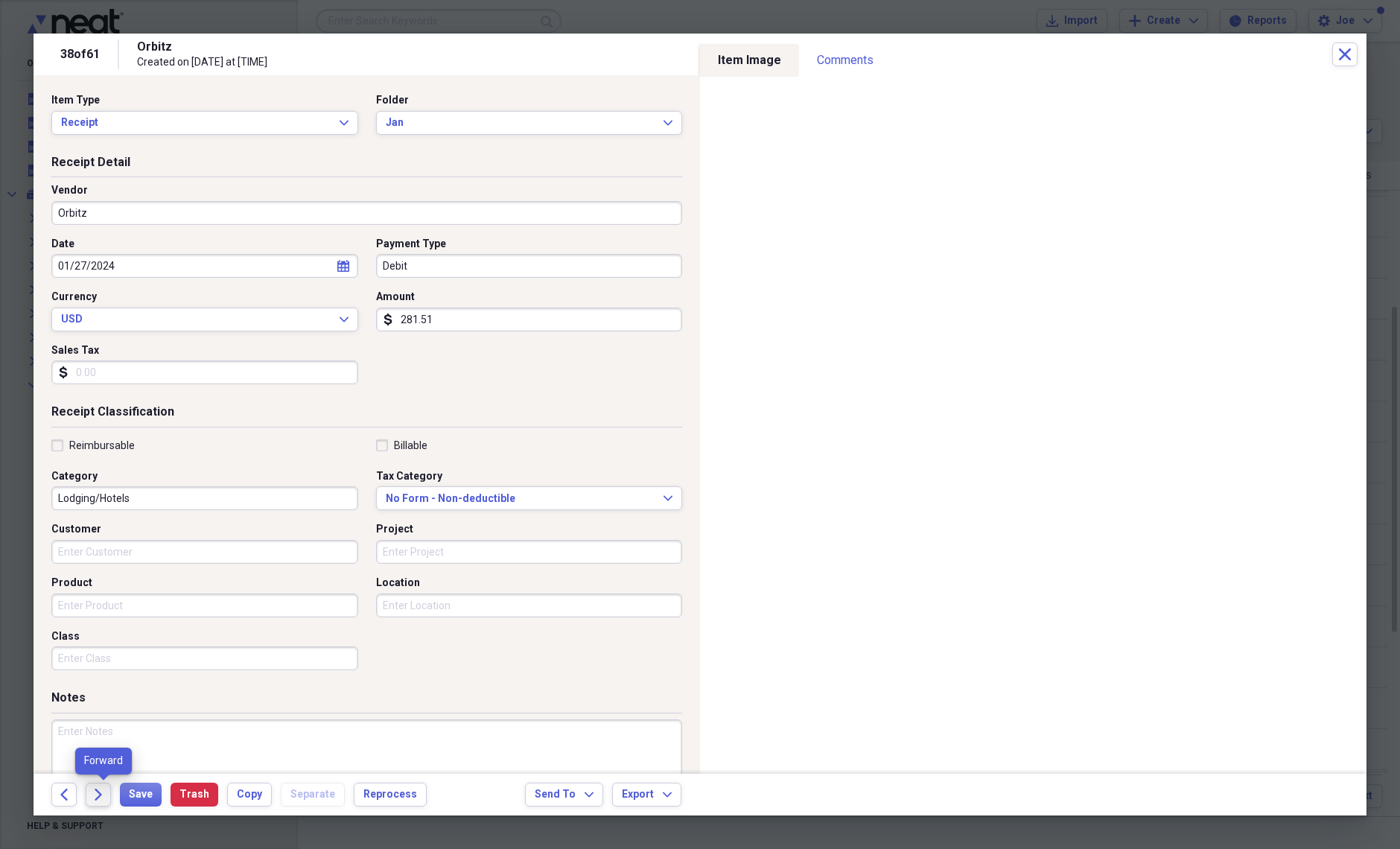 click on "Forward" at bounding box center [98, 795] 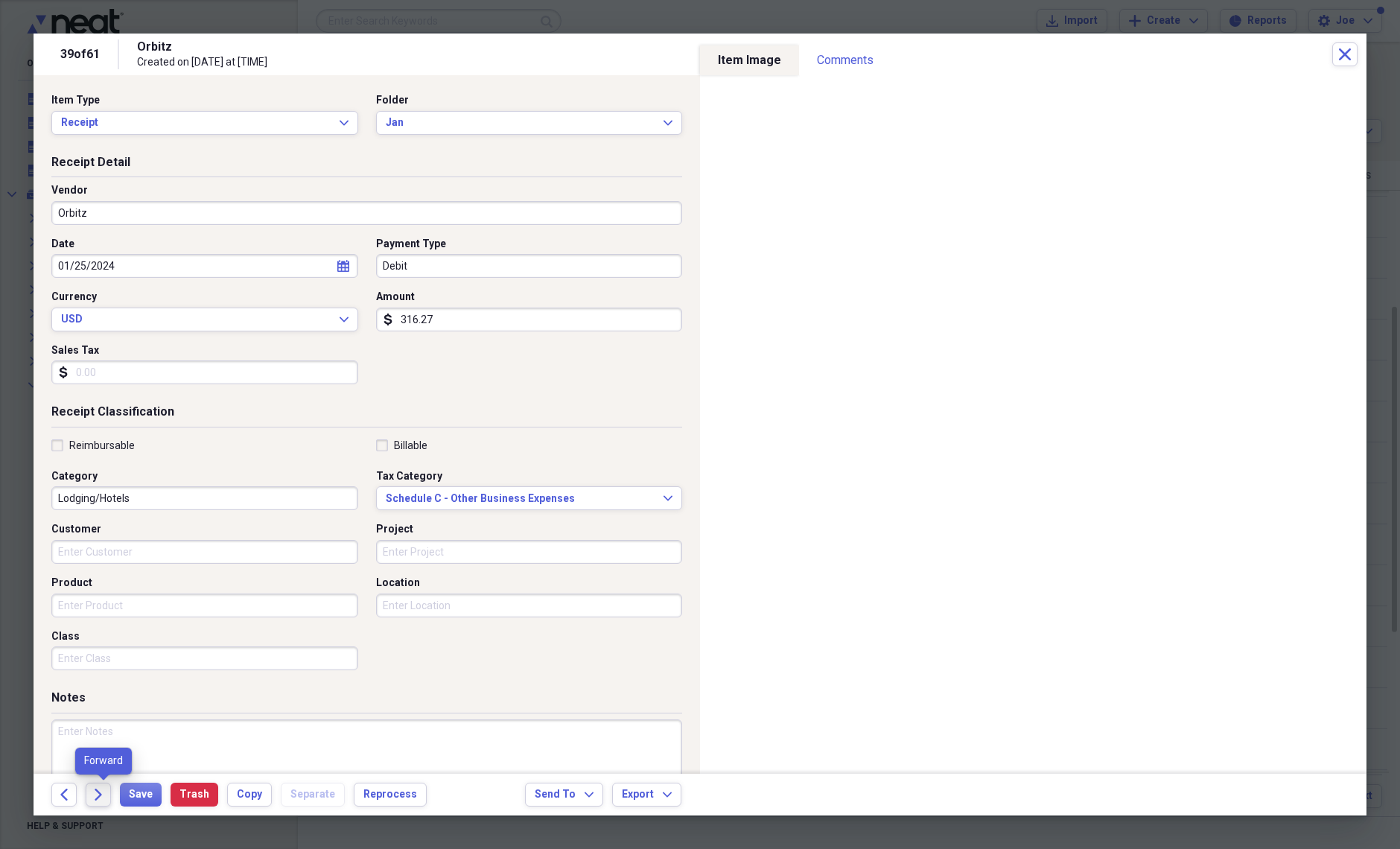 click on "Forward" at bounding box center [98, 795] 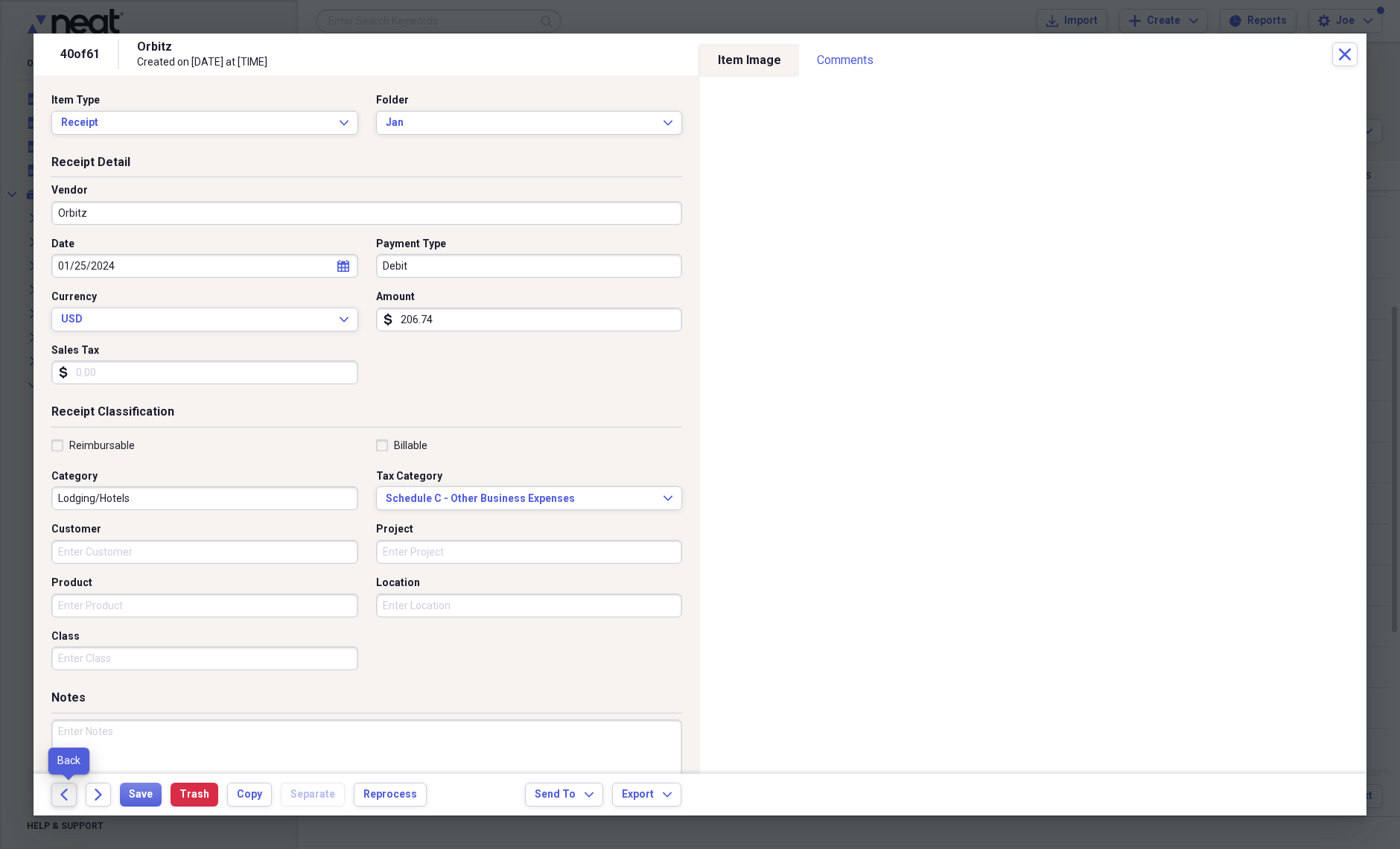 click 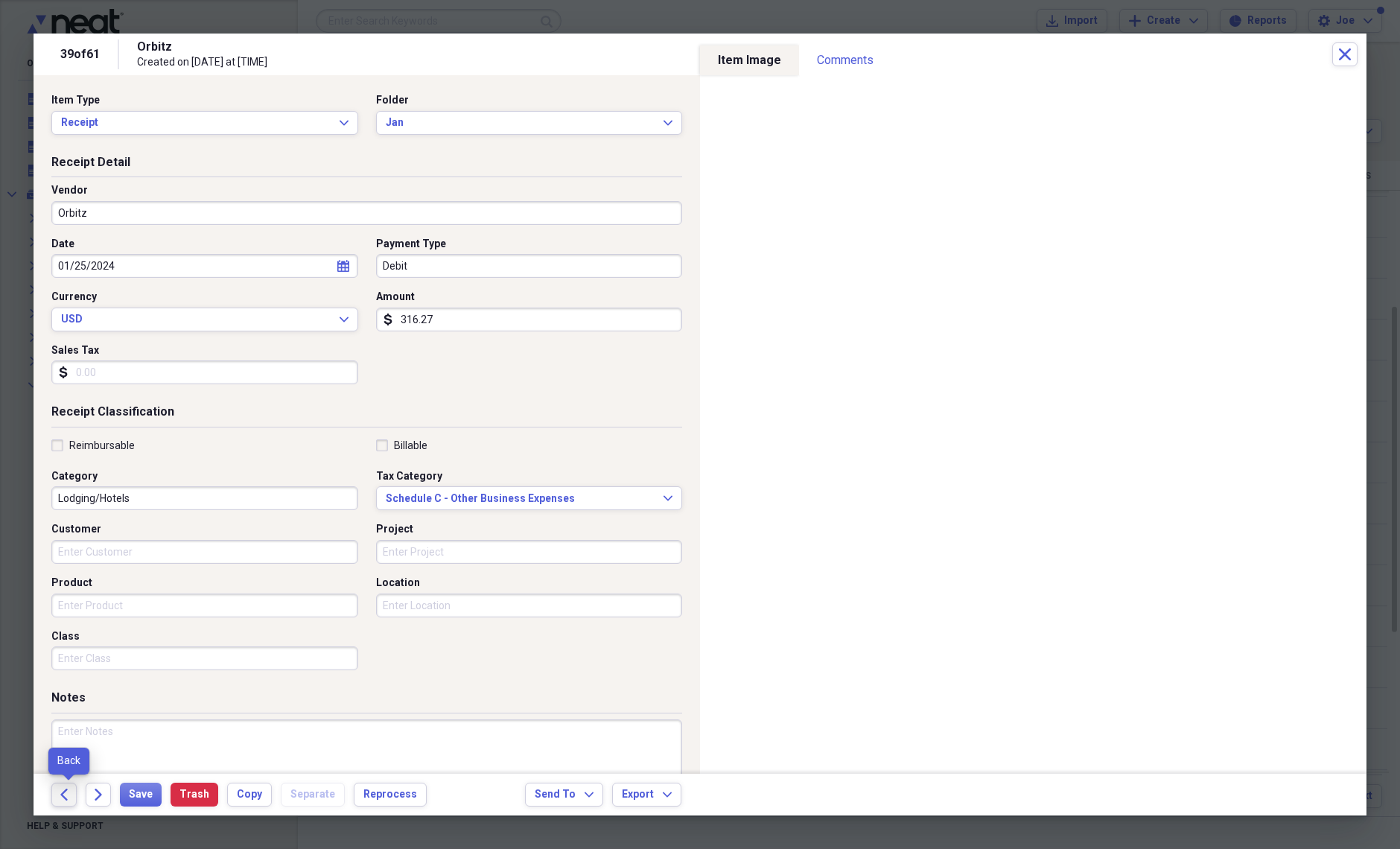 click on "Back" 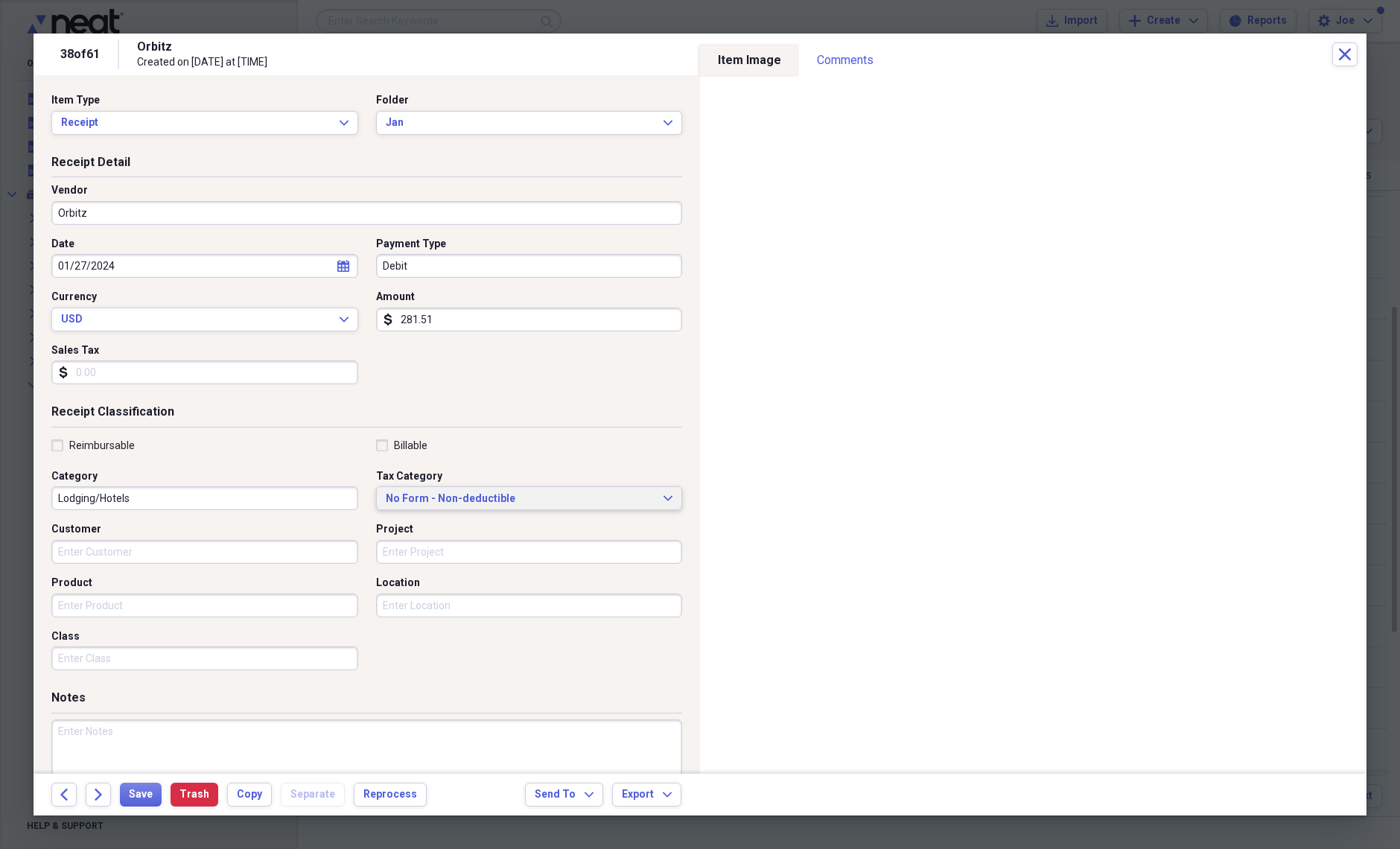 click on "No Form - Non-deductible" at bounding box center (521, 499) 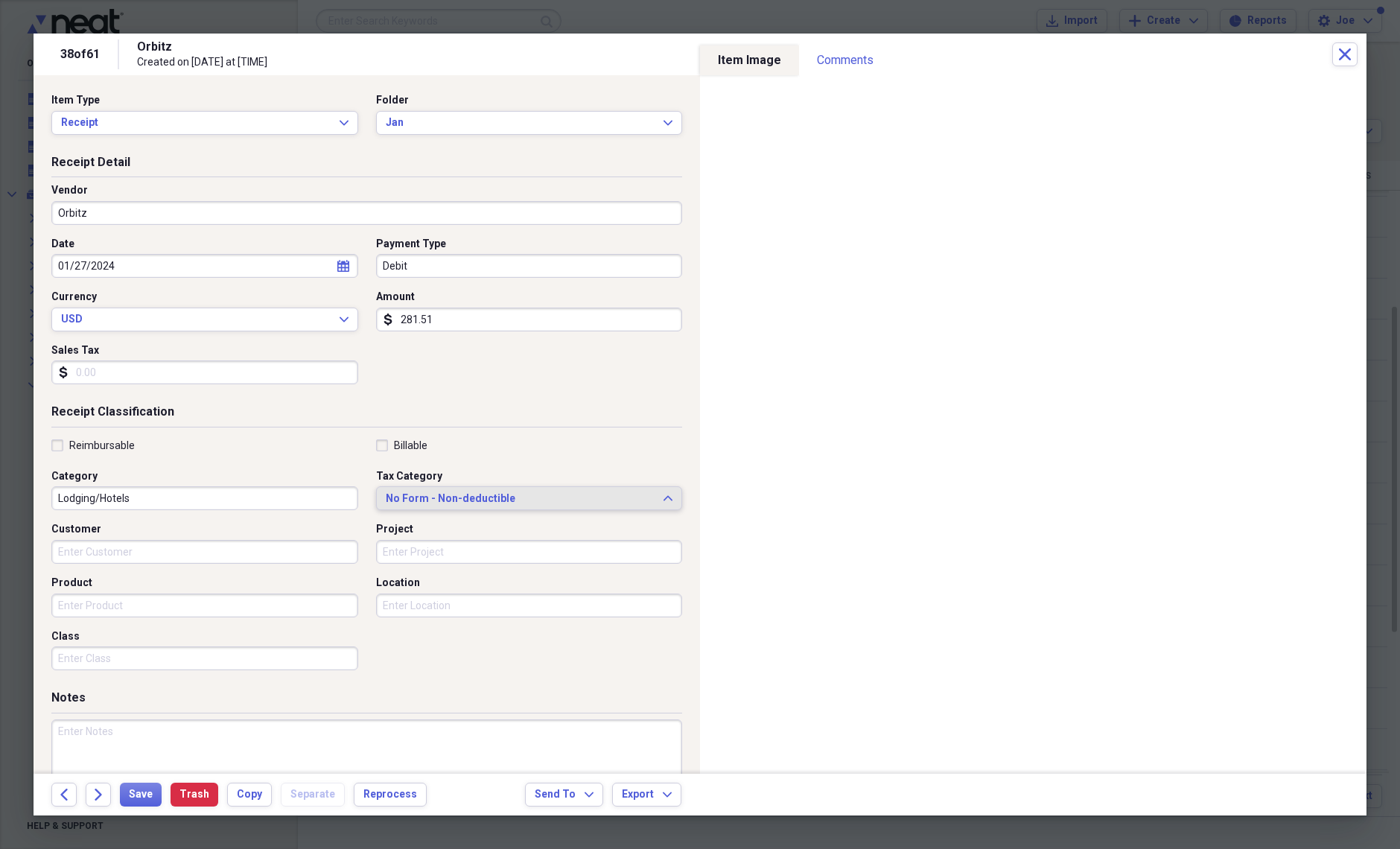 type 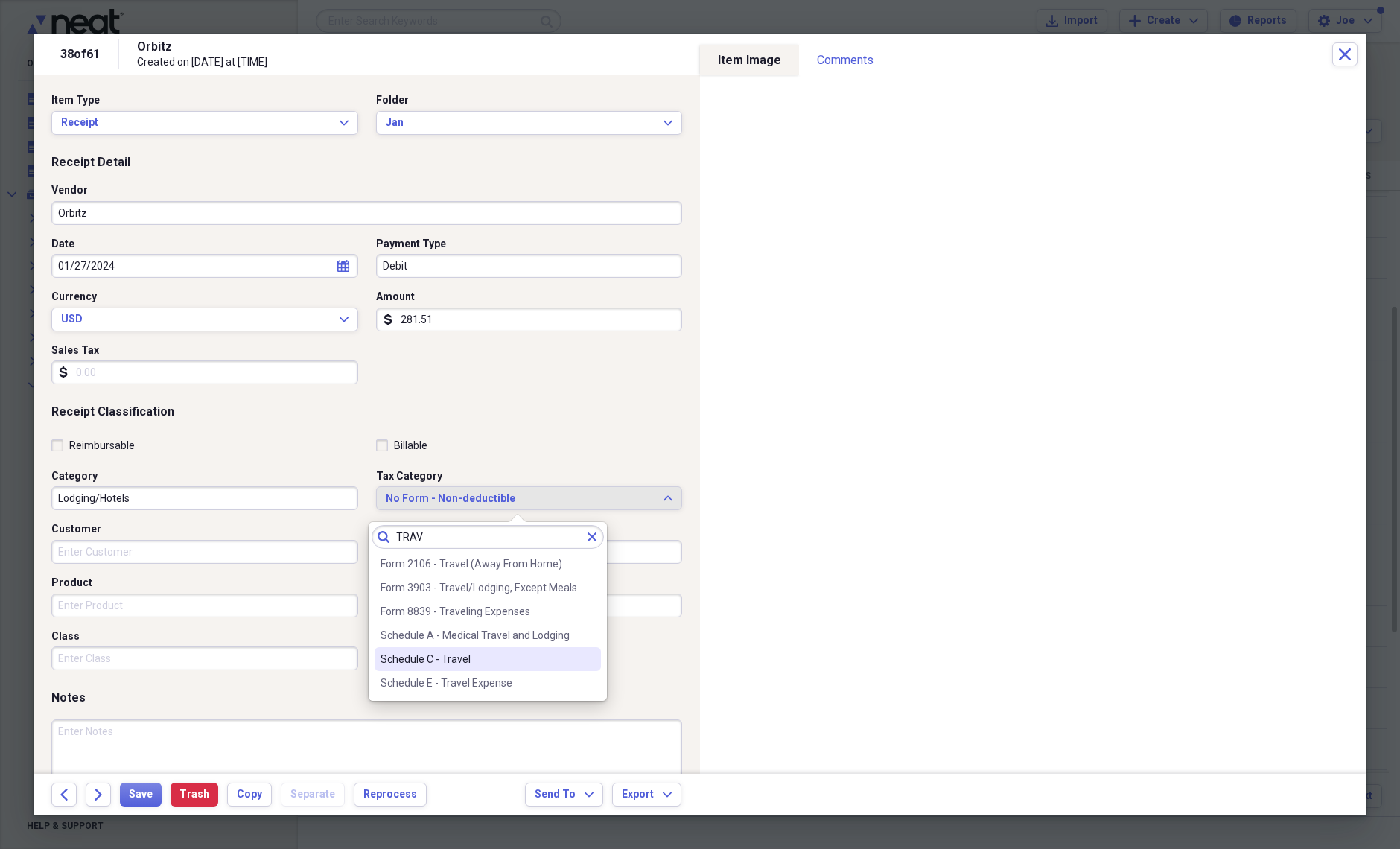 type on "TRAV" 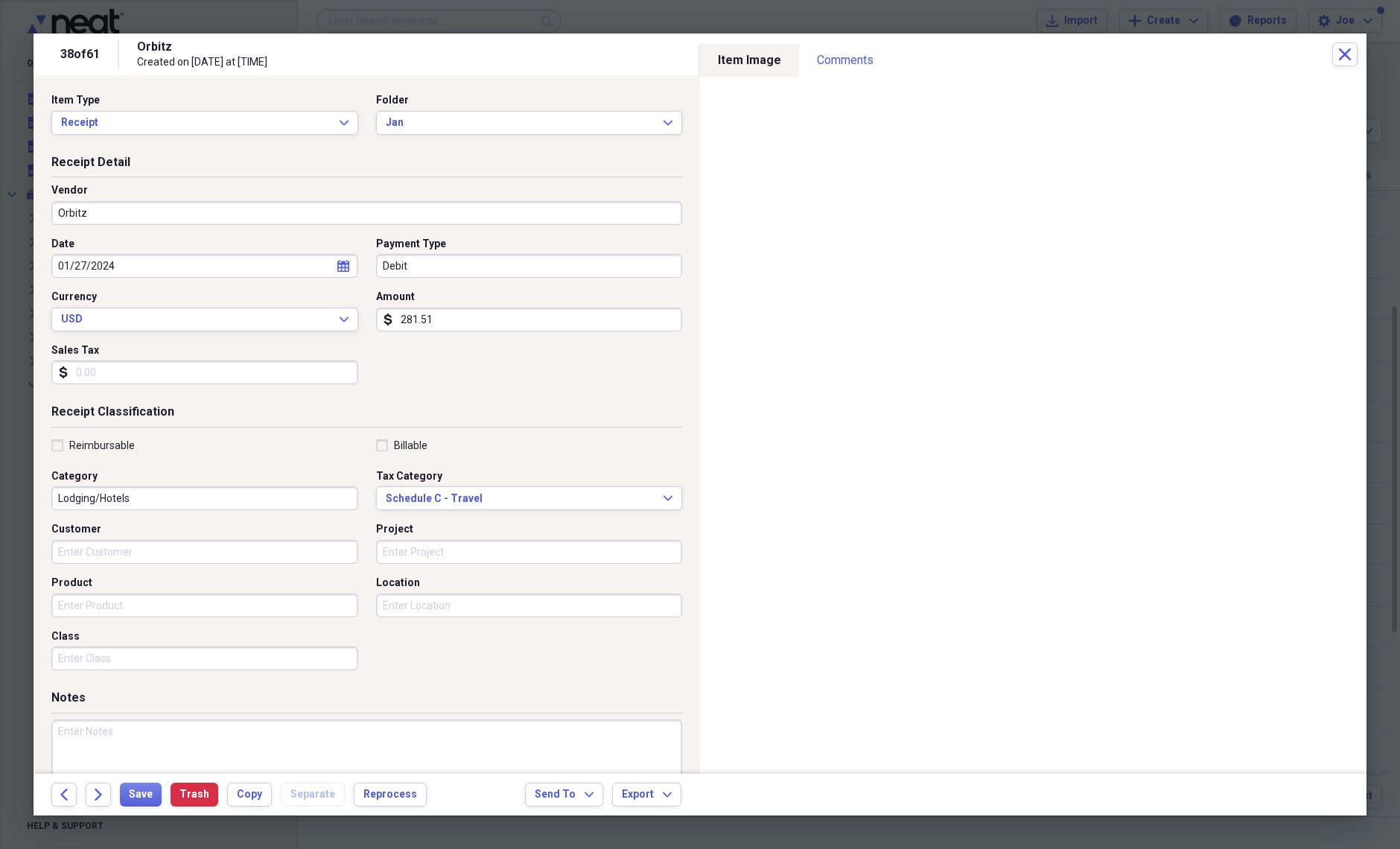 click at bounding box center [366, 768] 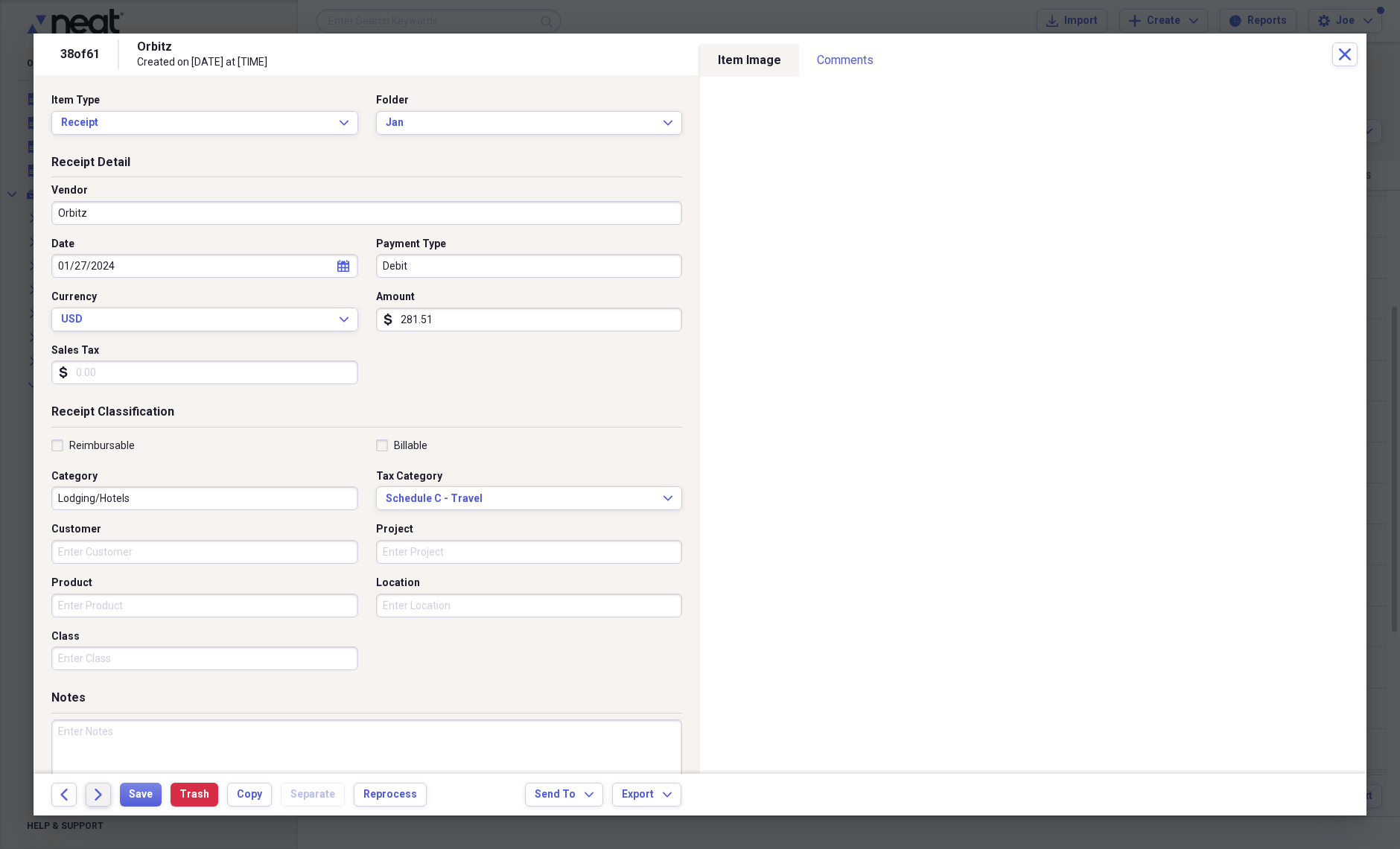 click on "Forward" 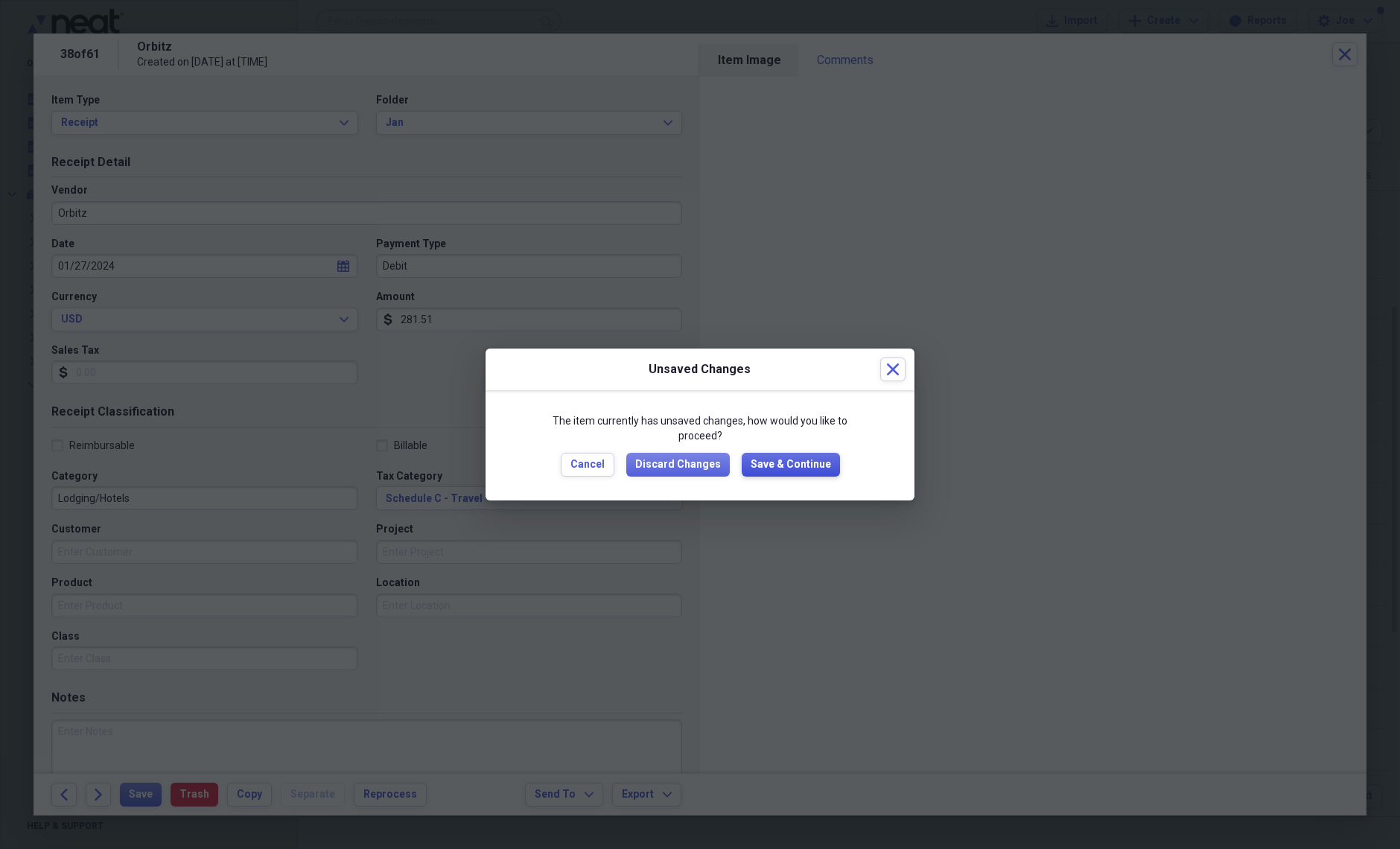 click on "Save & Continue" at bounding box center (791, 465) 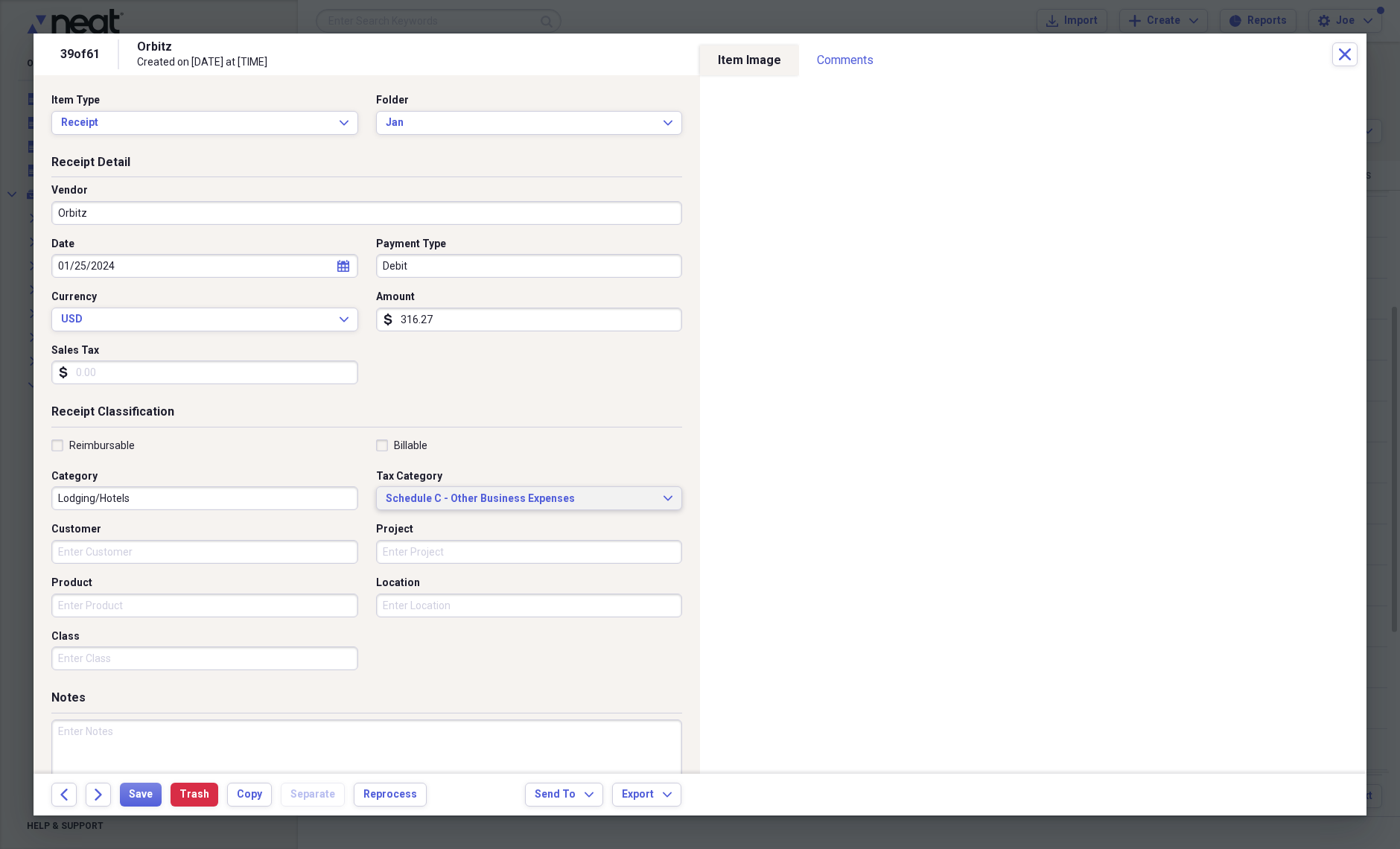 click on "Schedule C - Other Business Expenses Expand" at bounding box center [529, 498] 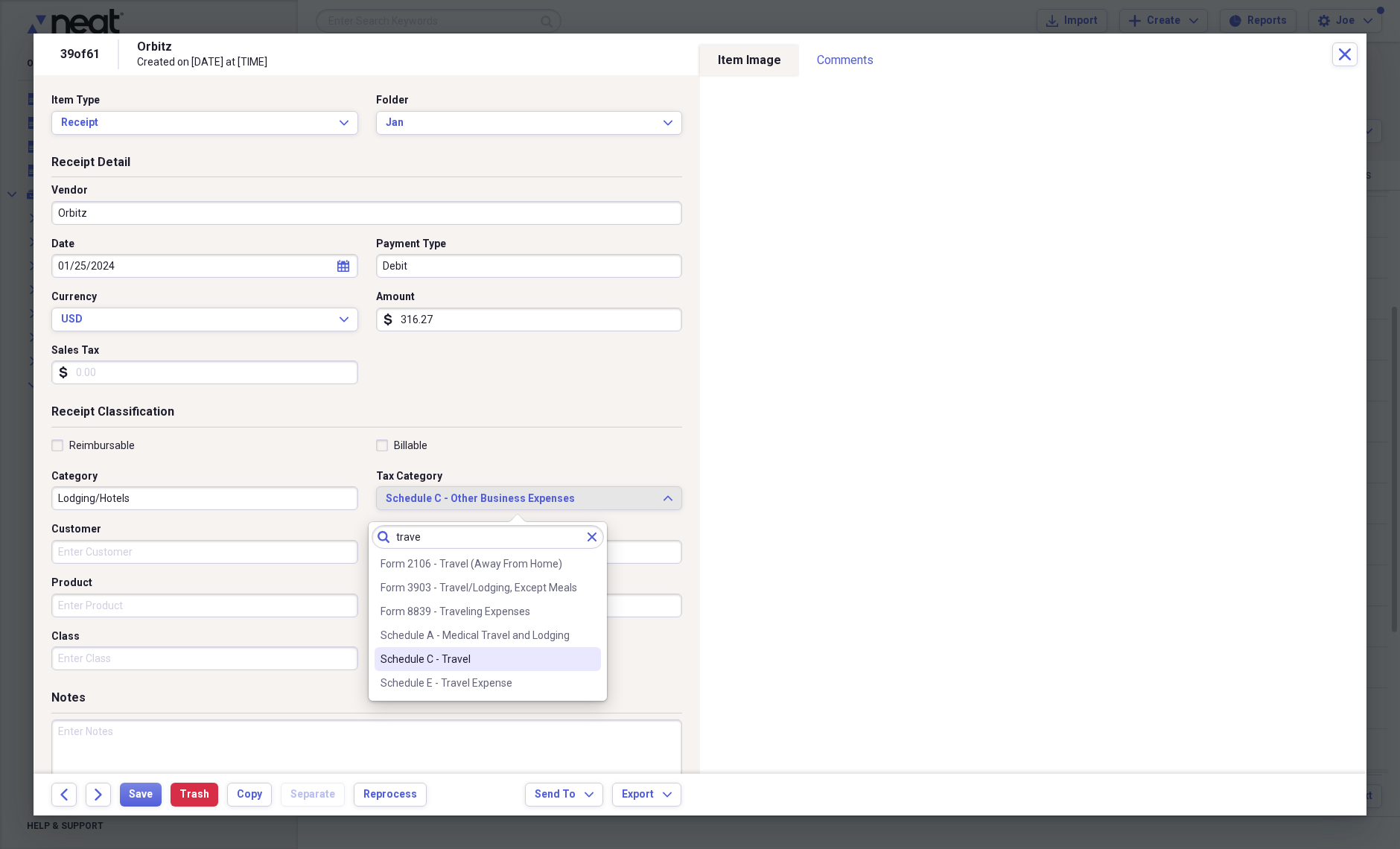 type on "trave" 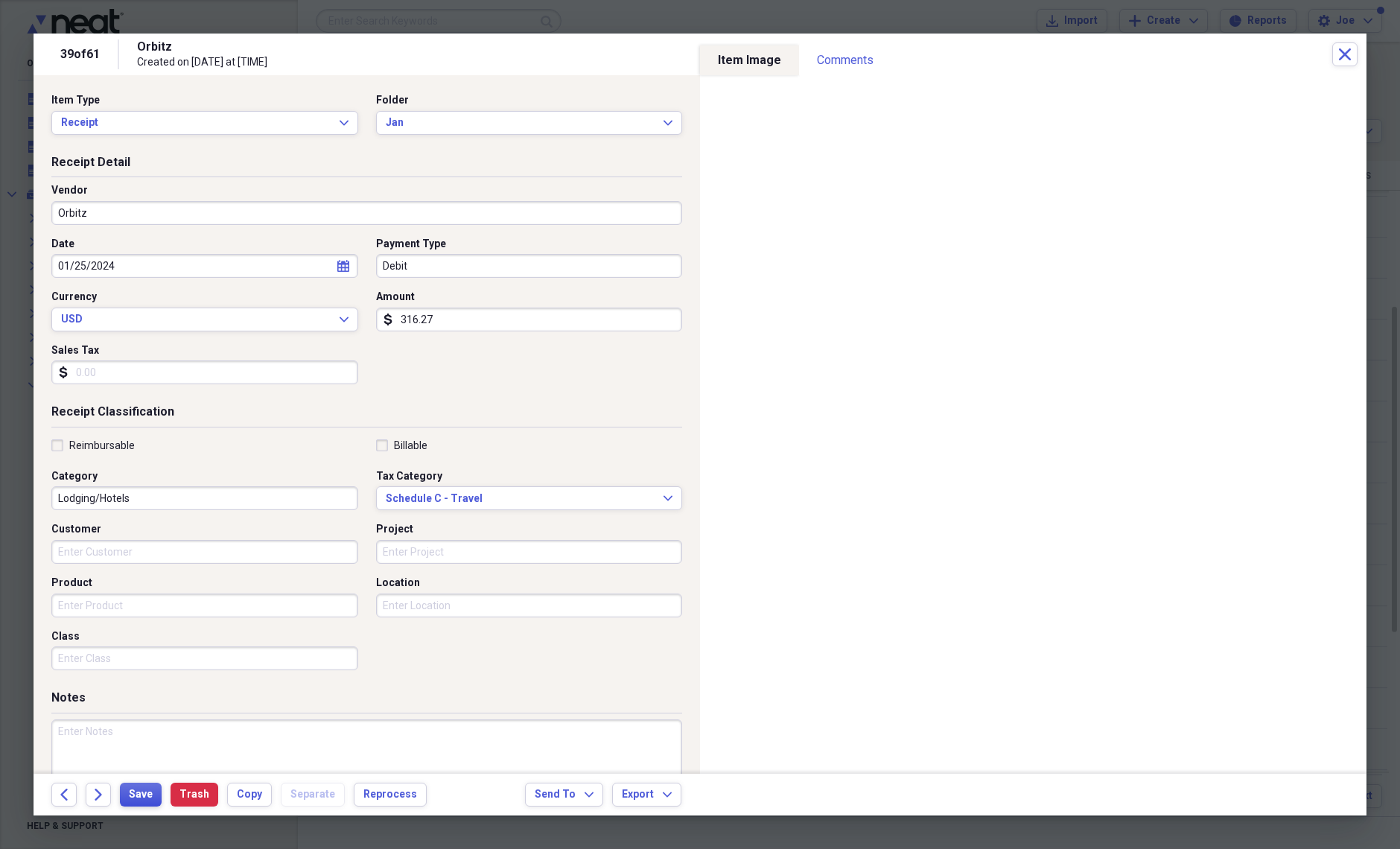 click on "Save" at bounding box center (141, 795) 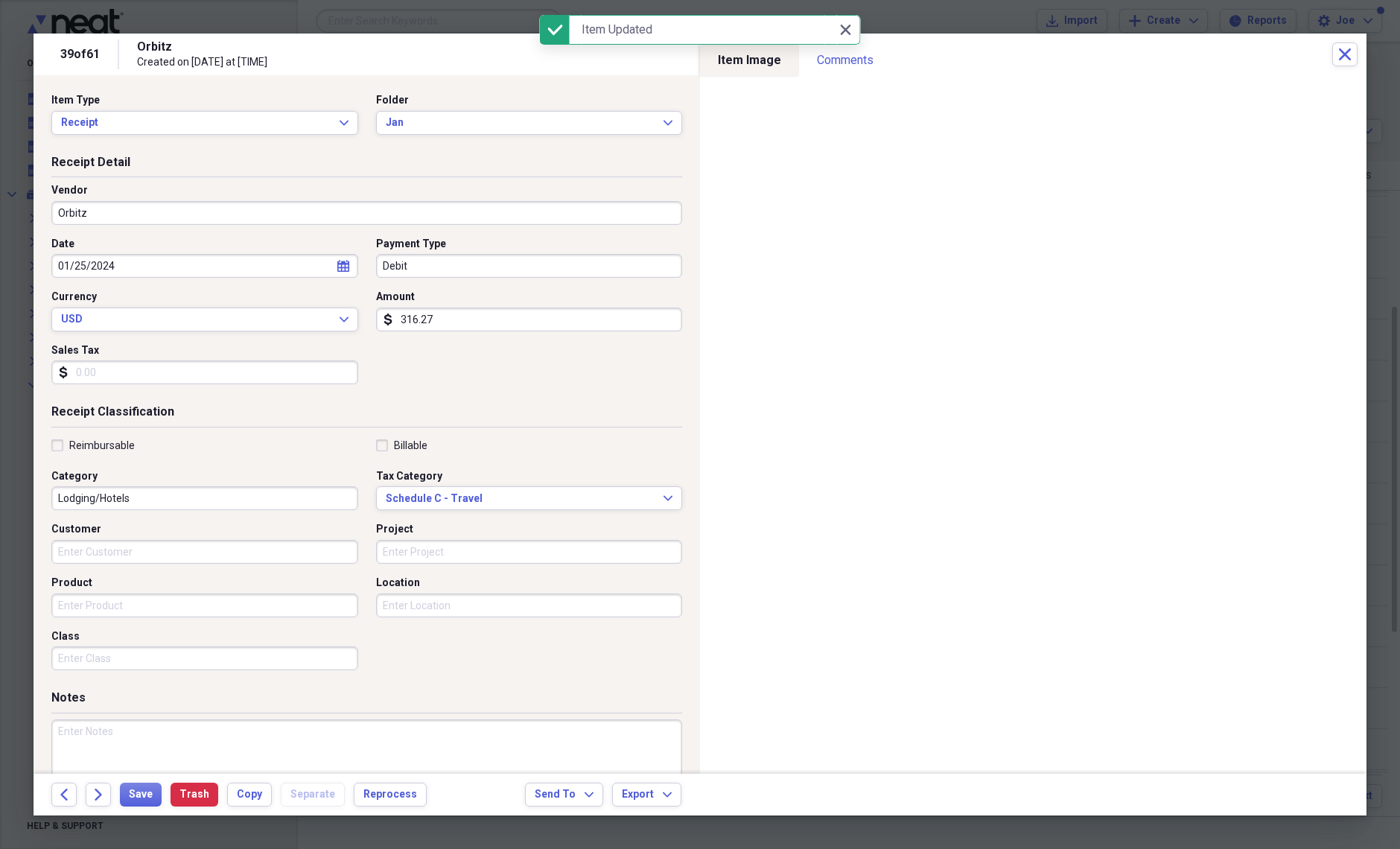 click on "Back Forward Save Trash Copy Separate Reprocess Send To Expand Export Expand" at bounding box center (700, 795) 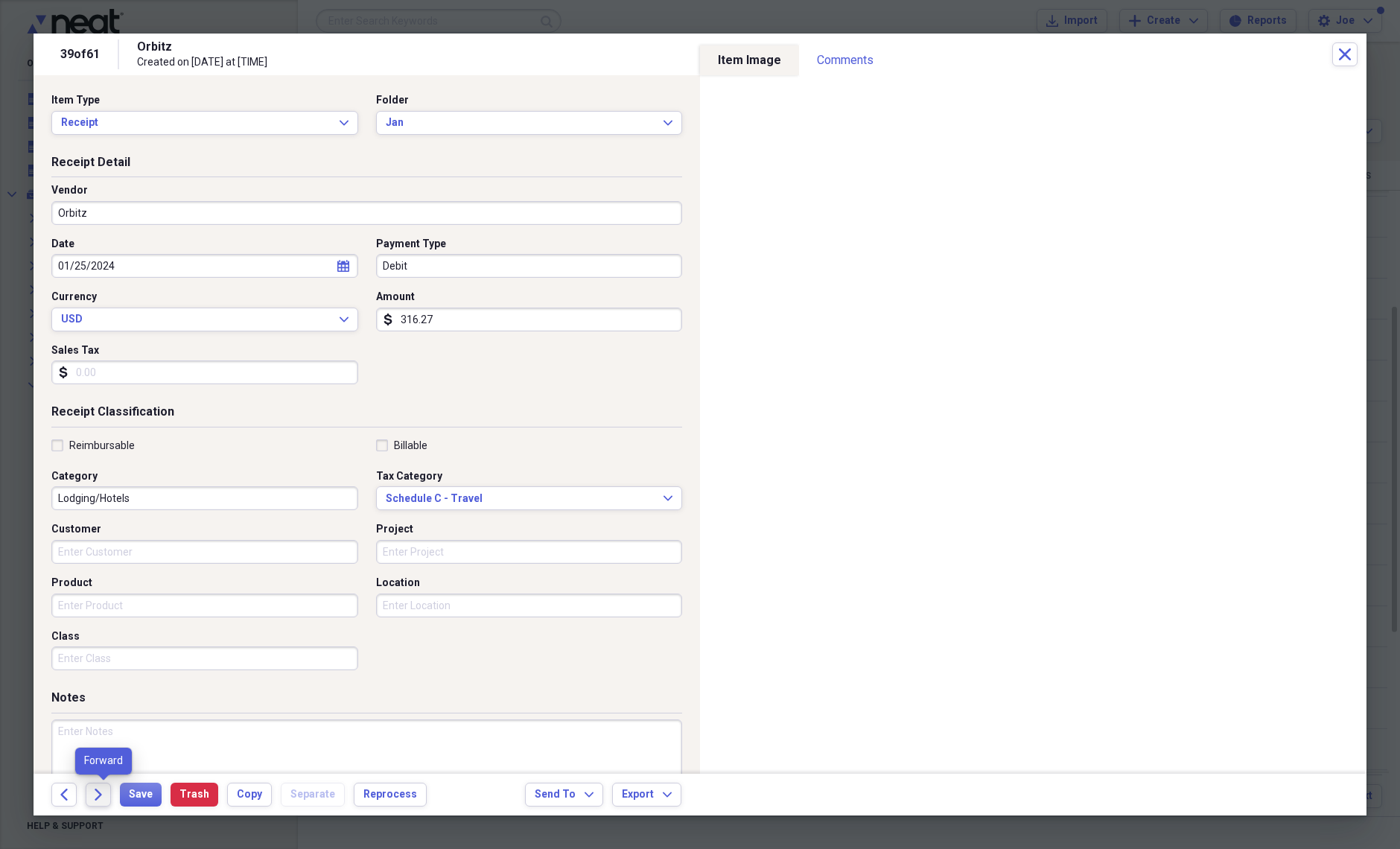 click on "Forward" at bounding box center [98, 795] 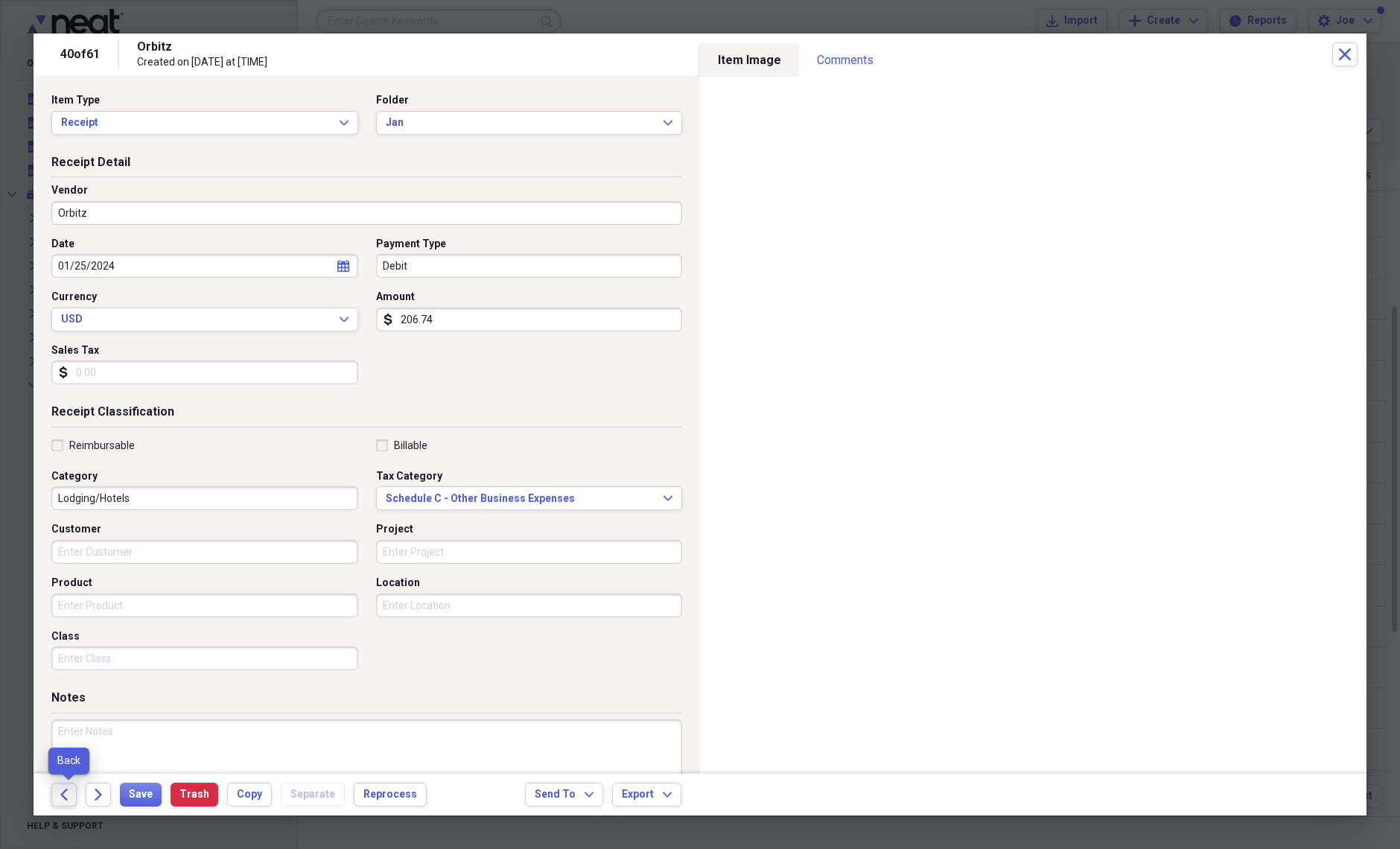 click on "Back" at bounding box center (64, 795) 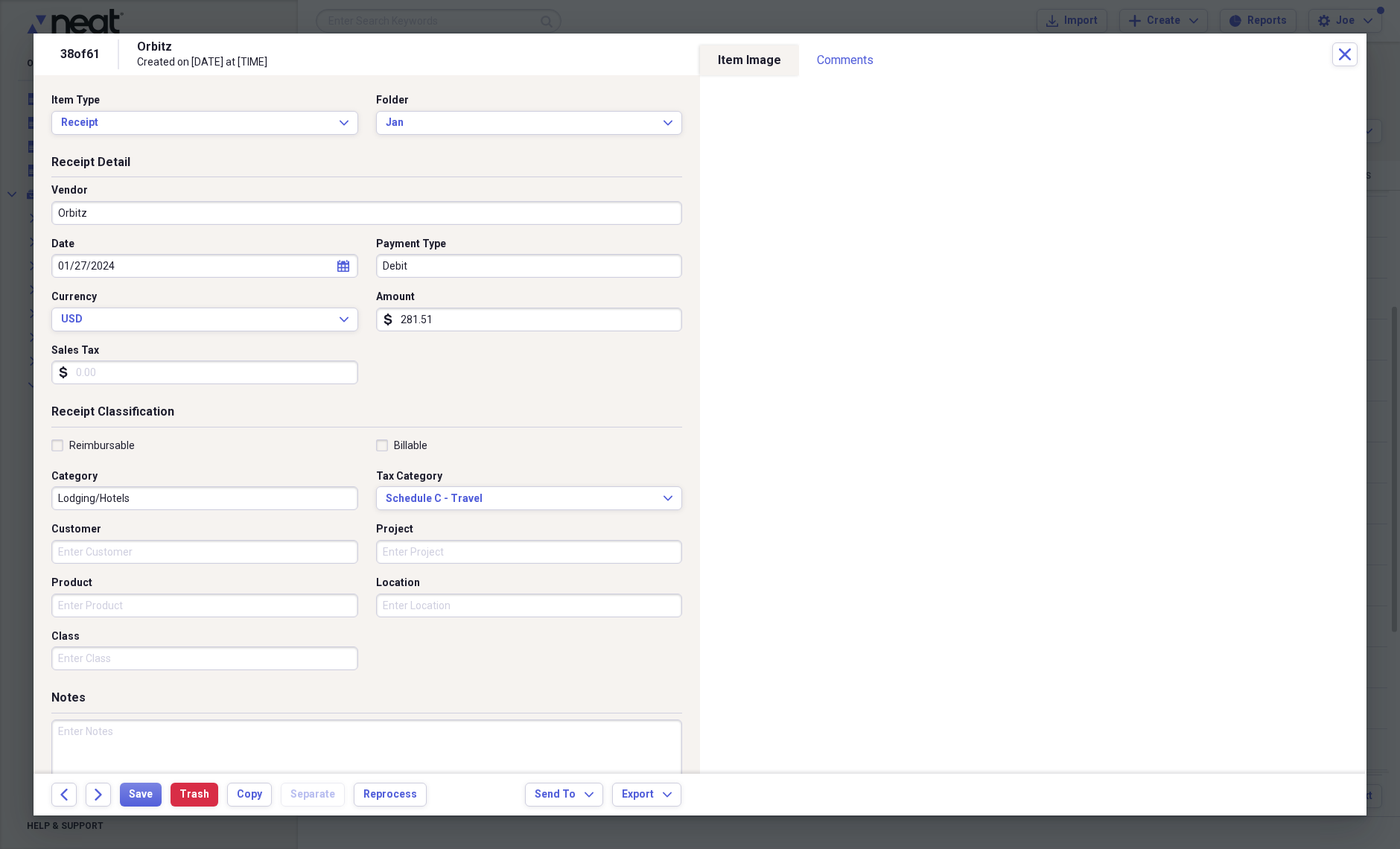 click on "Date [DATE] calendar Calendar Payment Type Debit Currency USD Expand Amount dollar-sign 281.51 Sales Tax dollar-sign" at bounding box center [366, 317] 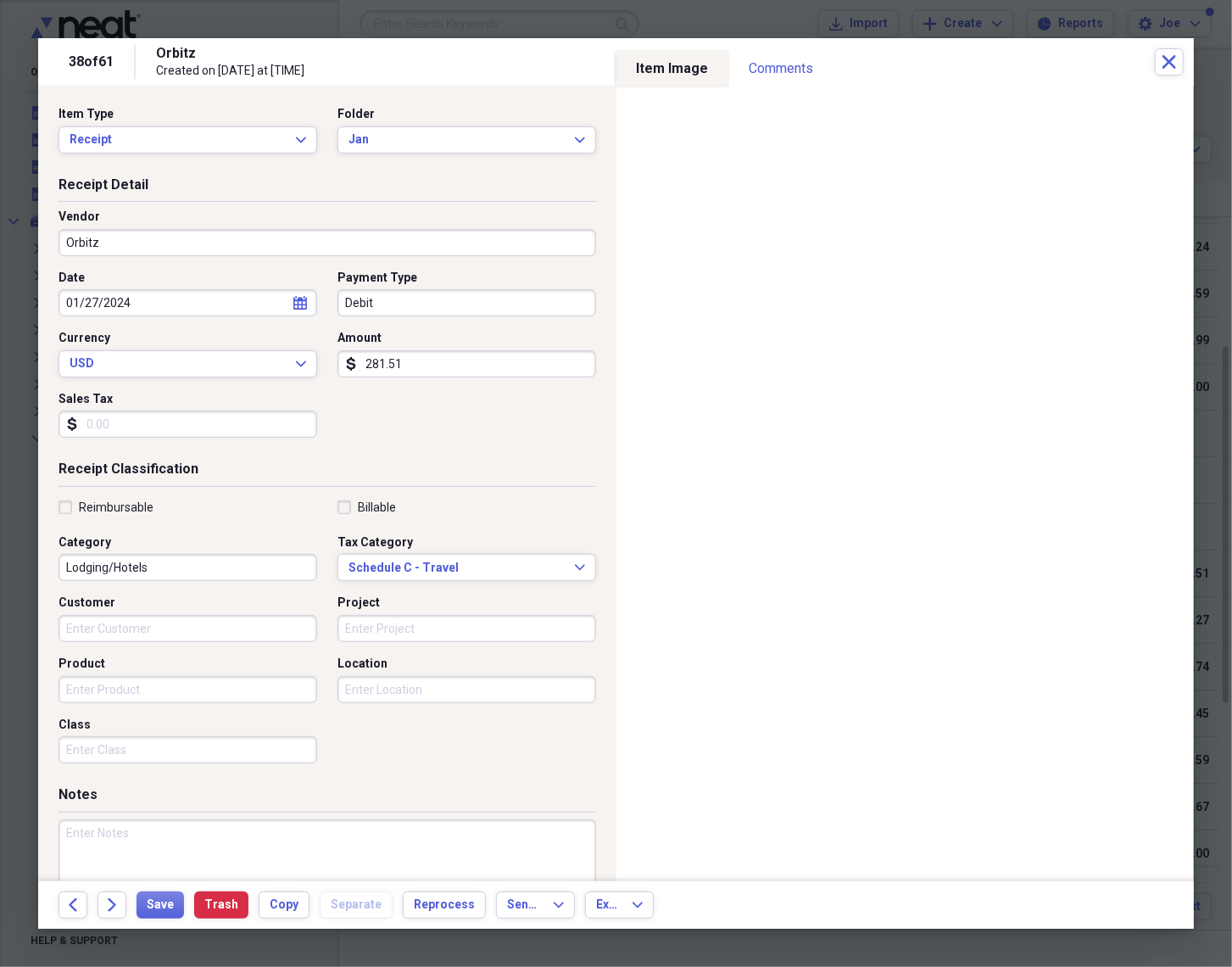 scroll, scrollTop: 71, scrollLeft: 0, axis: vertical 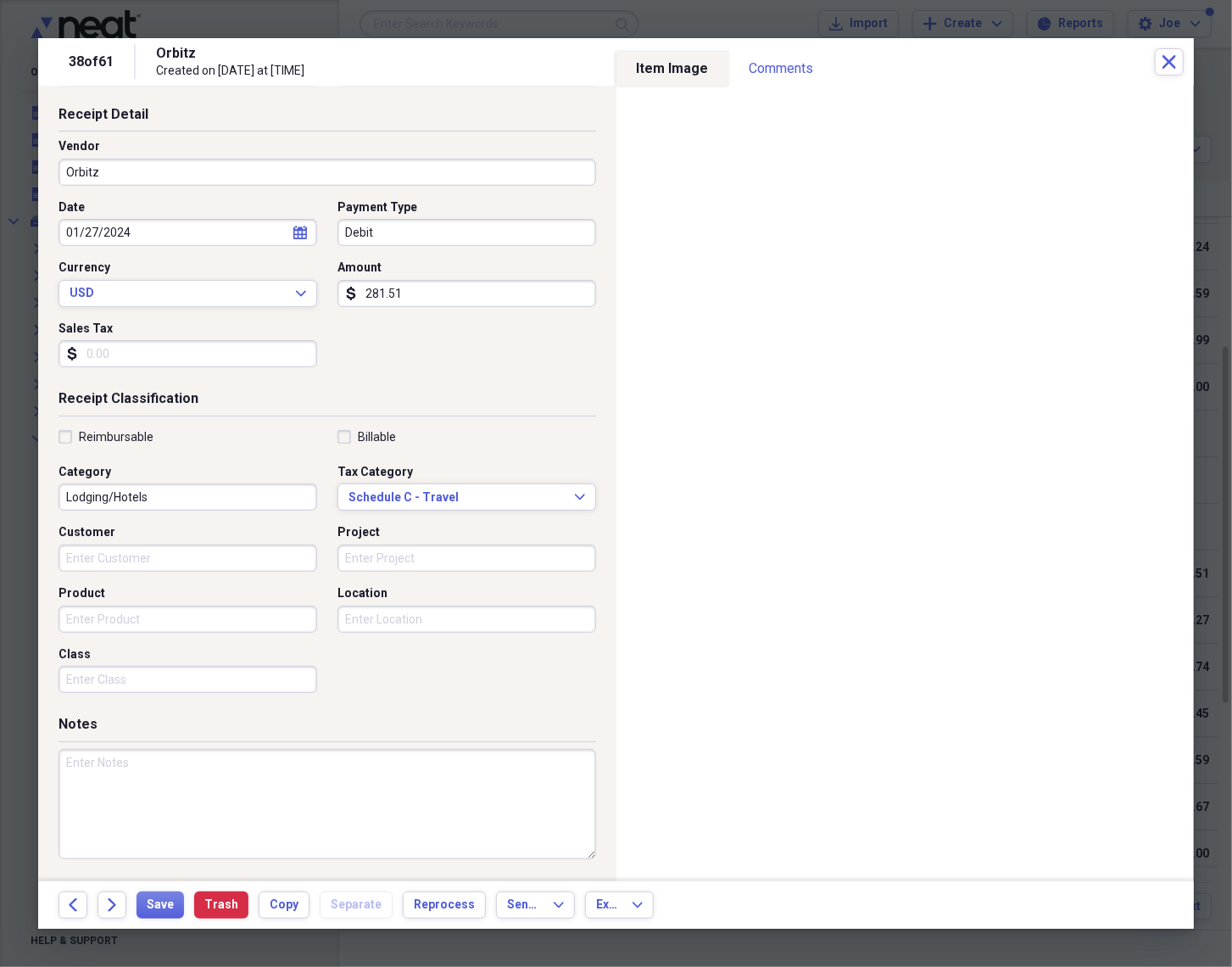 click on "Billable" at bounding box center [466, 437] 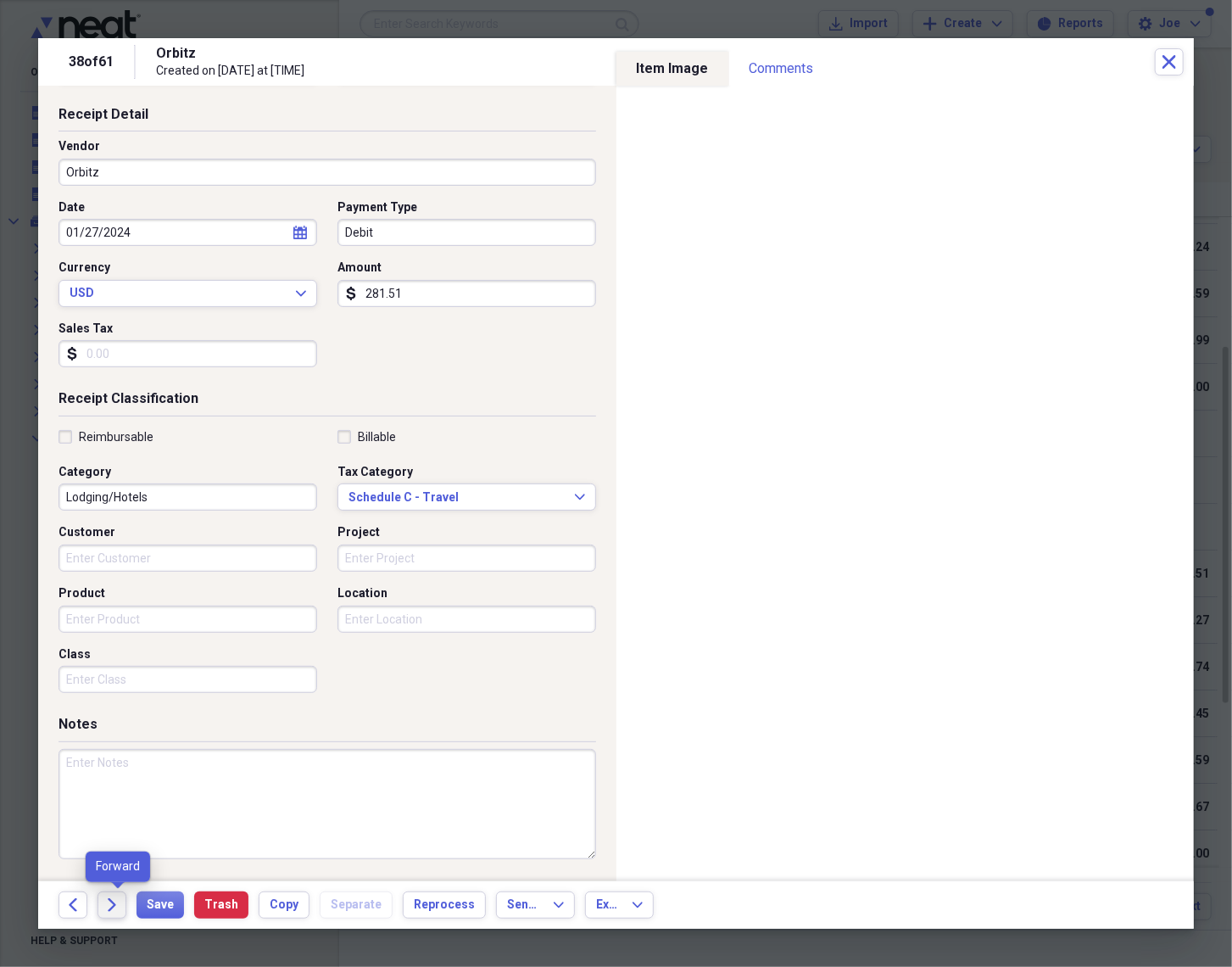 click on "Forward" at bounding box center (112, 905) 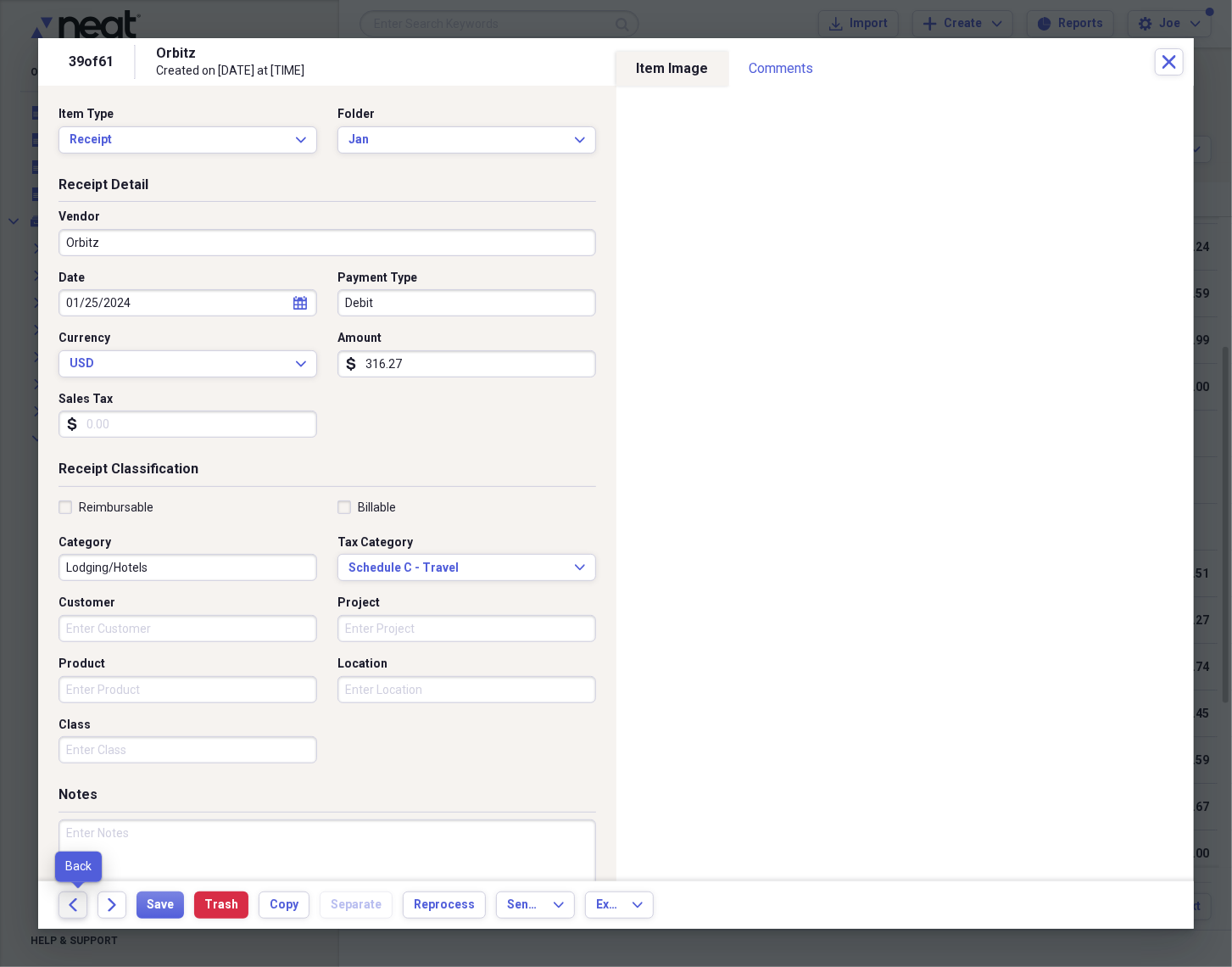 click on "Back" at bounding box center [73, 905] 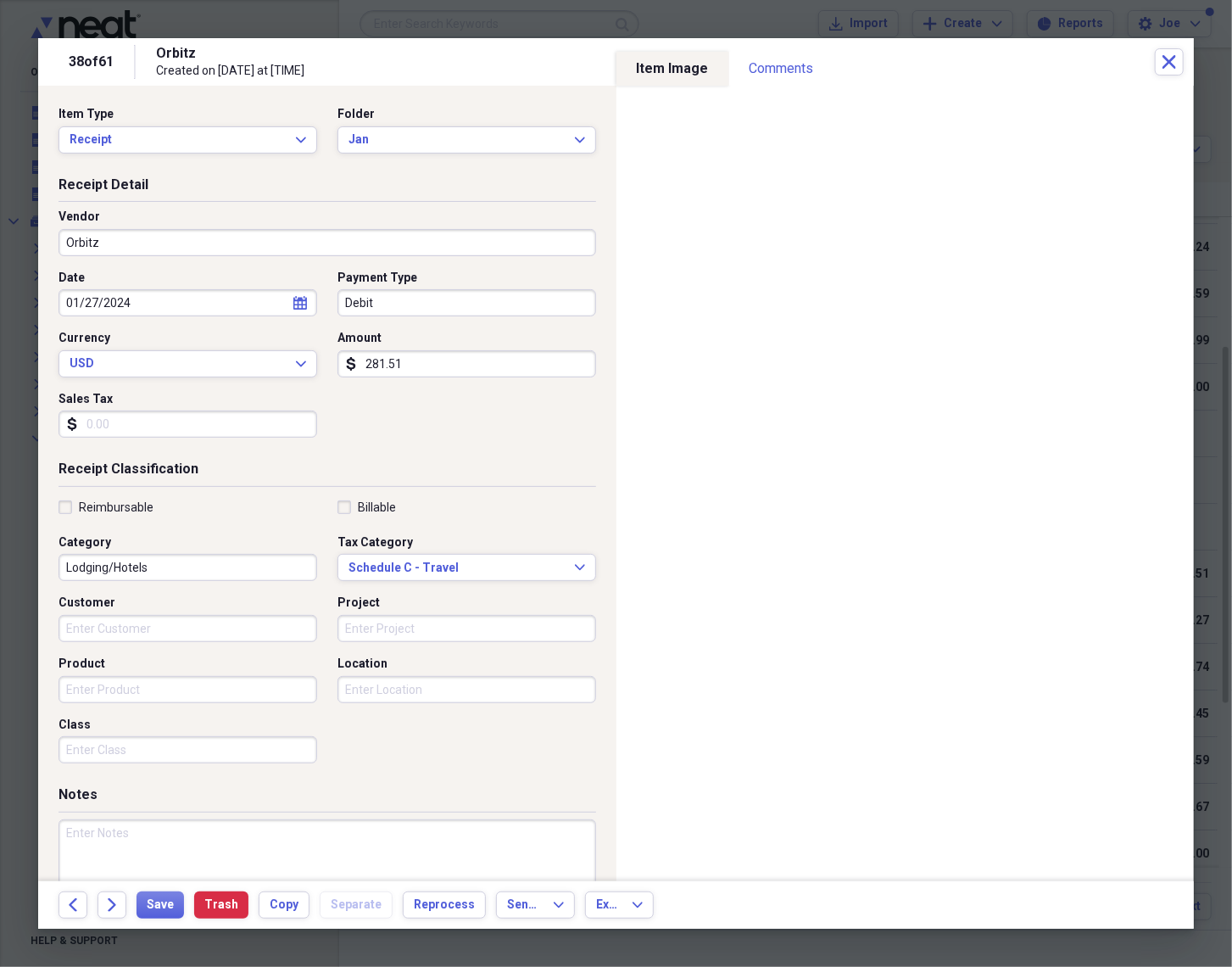 click on "Debit" at bounding box center (466, 303) 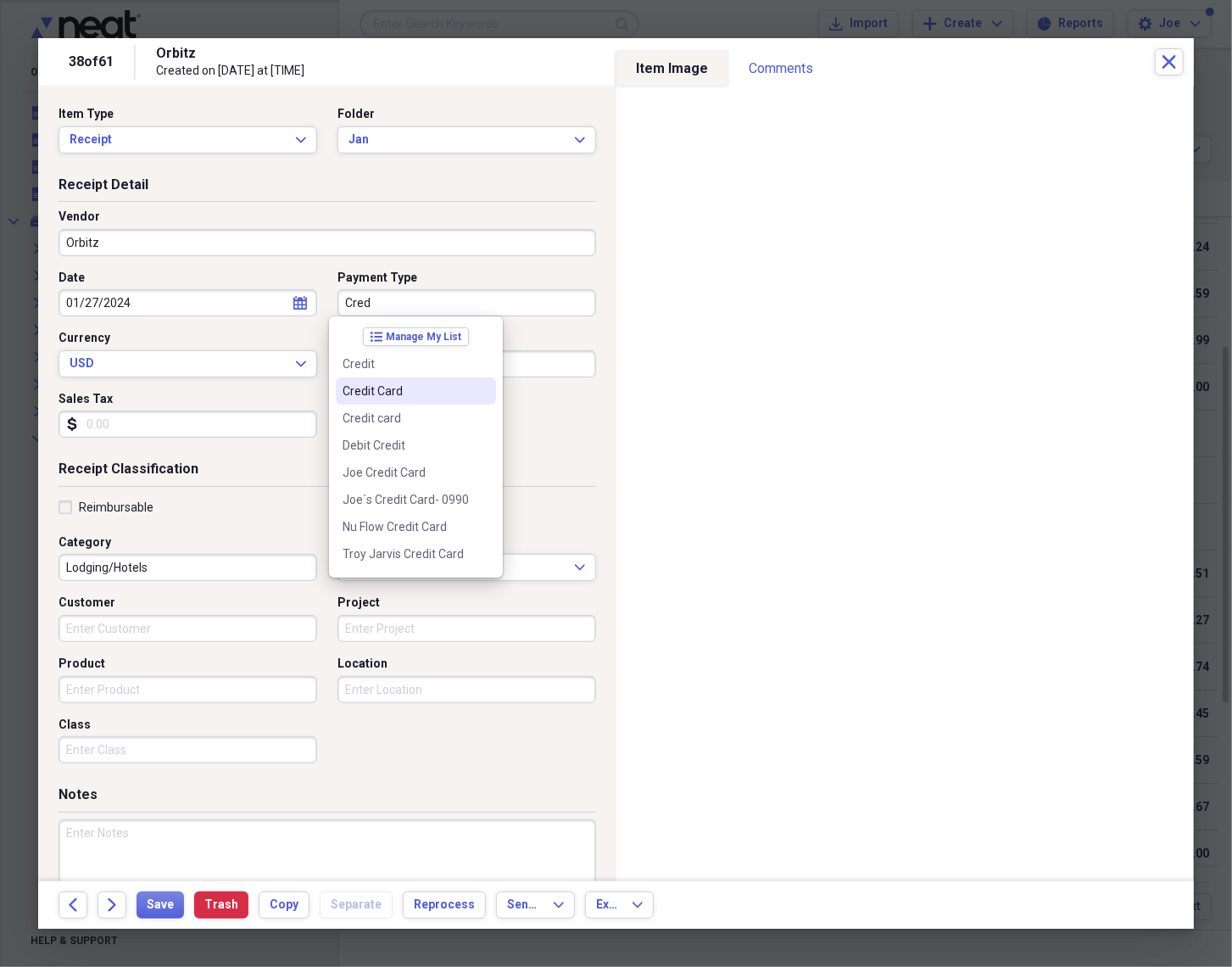 type on "Credit Card" 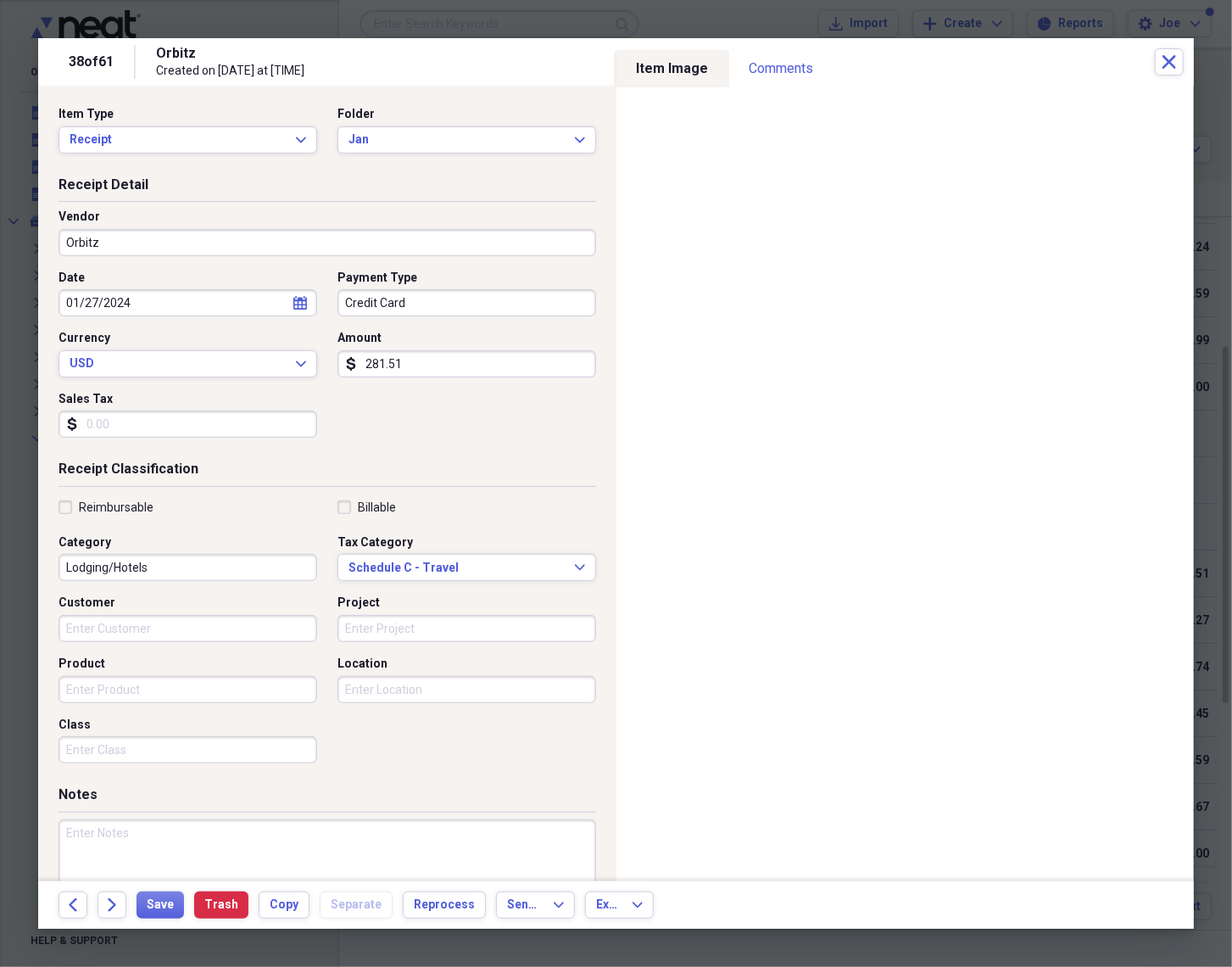 drag, startPoint x: 445, startPoint y: 304, endPoint x: -7, endPoint y: 296, distance: 452.071 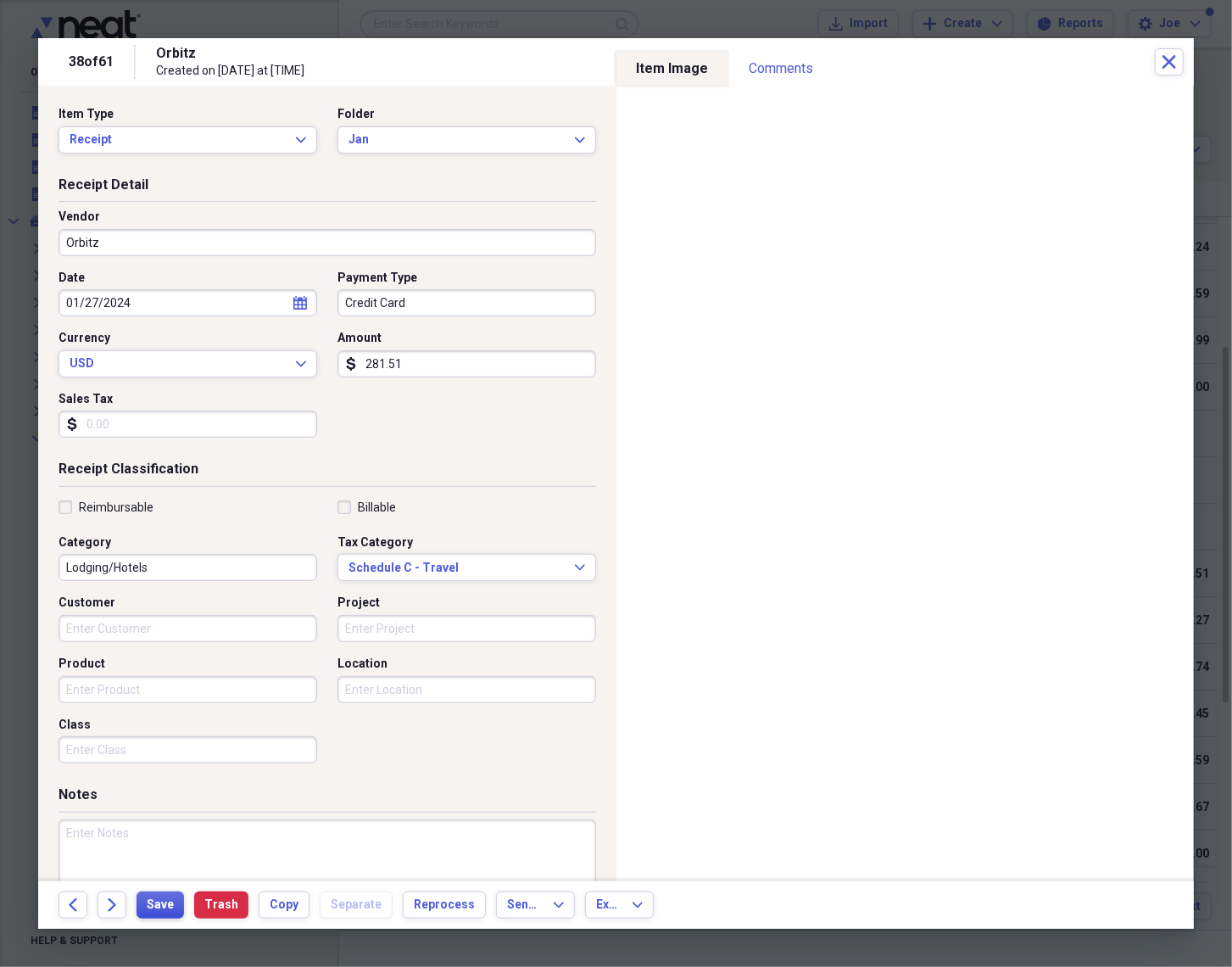 click on "Save" at bounding box center (160, 905) 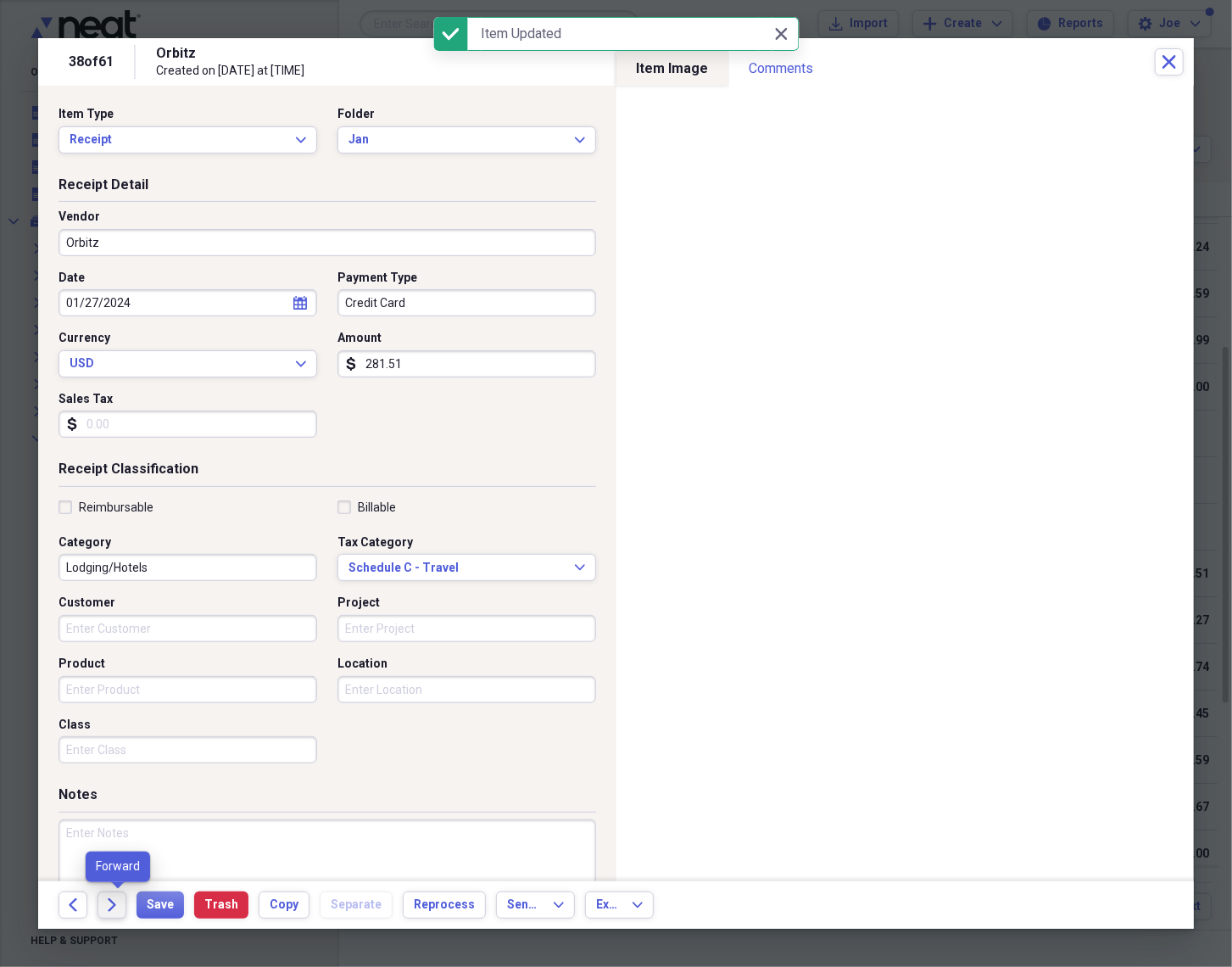 click on "Forward" at bounding box center (112, 905) 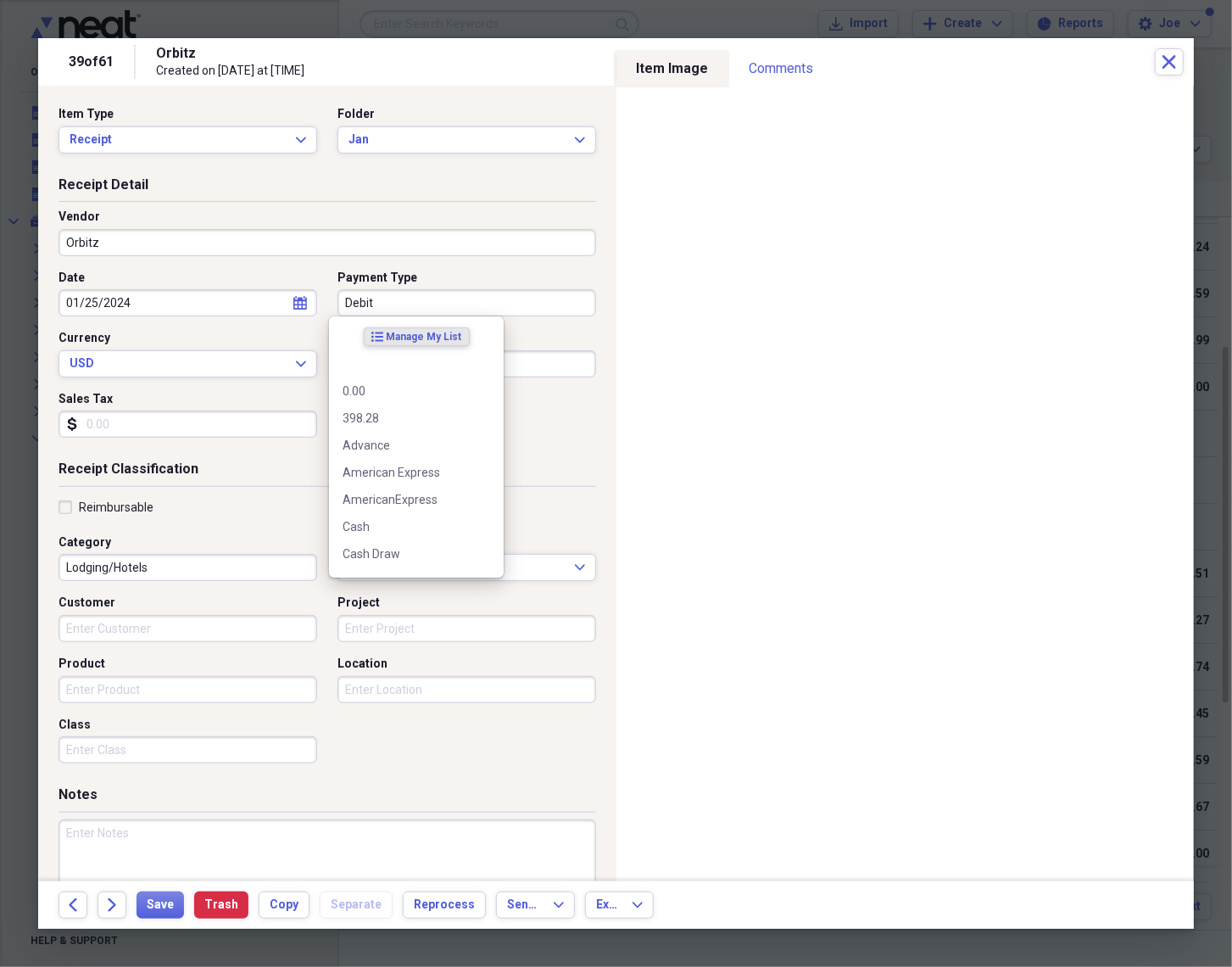 click on "Debit" at bounding box center [466, 303] 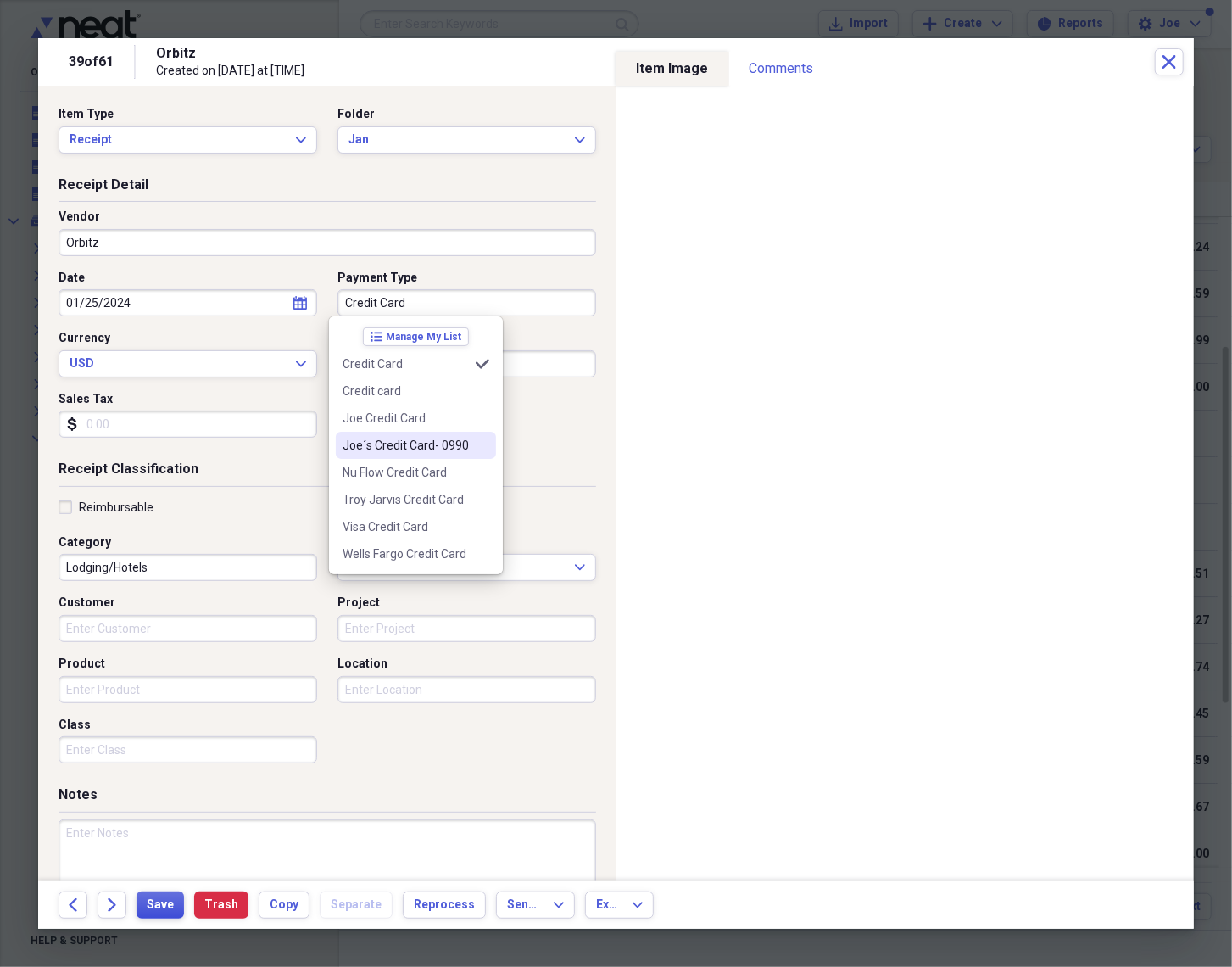 type on "Credit Card" 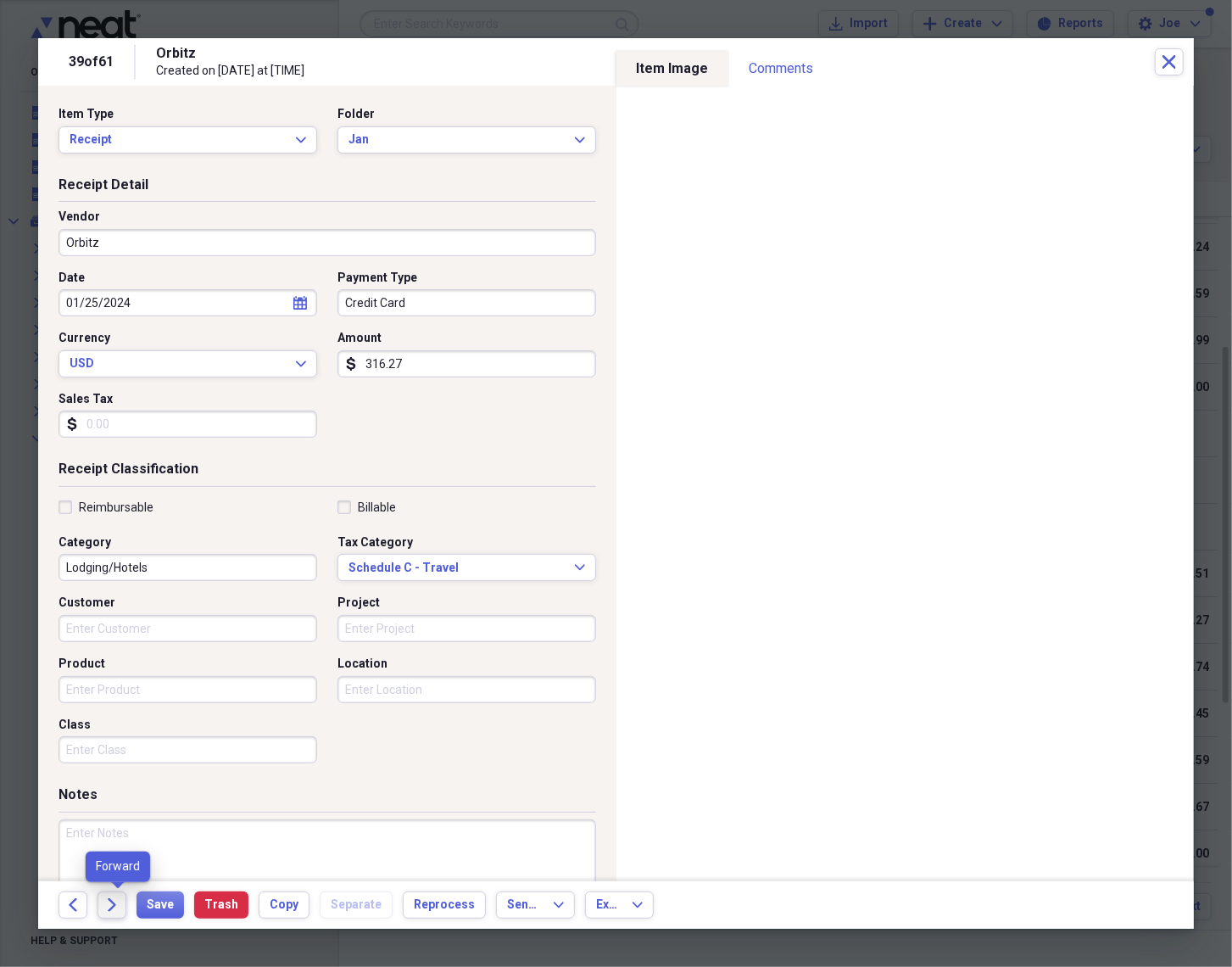 drag, startPoint x: 159, startPoint y: 913, endPoint x: 119, endPoint y: 911, distance: 40.04997 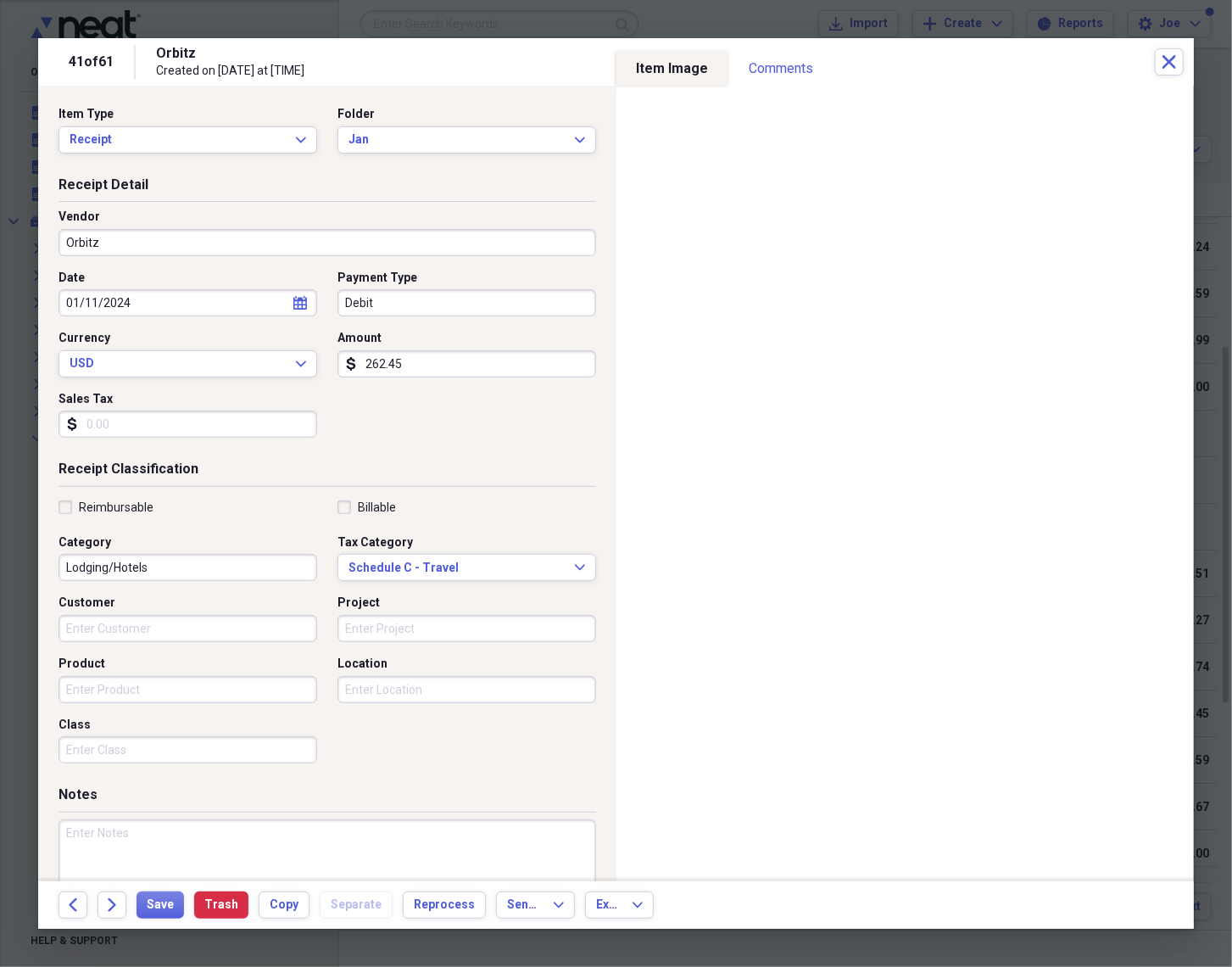 click on "Debit" at bounding box center (466, 303) 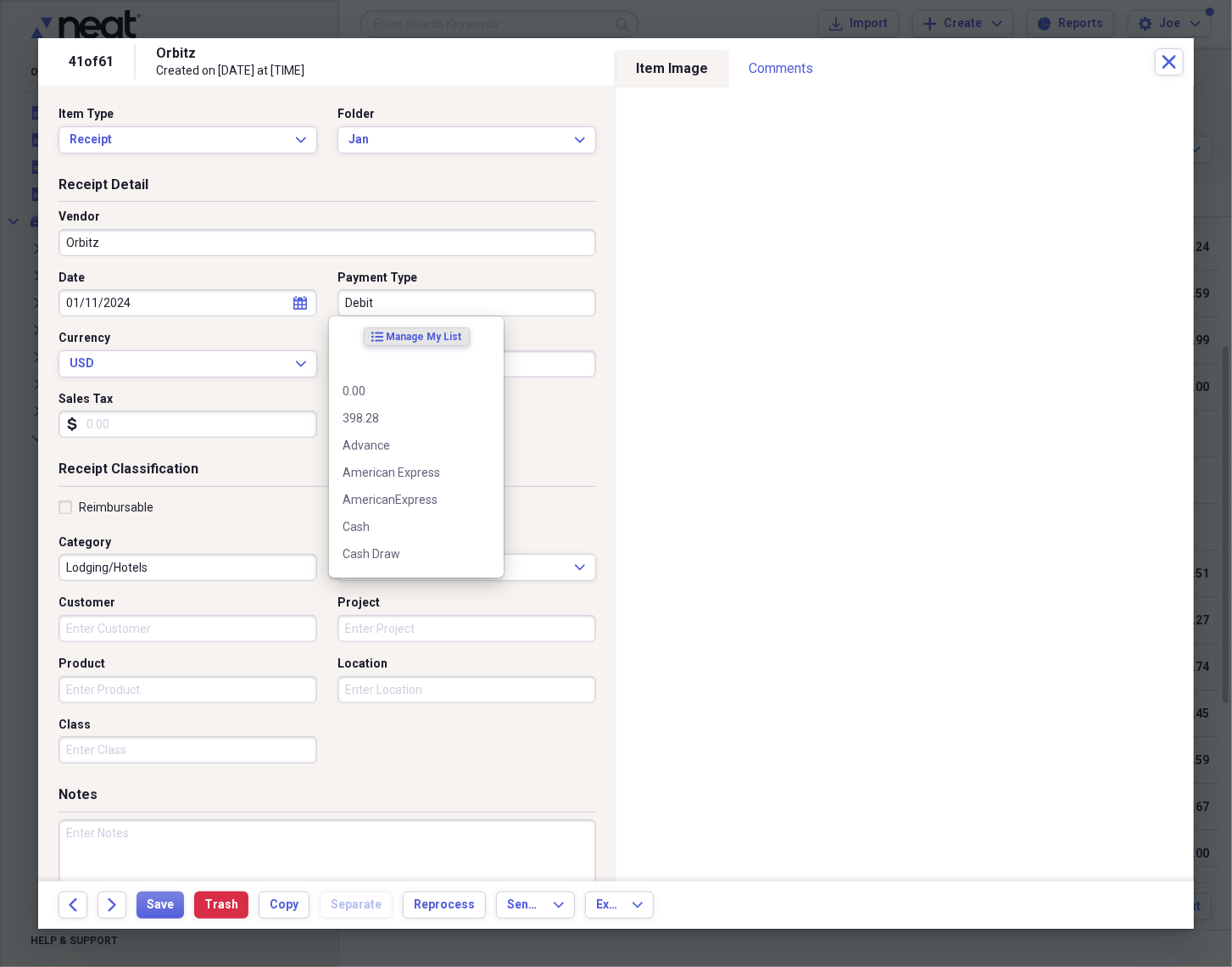 paste on "Credit Card" 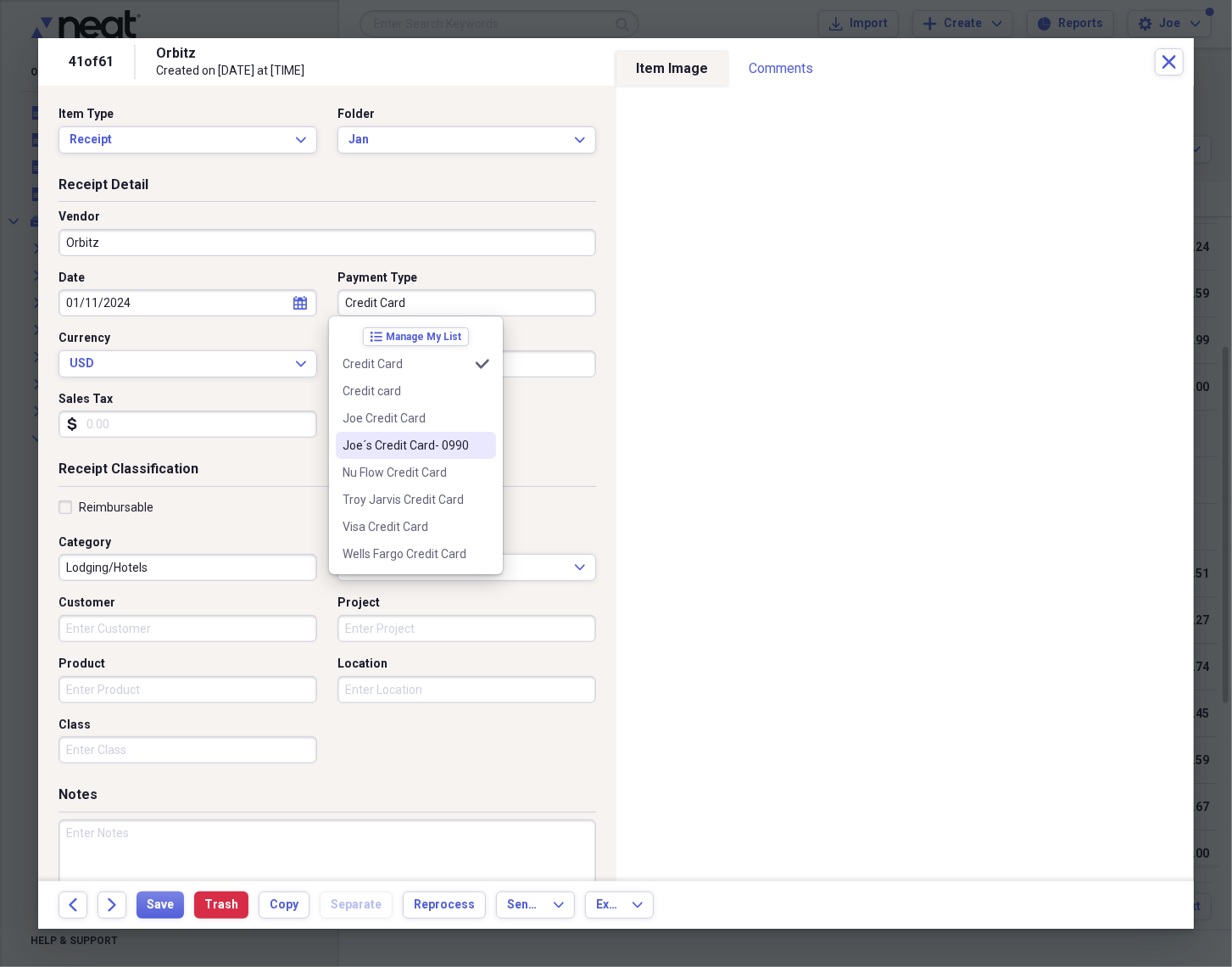 type on "Credit Card" 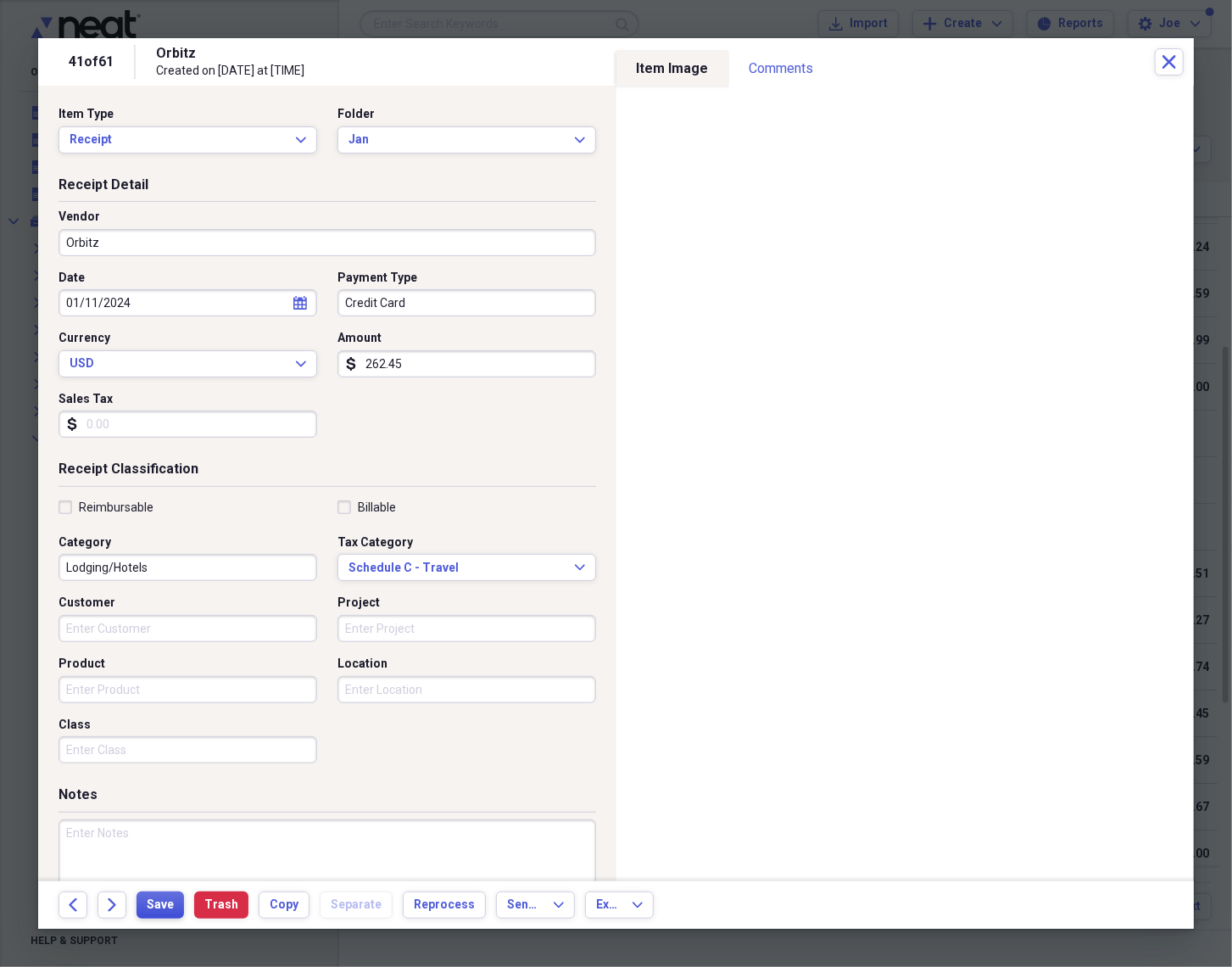 click on "Save" at bounding box center (160, 905) 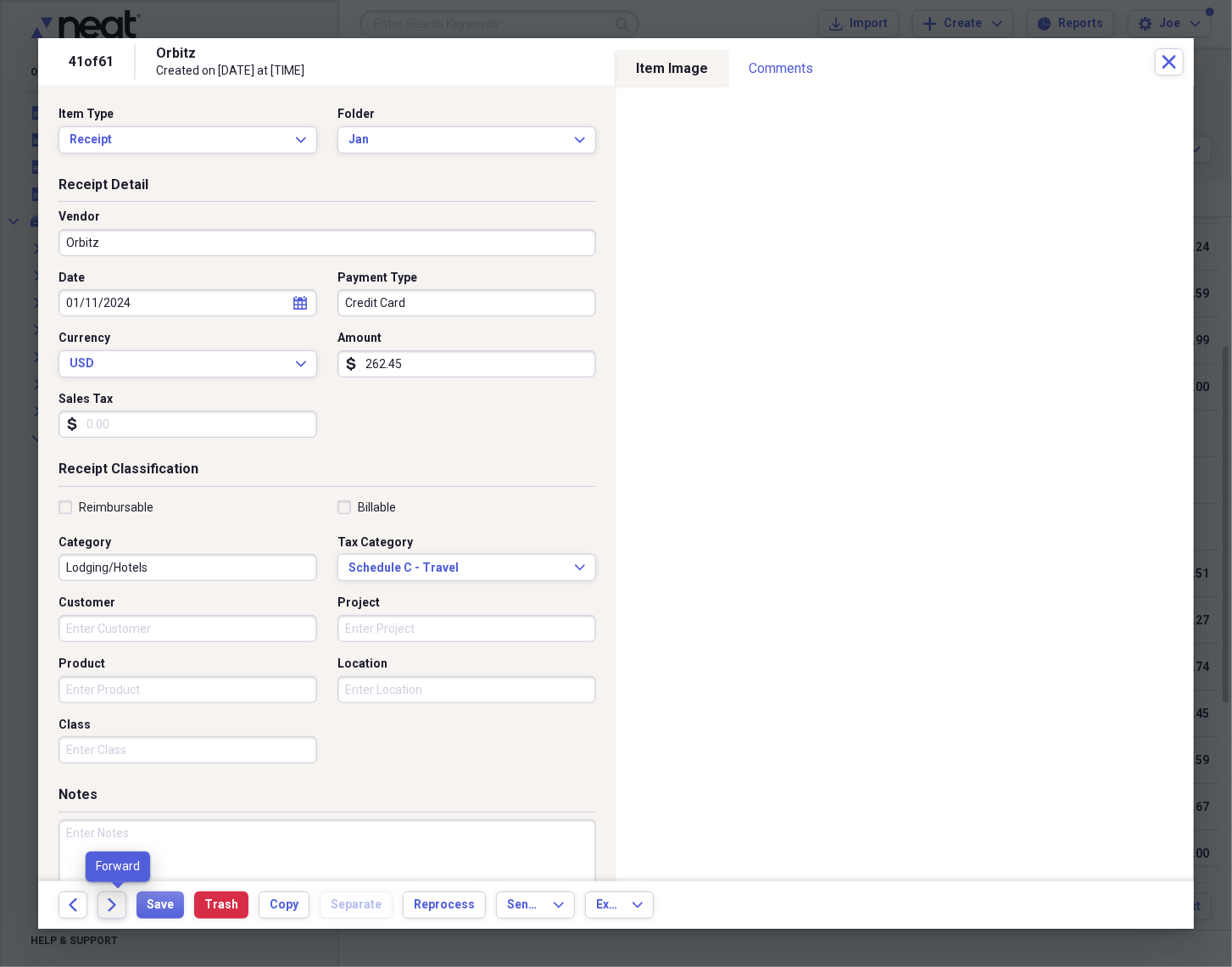 click on "Forward" 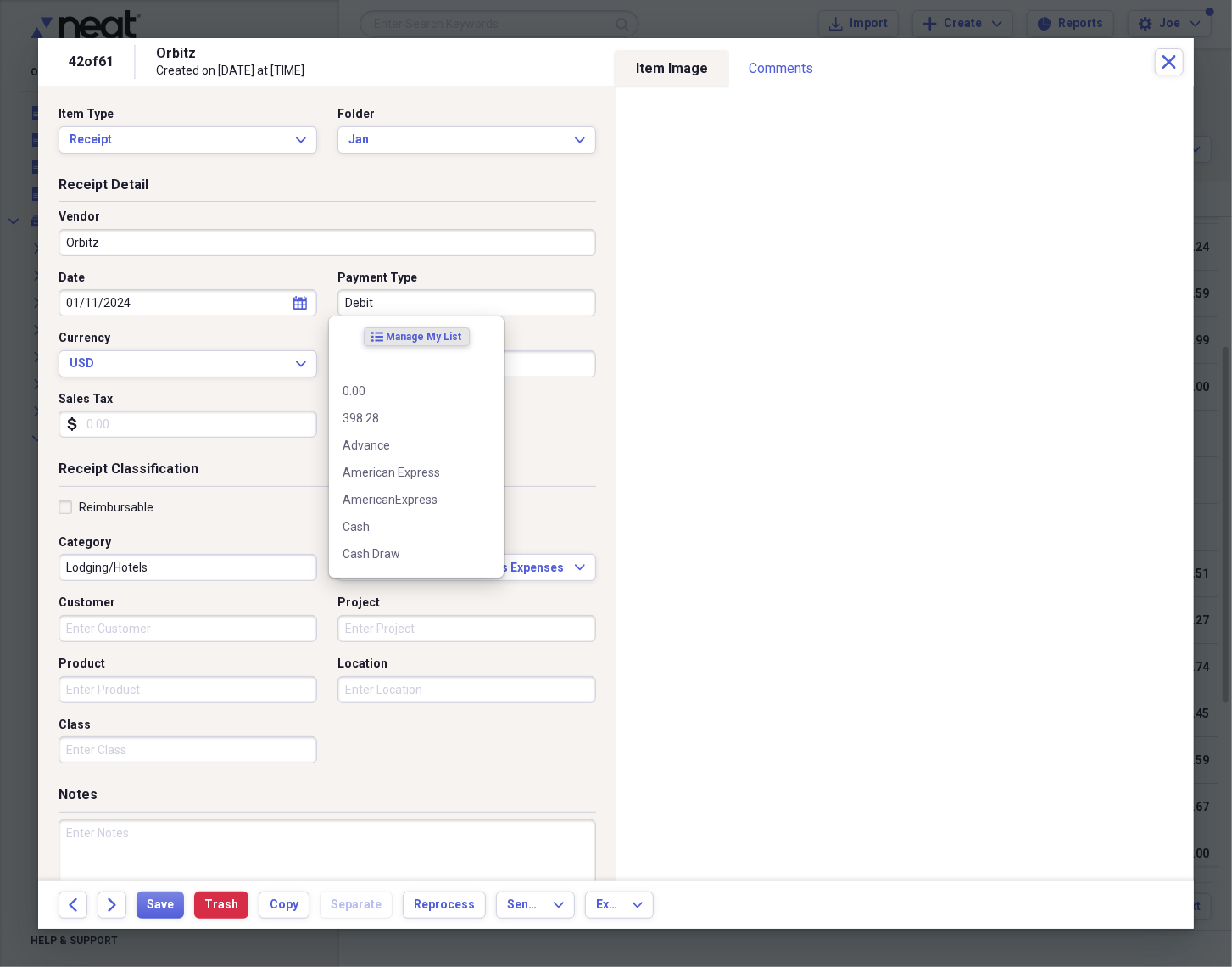 click on "Debit" at bounding box center (466, 303) 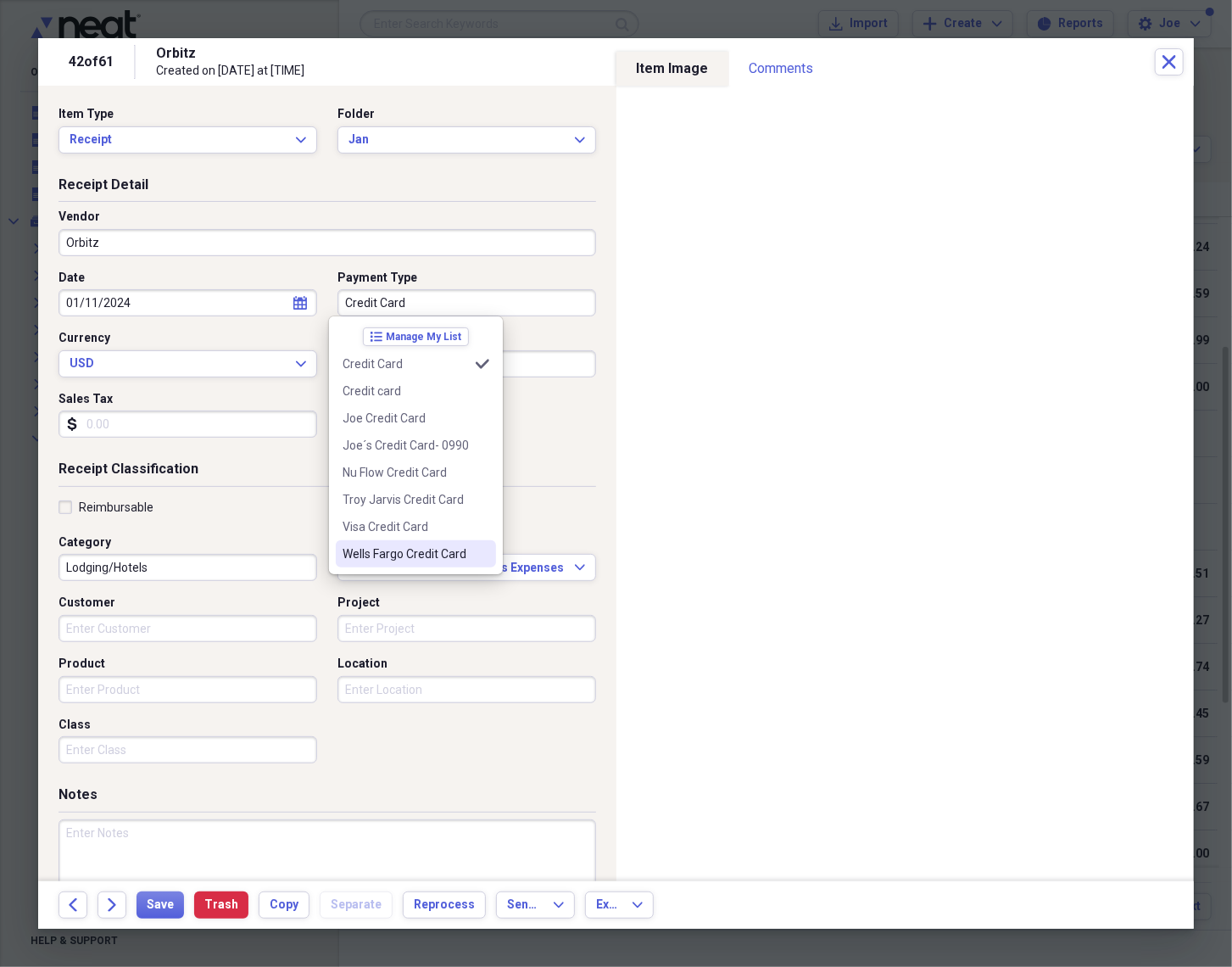 type on "Credit Card" 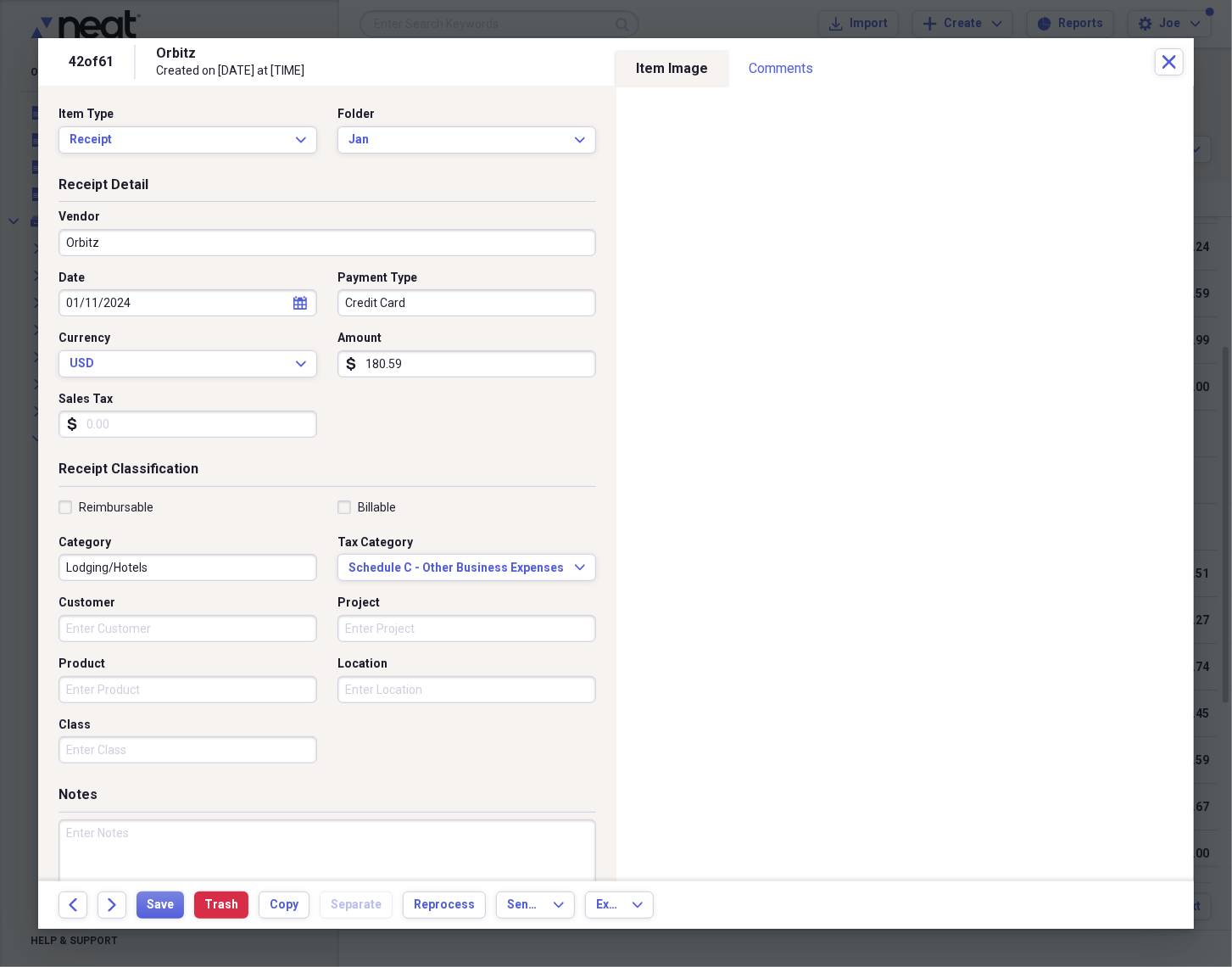 click on "Back Forward Save Trash Copy Separate Reprocess Send To Expand Export Expand" at bounding box center (616, 905) 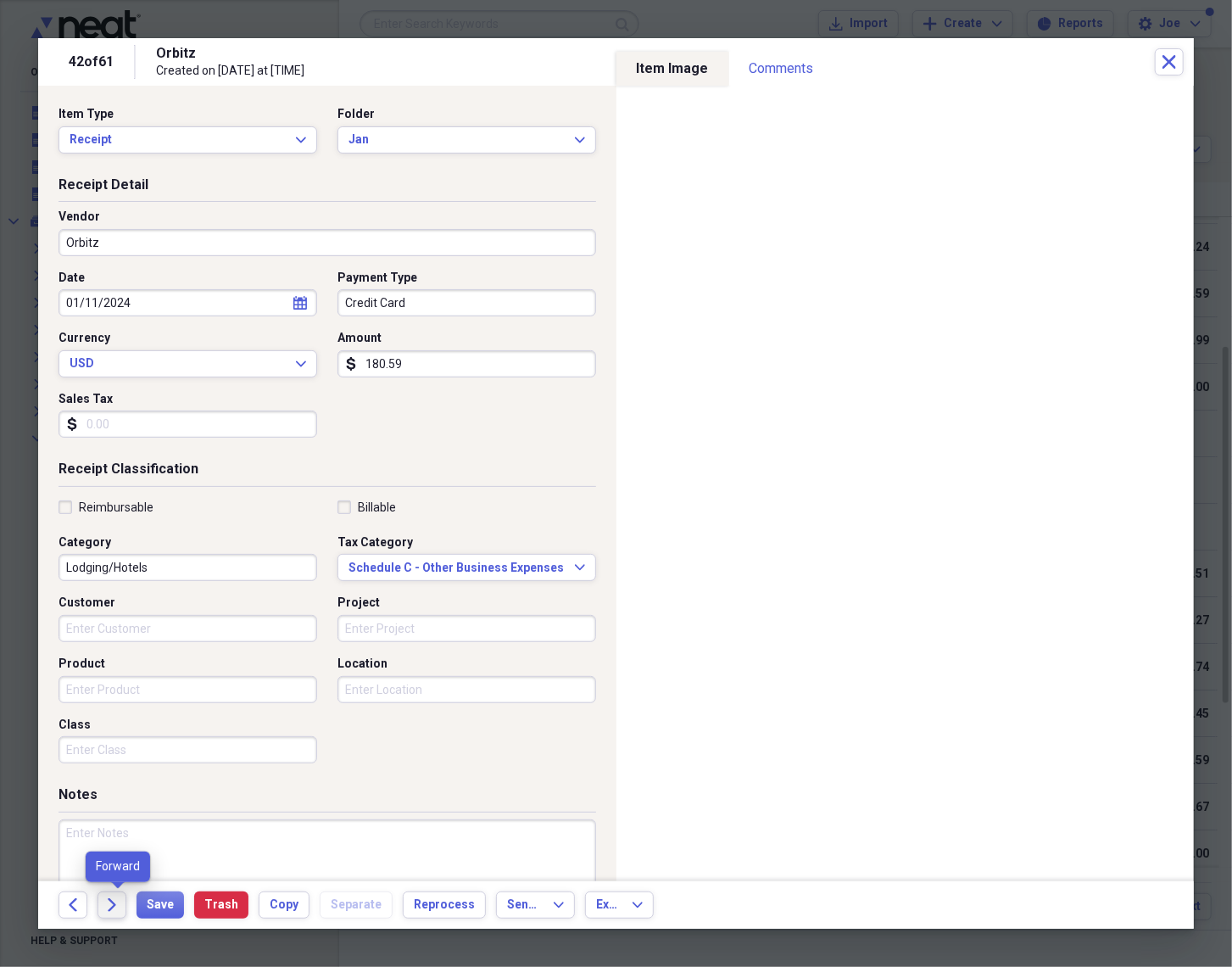 click 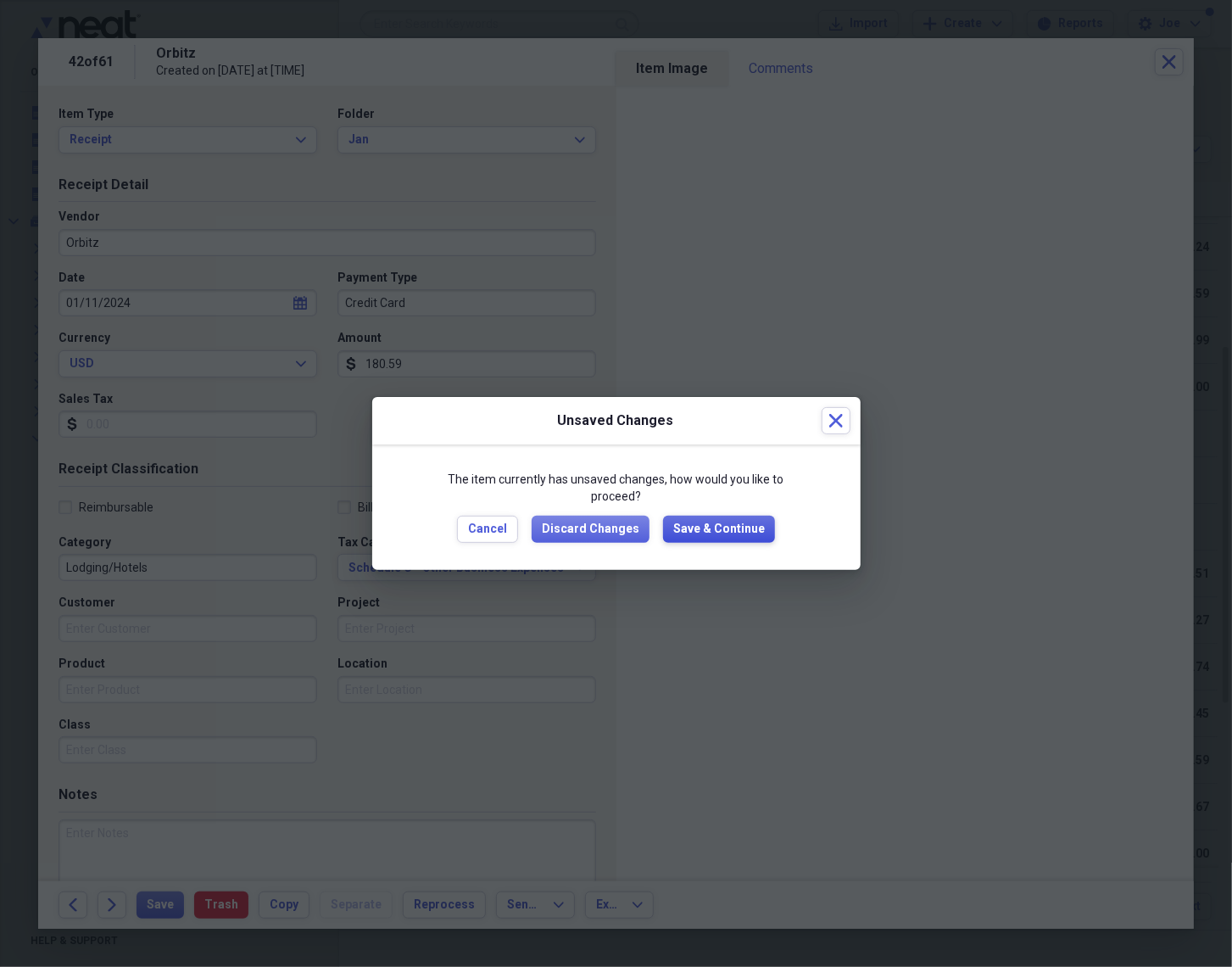 click on "Save & Continue" at bounding box center [719, 529] 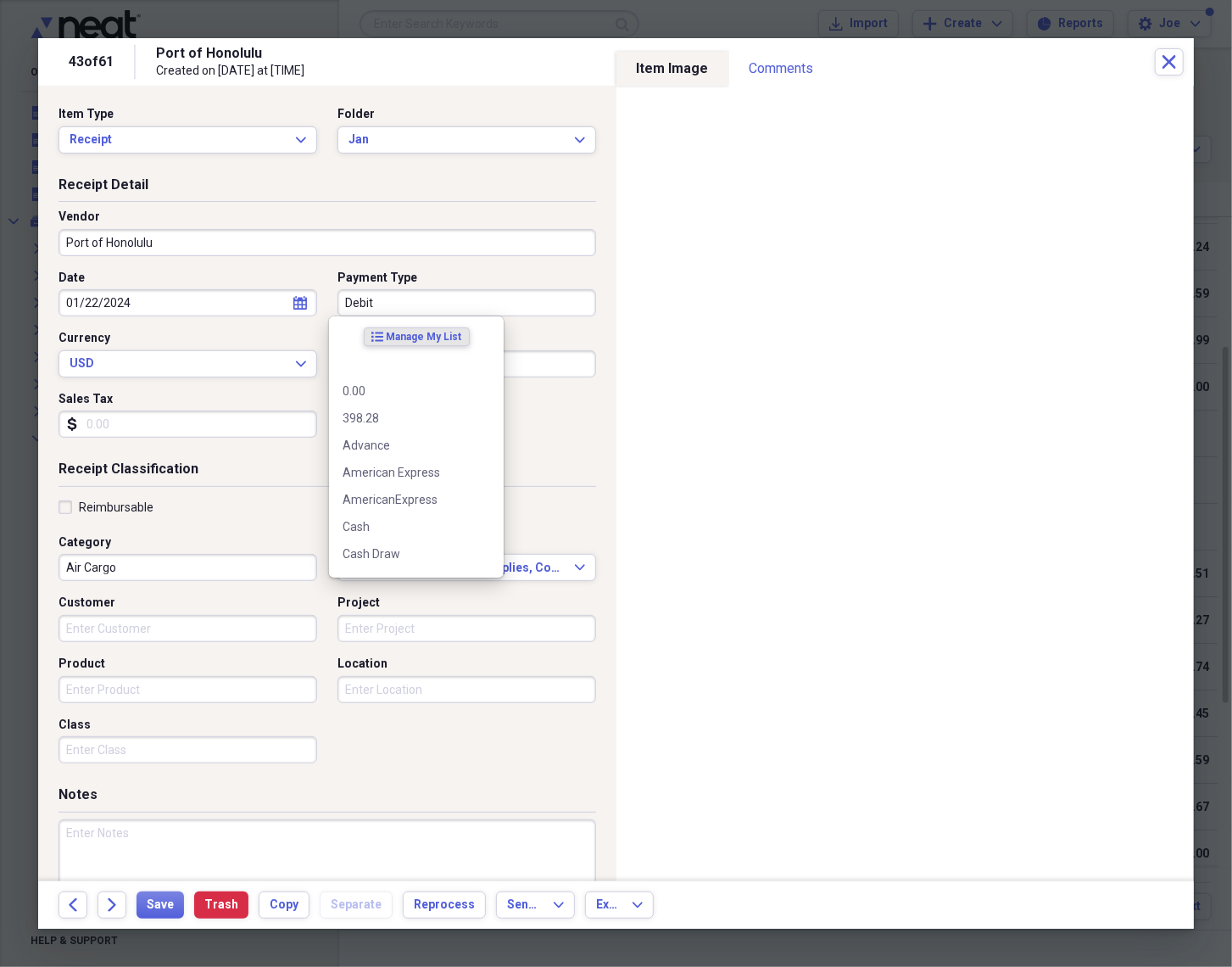 click on "Debit" at bounding box center [466, 303] 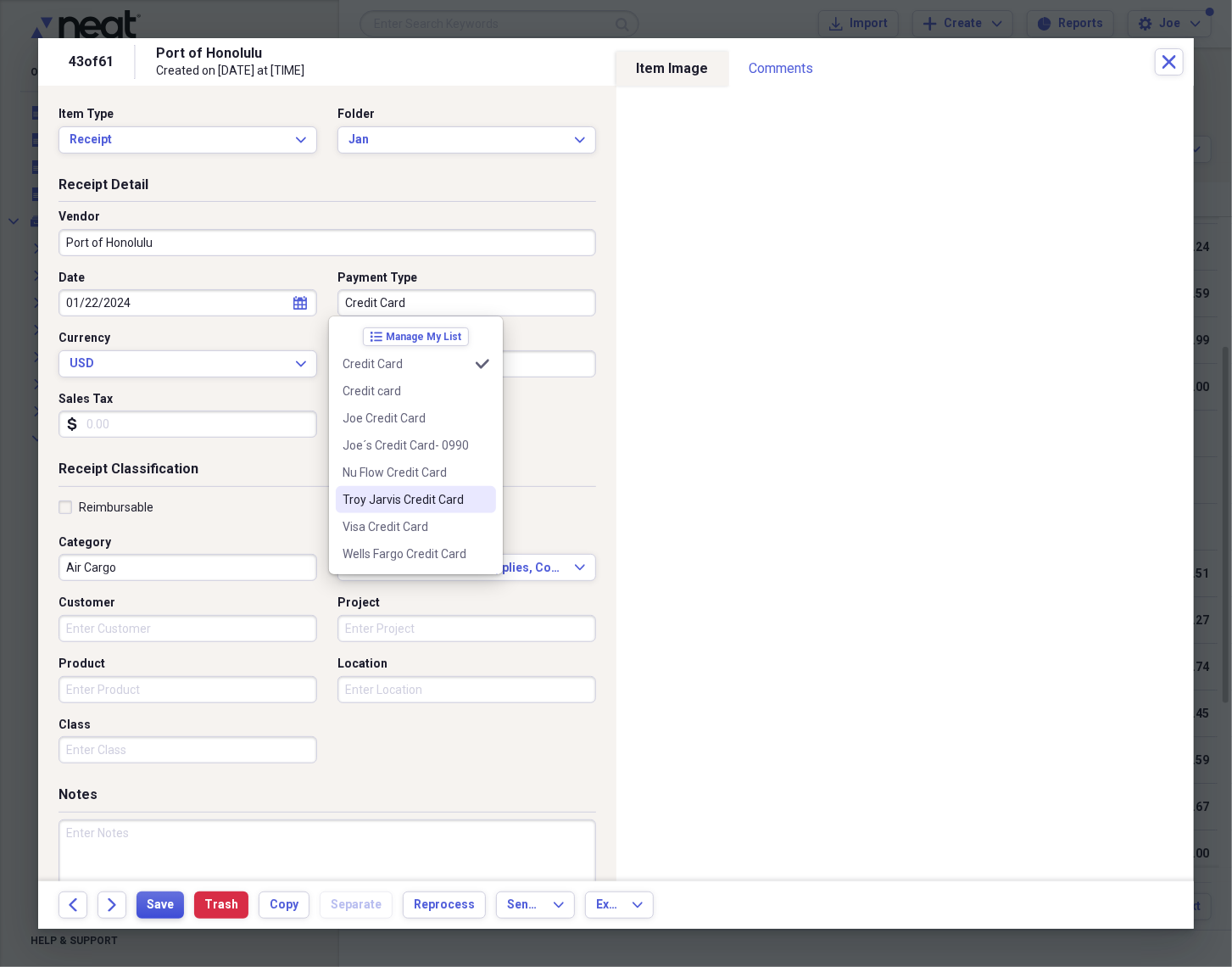 type on "Credit Card" 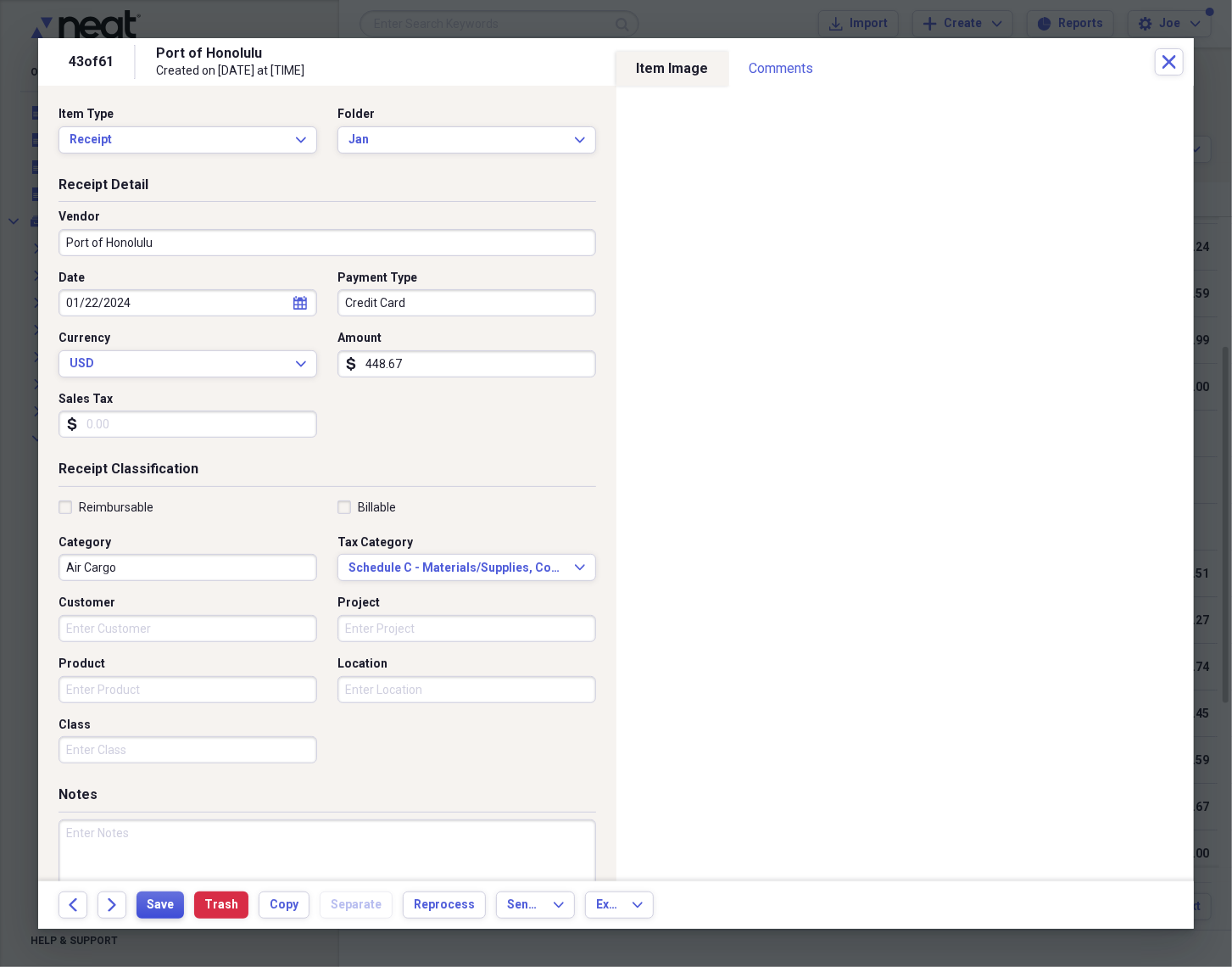 click on "Save" at bounding box center (160, 905) 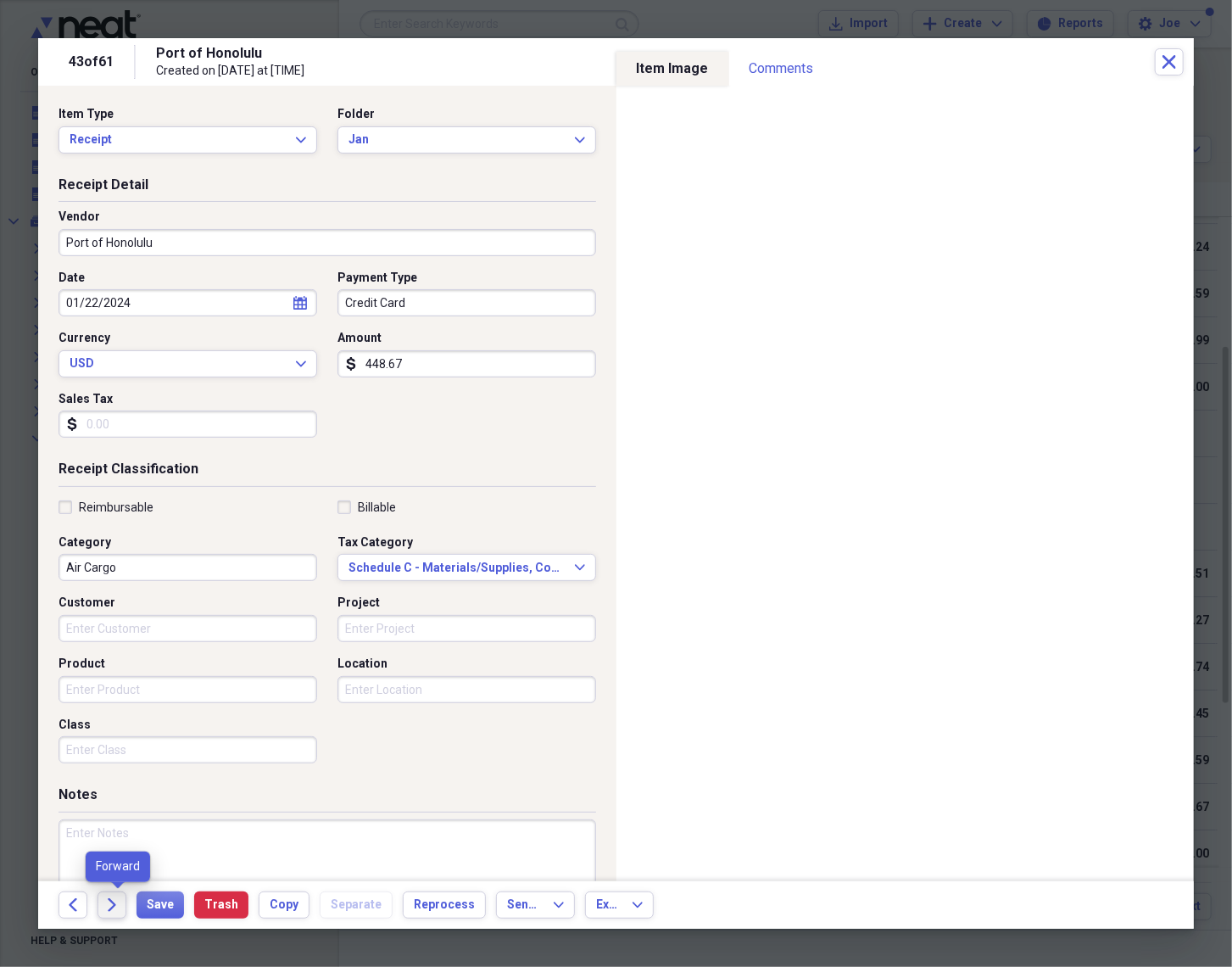 click 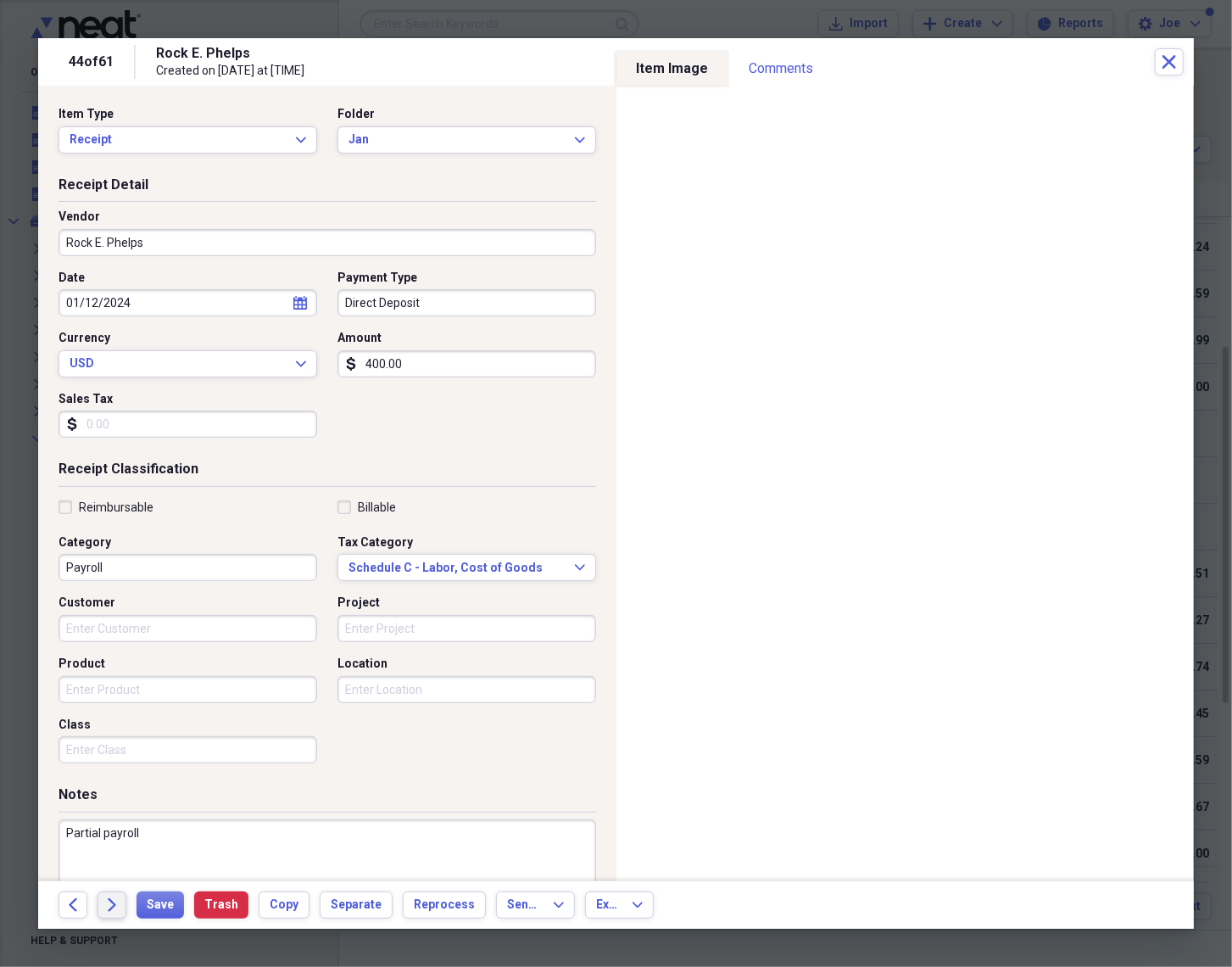 click on "Forward" 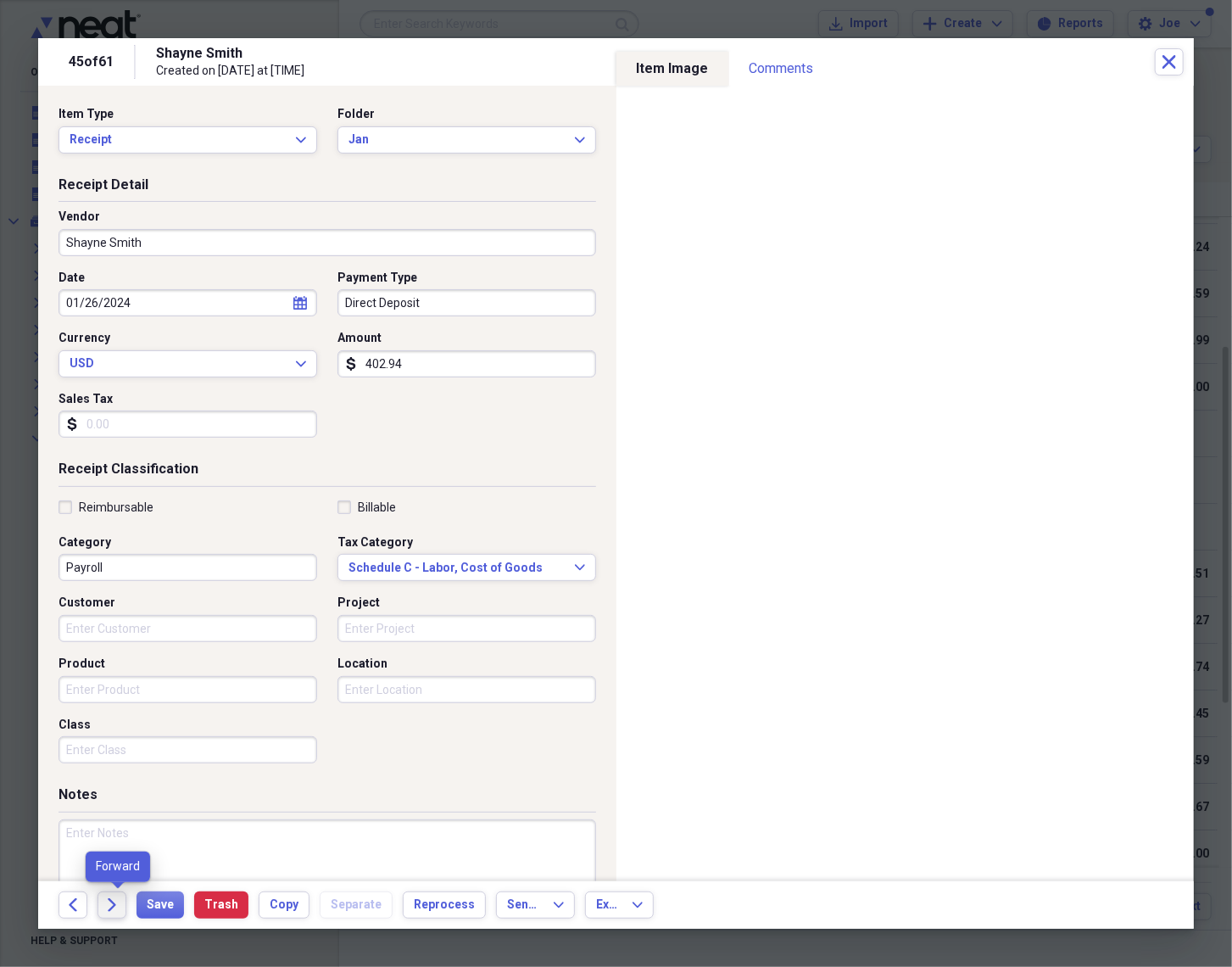 click on "Forward" at bounding box center [112, 905] 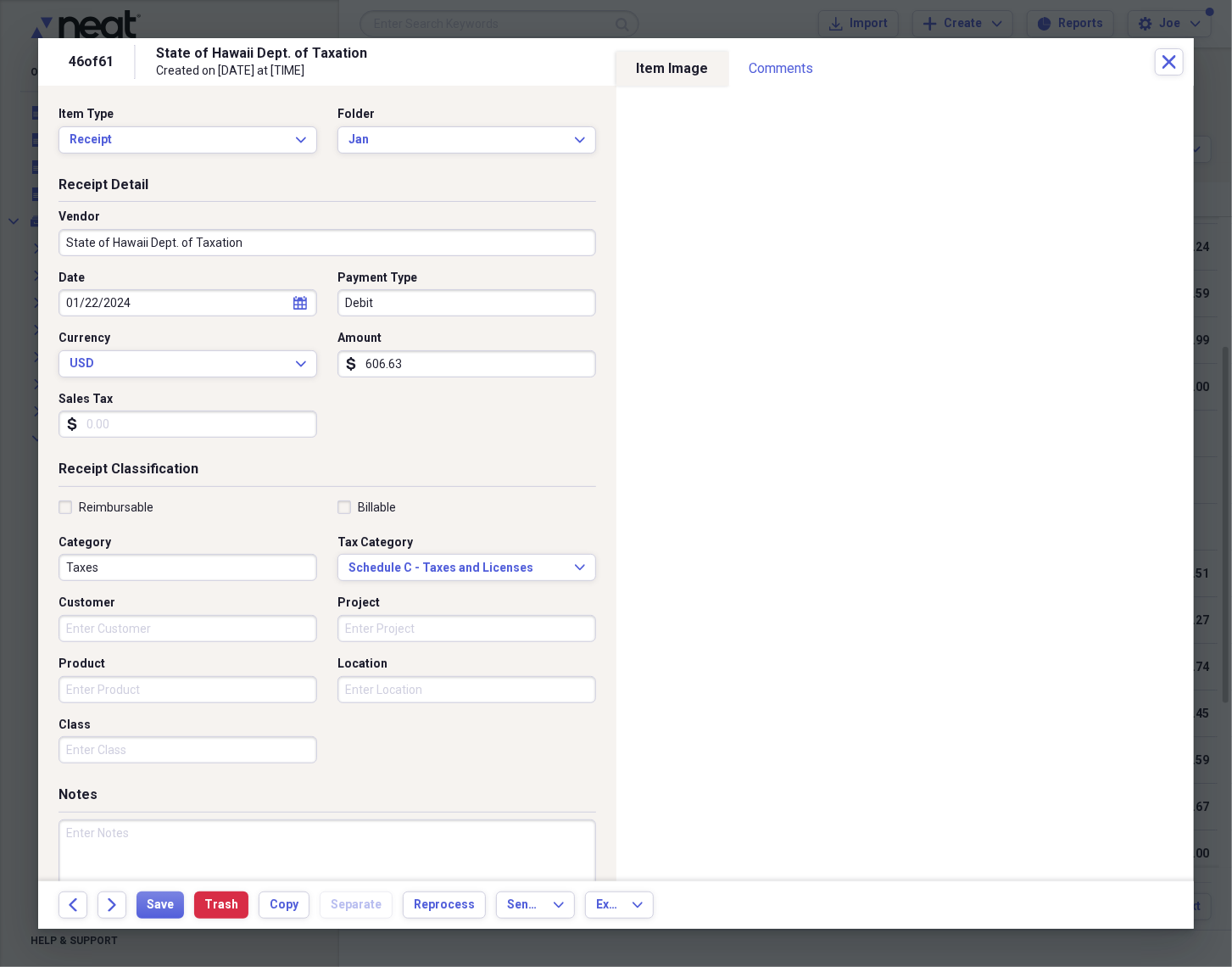 click on "Debit" at bounding box center (466, 303) 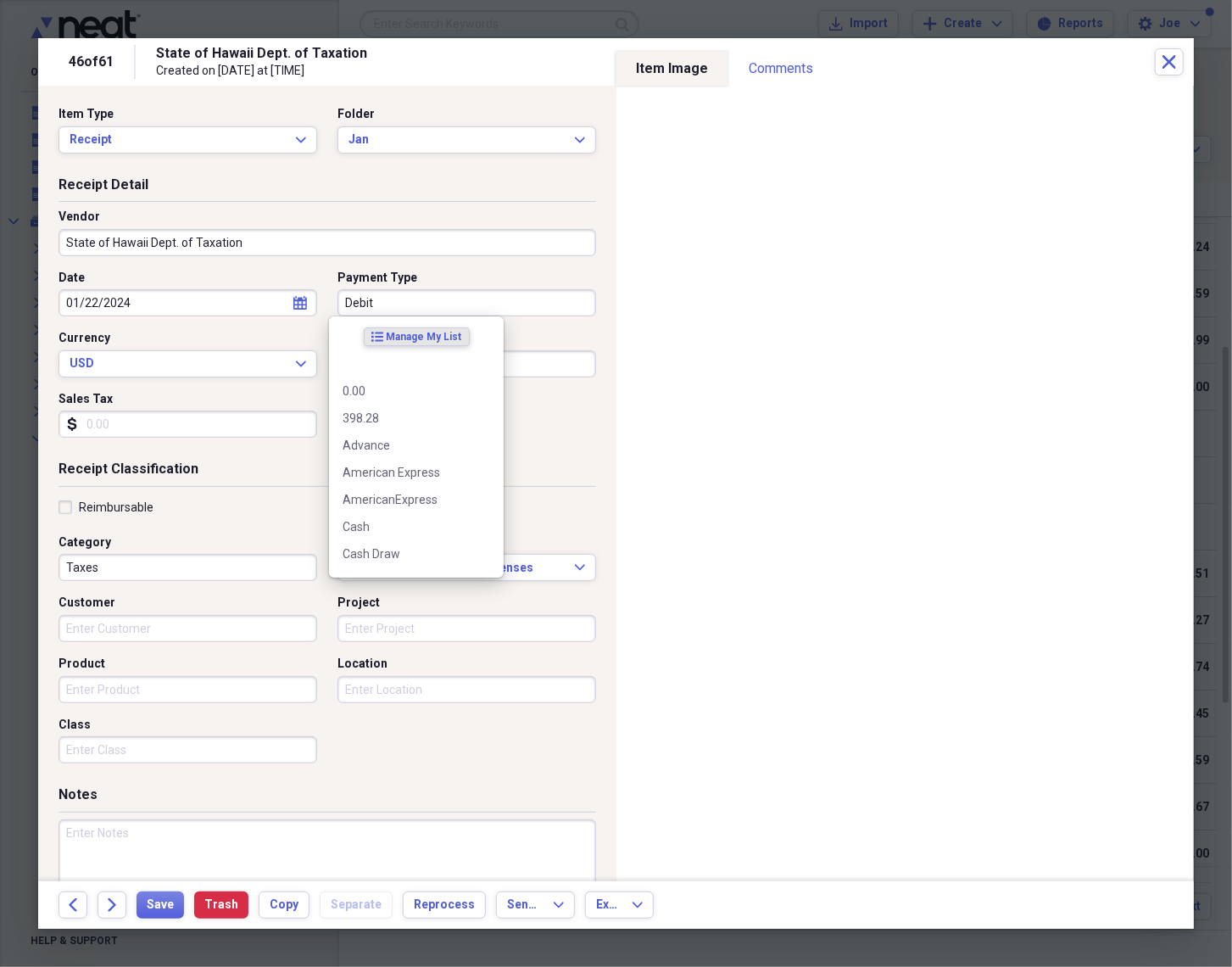click on "Debit" at bounding box center (466, 303) 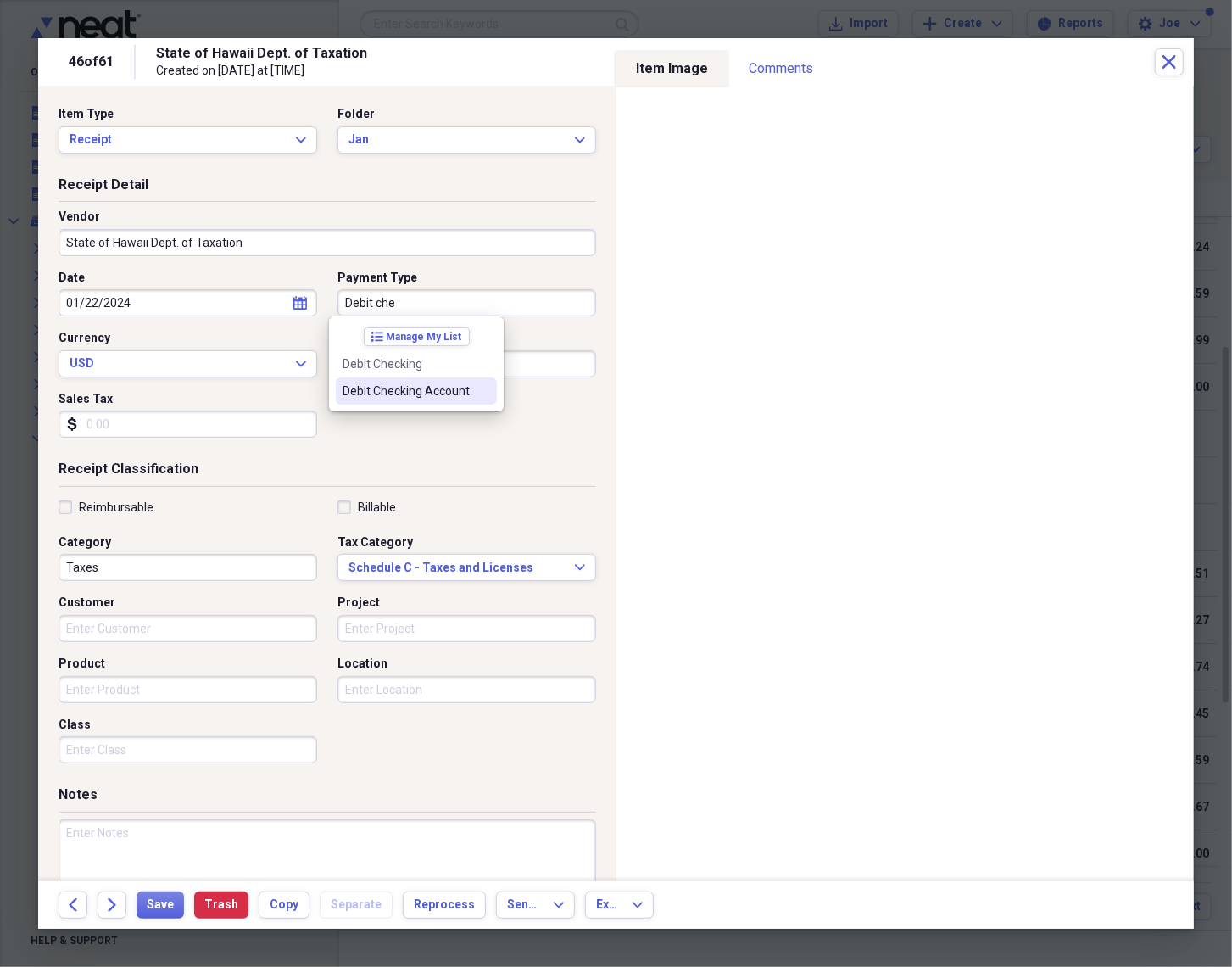 type on "Debit Checking Account" 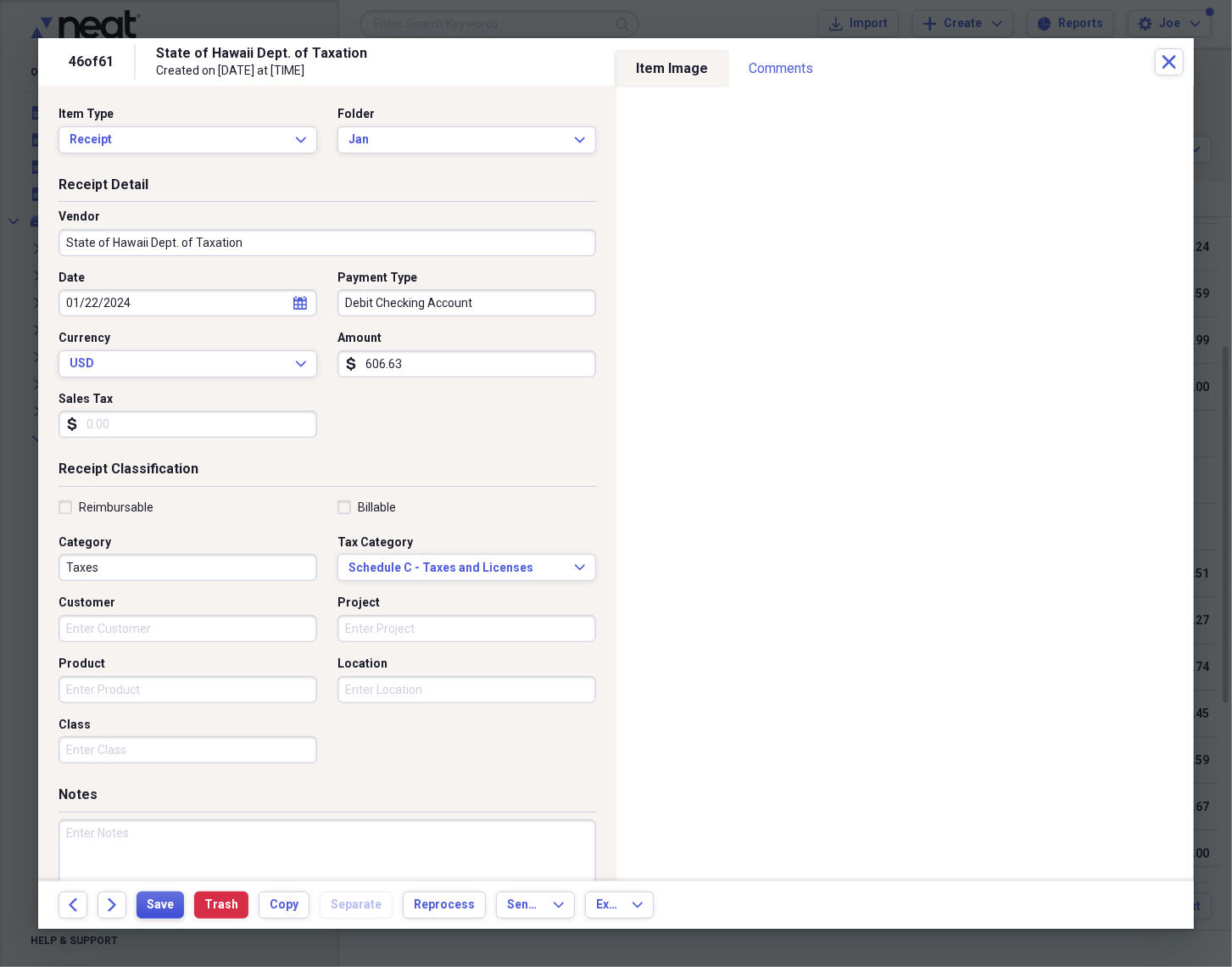 click on "Save" at bounding box center (160, 905) 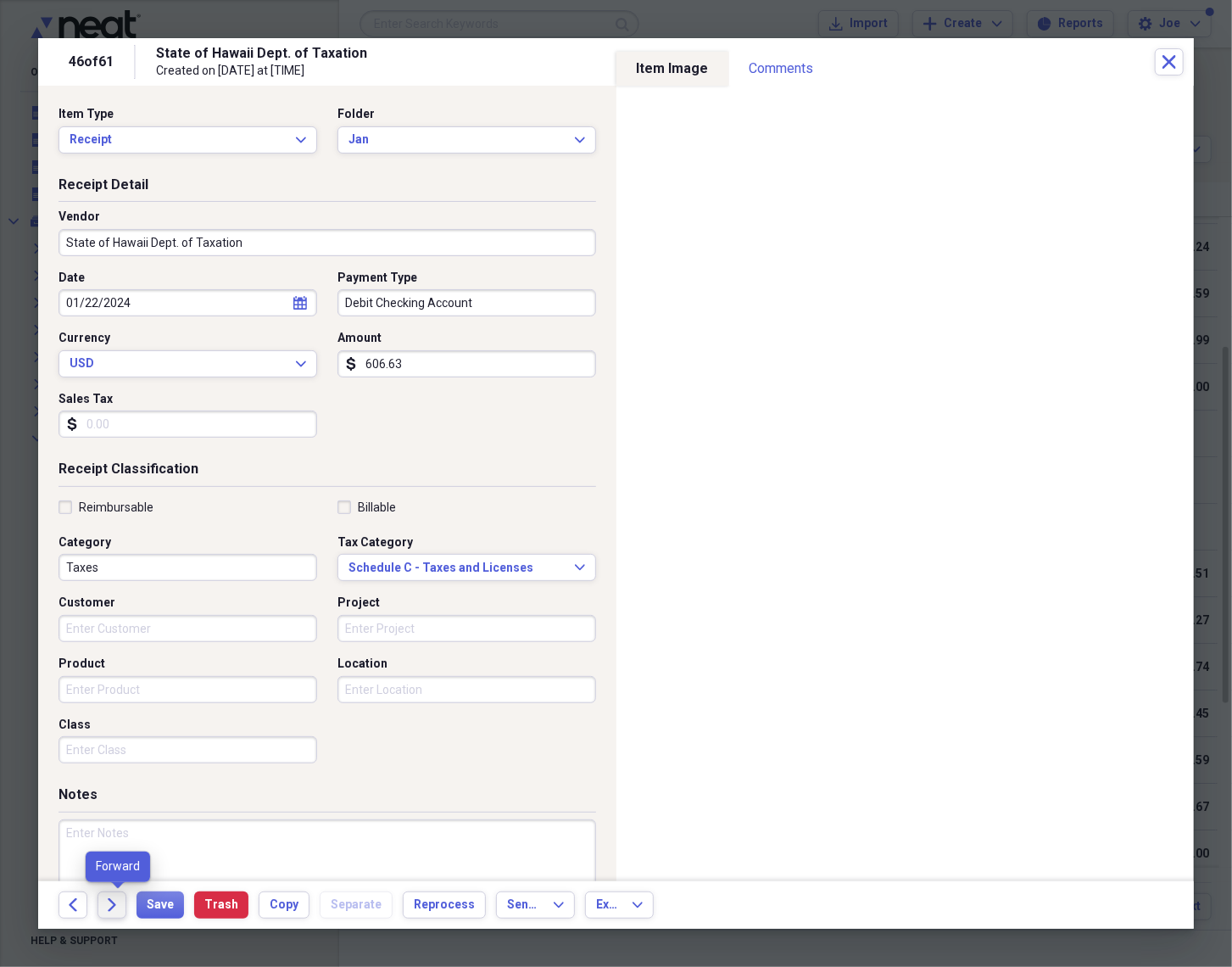 click on "Forward" at bounding box center [112, 905] 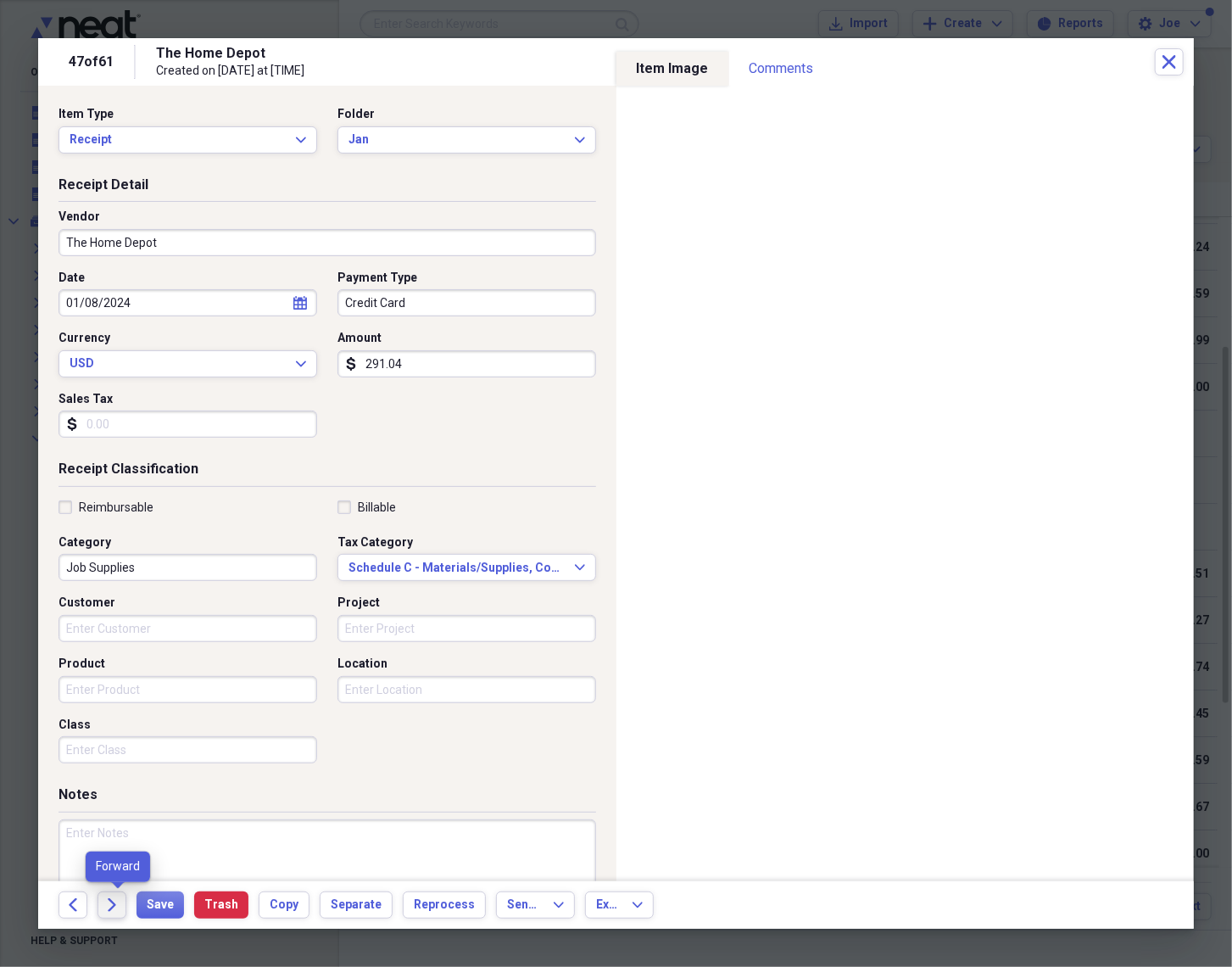 click on "Forward" at bounding box center (112, 905) 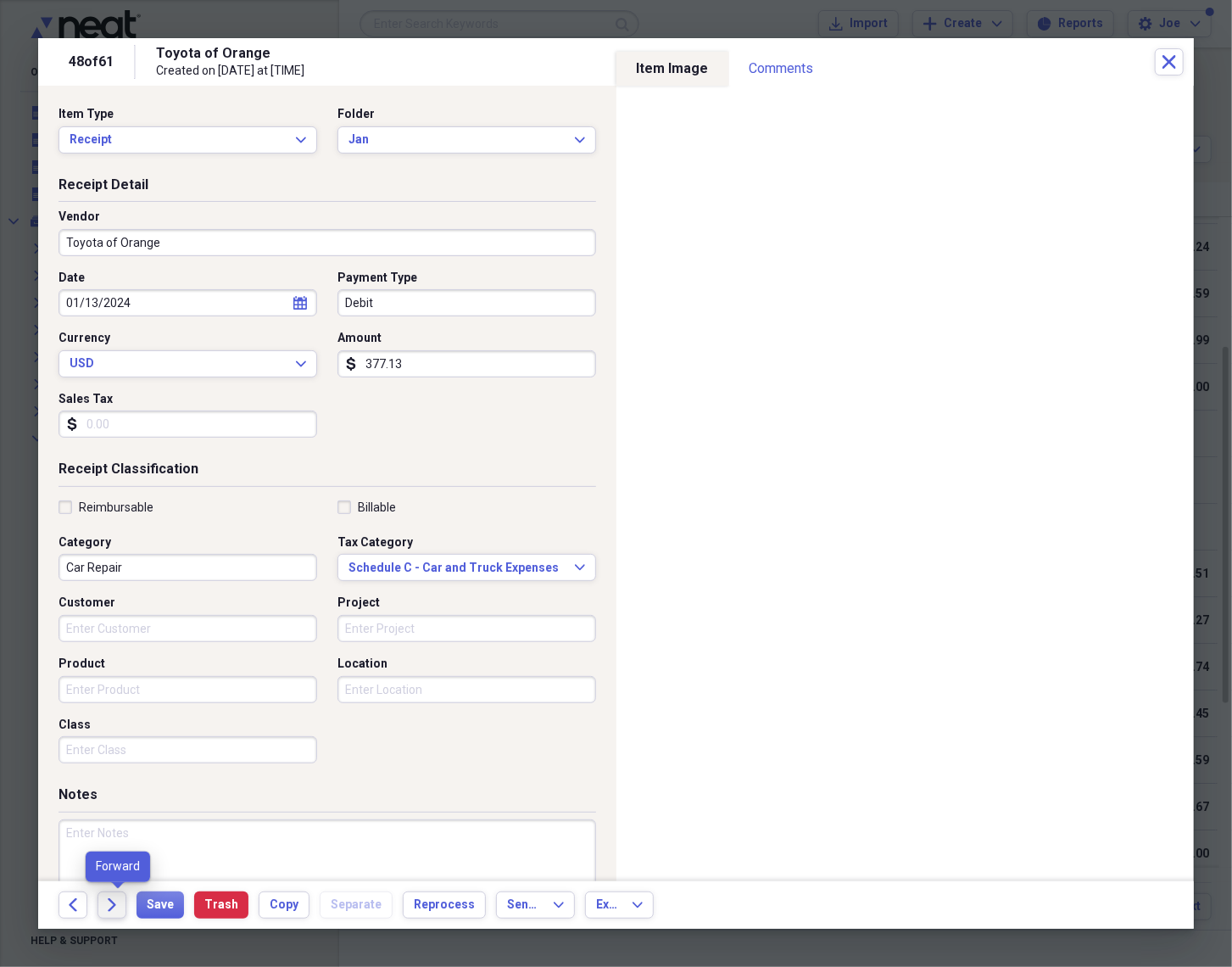 click on "Forward" at bounding box center (112, 905) 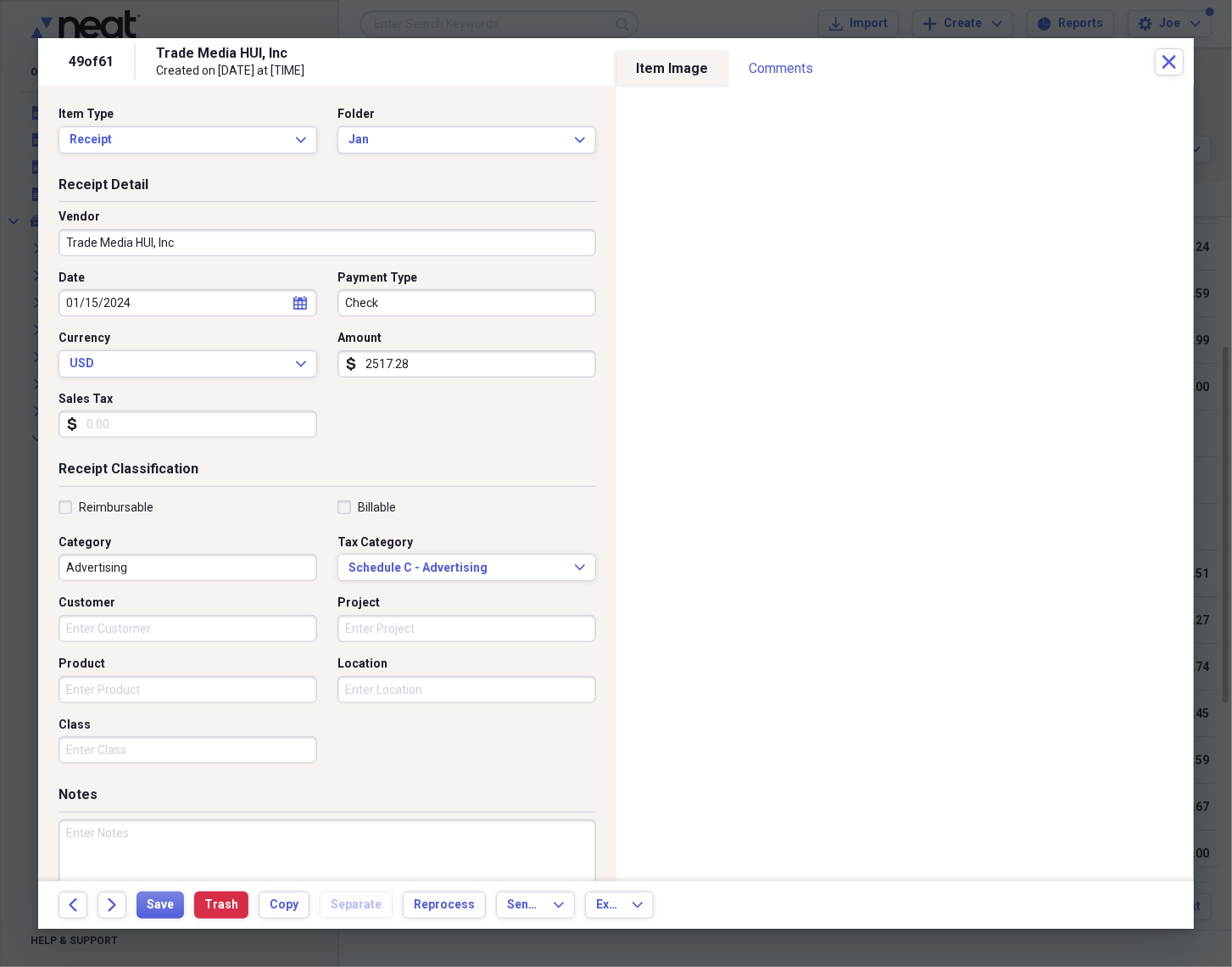 click at bounding box center (327, 875) 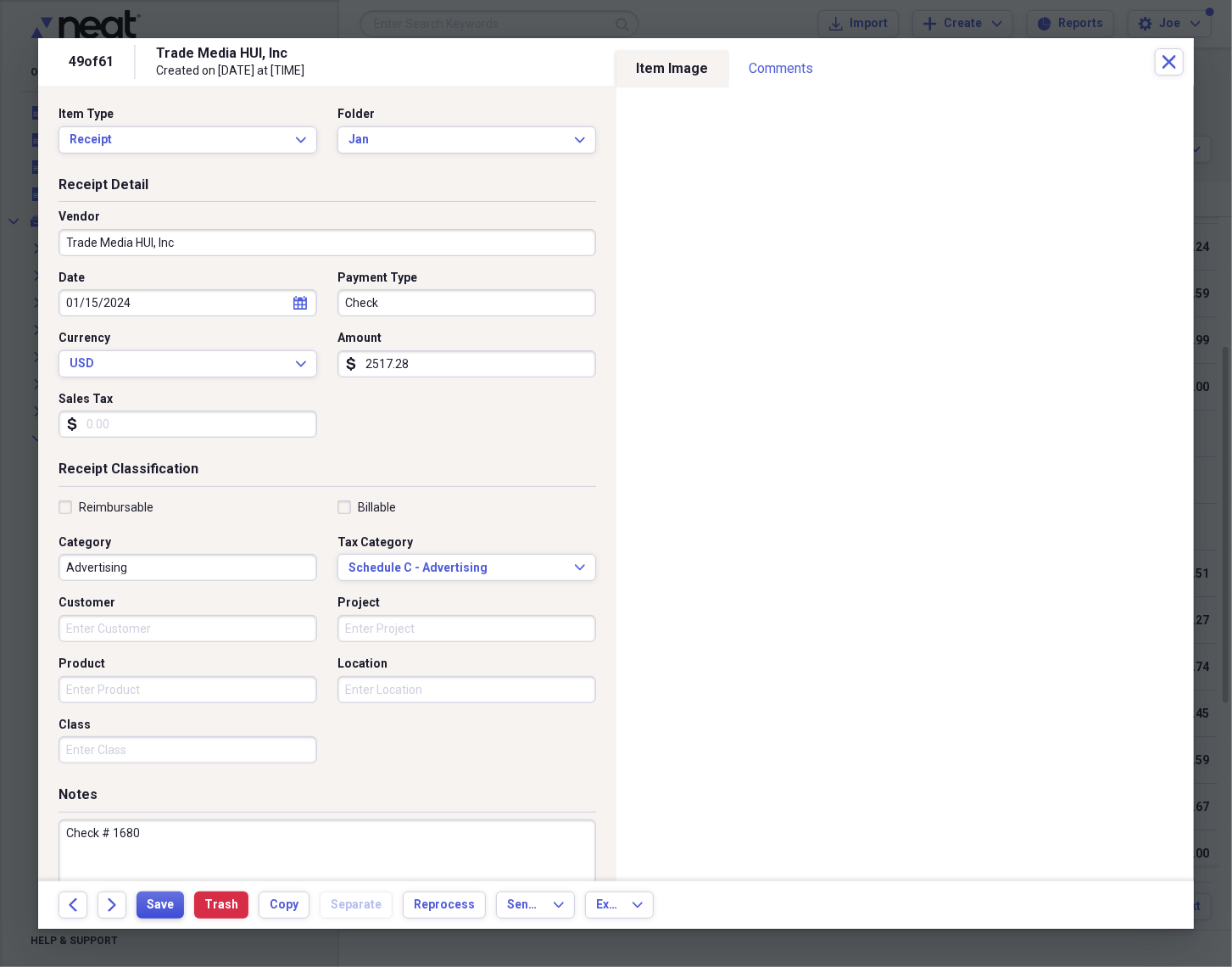 type on "Check # 1680" 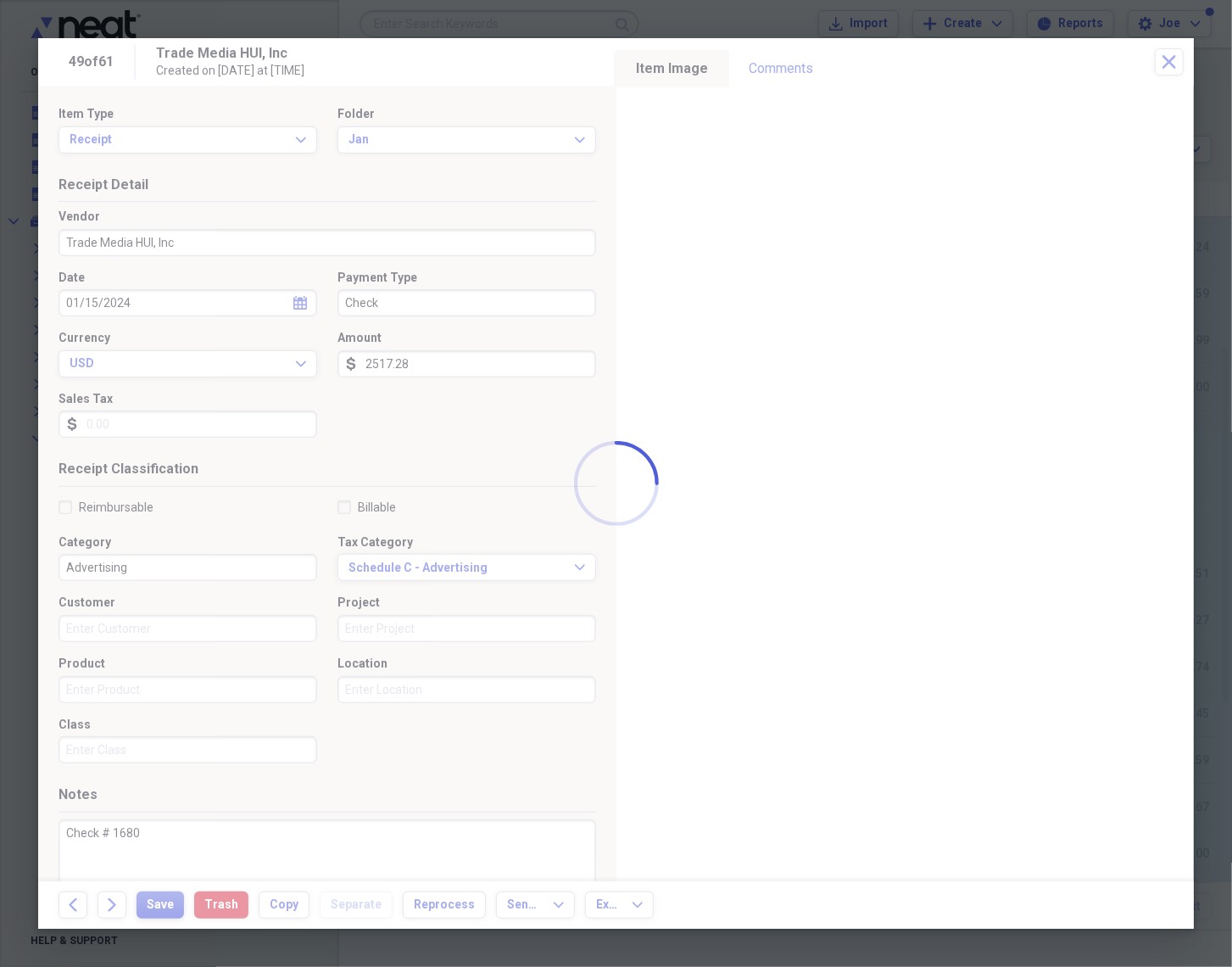 click at bounding box center [616, 484] 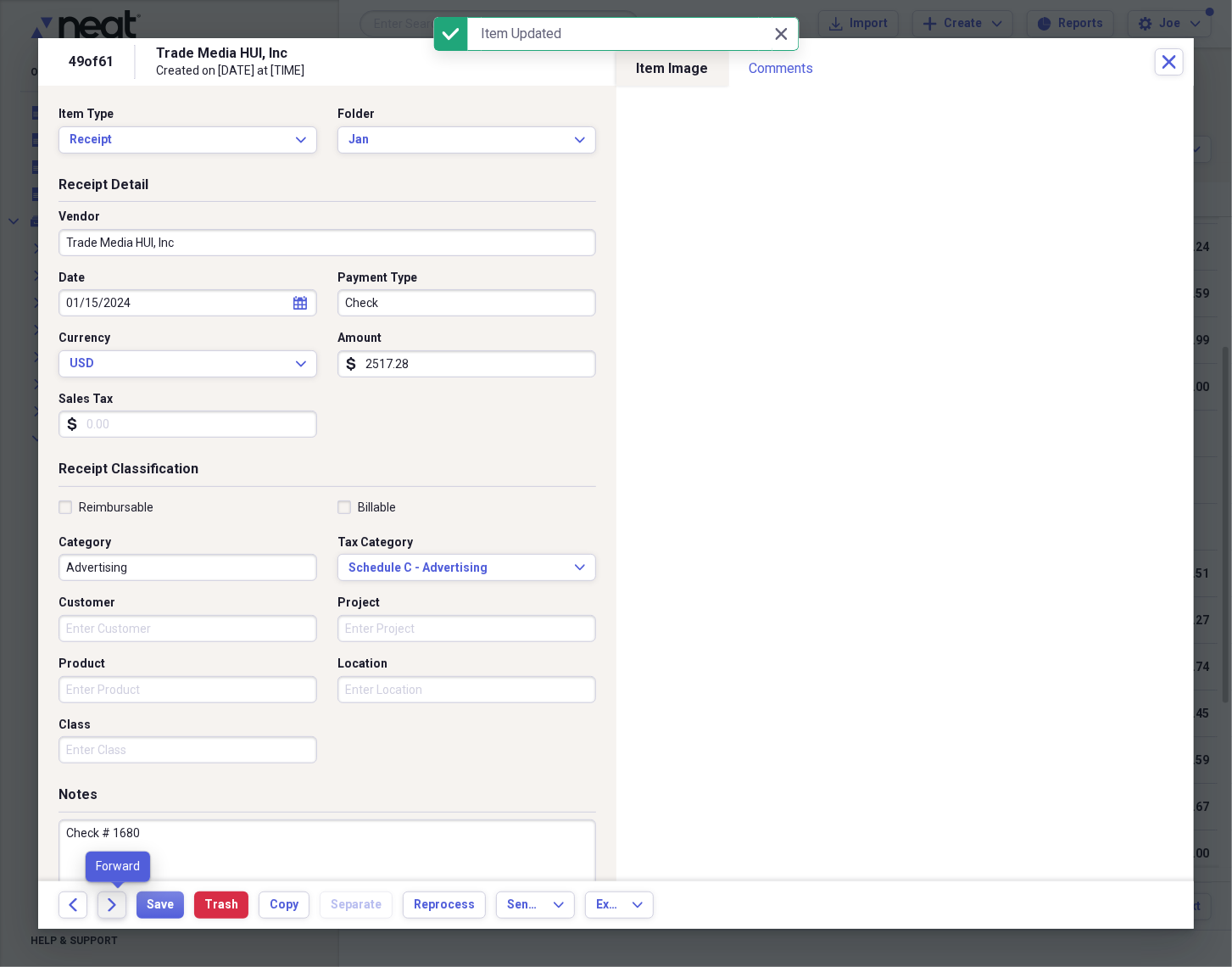 click on "Forward" 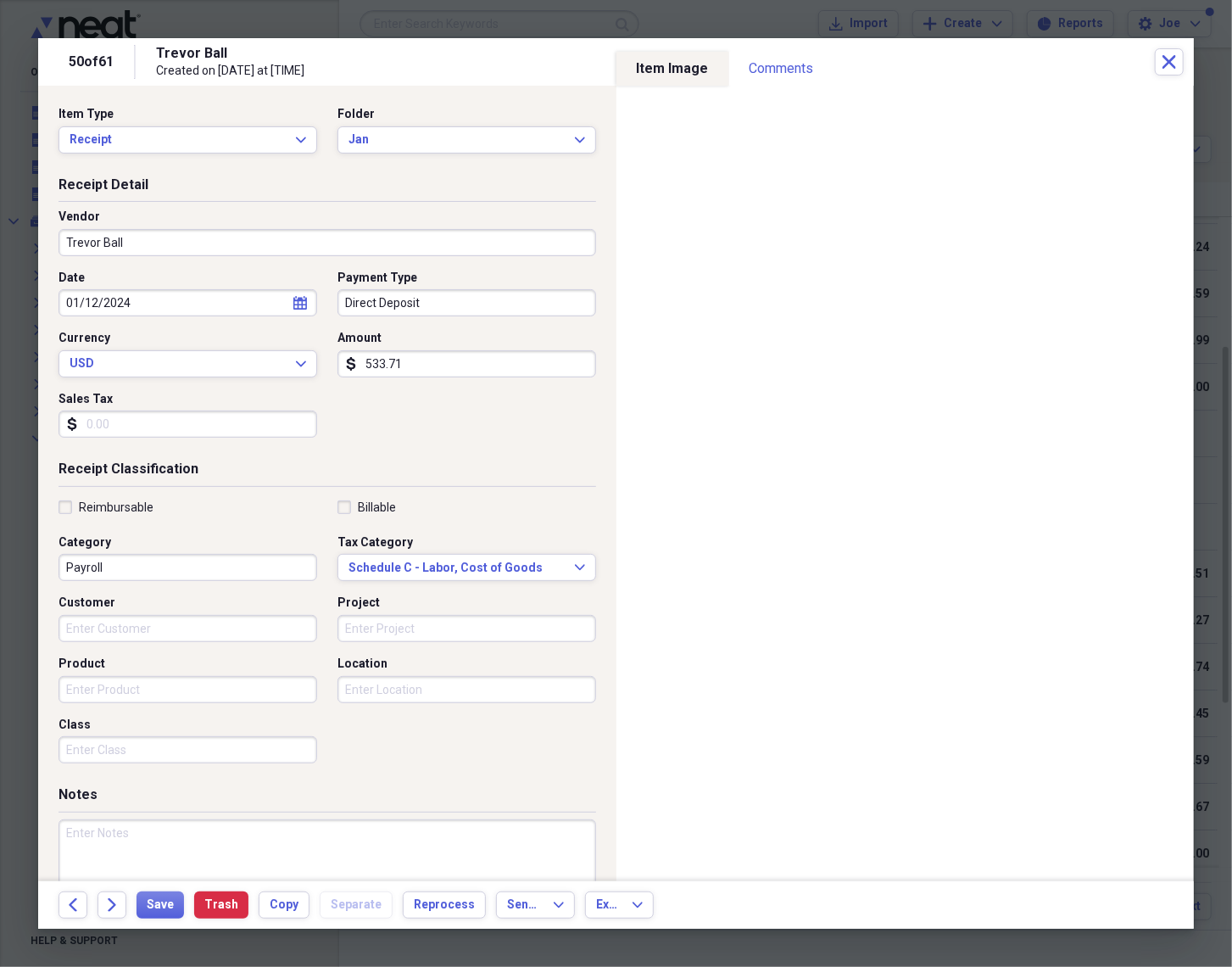 click on "Date [DATE] calendar Calendar Payment Type Direct Deposit Currency USD Expand Amount dollar-sign 533.71 Sales Tax dollar-sign" at bounding box center [327, 361] 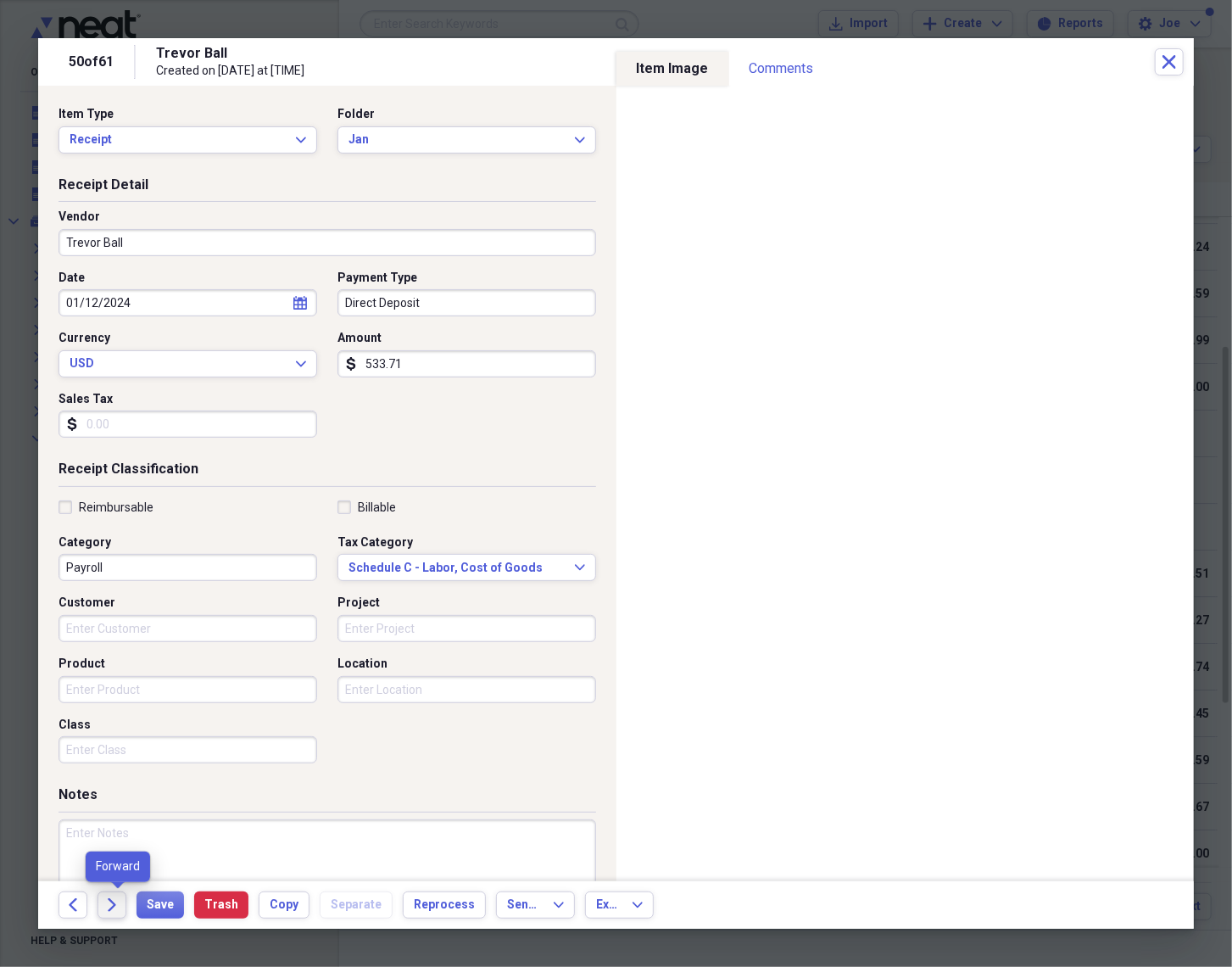 click on "Forward" 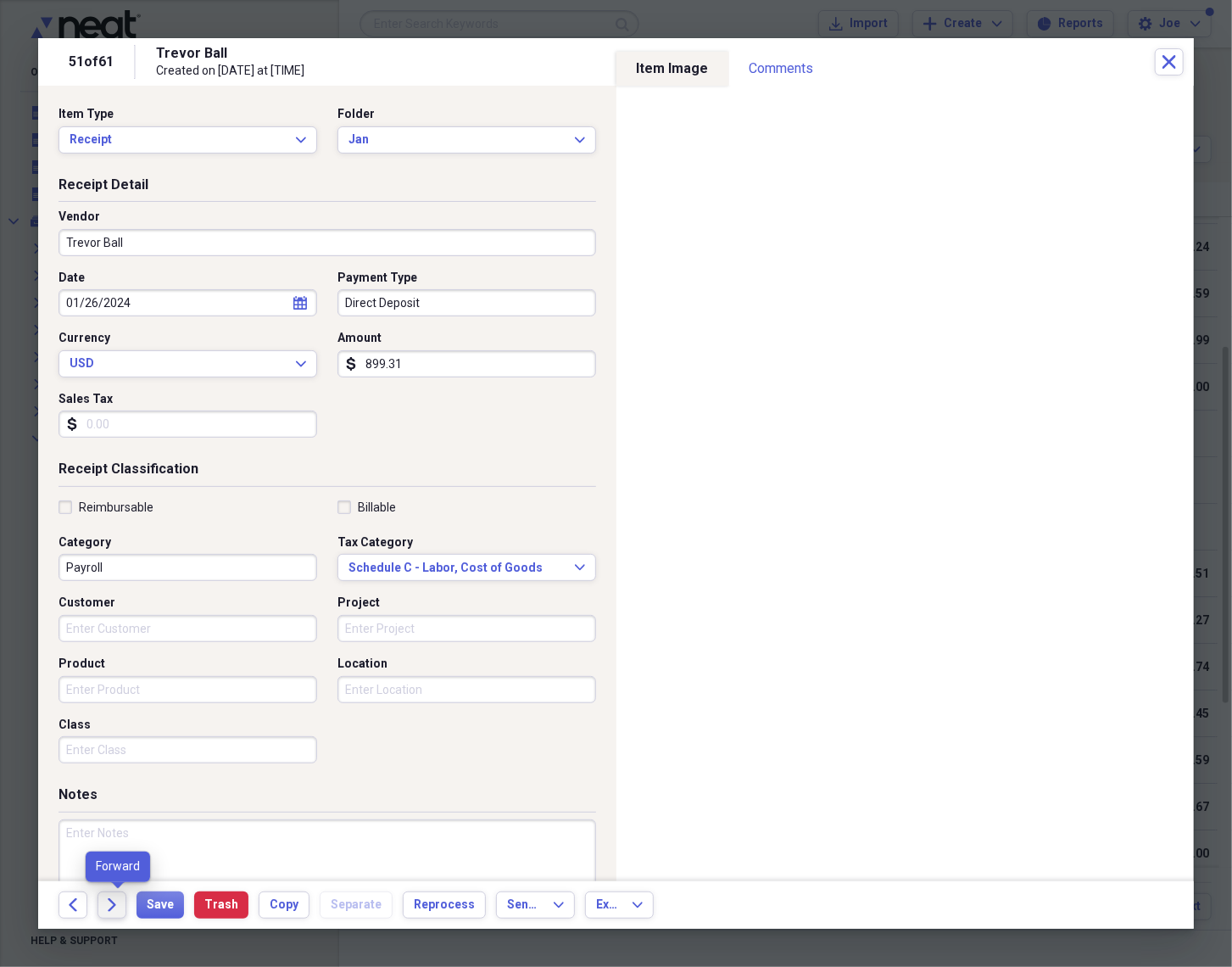click on "Forward" 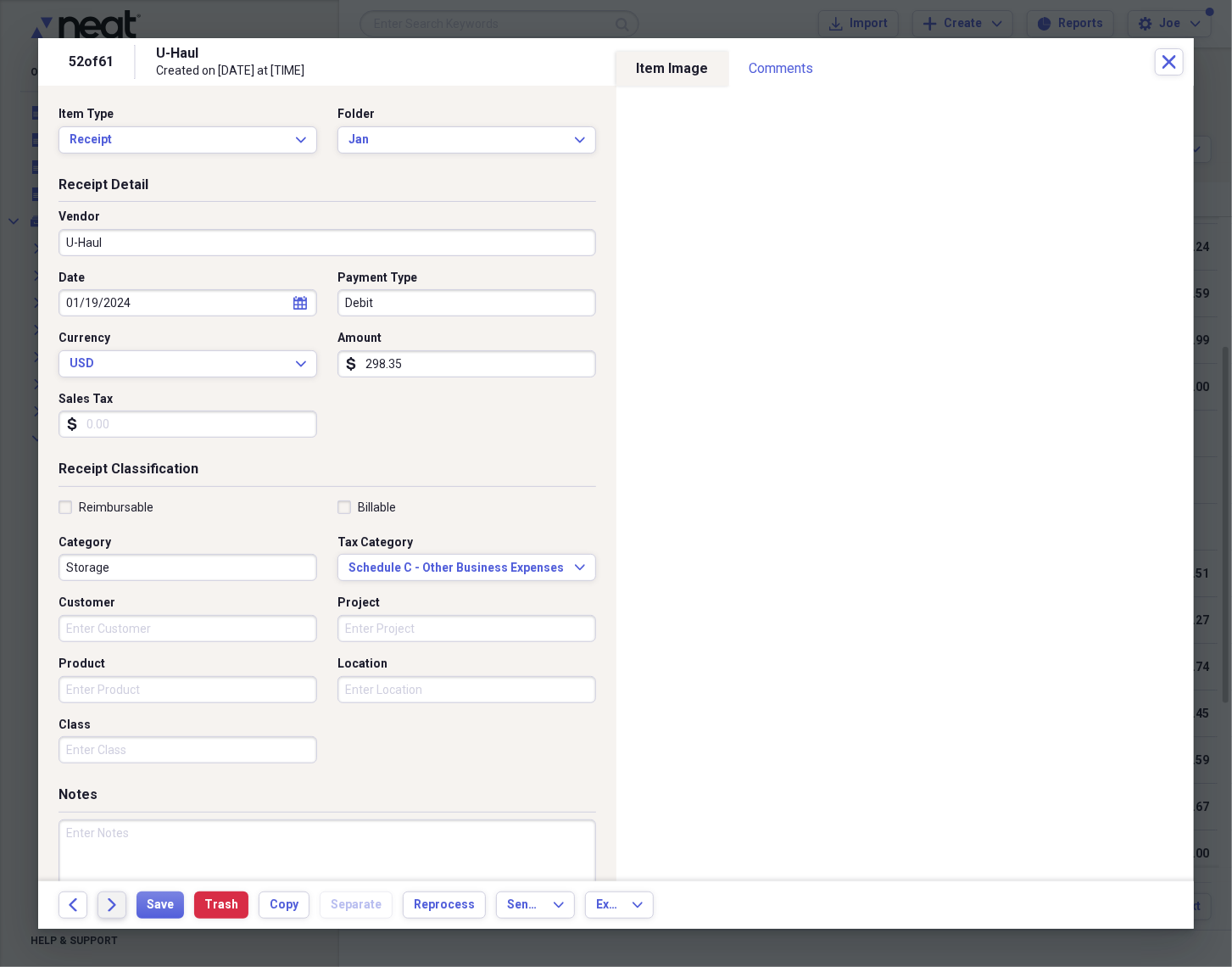 drag, startPoint x: 116, startPoint y: 899, endPoint x: 357, endPoint y: 791, distance: 264.09279 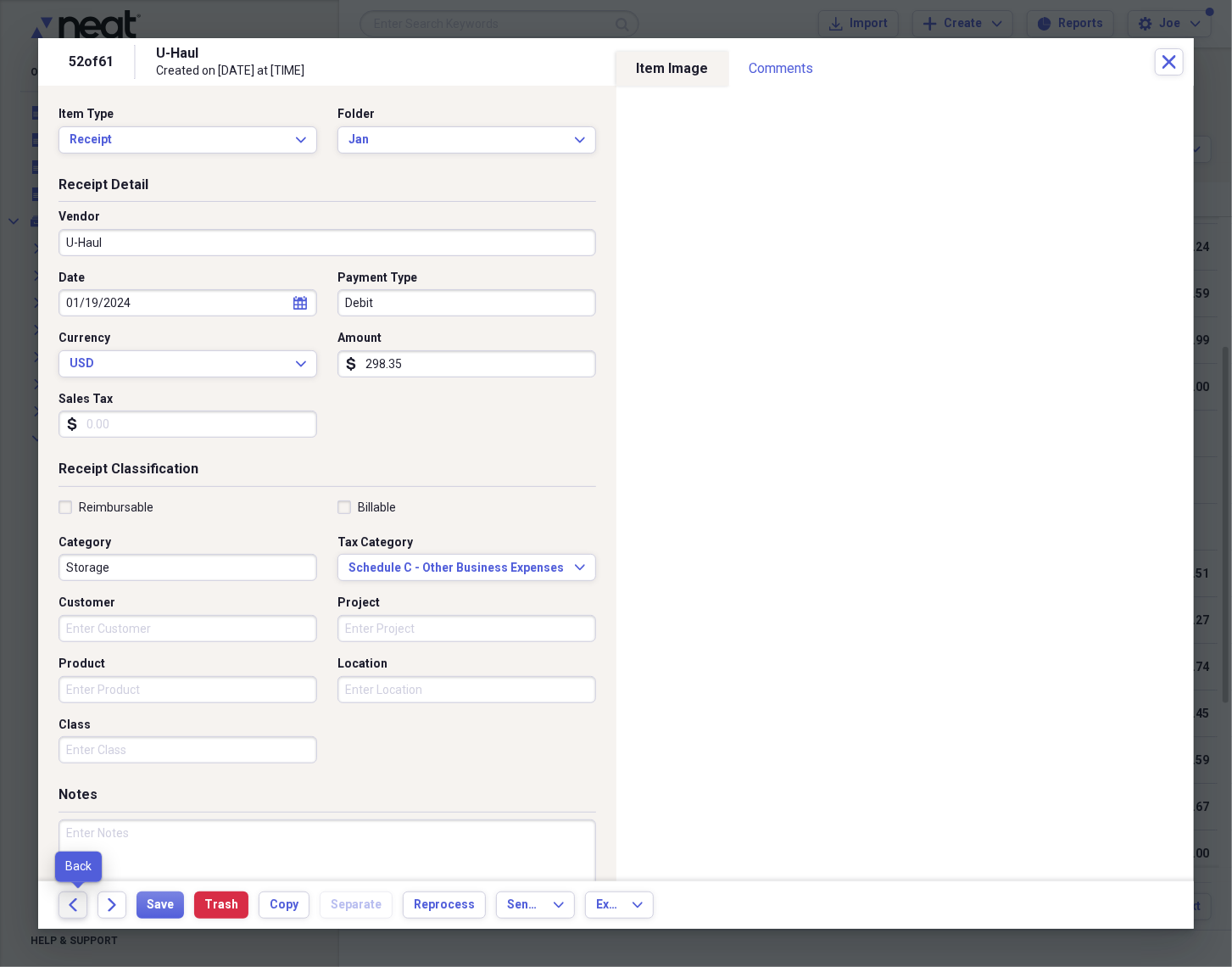 click on "Back" at bounding box center (73, 905) 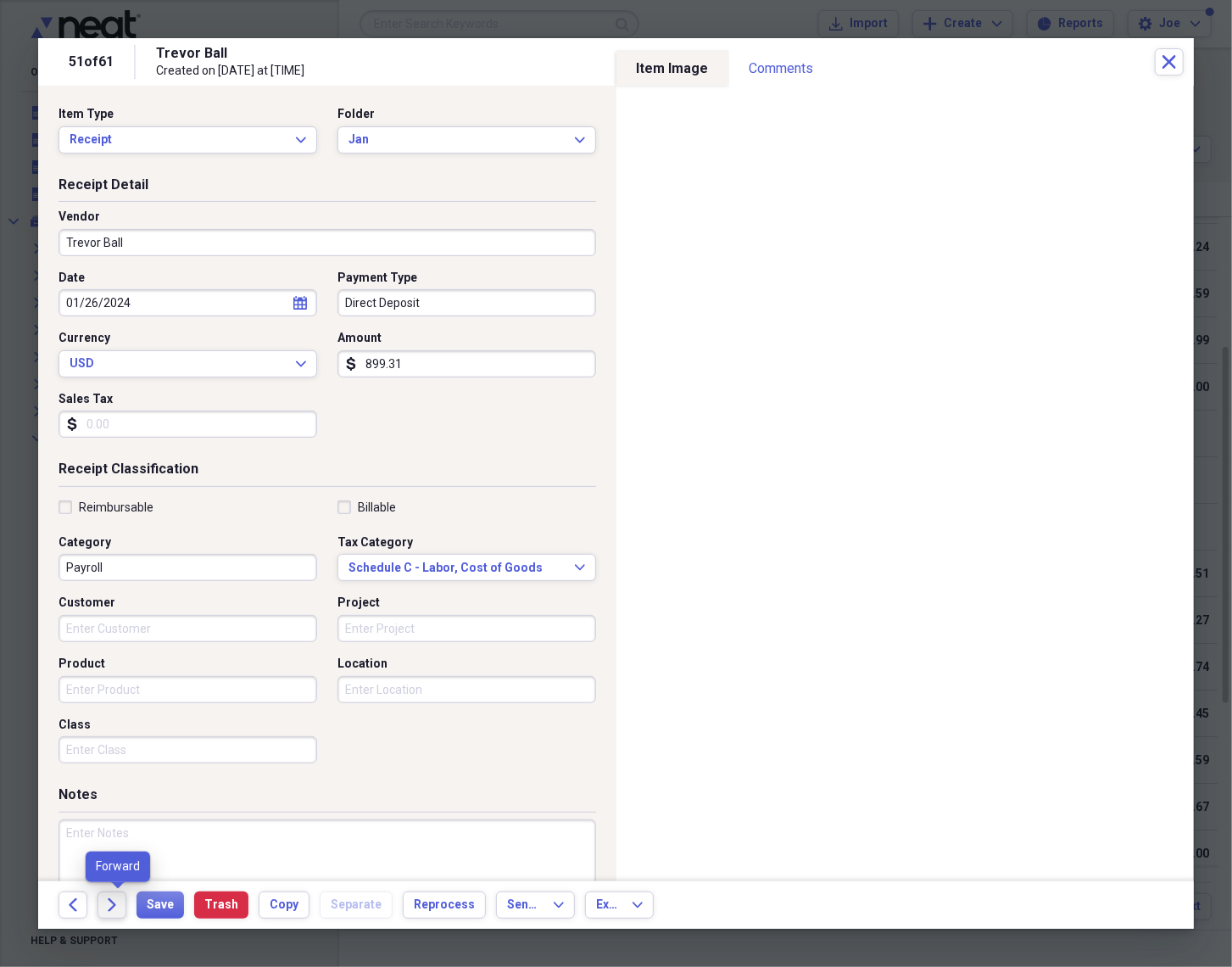 click on "Forward" at bounding box center (112, 905) 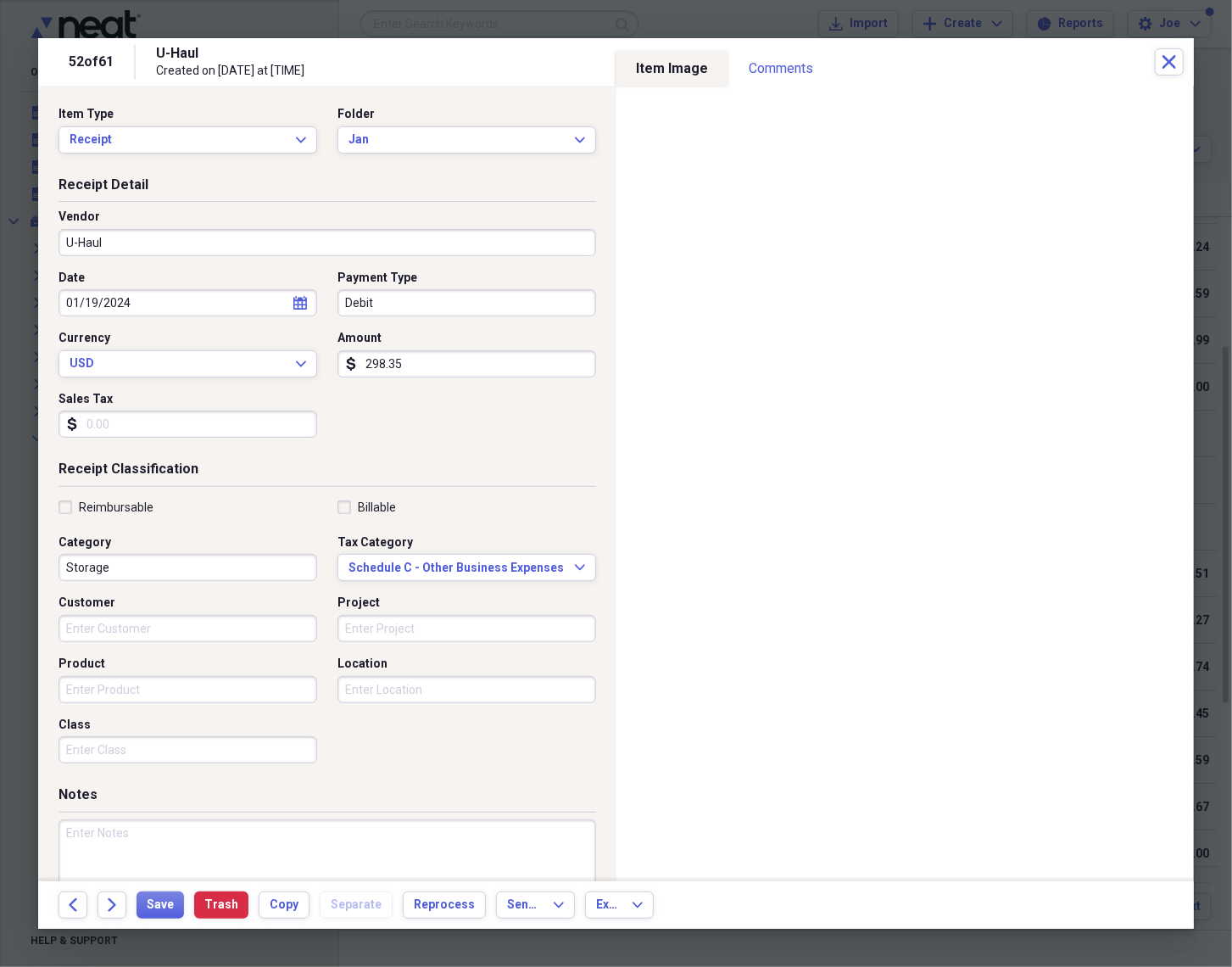 click on "Debit" at bounding box center [466, 303] 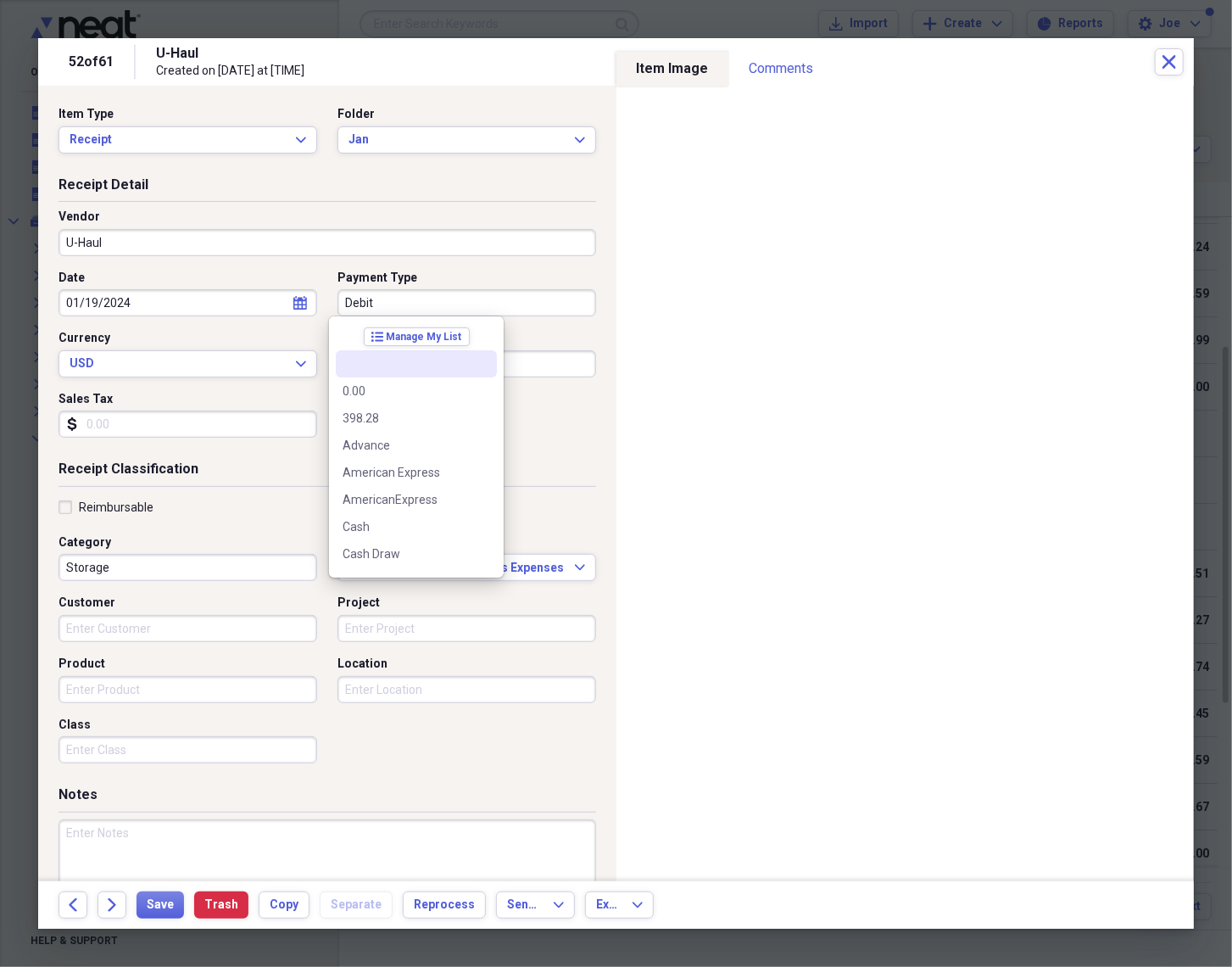 paste on "Credit Card" 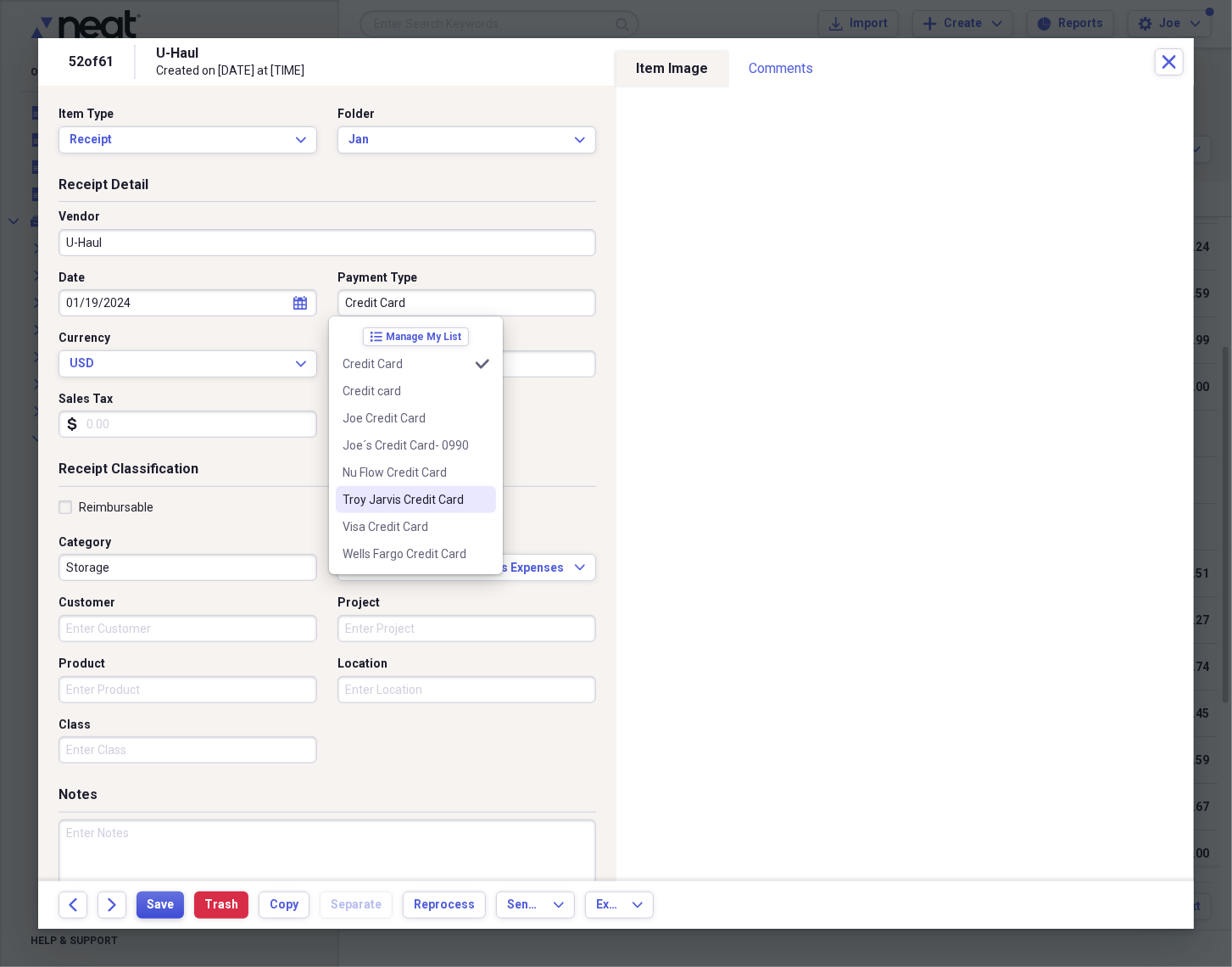 type on "Credit Card" 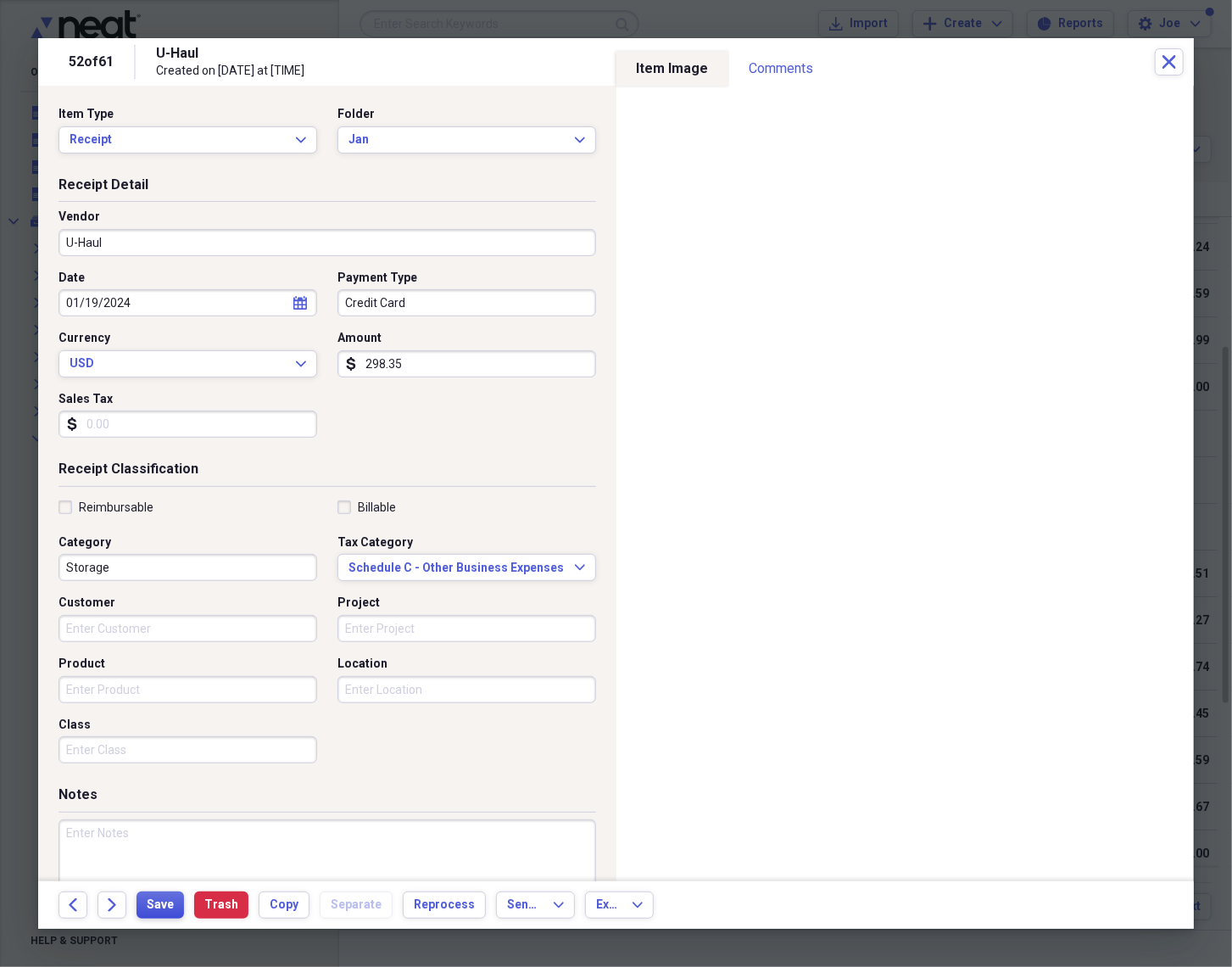 click on "Save" at bounding box center (160, 905) 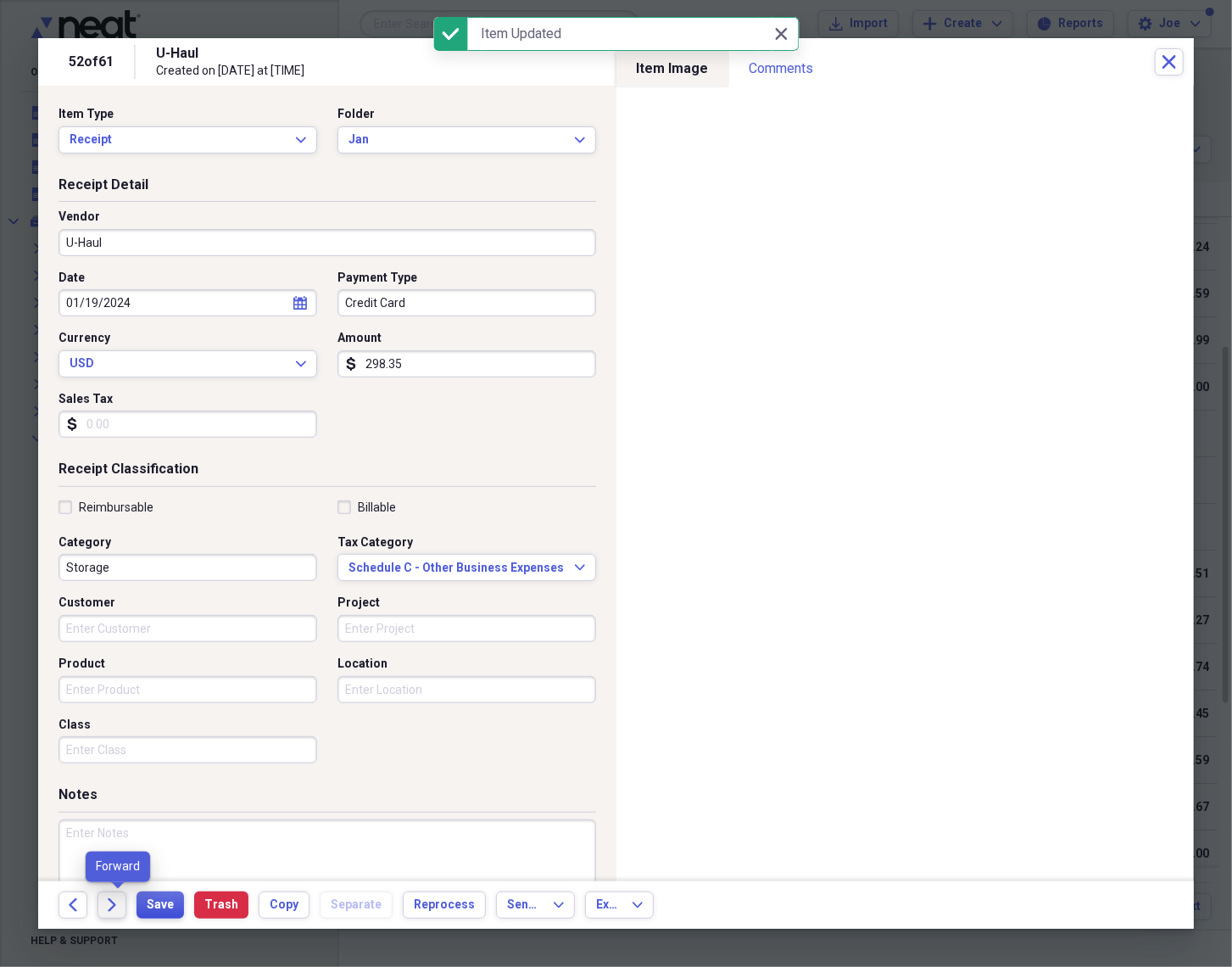 click on "Forward" at bounding box center (112, 905) 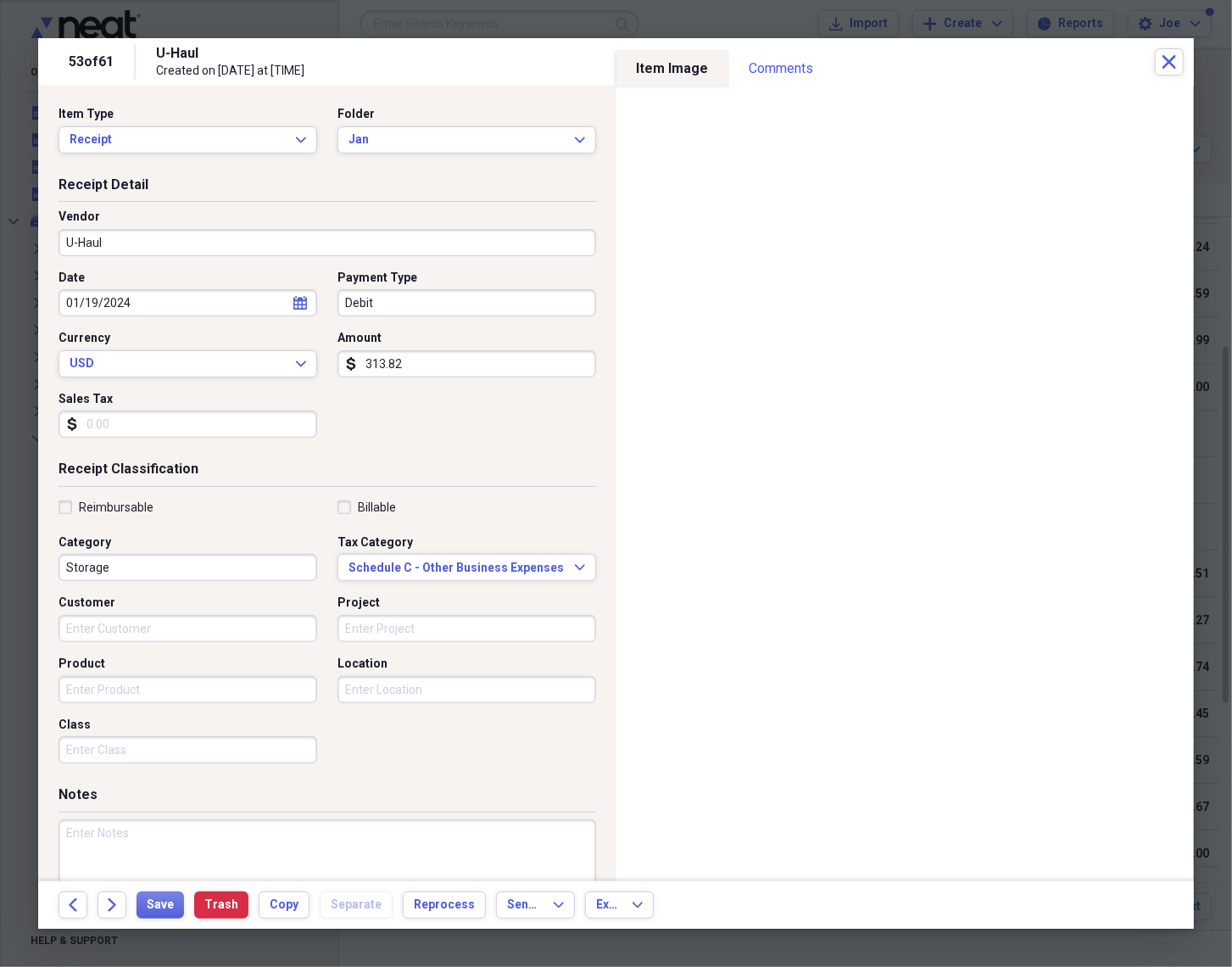 click on "U-Haul" at bounding box center (327, 243) 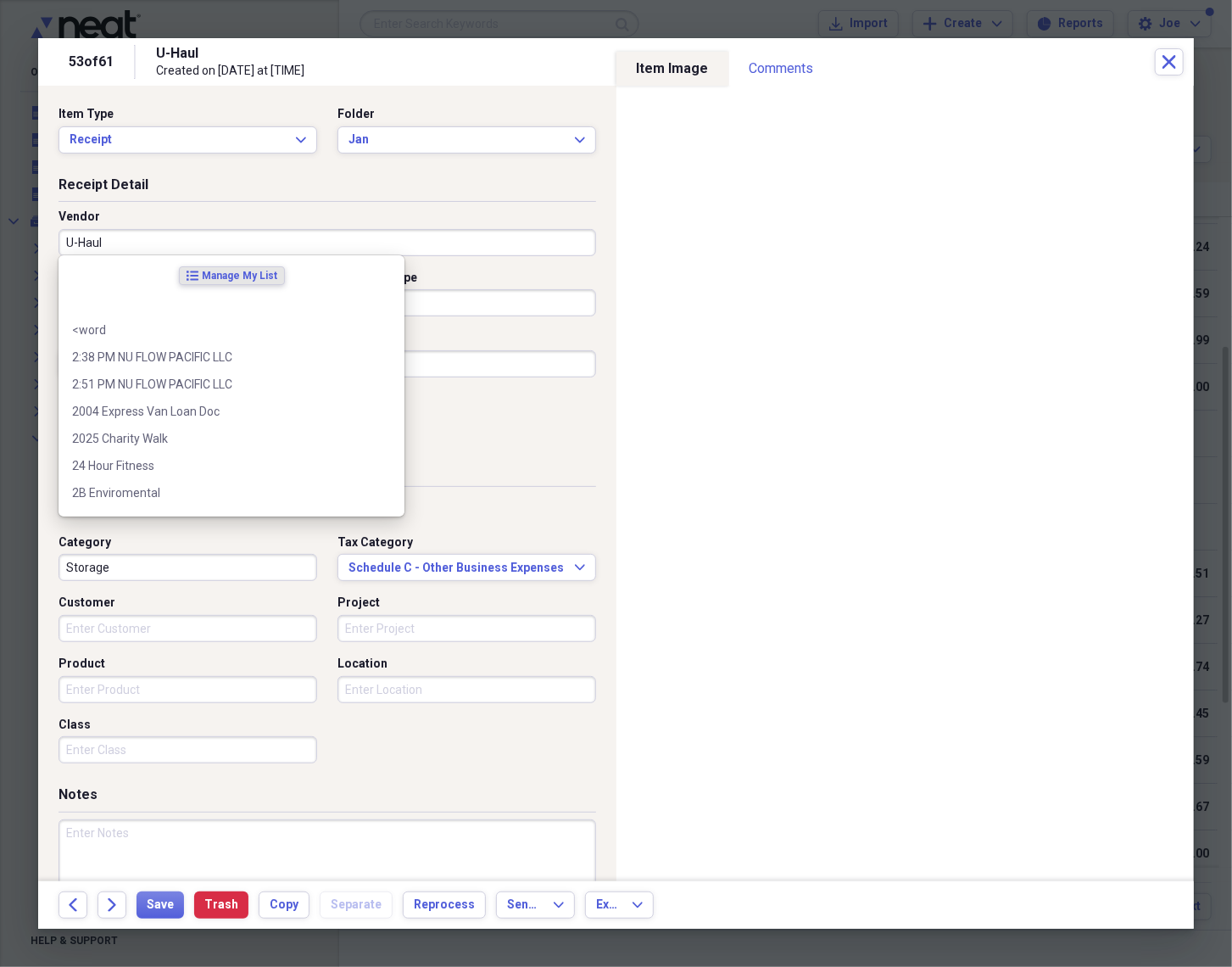 click on "Receipt Detail Vendor U-Haul Date [DATE] calendar Calendar Payment Type Debit Currency USD Expand Amount dollar-sign 313.82 Sales Tax dollar-sign" at bounding box center [327, 318] 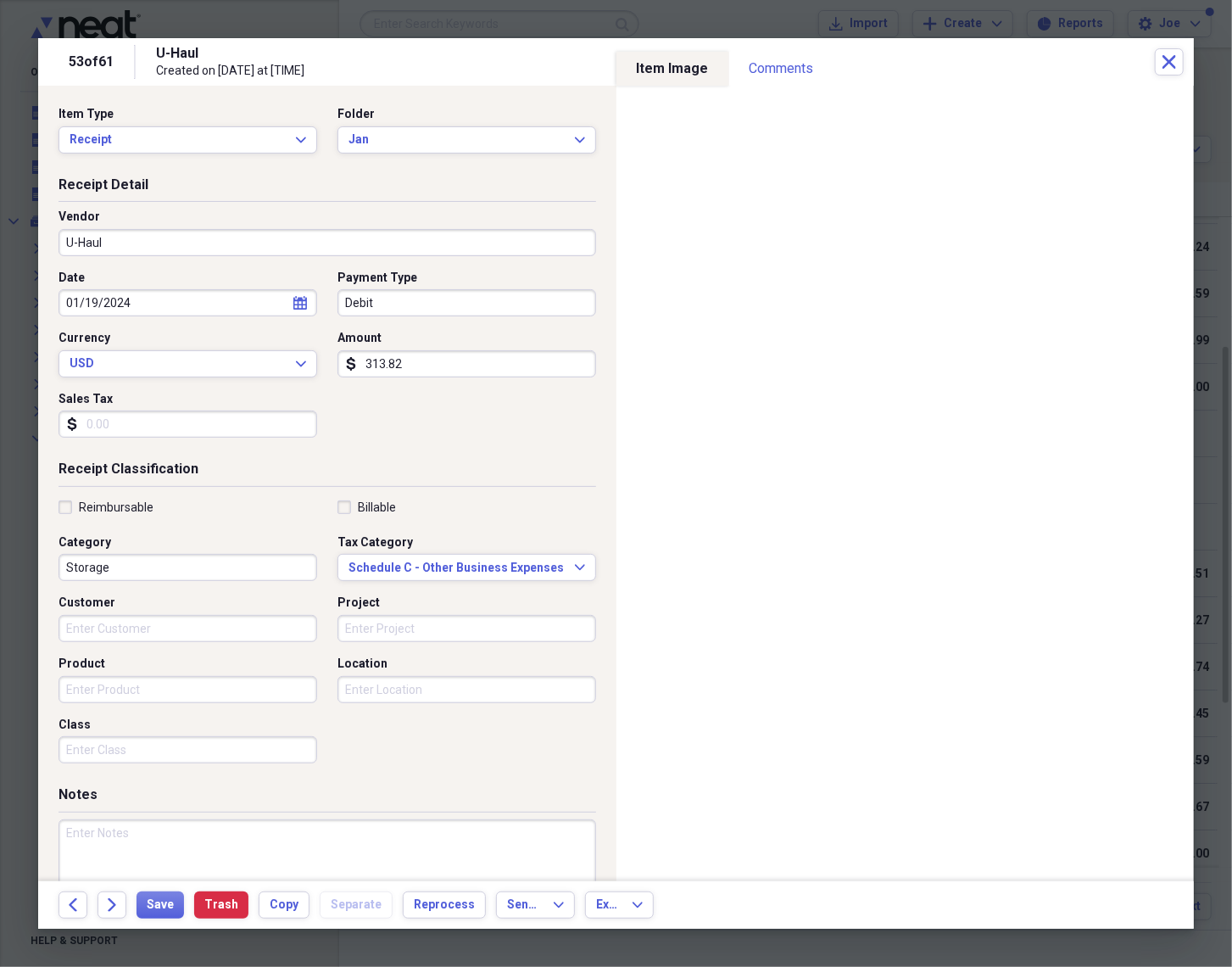 click on "Receipt Detail Vendor U-Haul Date [DATE] calendar Calendar Payment Type Debit Currency USD Expand Amount dollar-sign 313.82 Sales Tax dollar-sign" at bounding box center (327, 318) 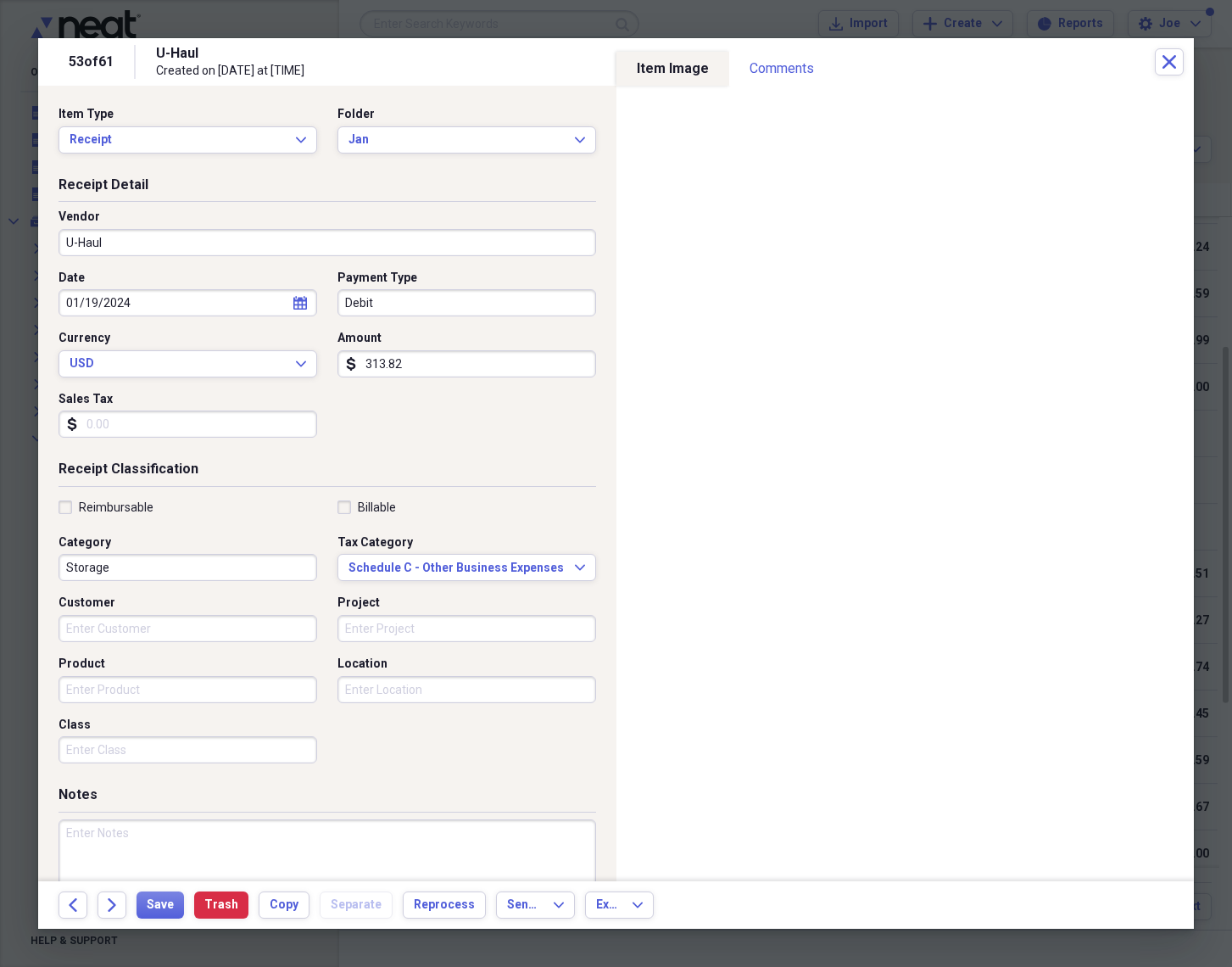 scroll, scrollTop: 0, scrollLeft: 0, axis: both 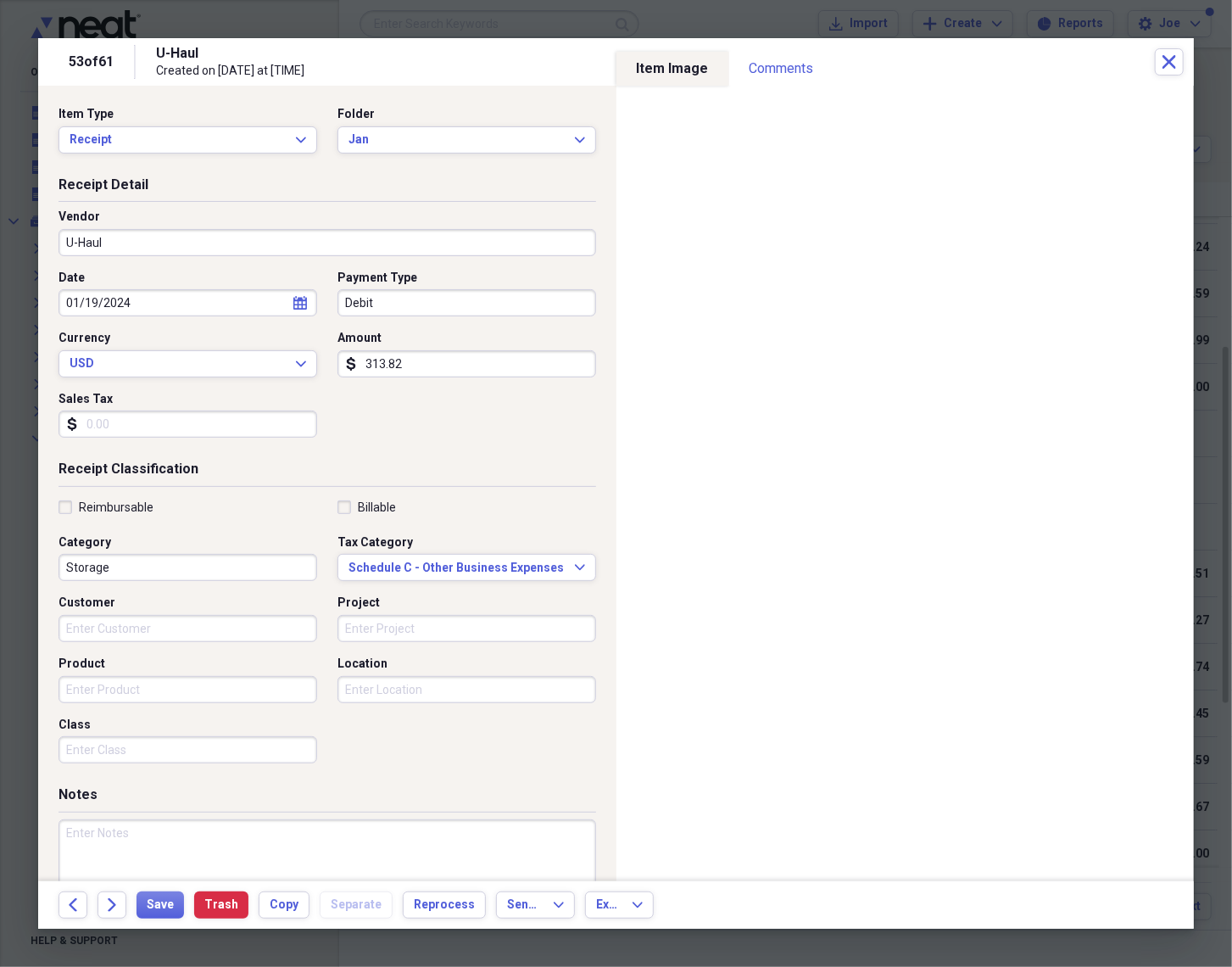 click on "Debit" at bounding box center (466, 303) 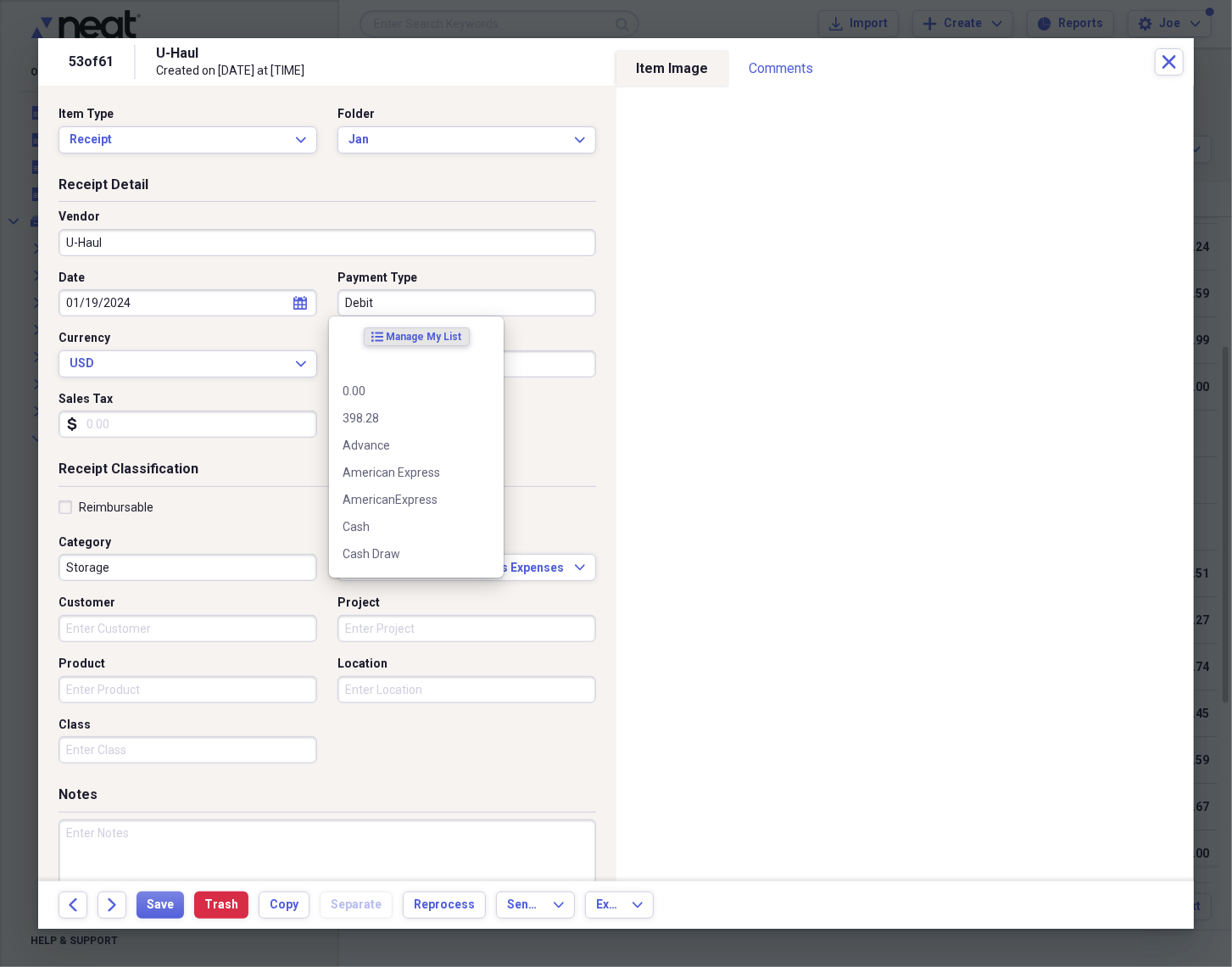 paste on "Credit Card" 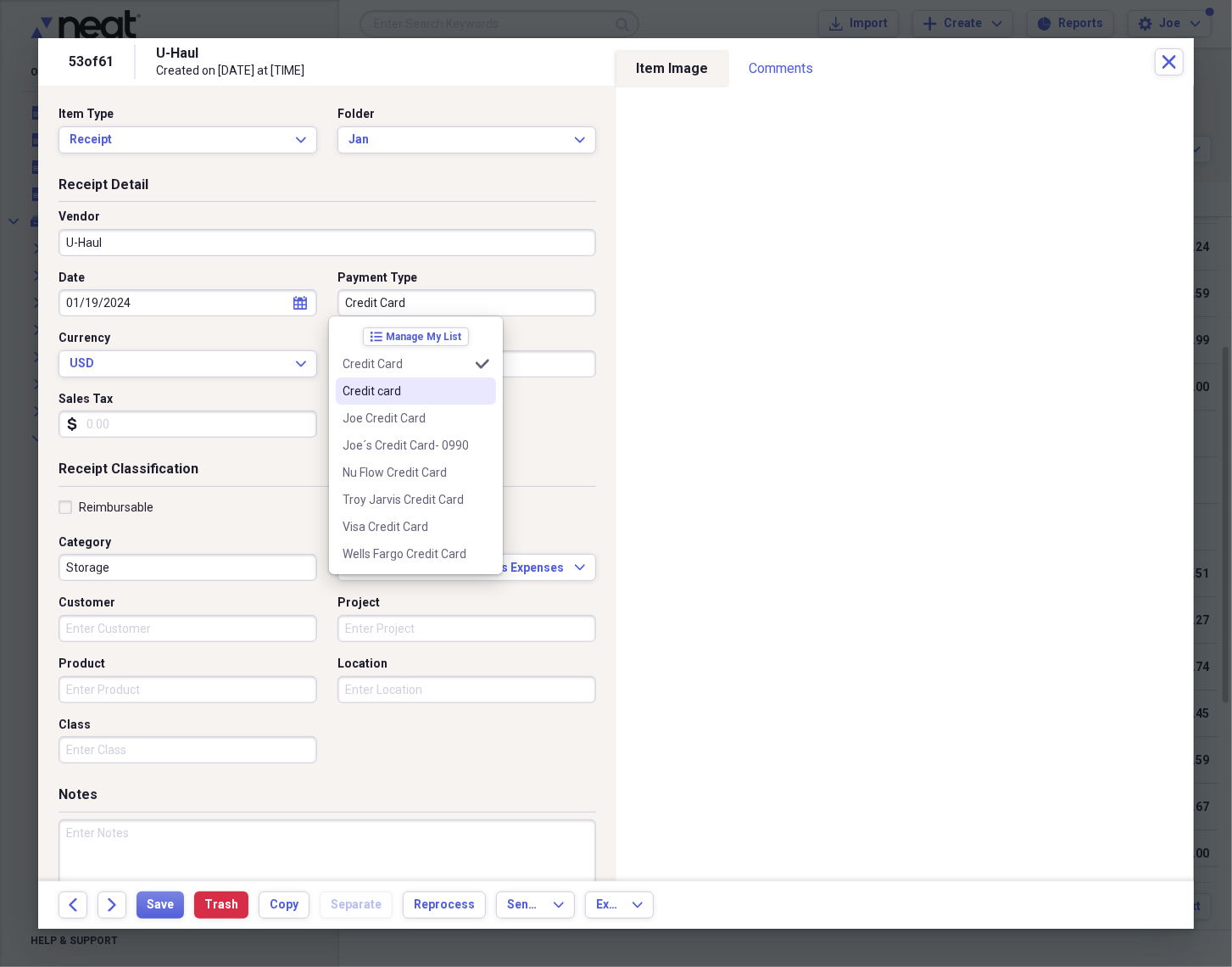 type on "Credit Card" 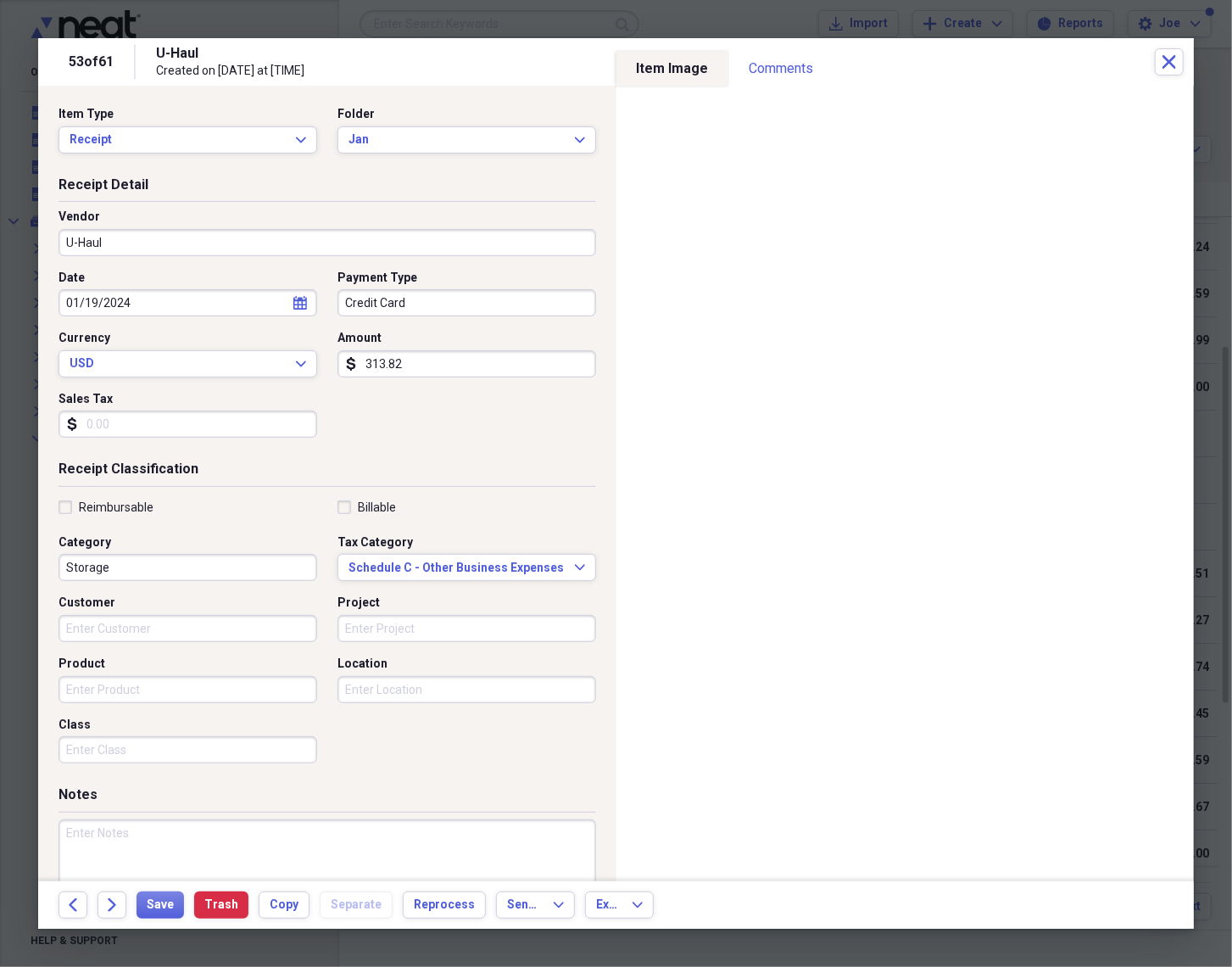 click on "Date 01/19/2024 calendar Calendar Payment Type Credit Card Currency USD Expand Amount dollar-sign 313.82 Sales Tax dollar-sign" at bounding box center [327, 361] 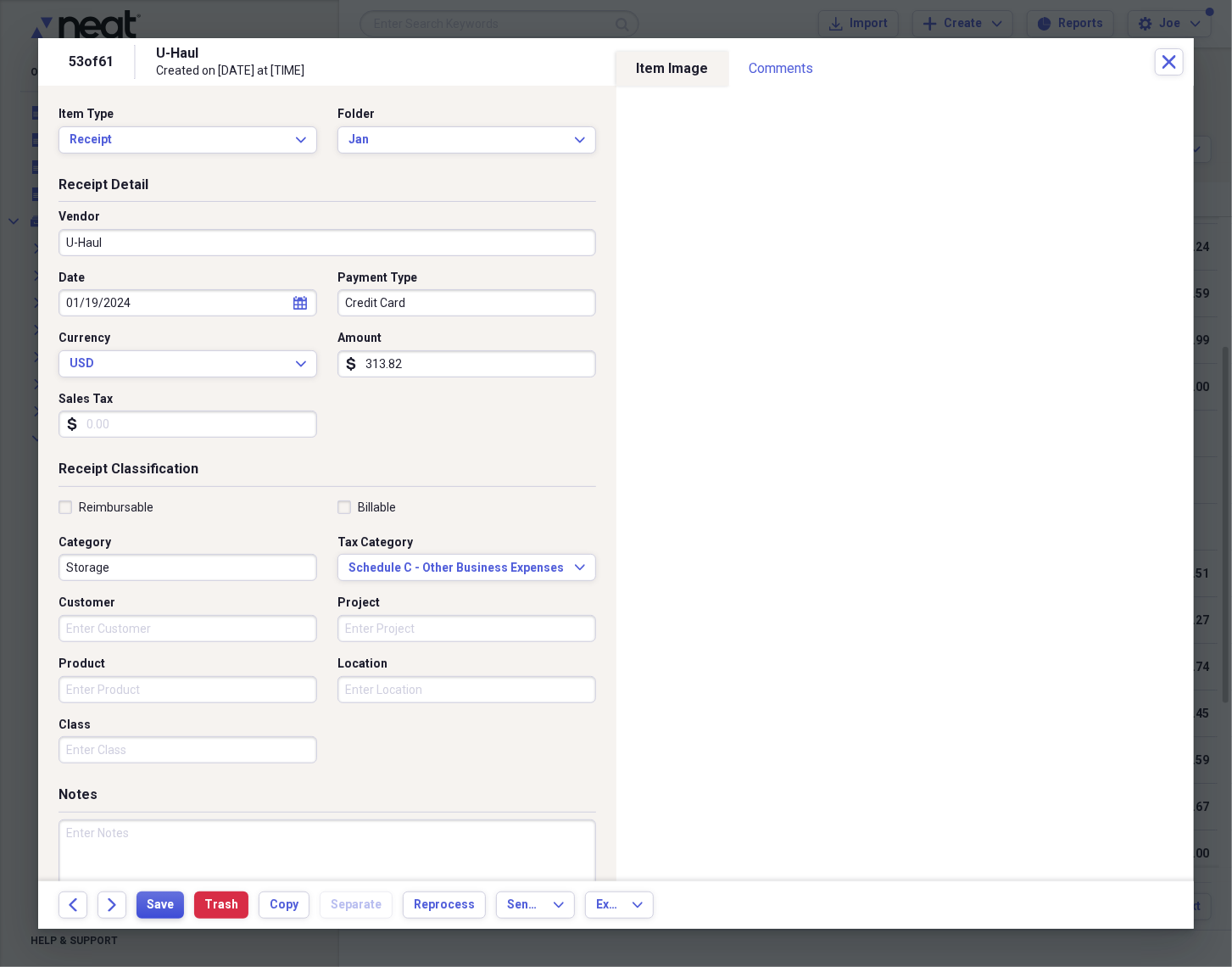 click on "Save" at bounding box center (160, 905) 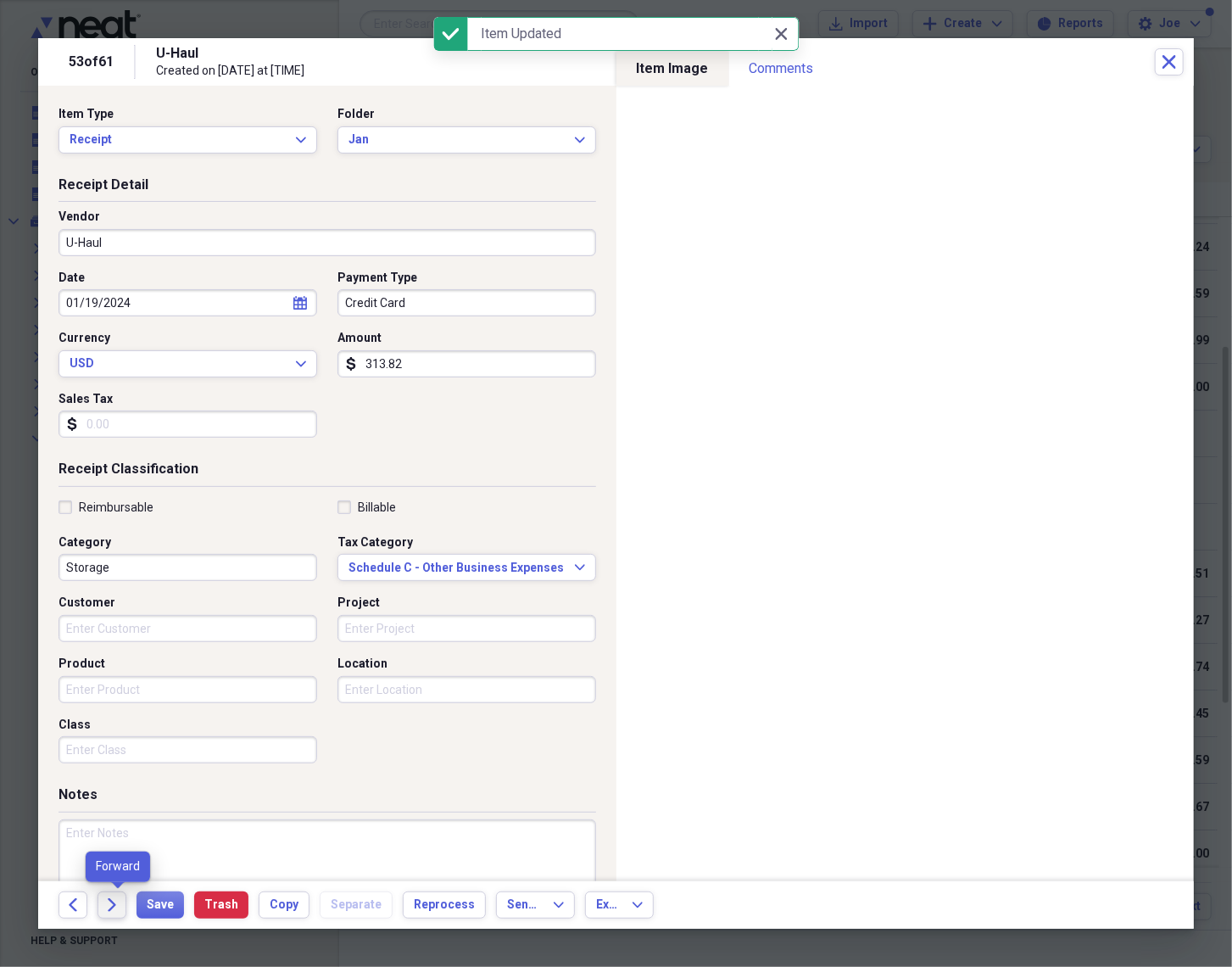 drag, startPoint x: 151, startPoint y: 894, endPoint x: 107, endPoint y: 903, distance: 44.91102 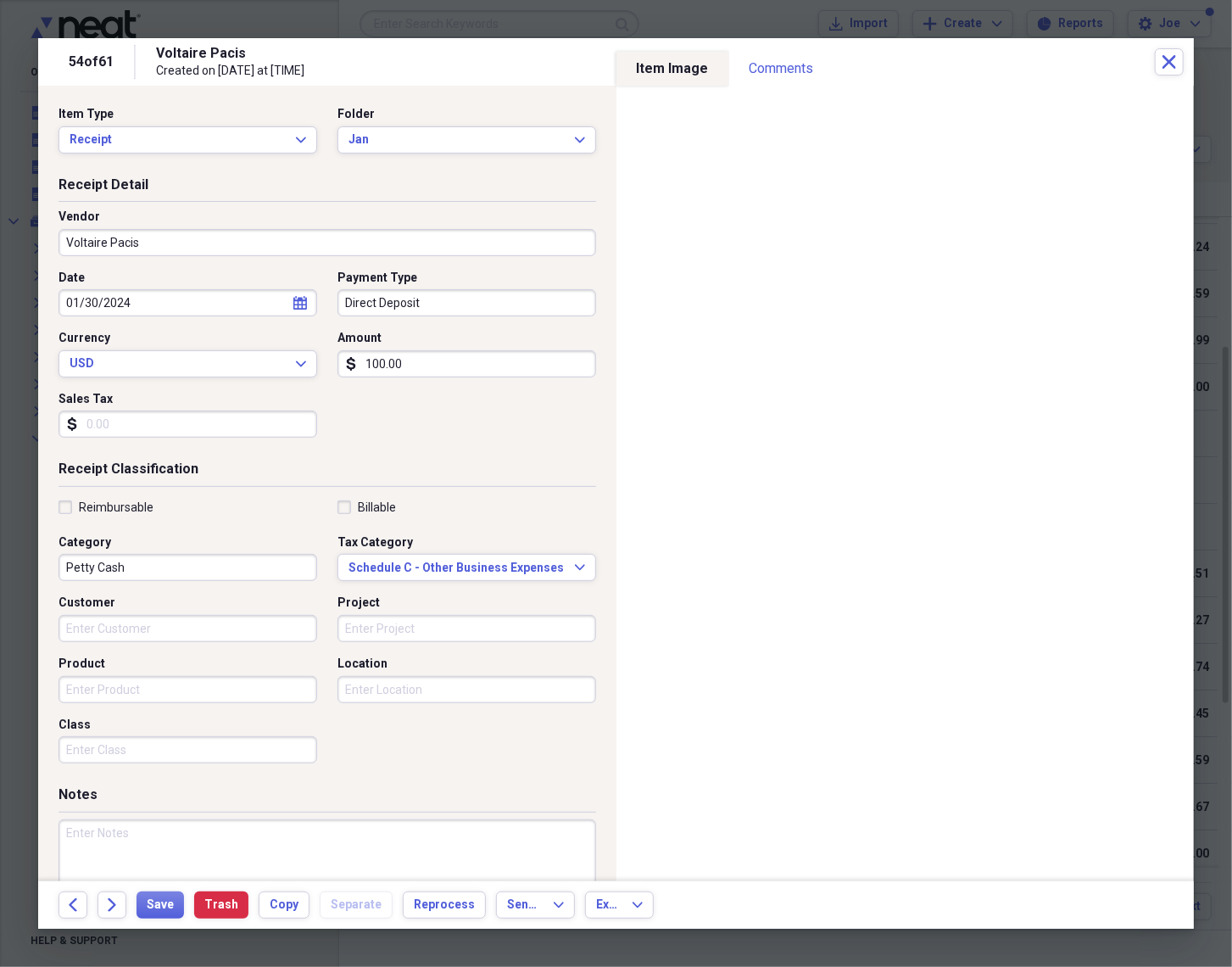 click on "Receipt Detail Vendor Voltaire Pacis Date 01/30/2024 calendar Calendar Payment Type Direct Deposit Currency USD Expand Amount dollar-sign 100.00 Sales Tax dollar-sign" at bounding box center [327, 318] 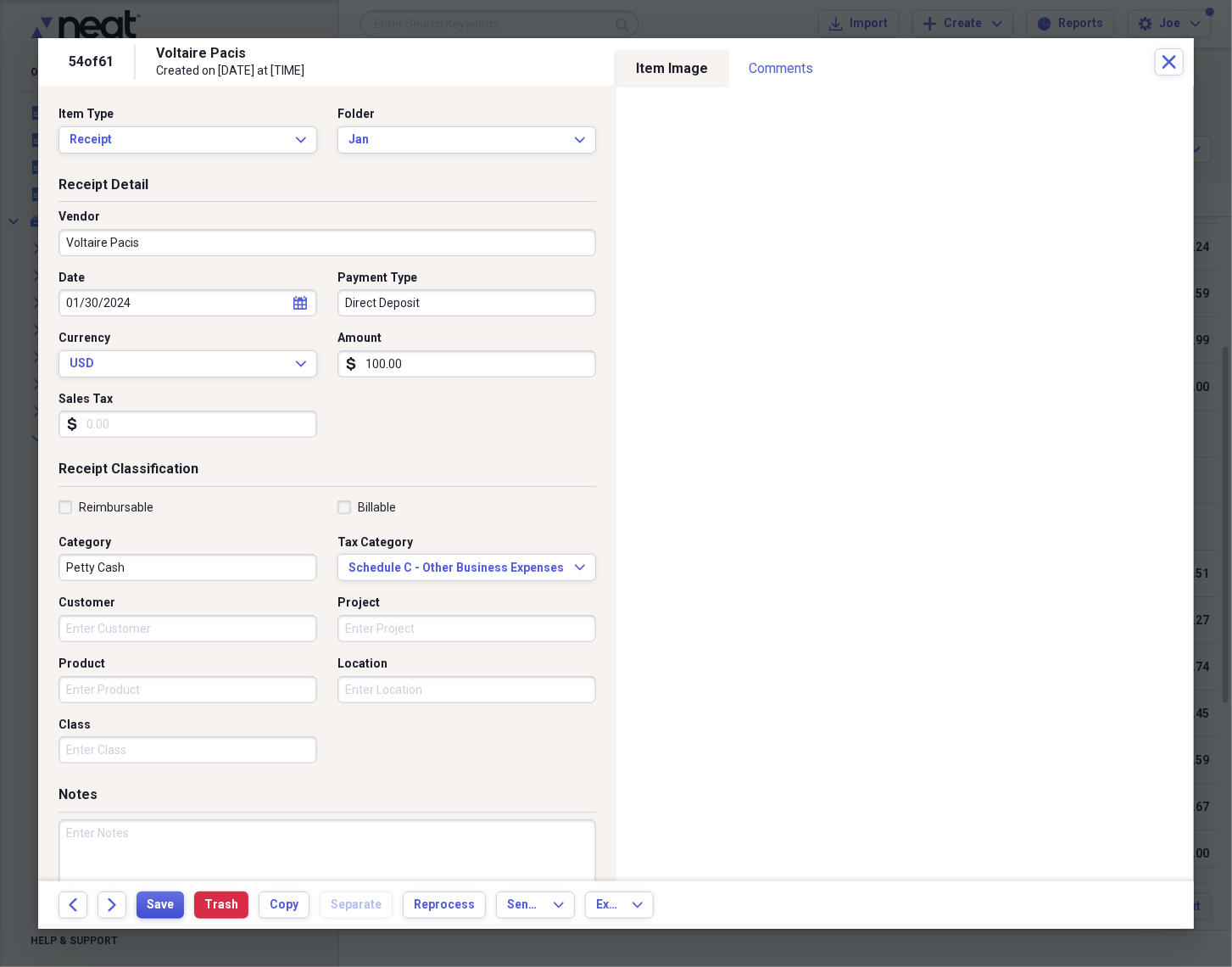 click on "Save" at bounding box center (160, 905) 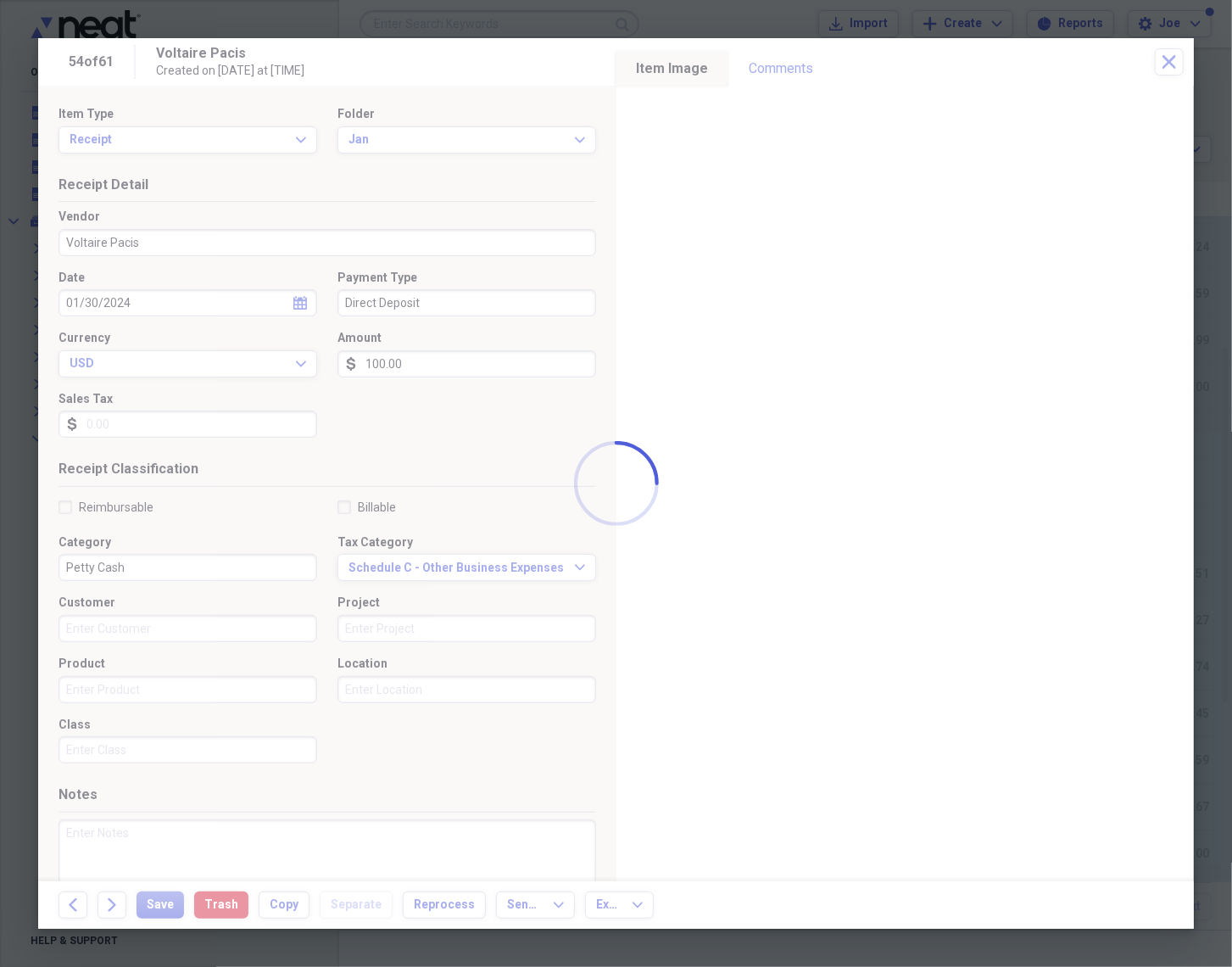 click at bounding box center (616, 484) 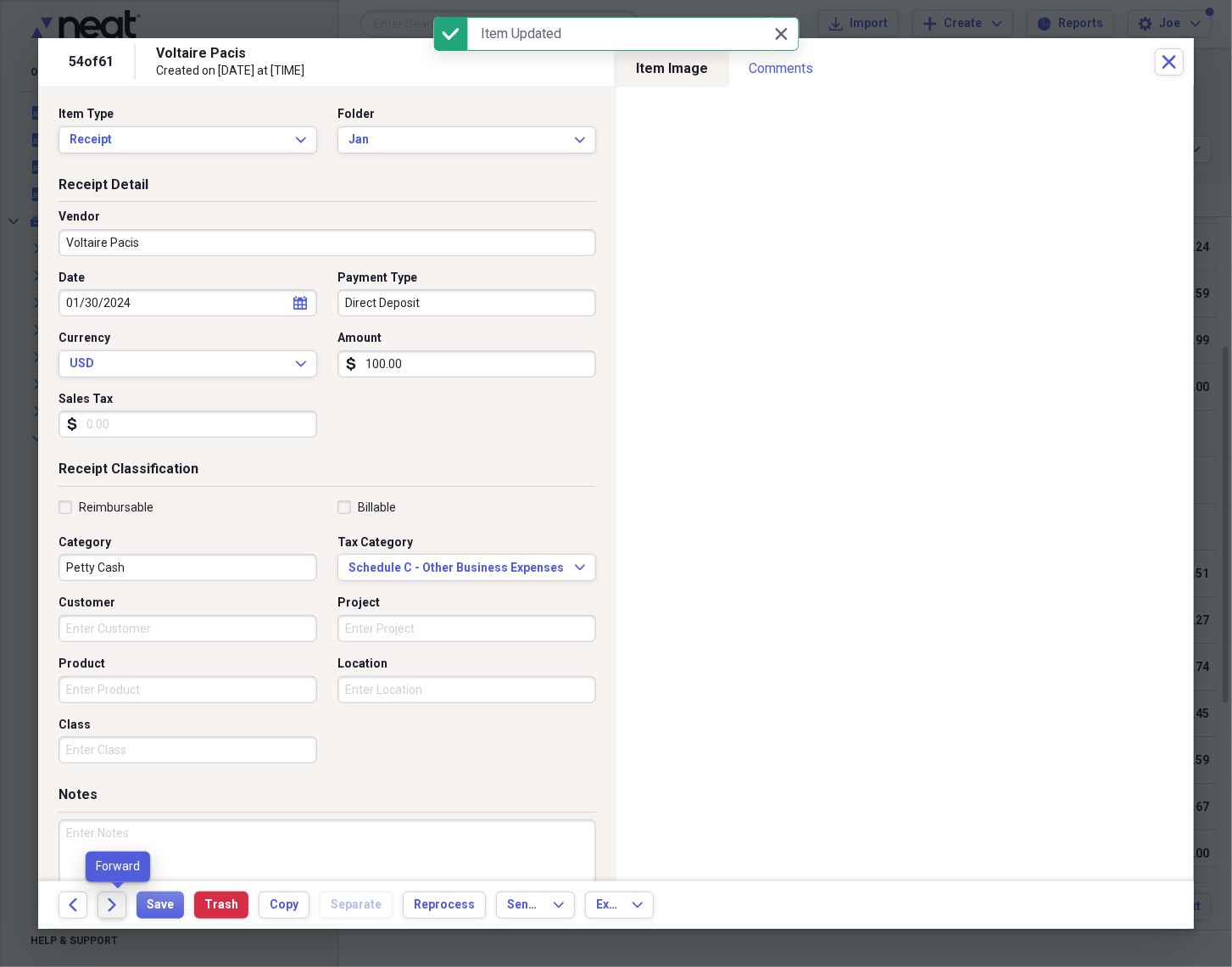 click on "Forward" at bounding box center [112, 905] 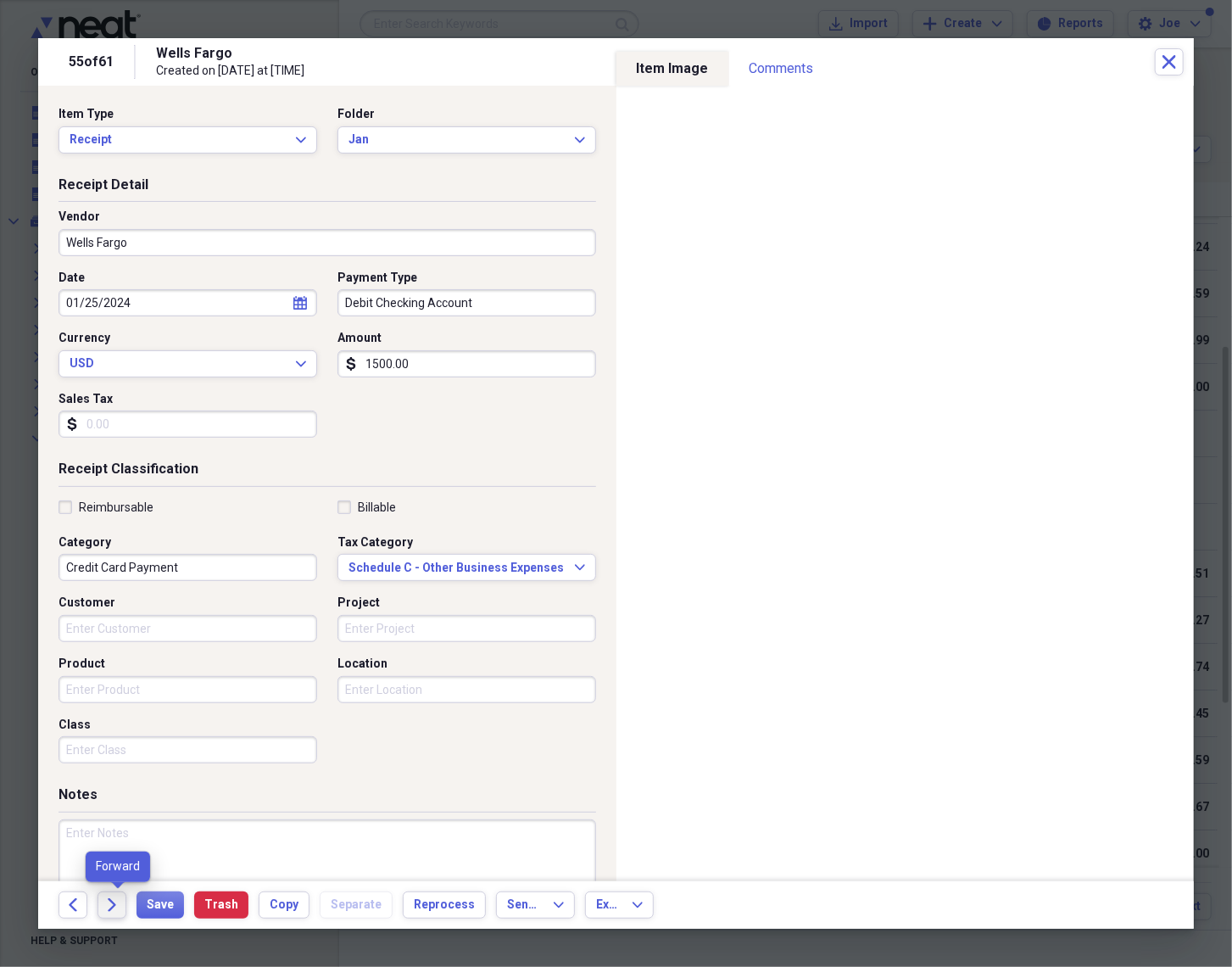 click on "Forward" 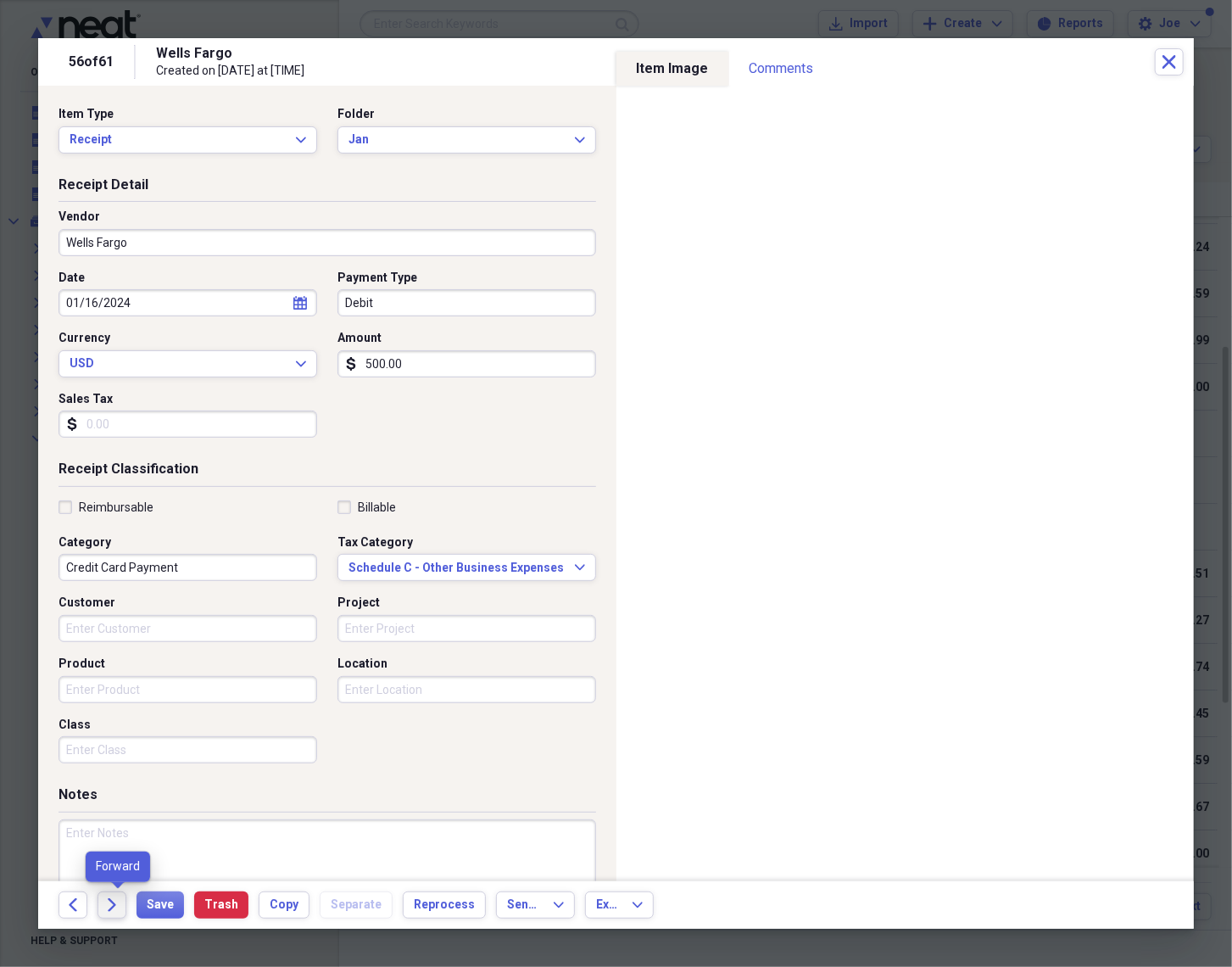 click on "Forward" 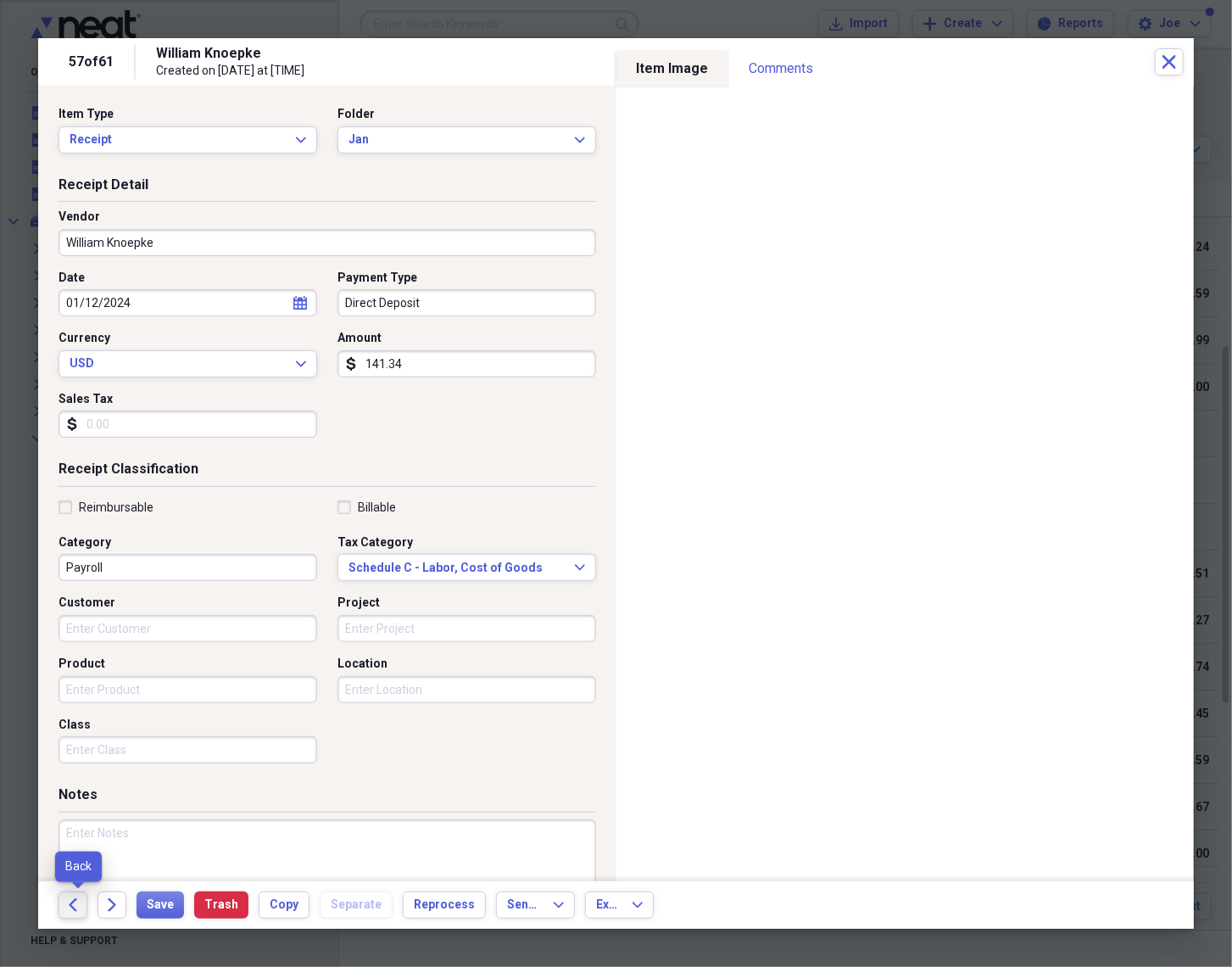 click on "Back" 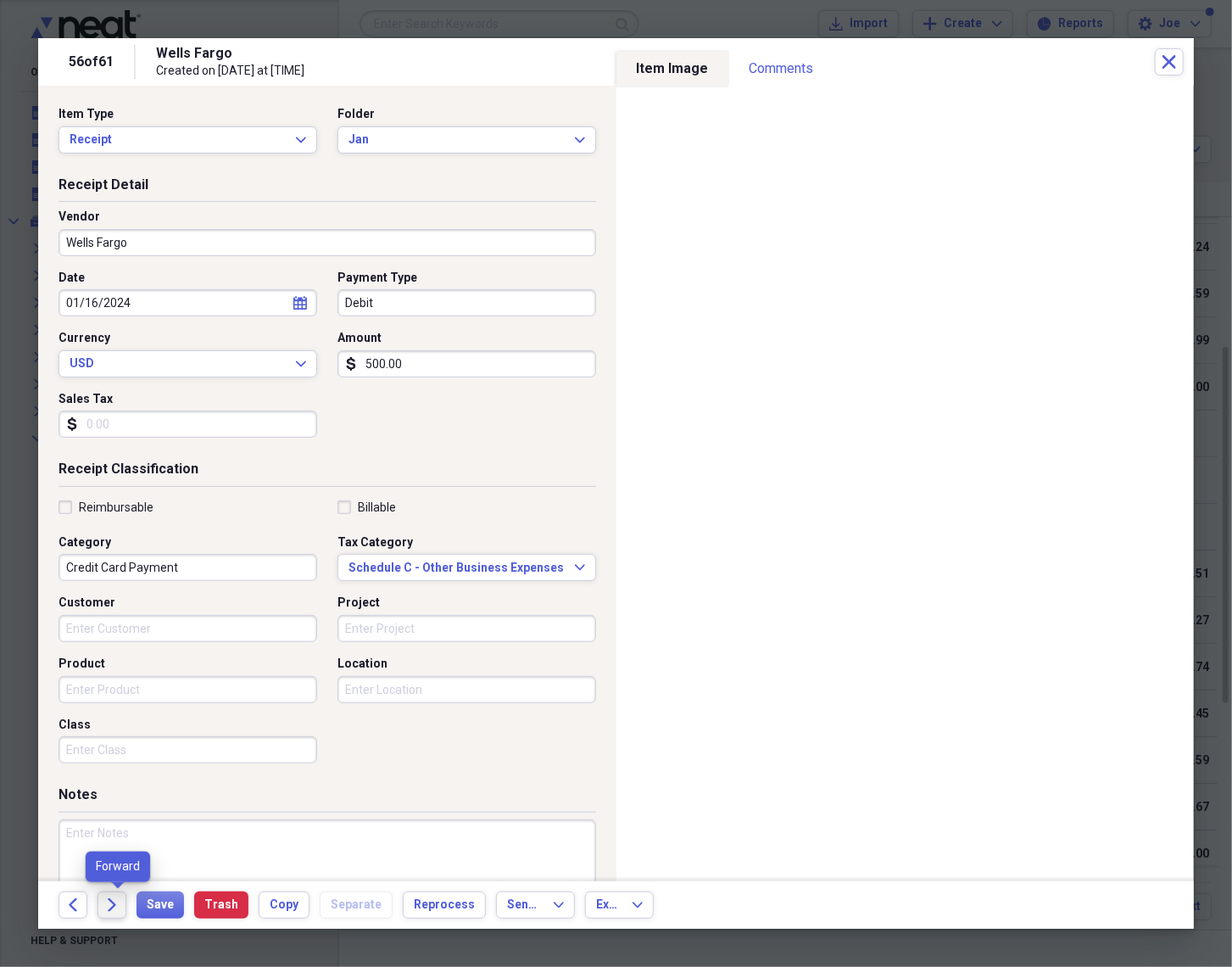 click on "Forward" at bounding box center (112, 905) 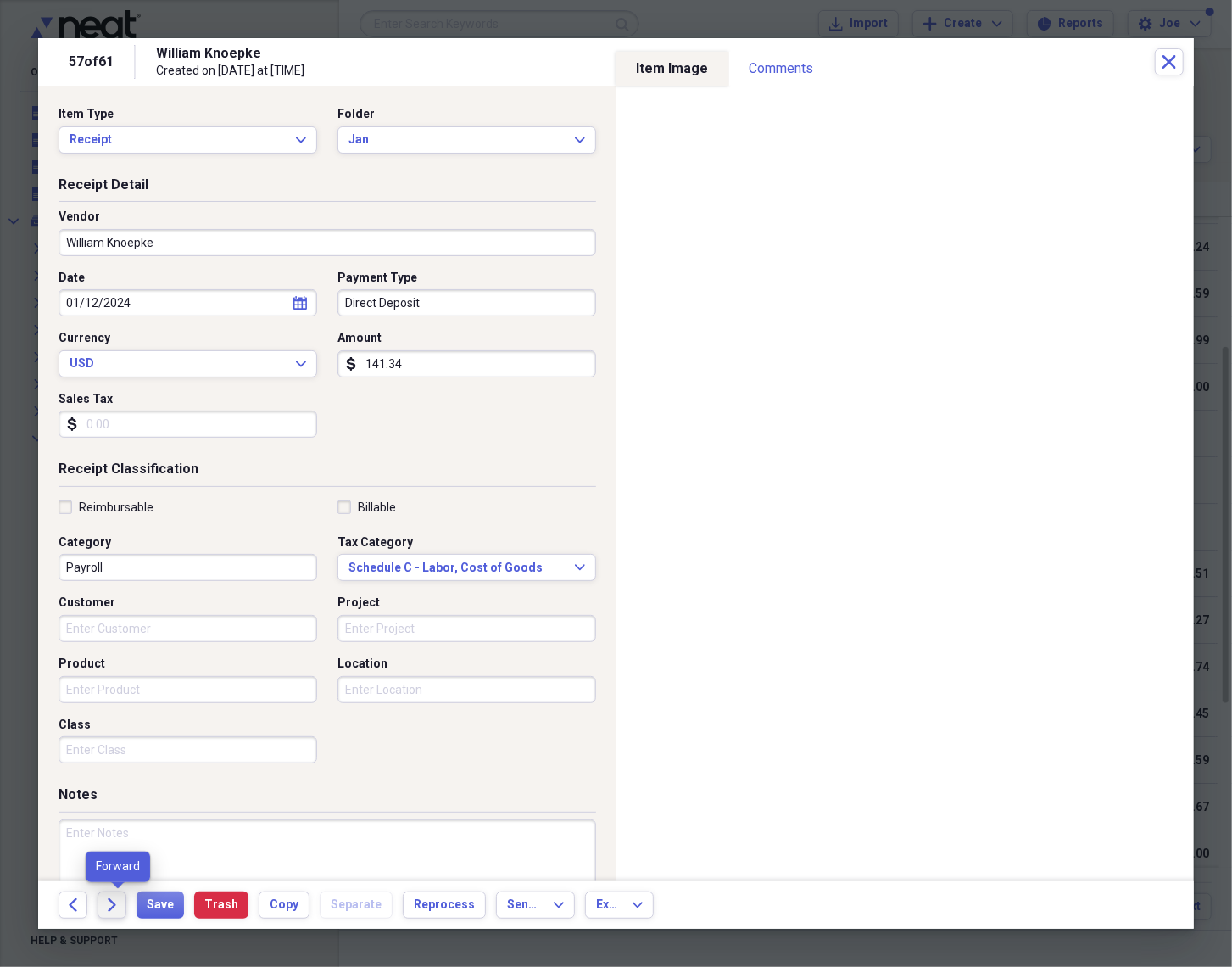 click on "Forward" at bounding box center [112, 905] 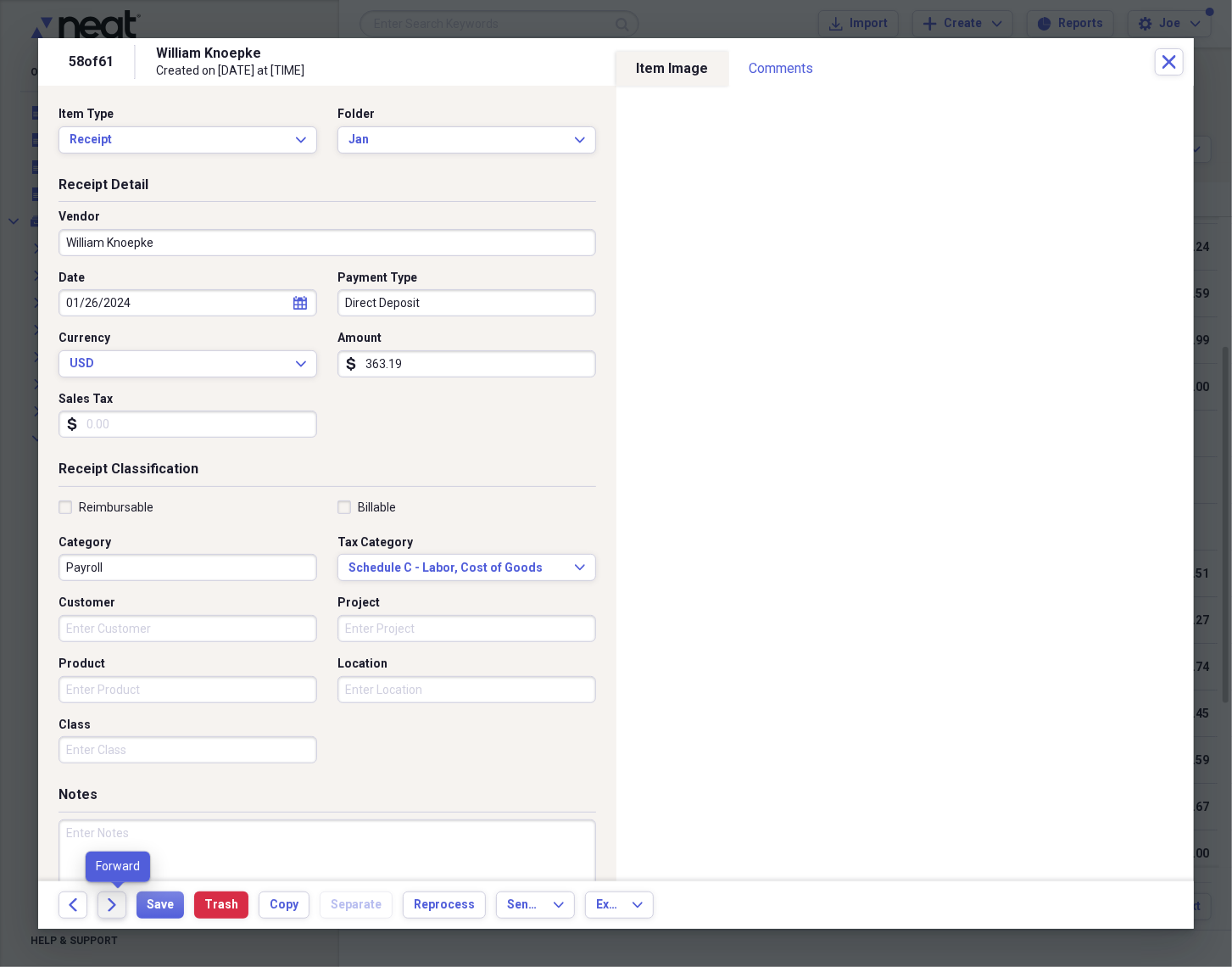 click on "Forward" at bounding box center (112, 905) 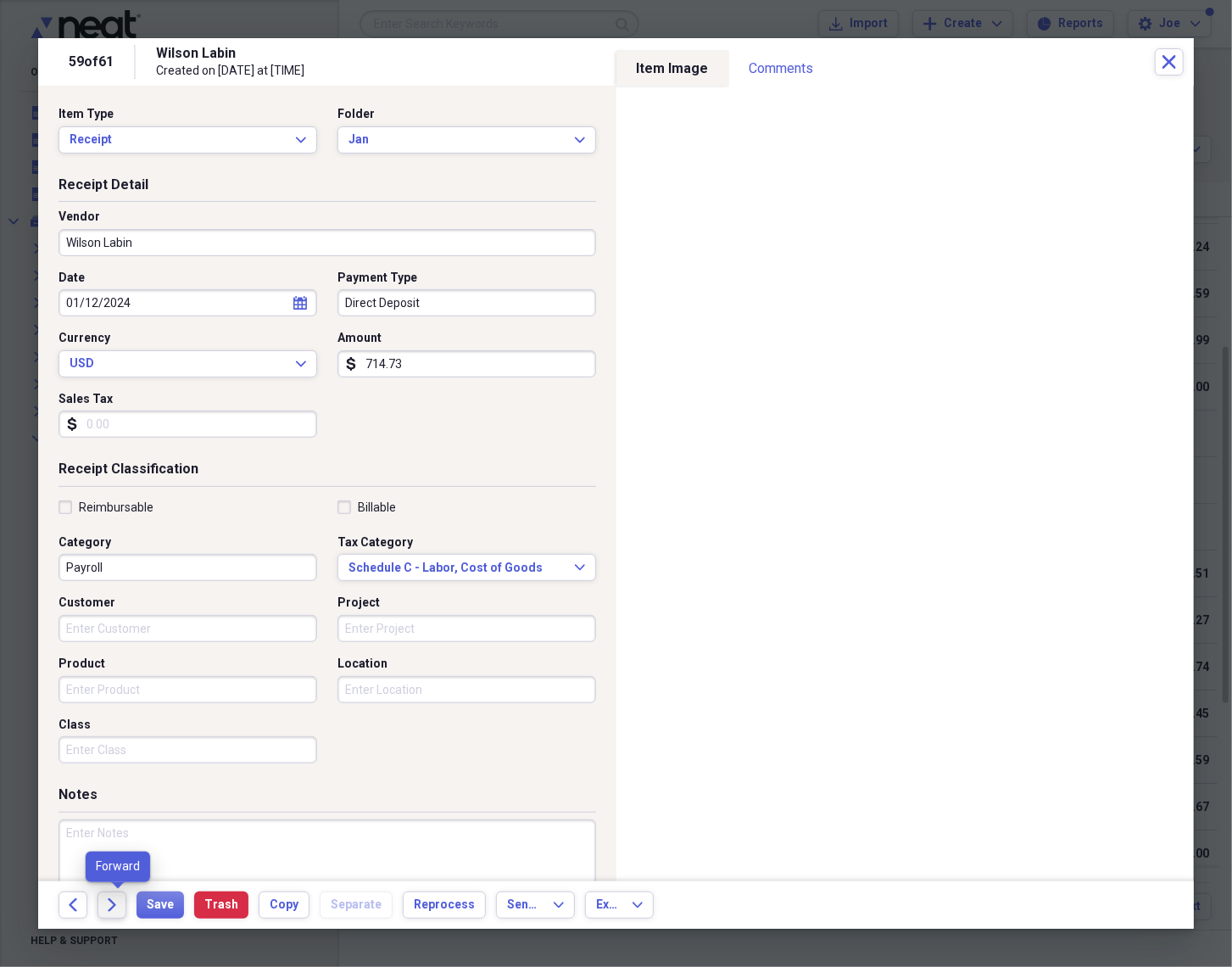 click on "Forward" at bounding box center [112, 905] 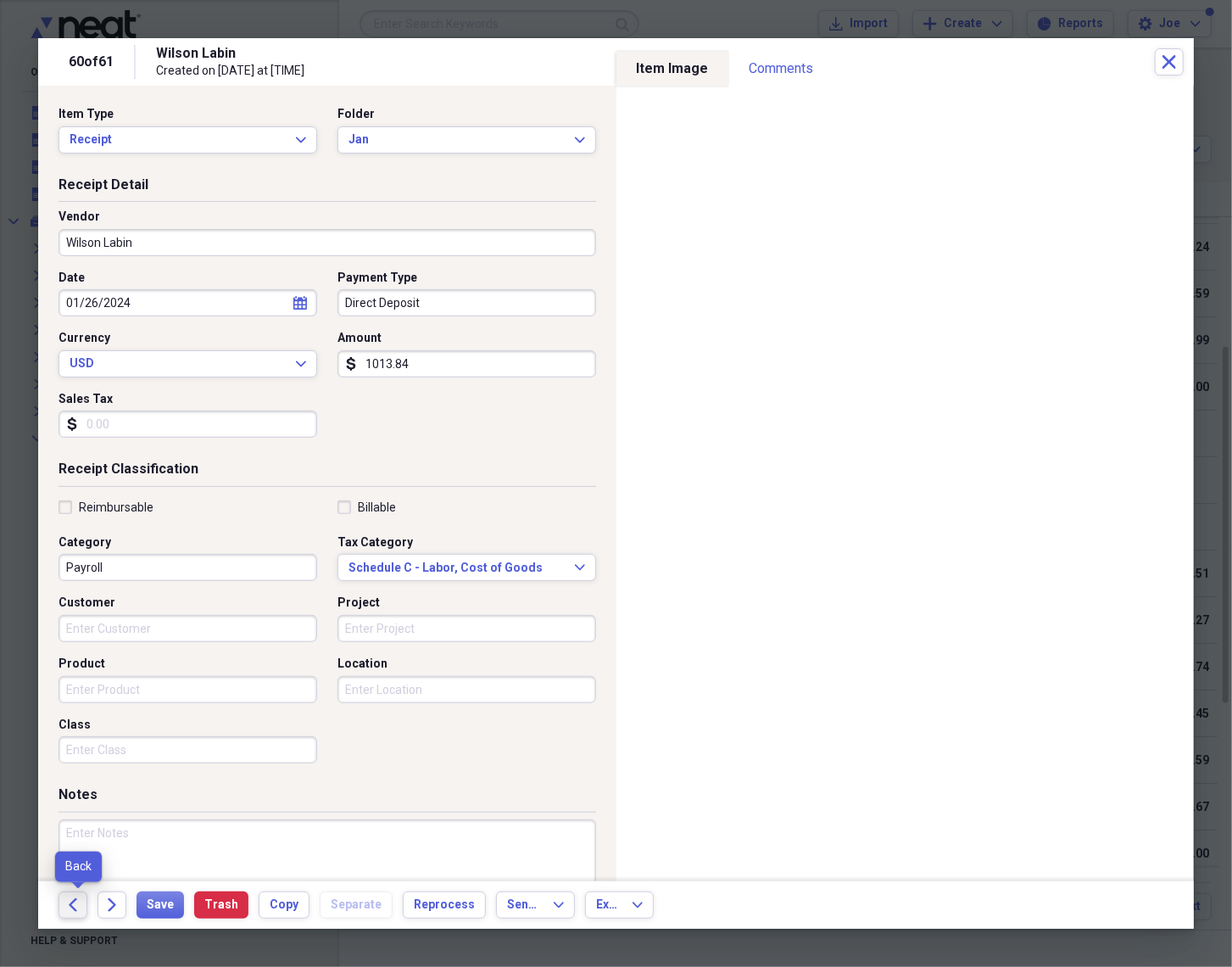 click on "Back" at bounding box center [73, 905] 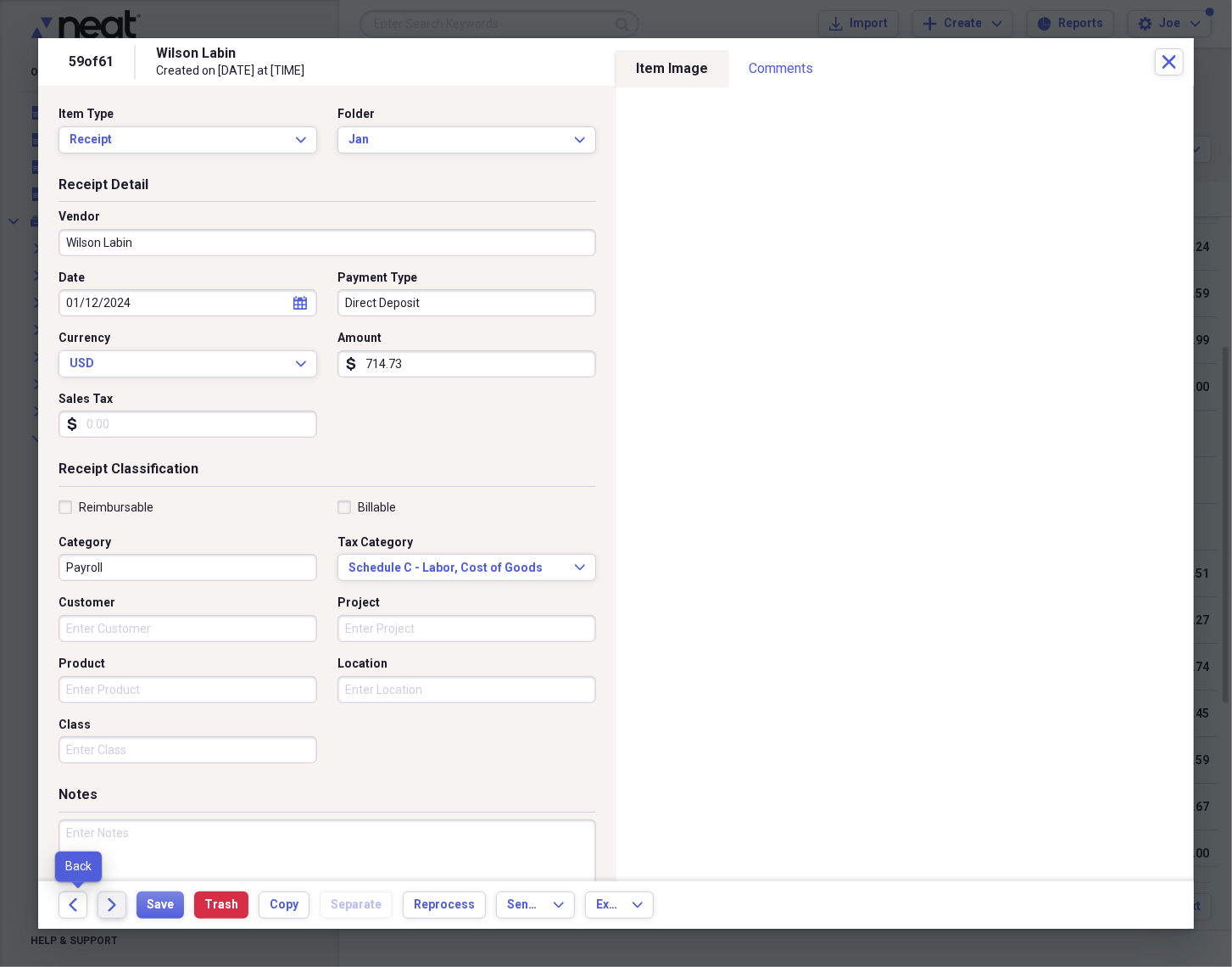 click on "Forward" 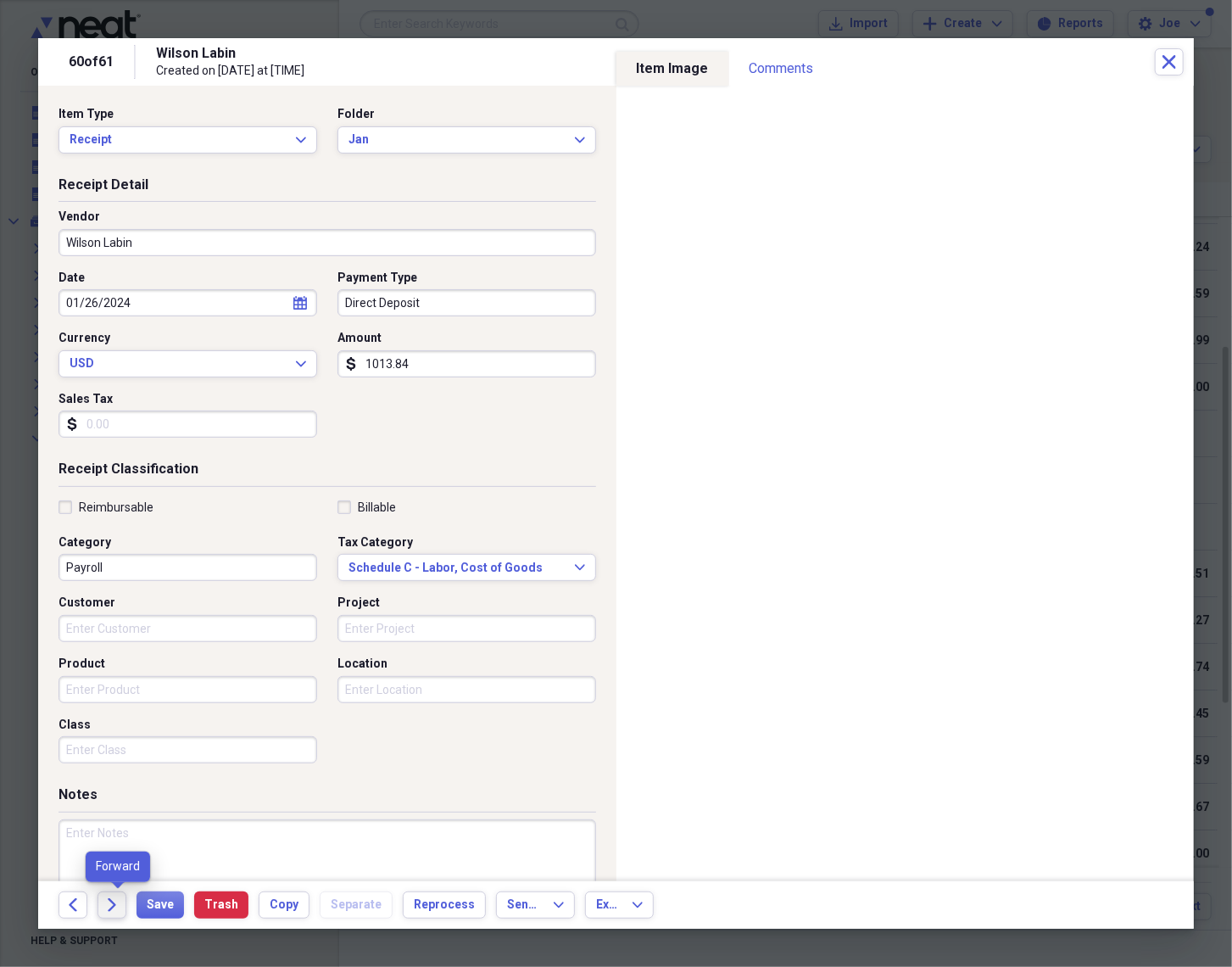 click on "Forward" 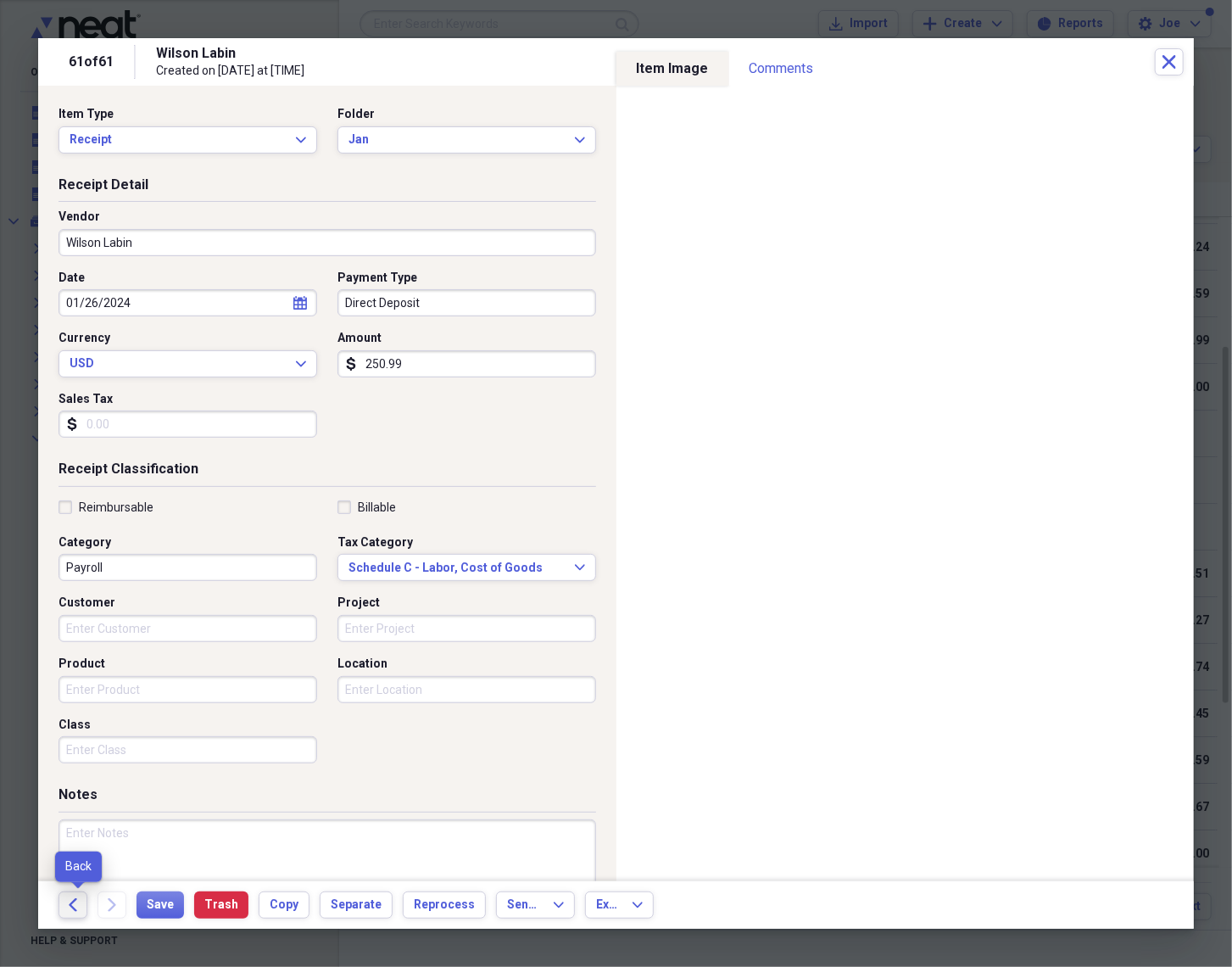 click on "Back" at bounding box center [73, 905] 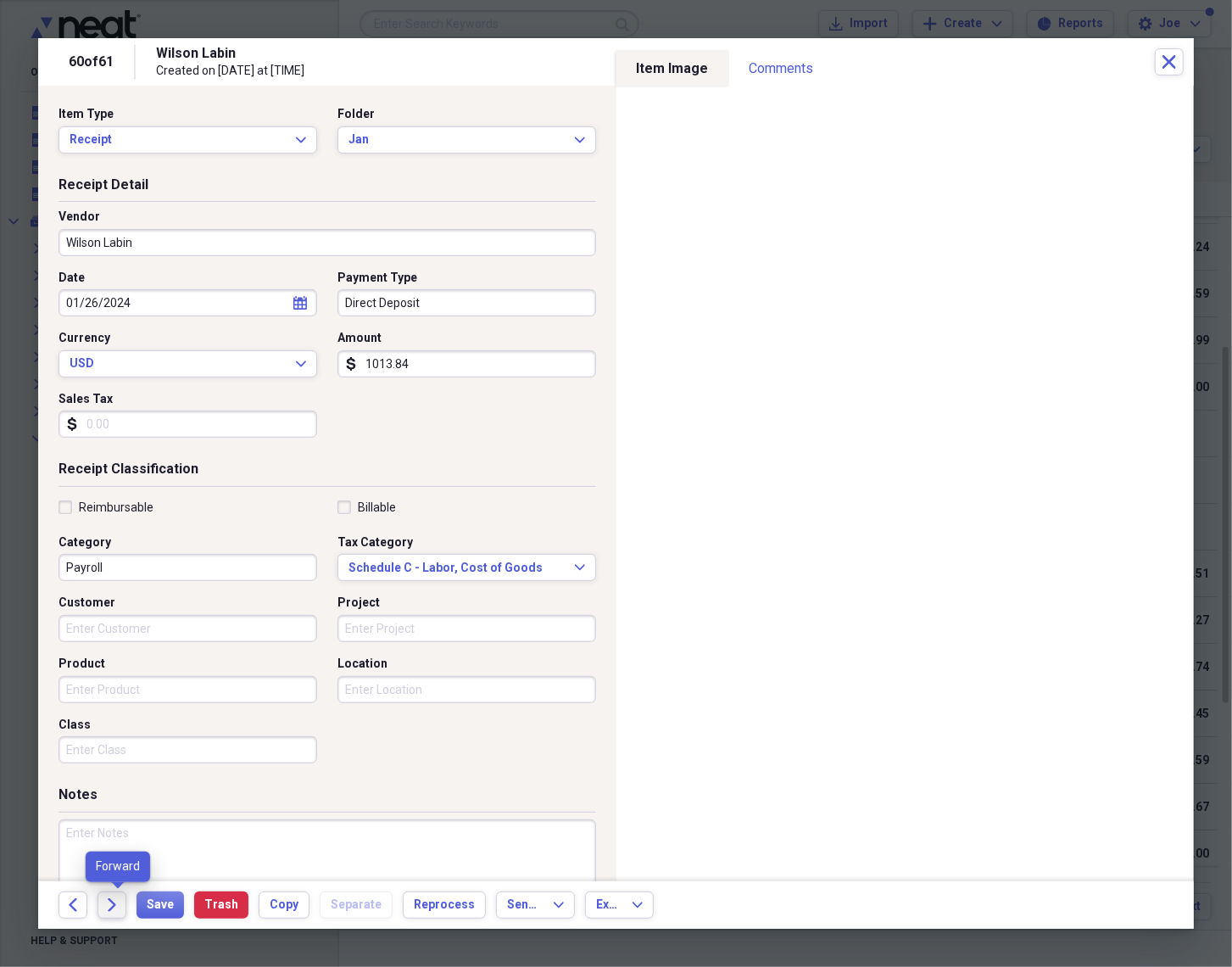 click on "Forward" at bounding box center [112, 905] 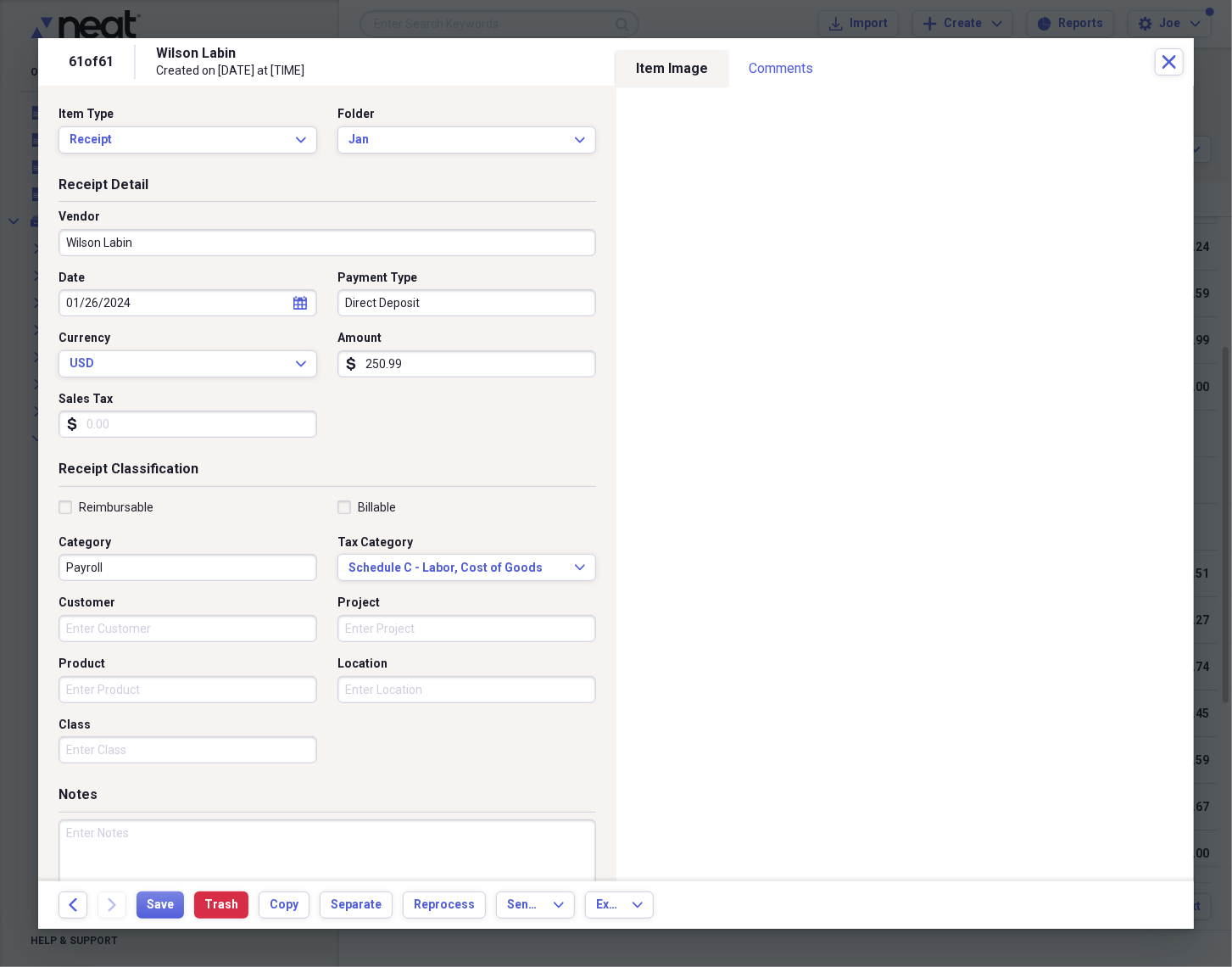 click on "Direct Deposit" at bounding box center (466, 303) 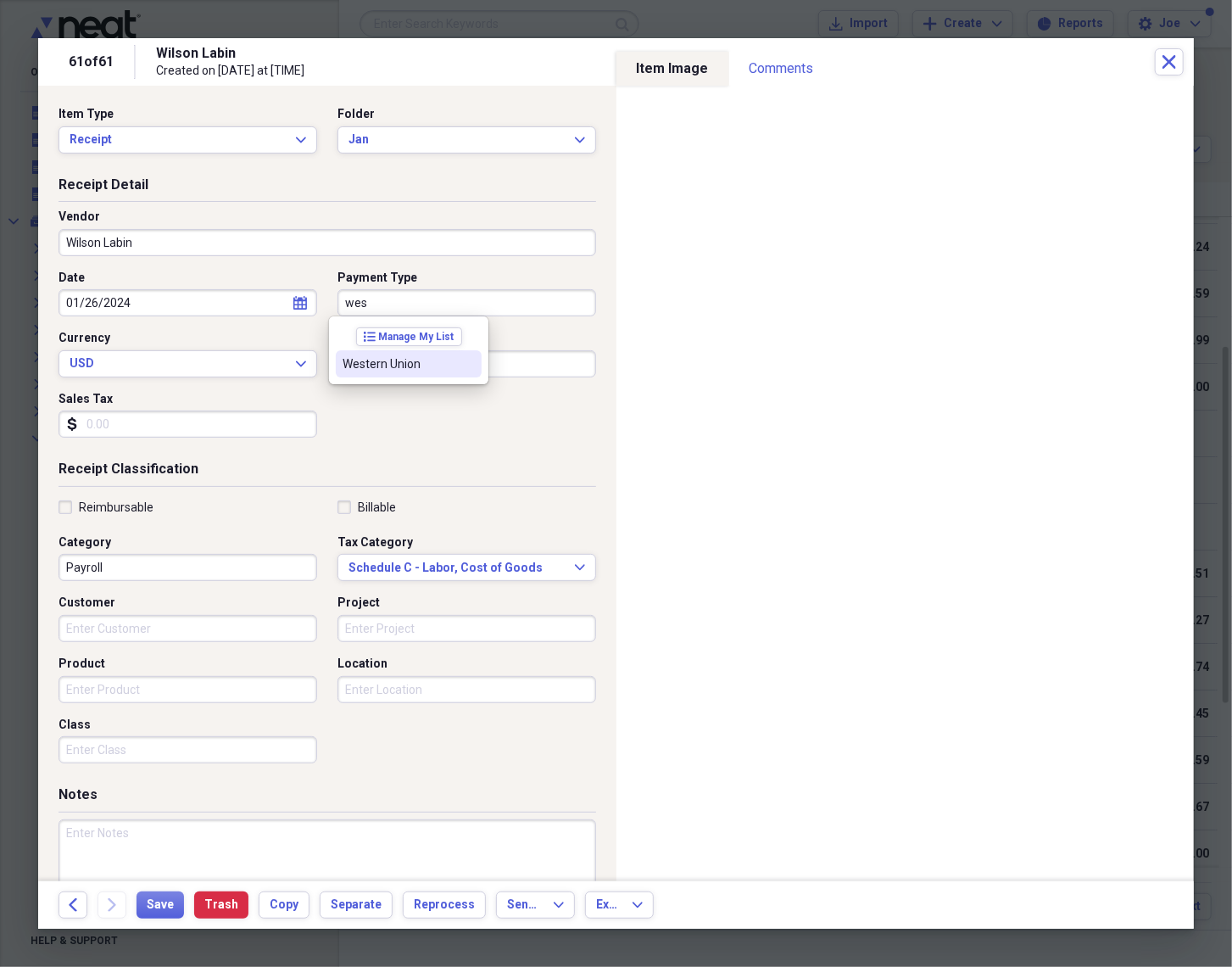 type on "Western Union" 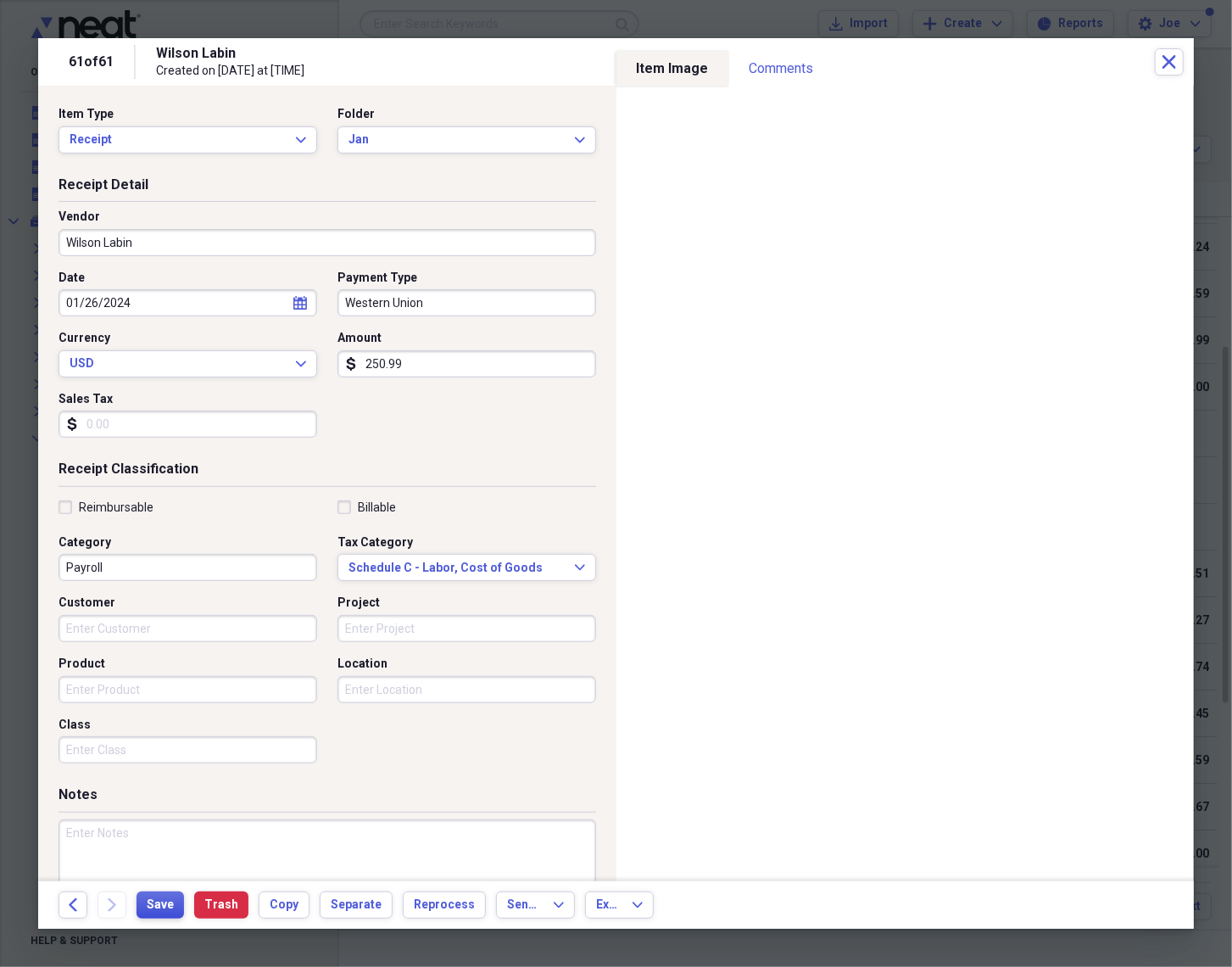 click on "Save" at bounding box center (160, 905) 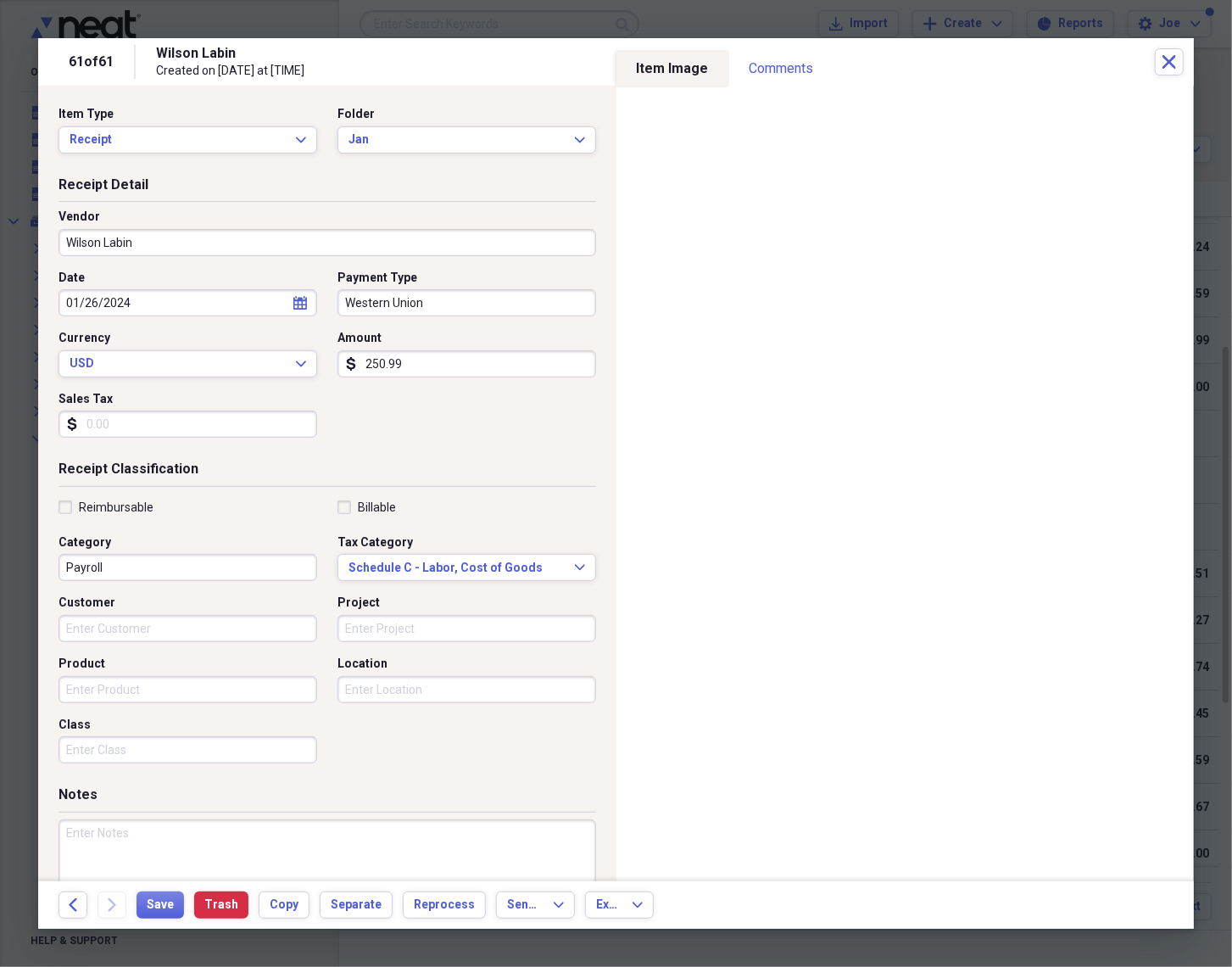 scroll, scrollTop: 71, scrollLeft: 0, axis: vertical 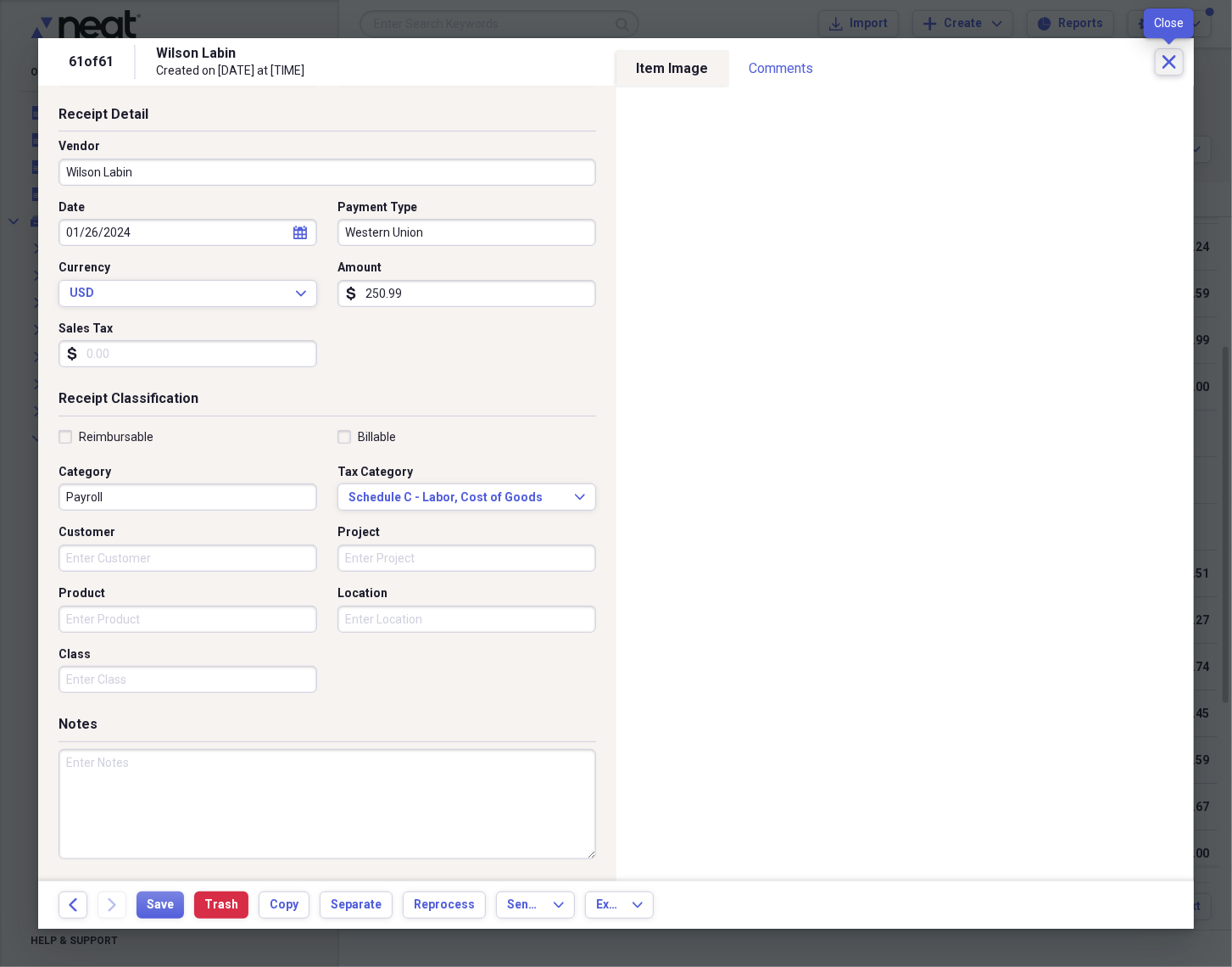 click on "Close" 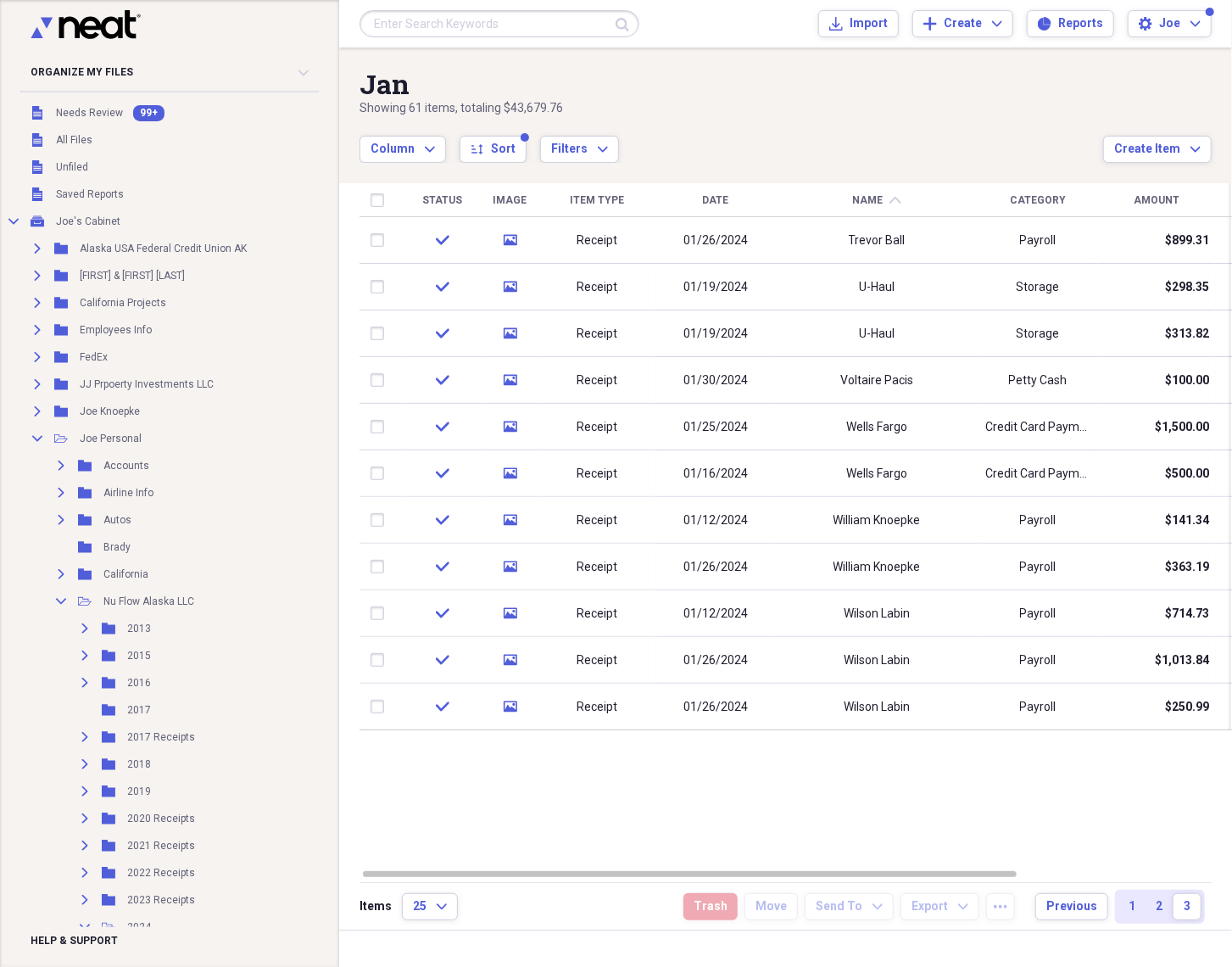 scroll, scrollTop: 78, scrollLeft: 0, axis: vertical 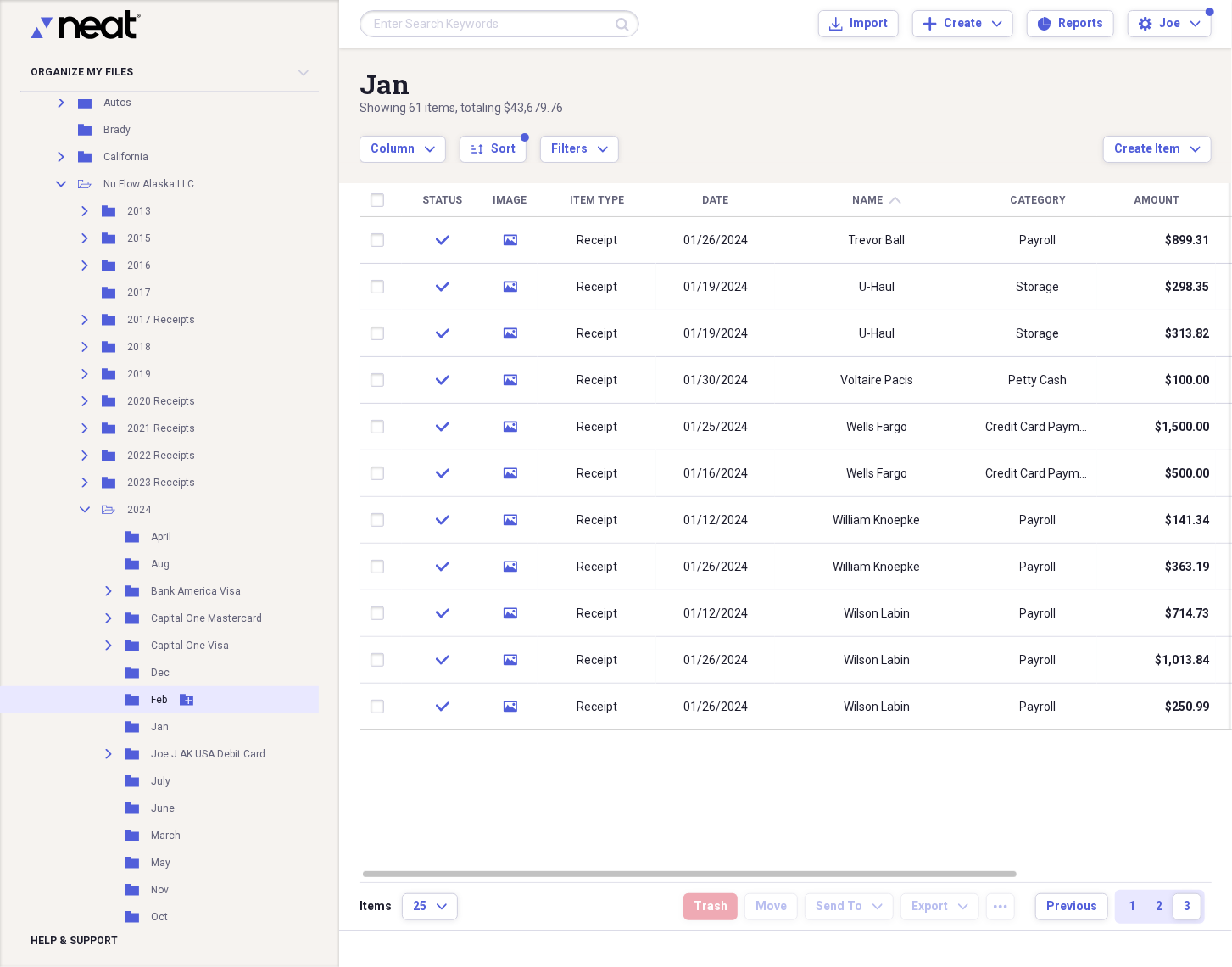 click on "Feb" at bounding box center (159, 700) 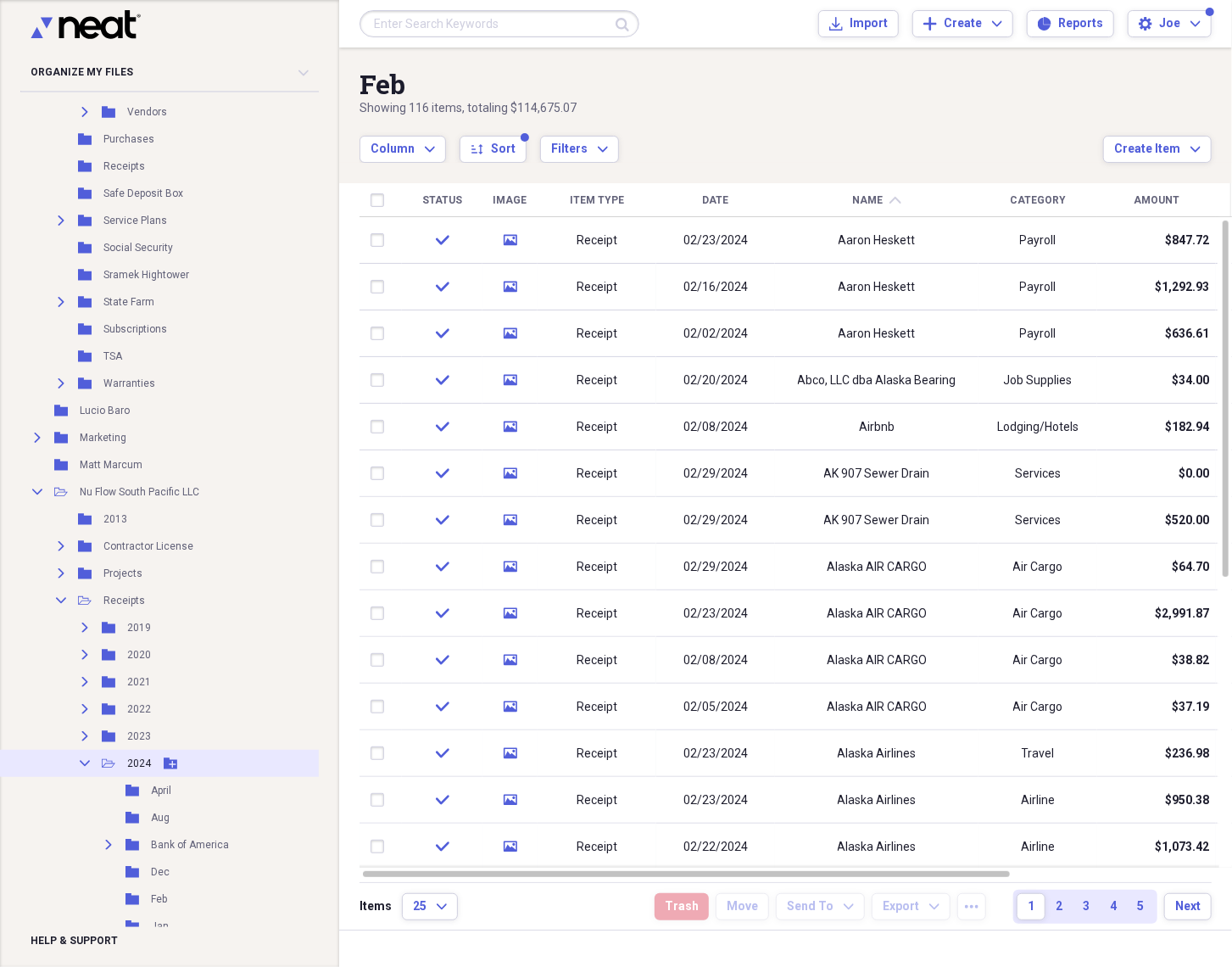 scroll, scrollTop: 1661, scrollLeft: 0, axis: vertical 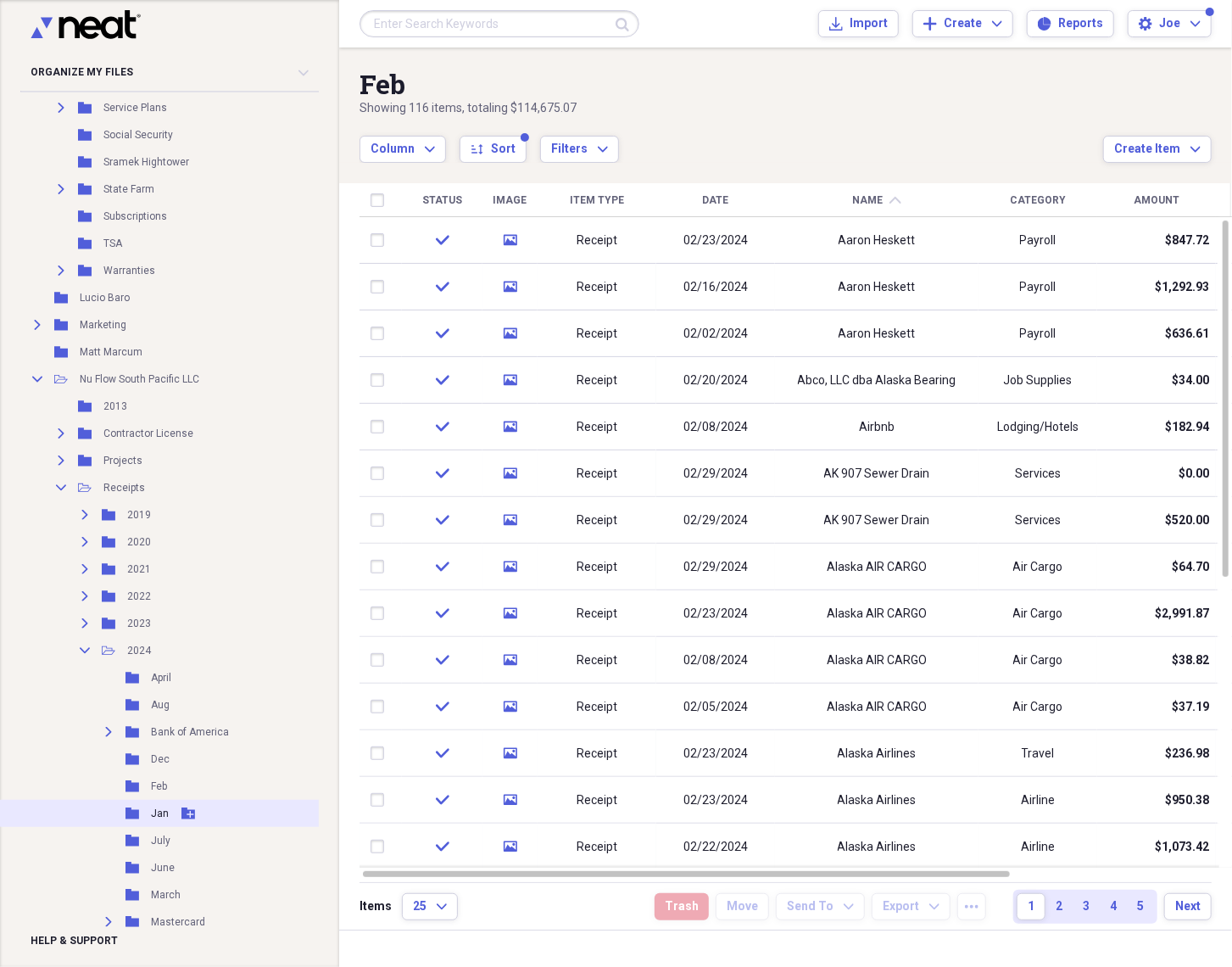 click on "Folder Jan Add Folder" at bounding box center (178, 813) 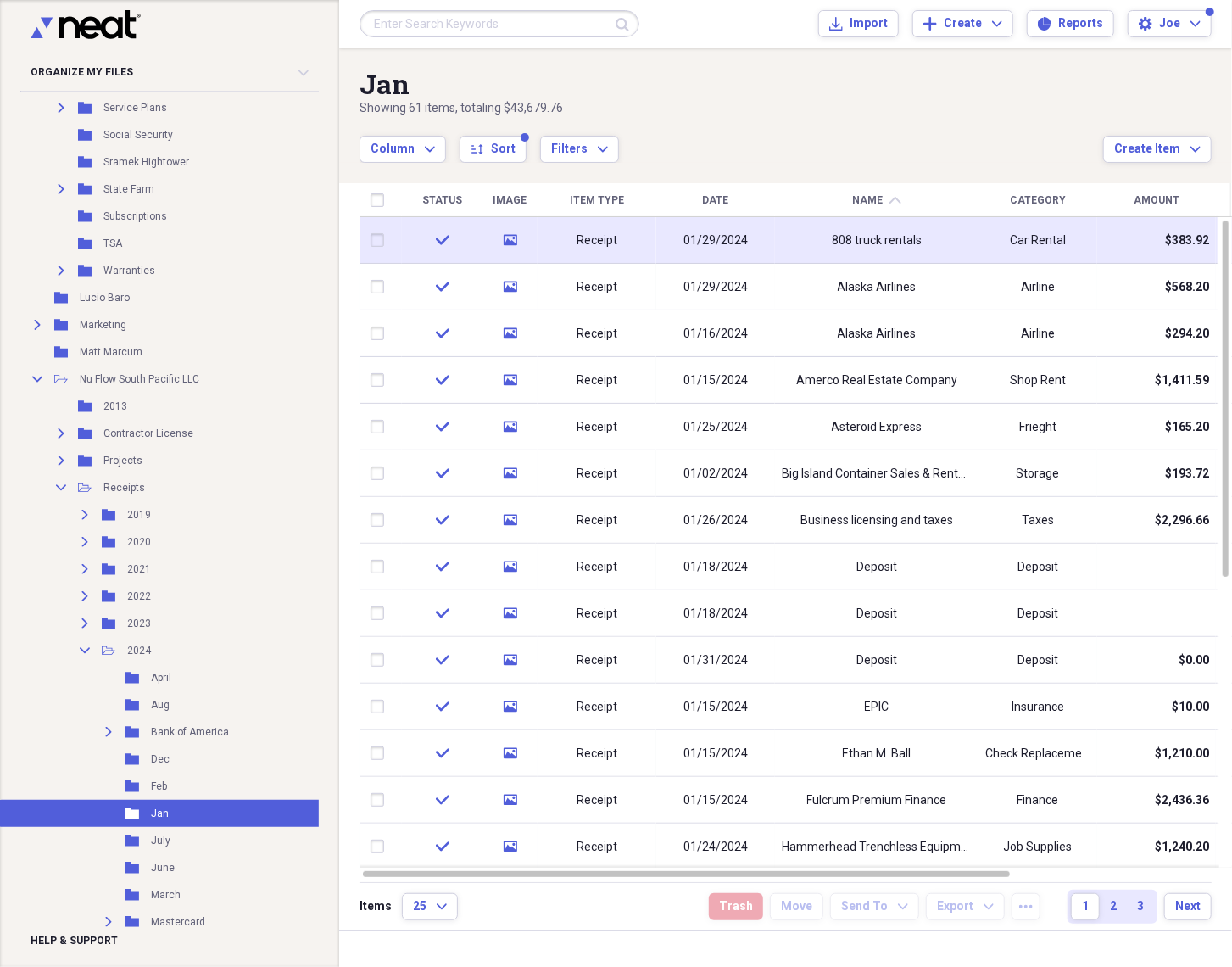click on "01/29/2024" at bounding box center (716, 240) 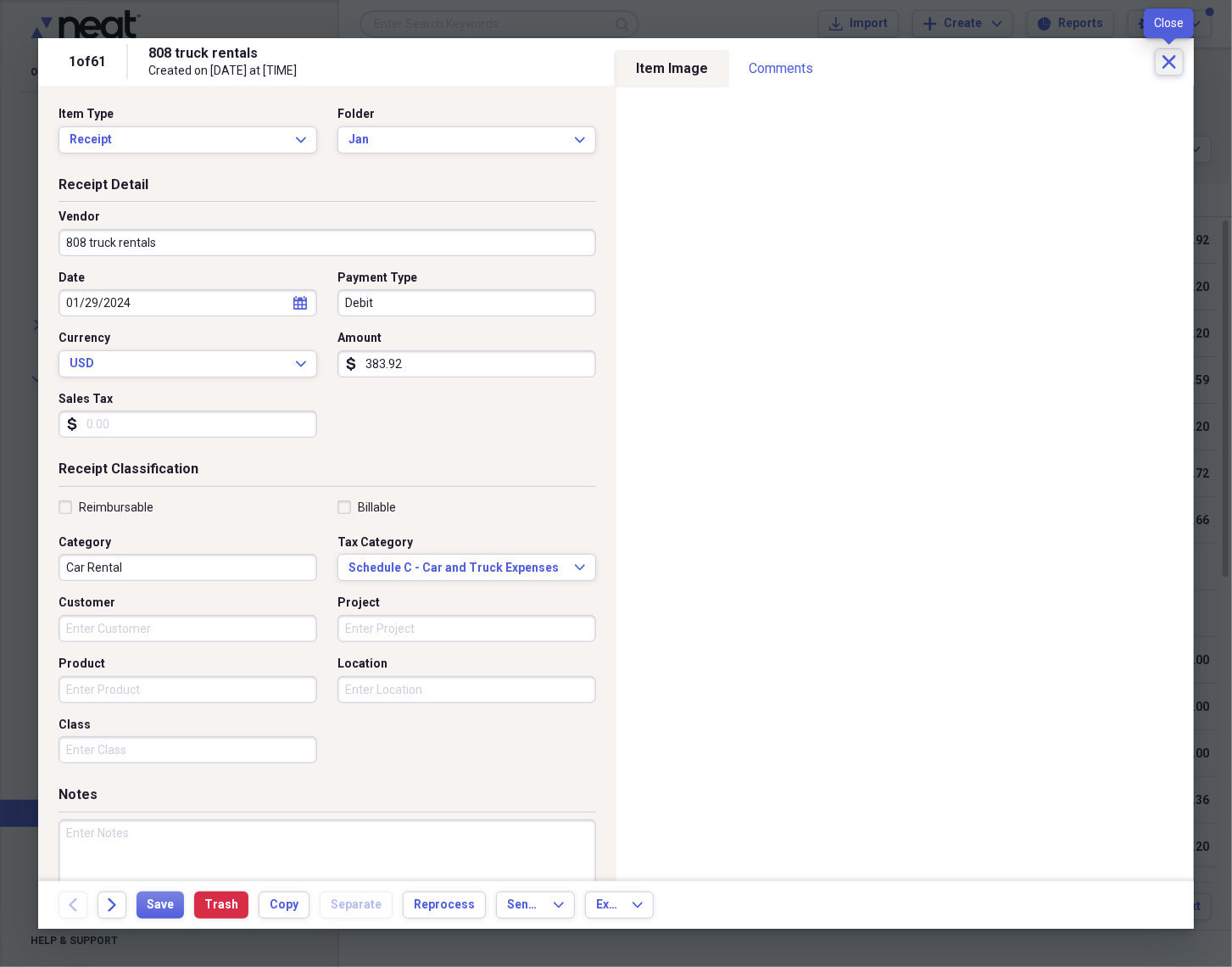 click 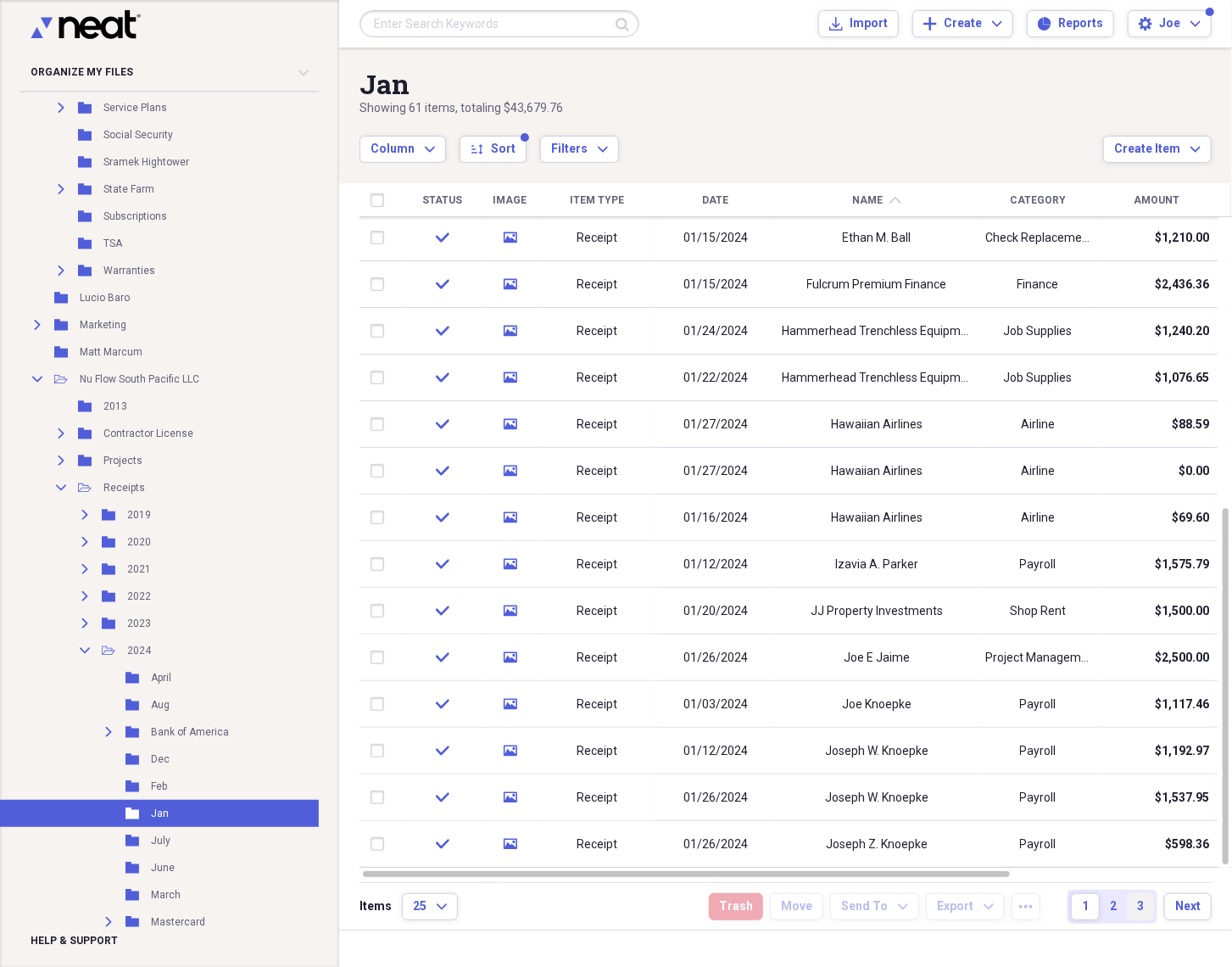 click on "3" at bounding box center (1140, 907) 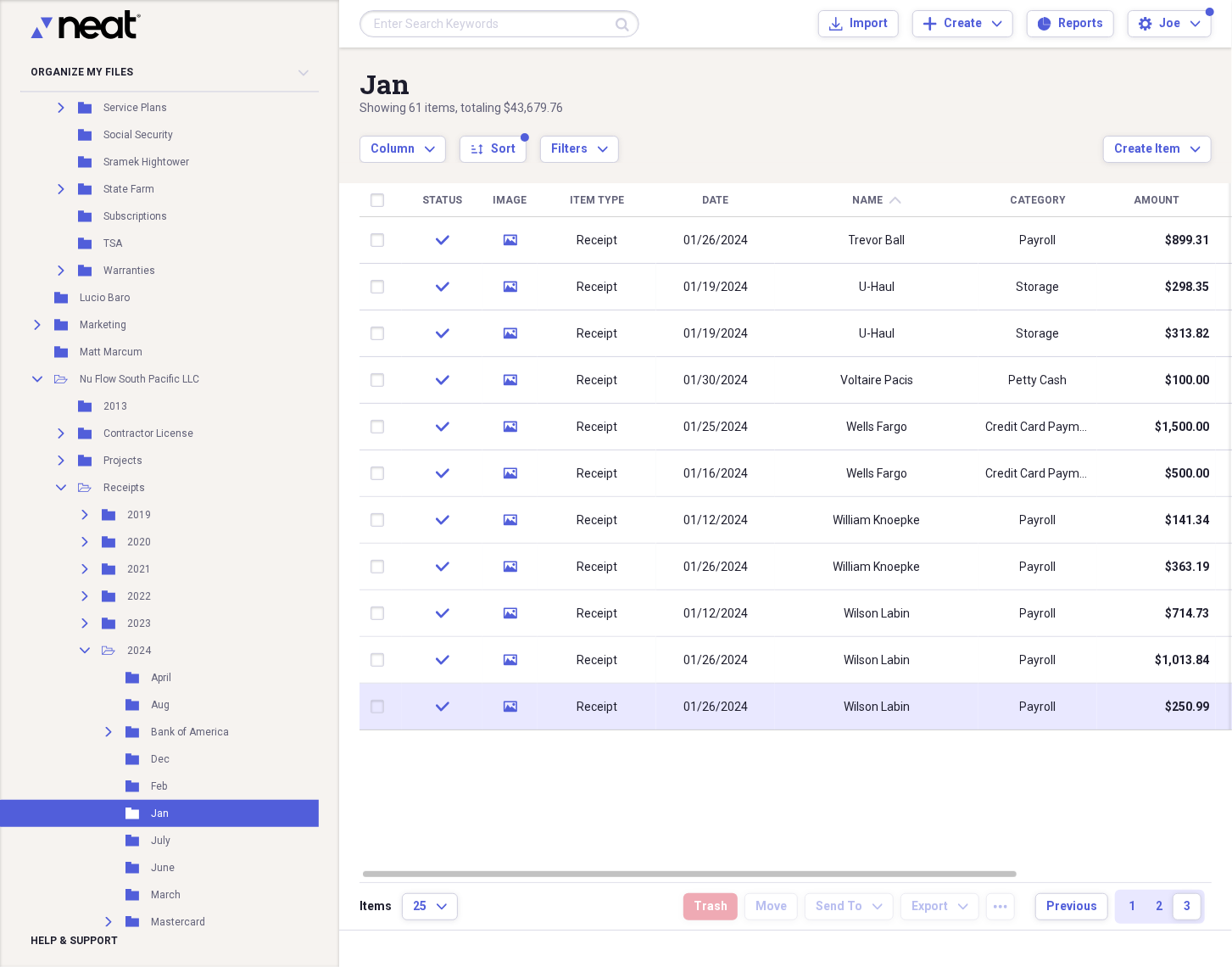 click on "Wilson Labin" at bounding box center [877, 707] 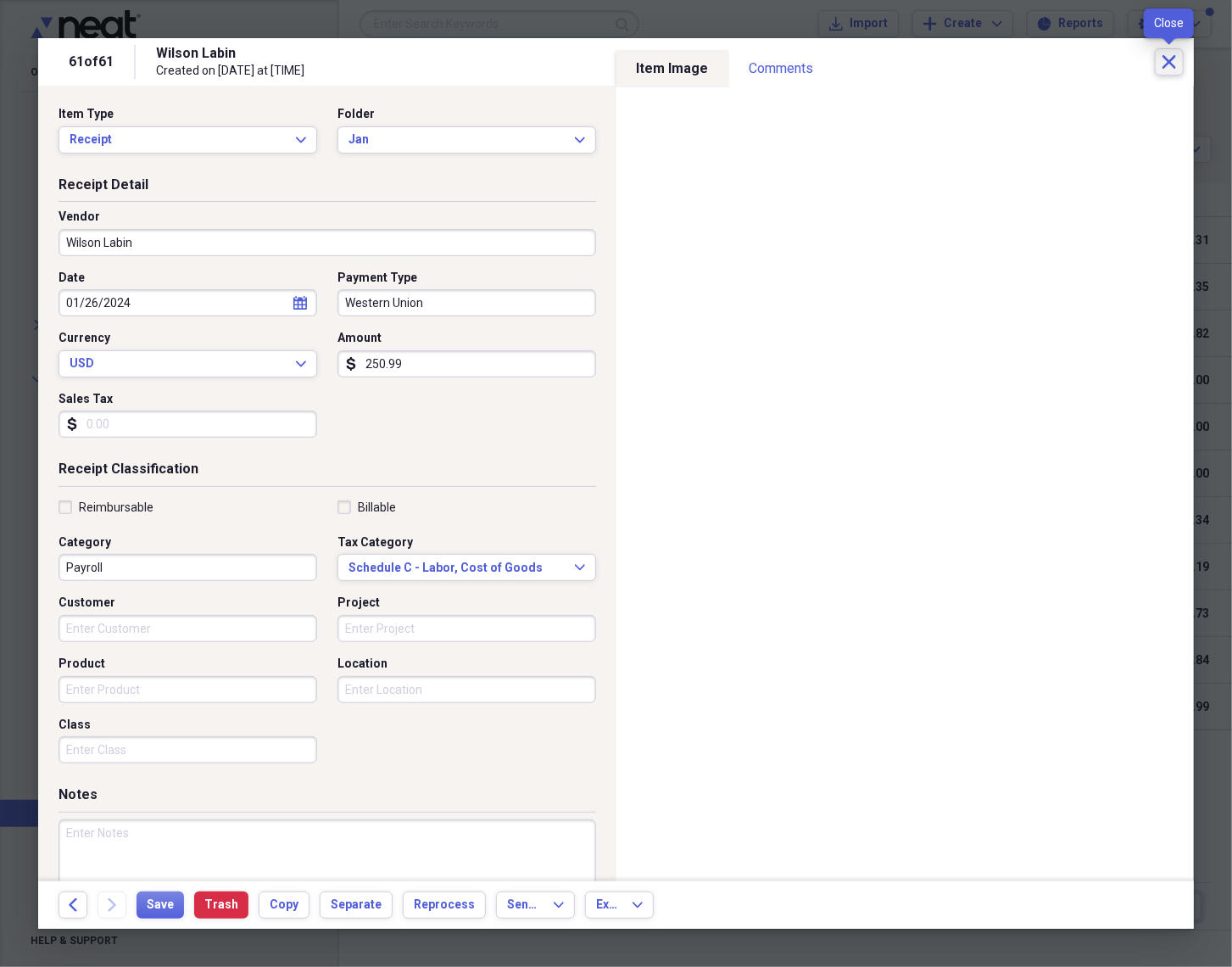 click on "Close" 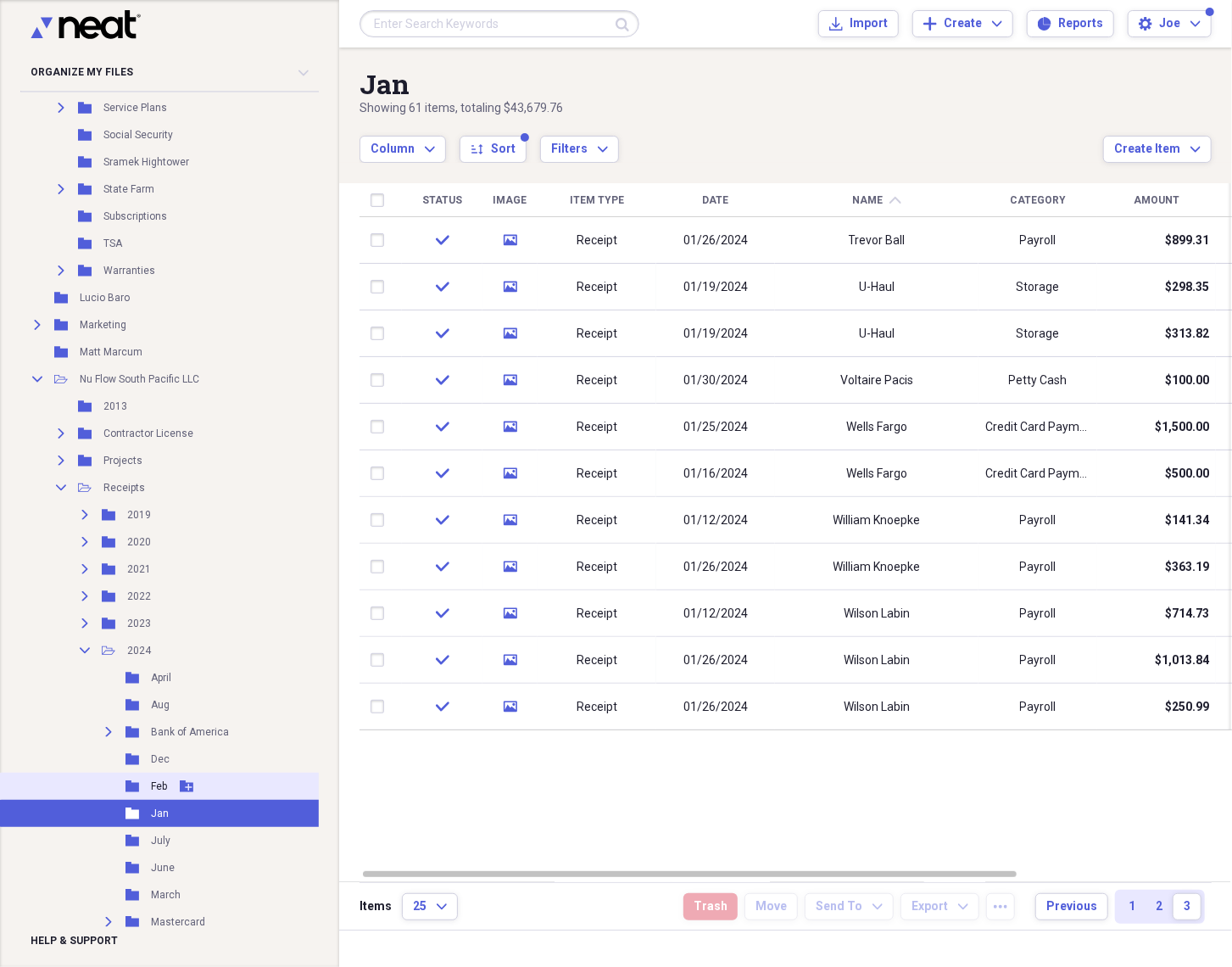 click on "Feb" at bounding box center [159, 786] 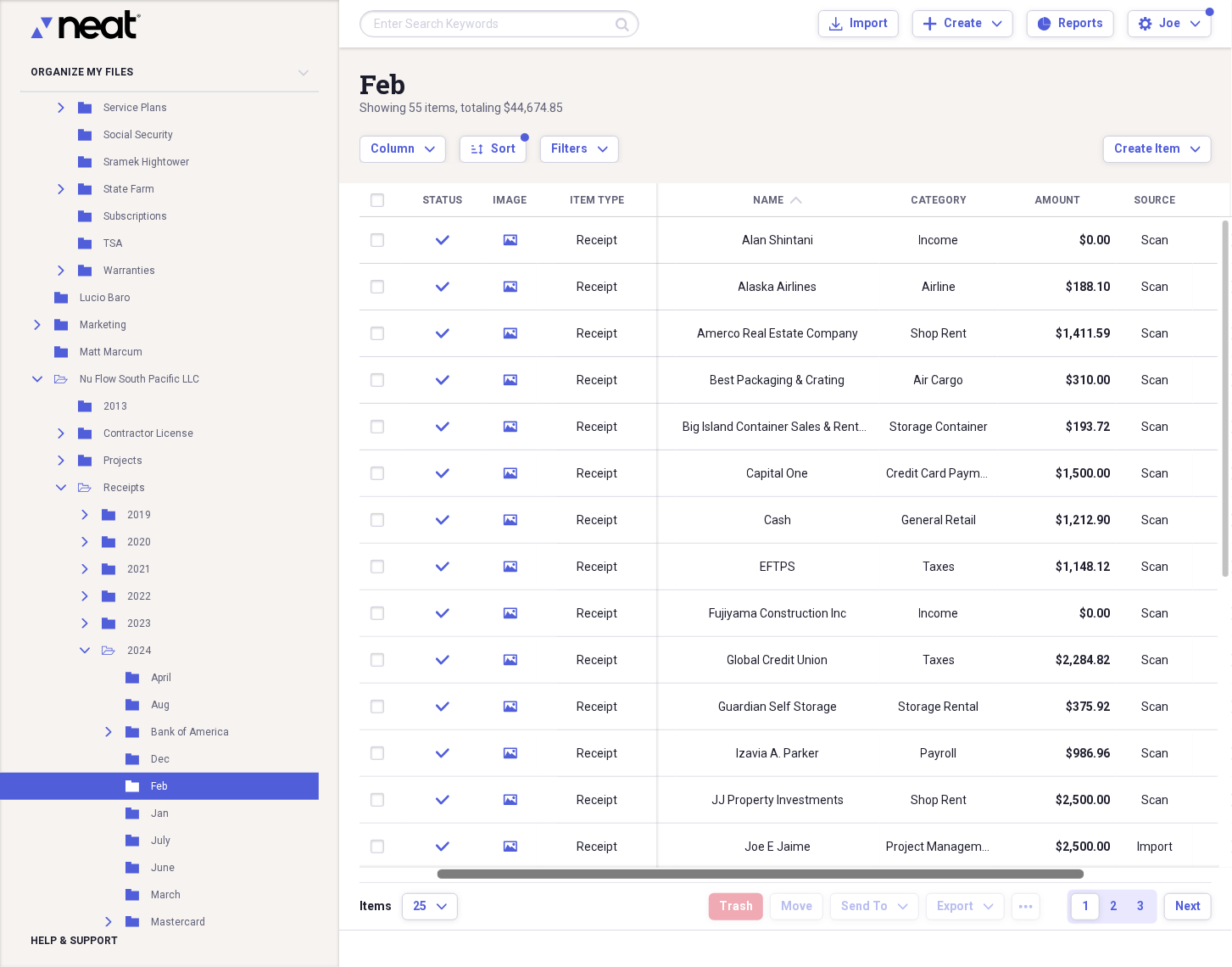 drag, startPoint x: 750, startPoint y: 876, endPoint x: 824, endPoint y: 877, distance: 74.006756 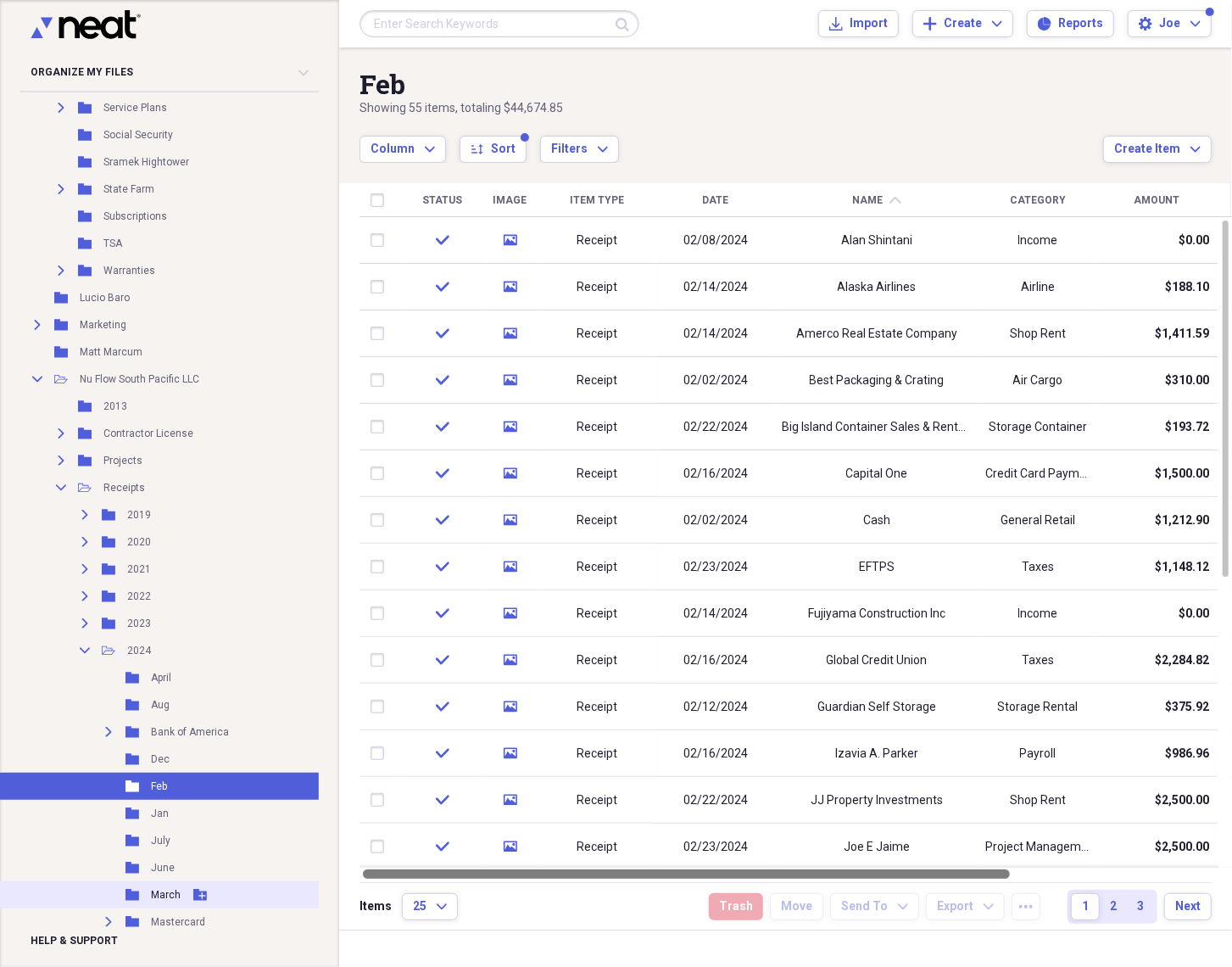 drag, startPoint x: 824, startPoint y: 877, endPoint x: 187, endPoint y: 886, distance: 637.0636 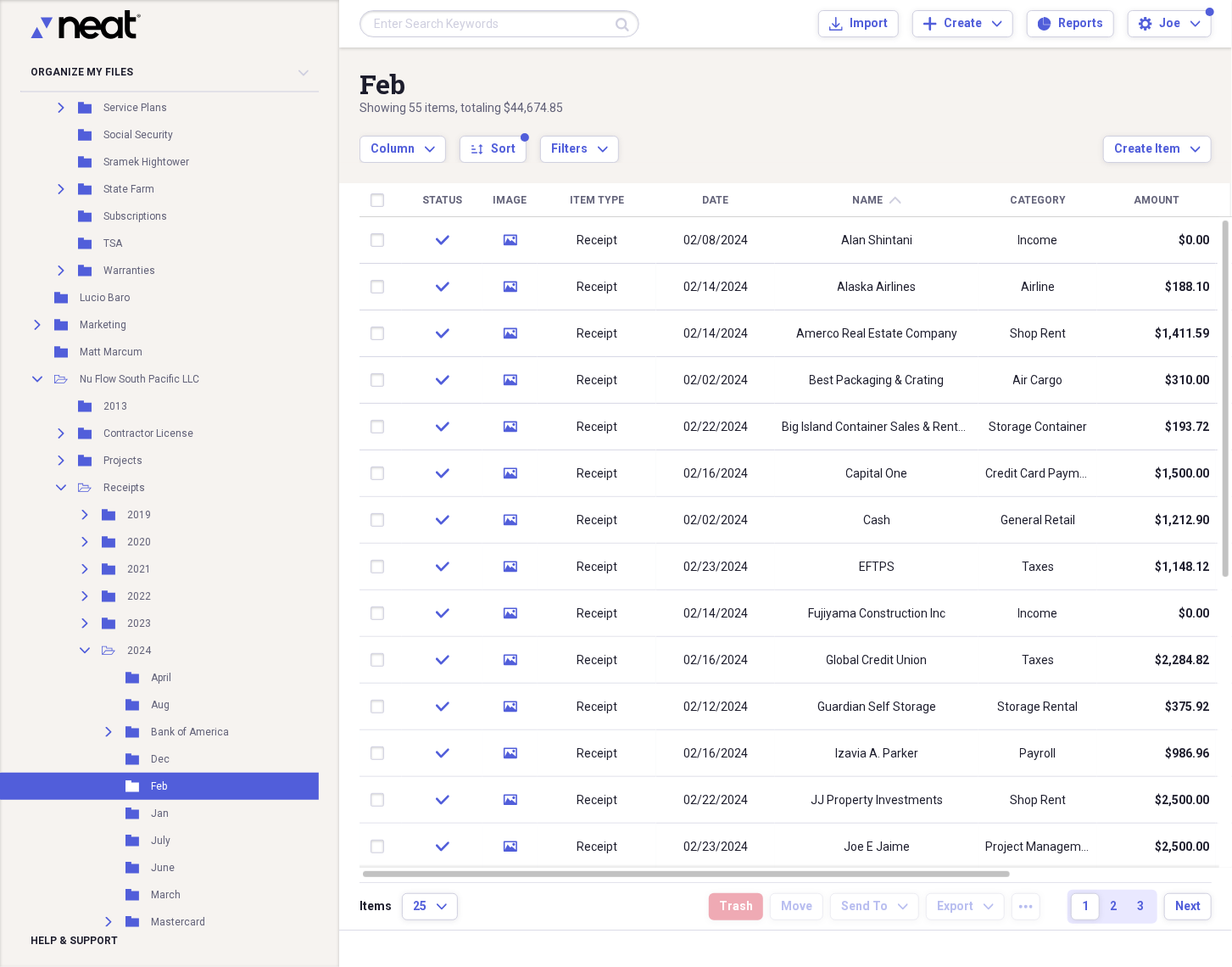 click on "Date" at bounding box center [716, 200] 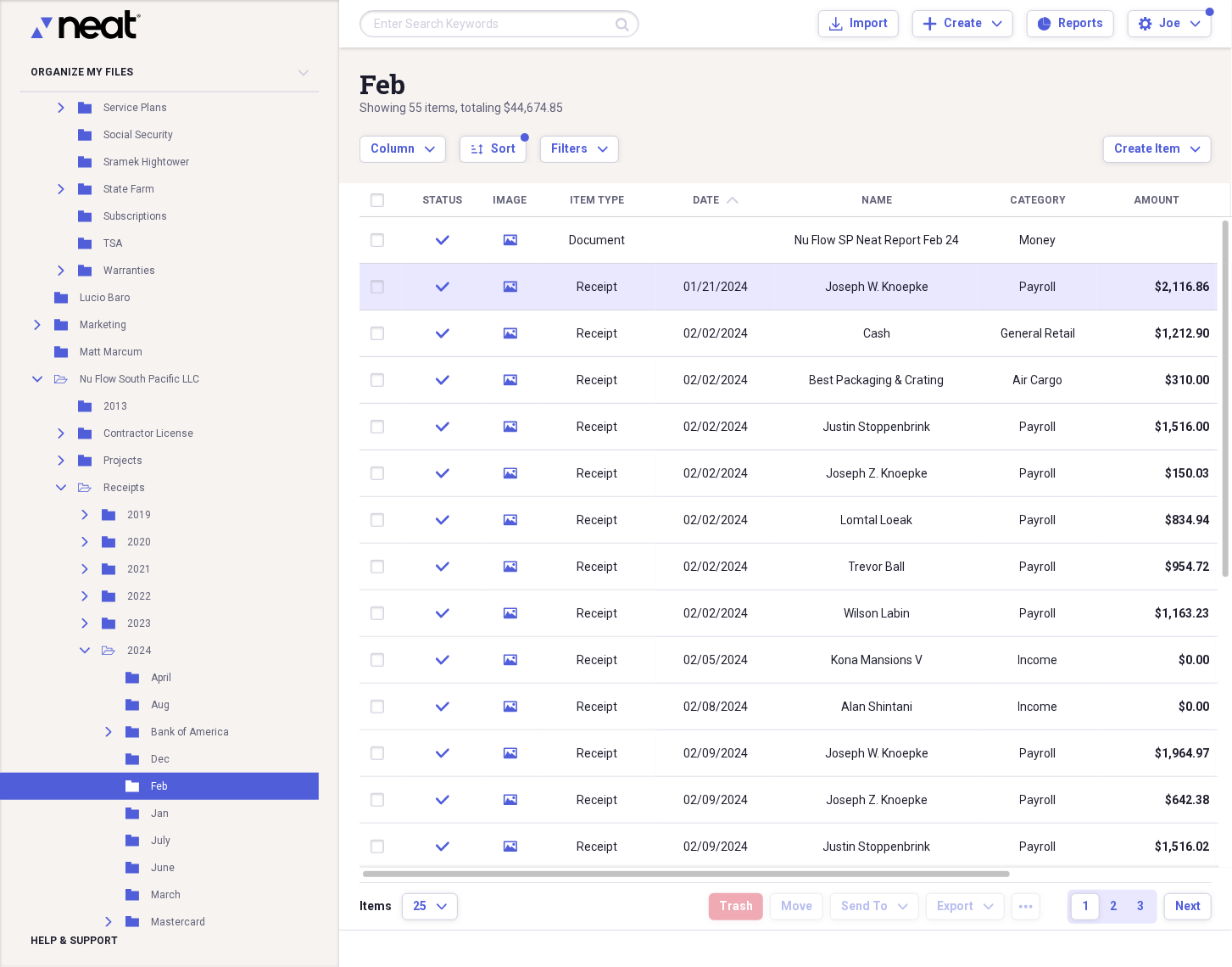 click on "01/21/2024" at bounding box center (716, 287) 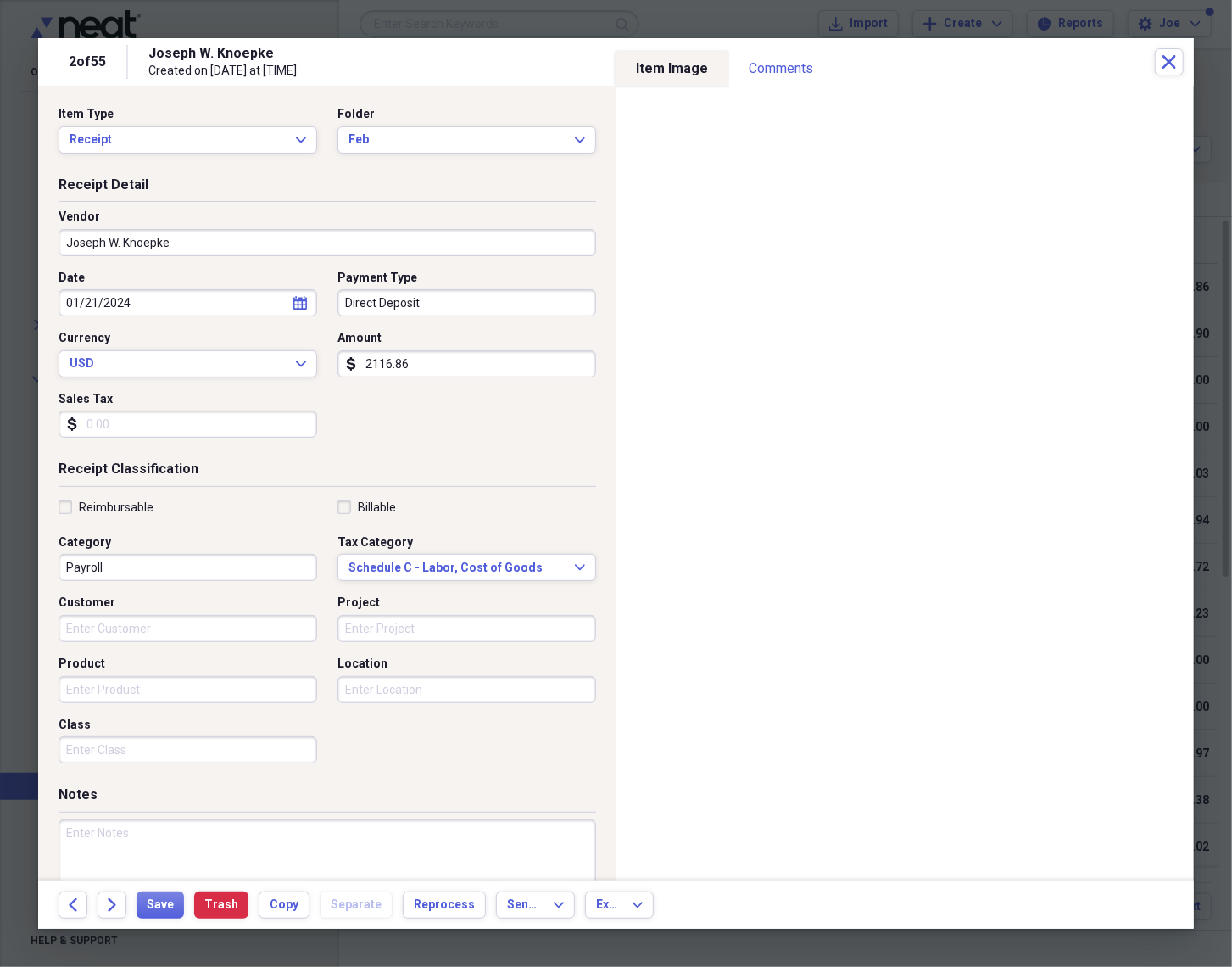click on "calendar" 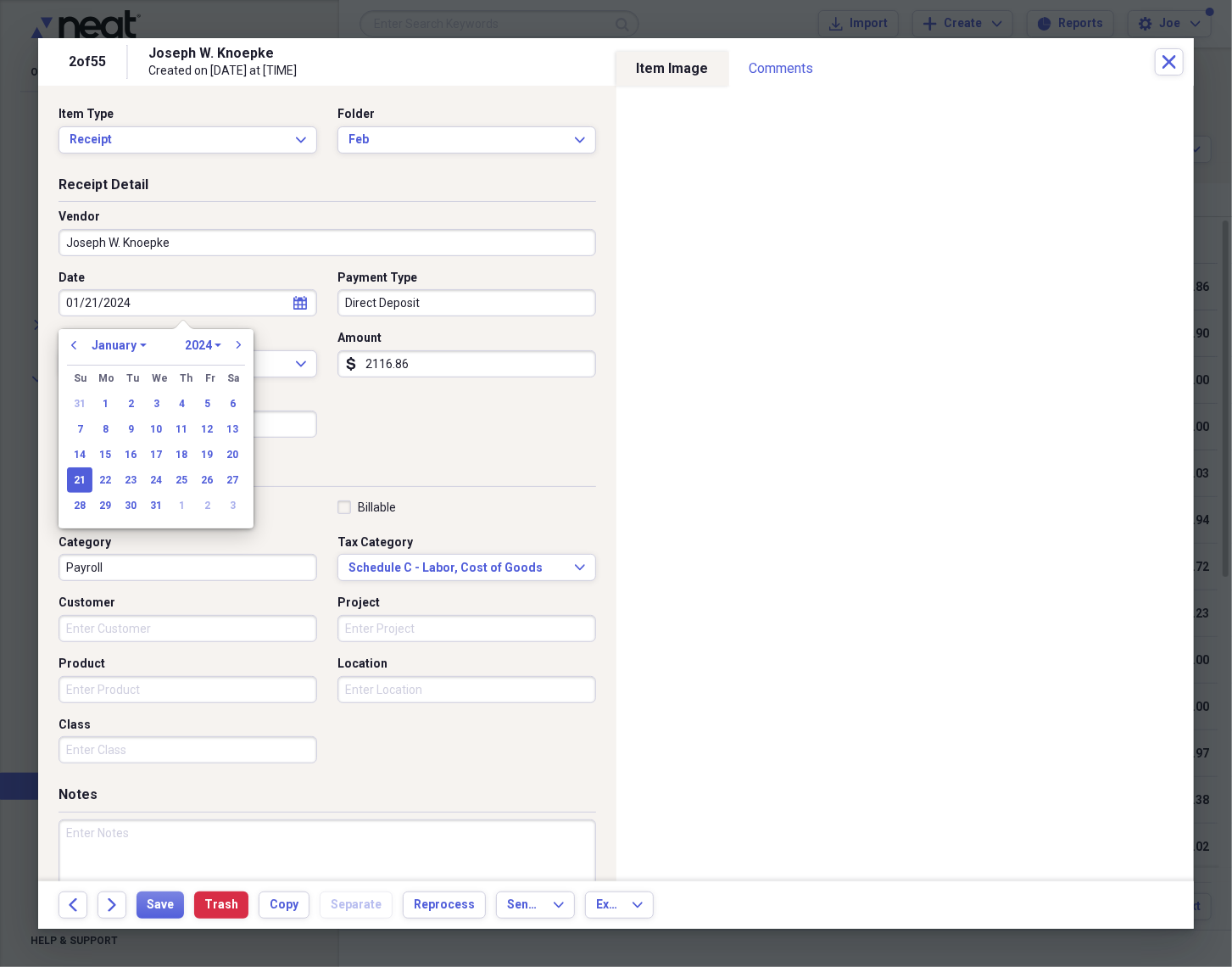 click on "January February March April May June July August September October November December" at bounding box center [119, 345] 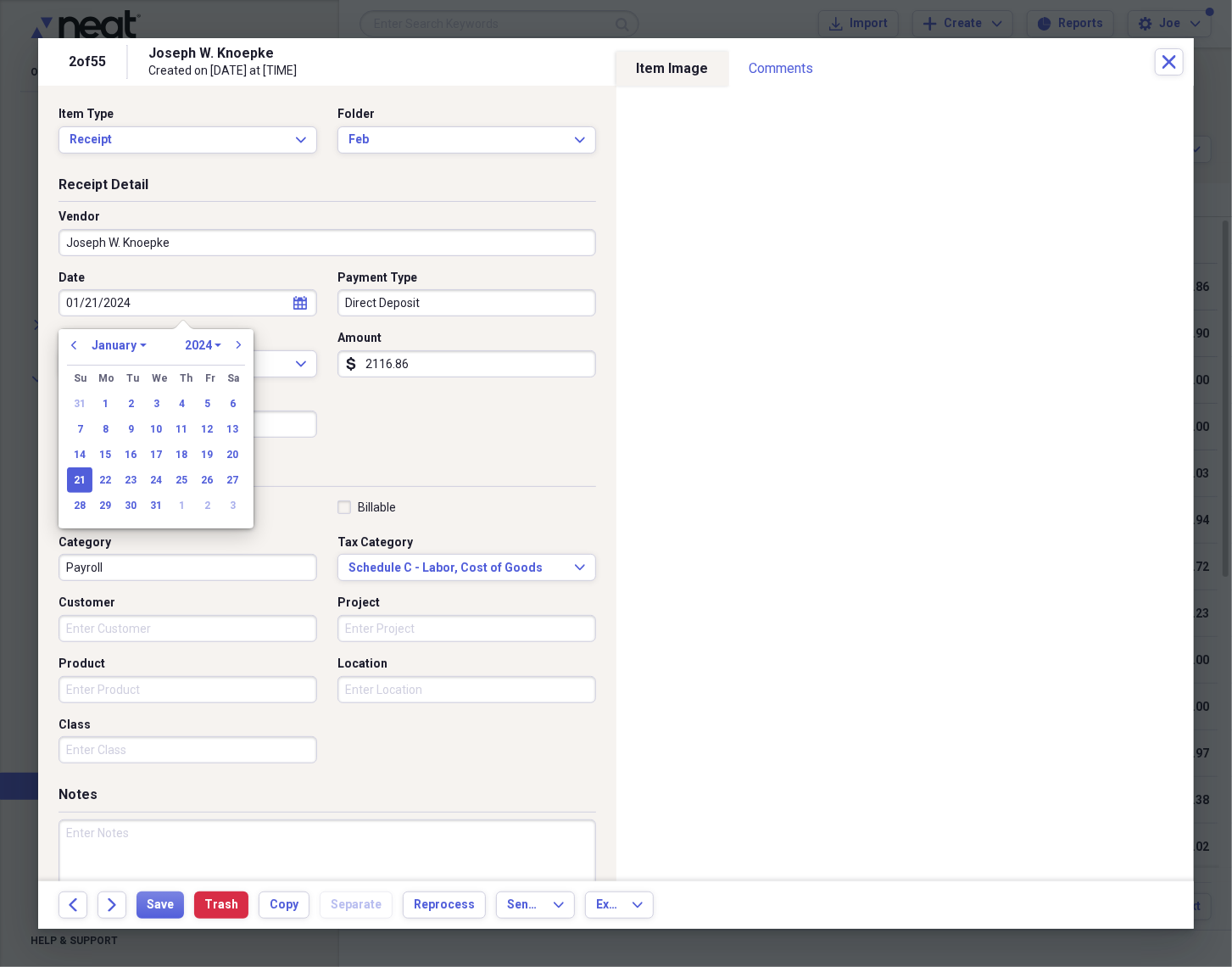 select on "1" 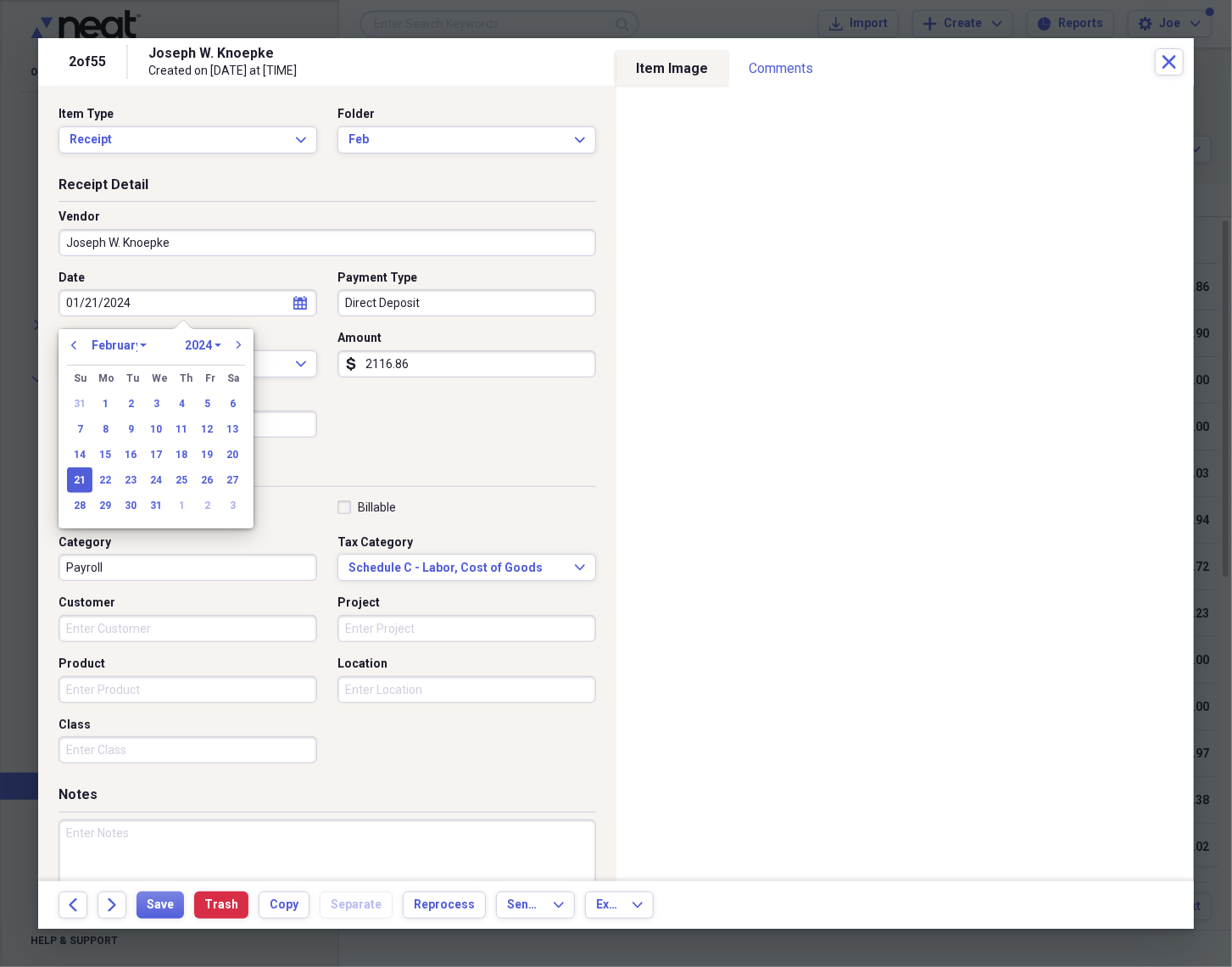 click on "January February March April May June July August September October November December" at bounding box center (119, 345) 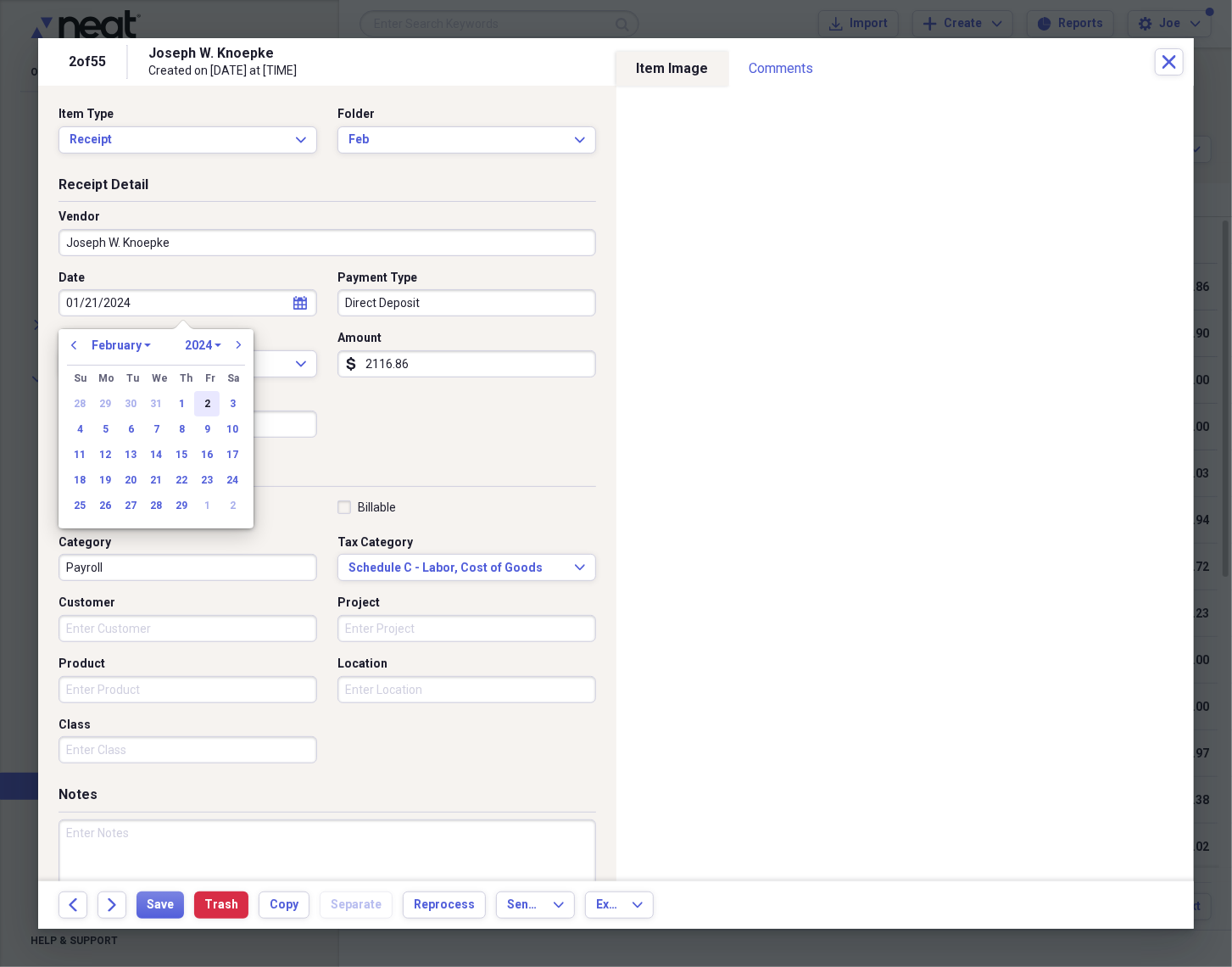 click on "2" at bounding box center (207, 404) 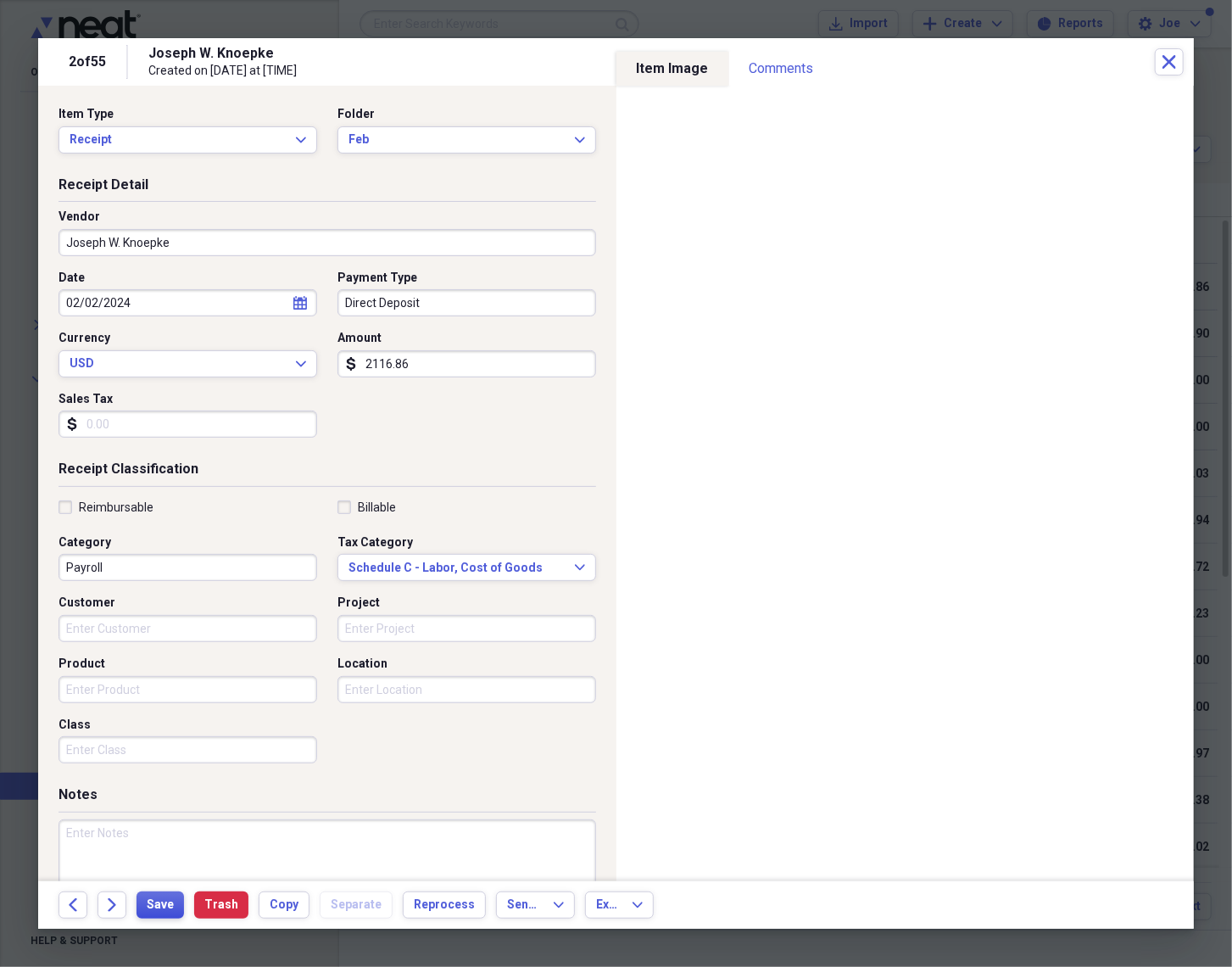 click on "Save" at bounding box center (160, 905) 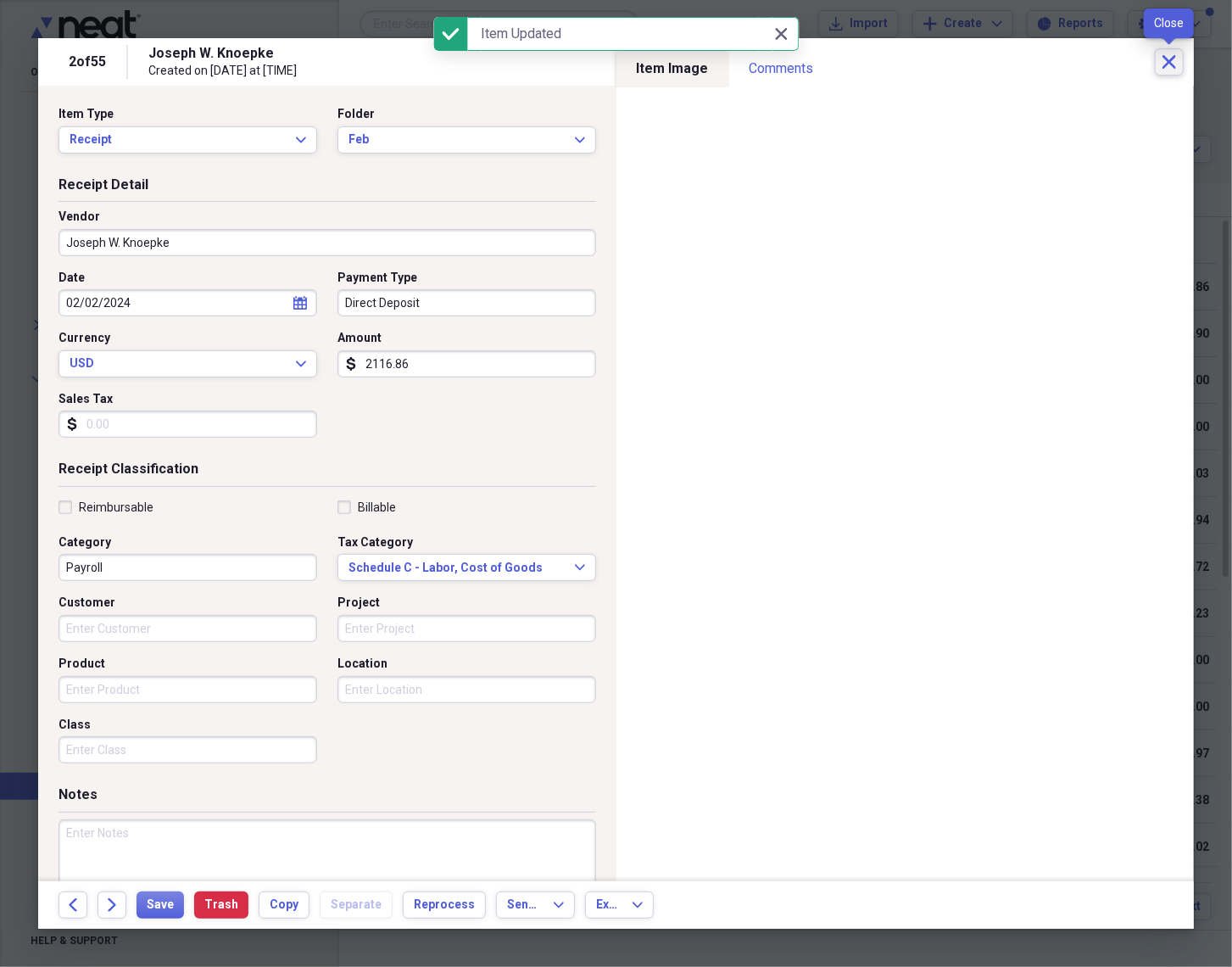 click on "Close" 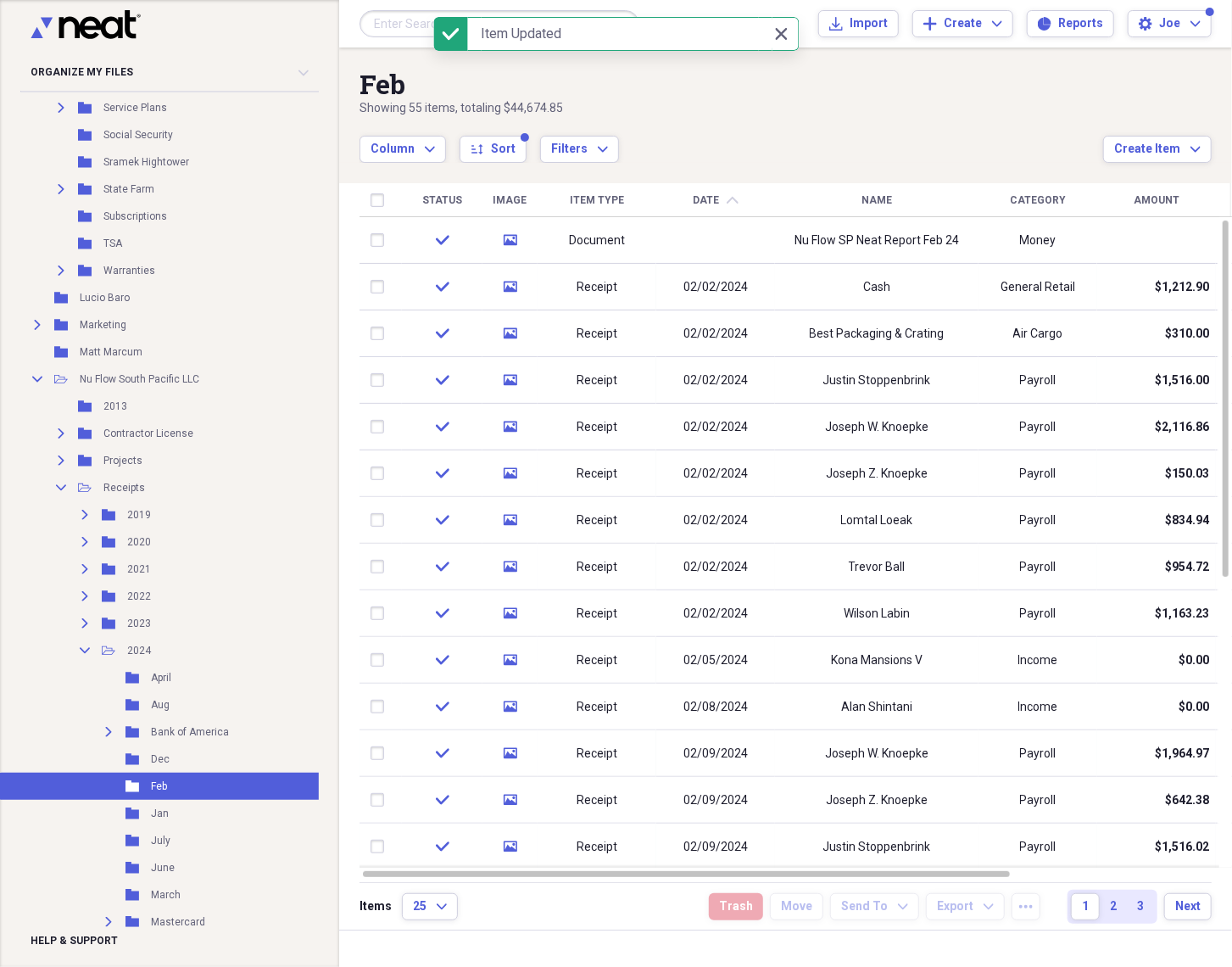 click on "Date chevron-up" at bounding box center [716, 200] 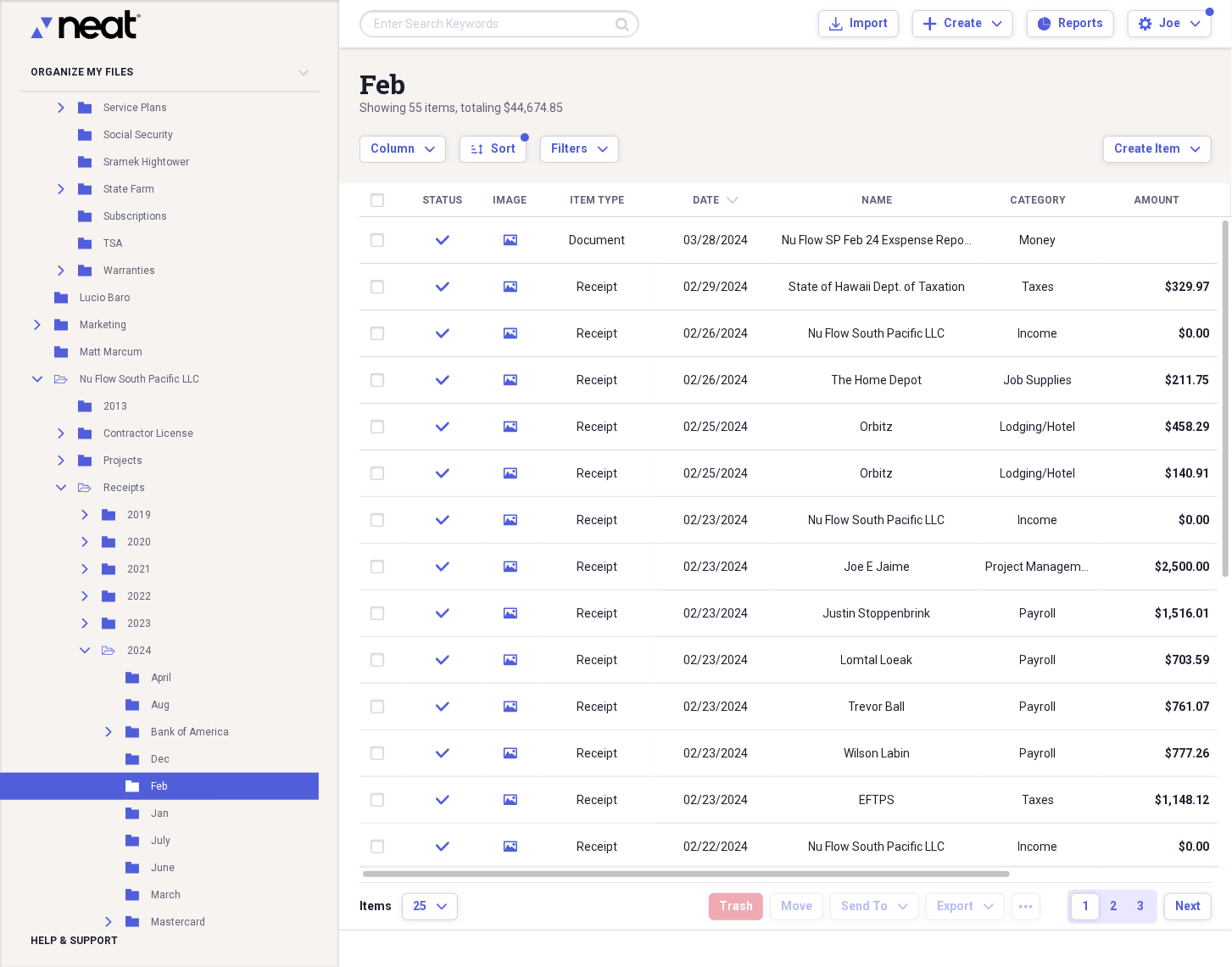 click on "Date chevron-down" at bounding box center (716, 200) 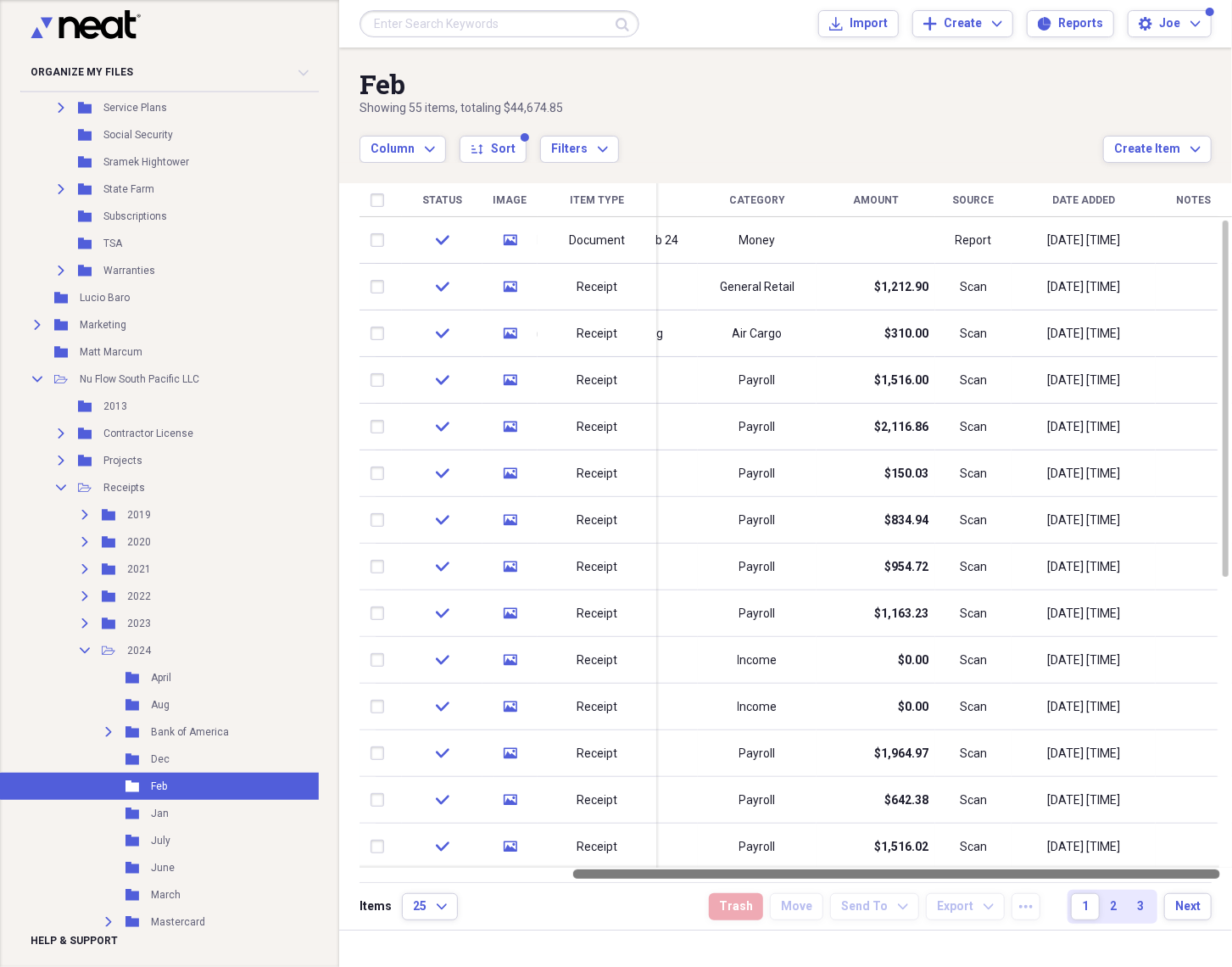 drag, startPoint x: 755, startPoint y: 872, endPoint x: 1146, endPoint y: 943, distance: 397.39401 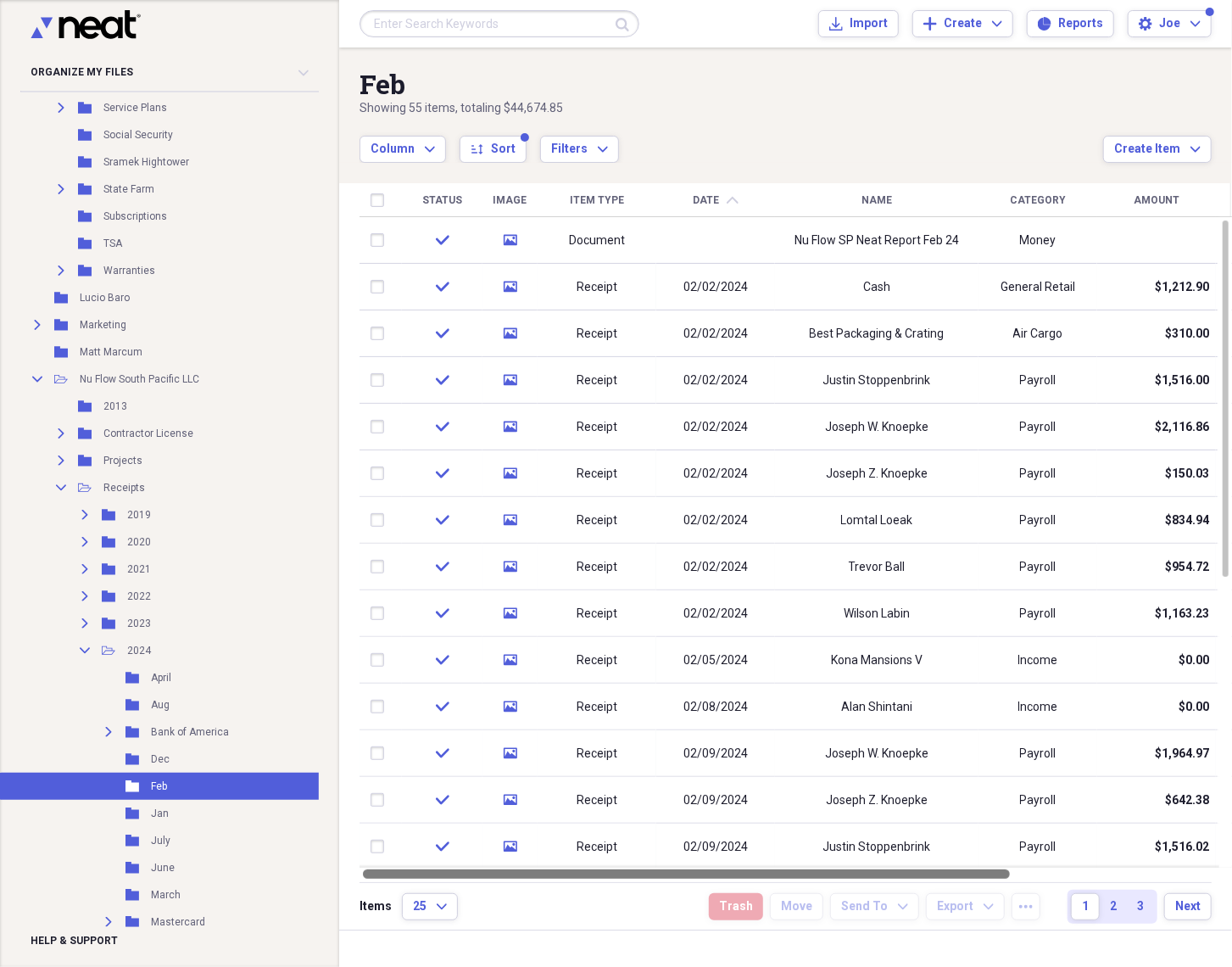 drag, startPoint x: 977, startPoint y: 870, endPoint x: 585, endPoint y: 879, distance: 392.1033 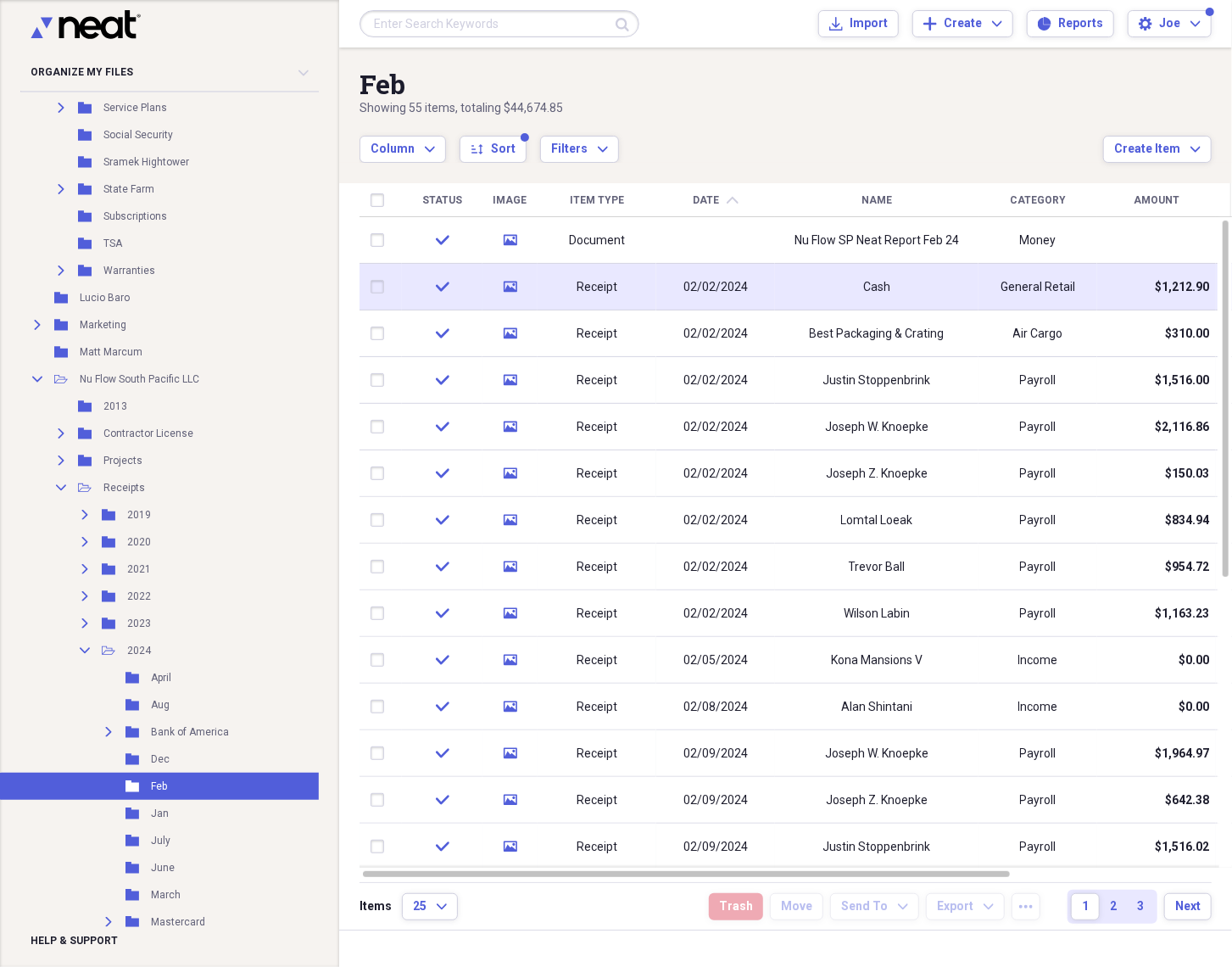 click on "02/02/2024" at bounding box center [716, 287] 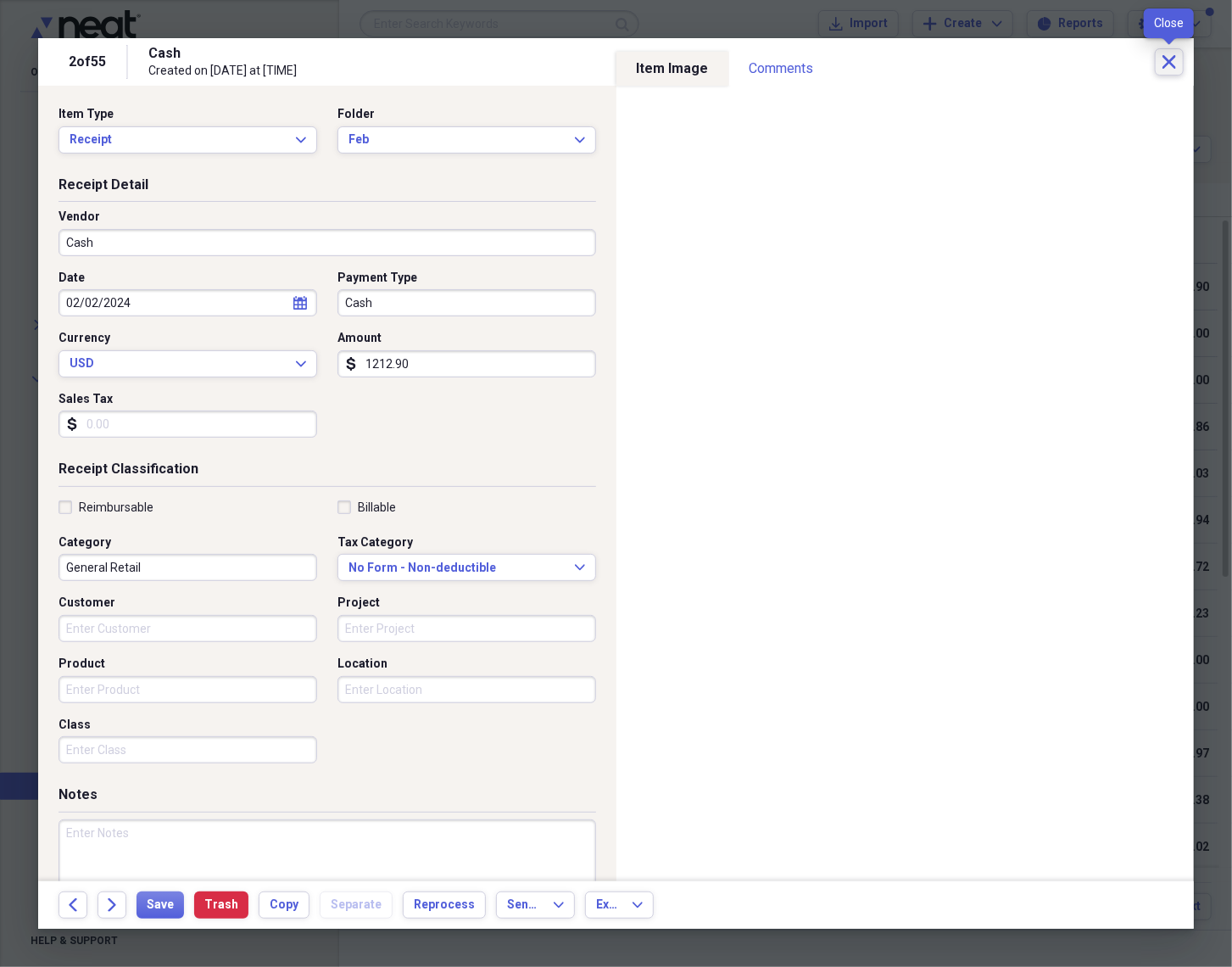 click on "Close" at bounding box center [1169, 62] 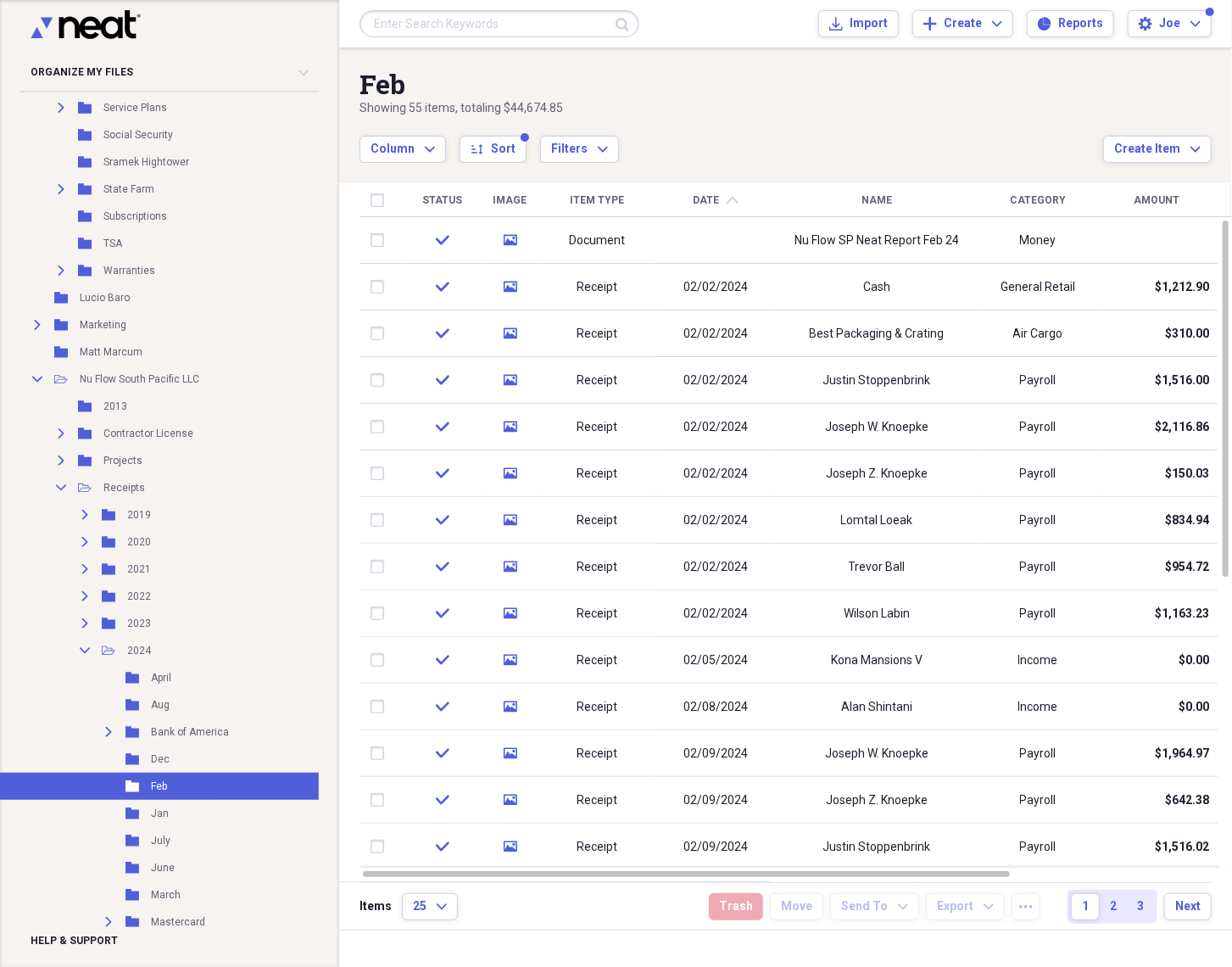 click on "Name" at bounding box center [877, 200] 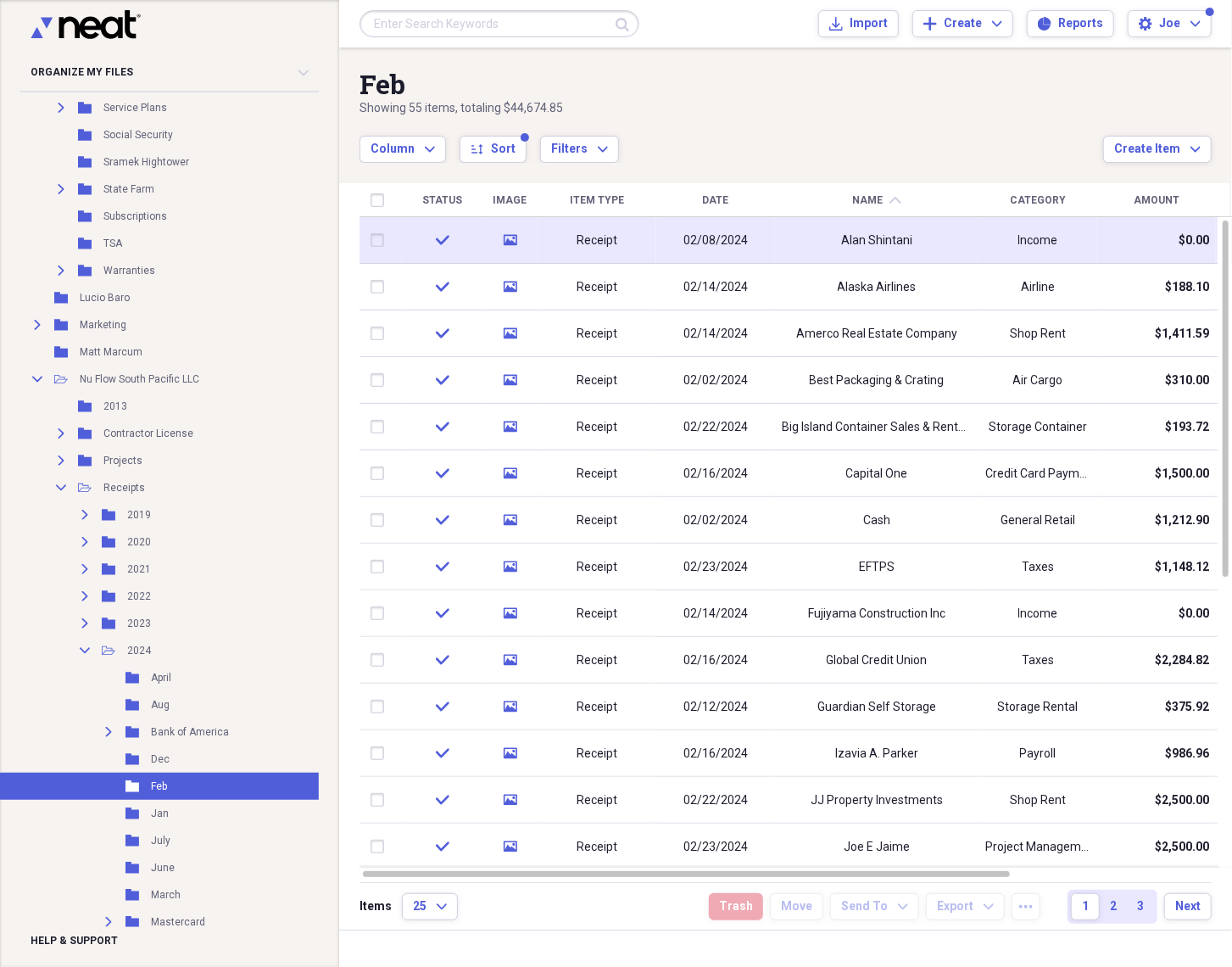 click on "Alan Shintani" at bounding box center [877, 240] 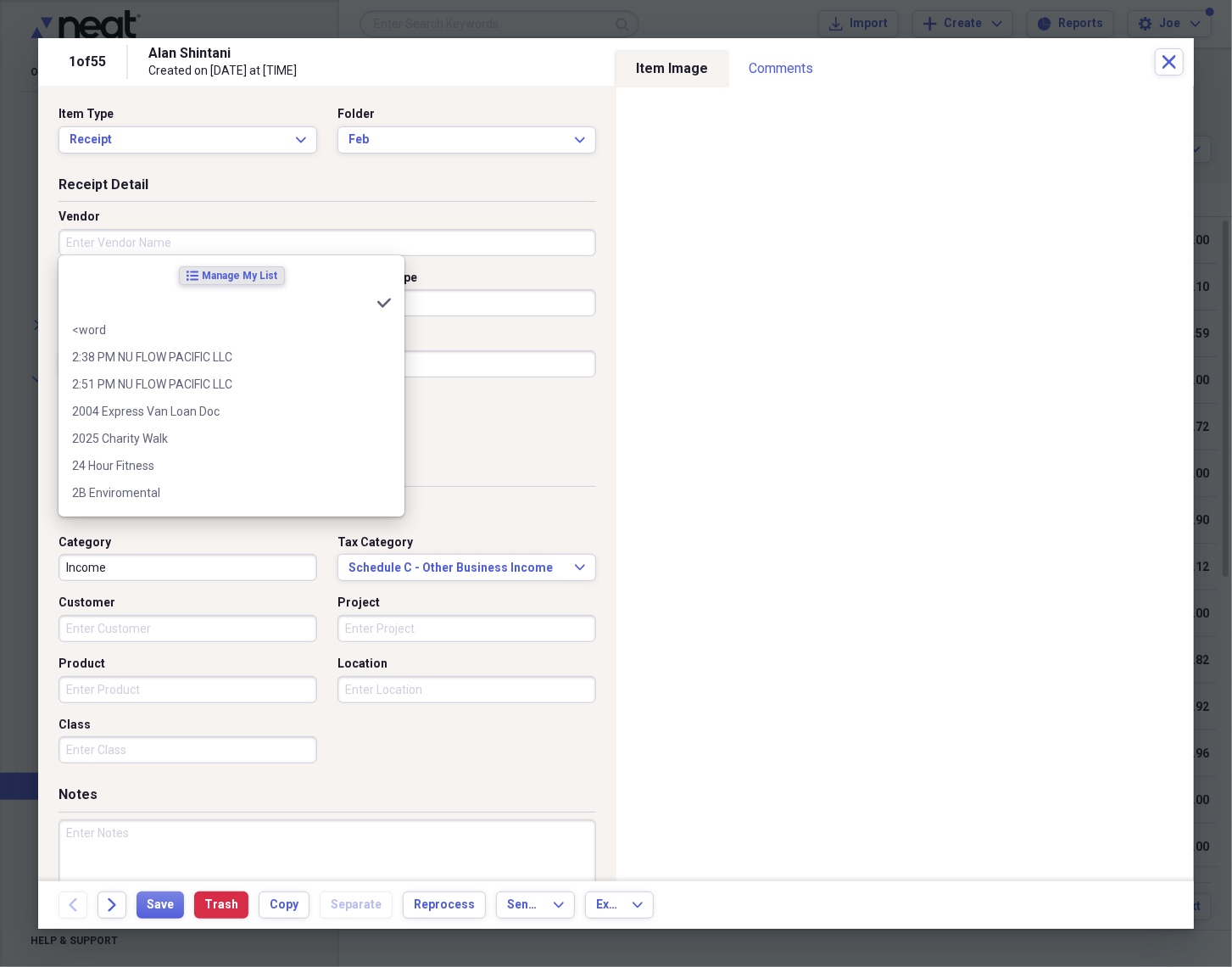 type 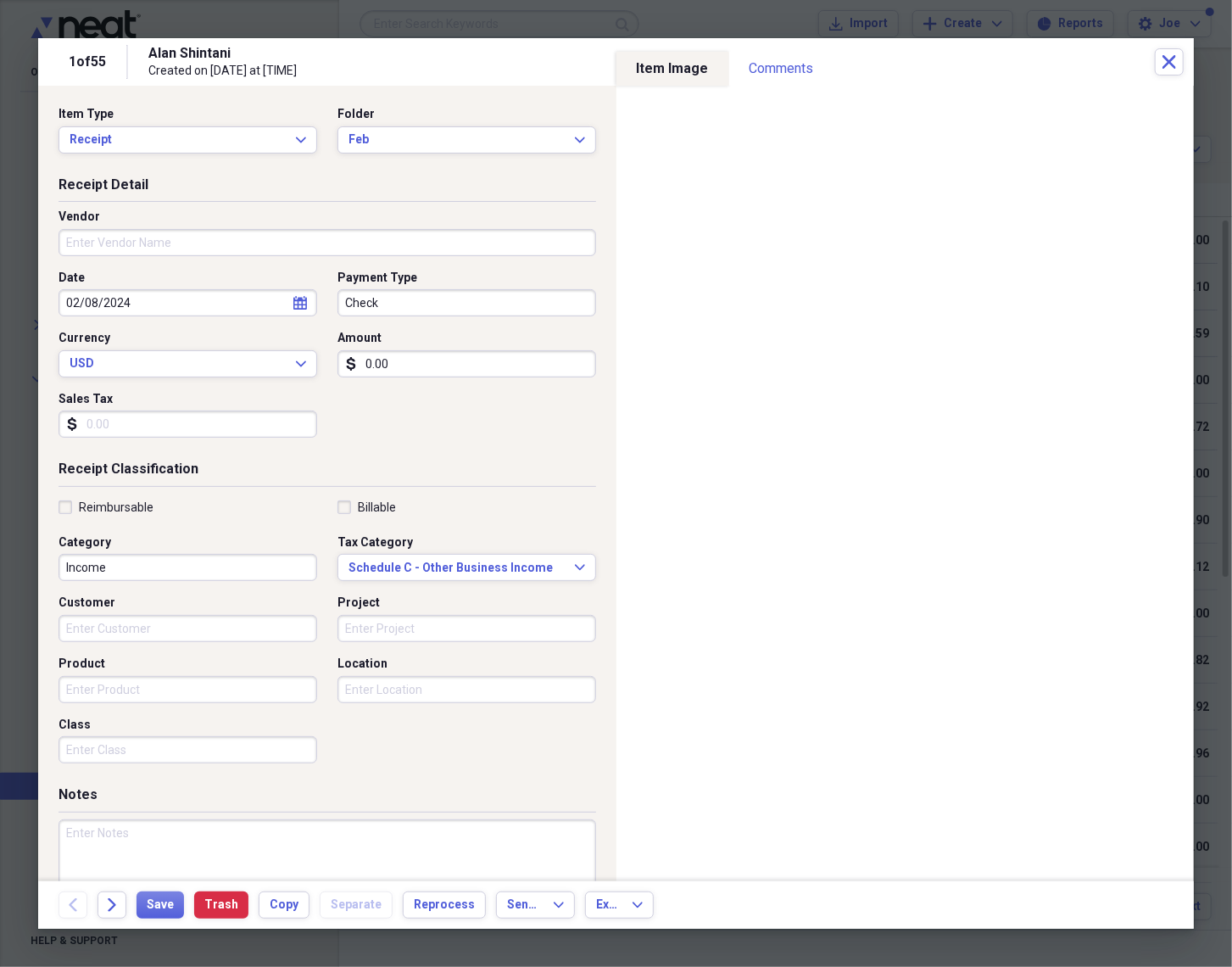 paste on "Alan Shintani" 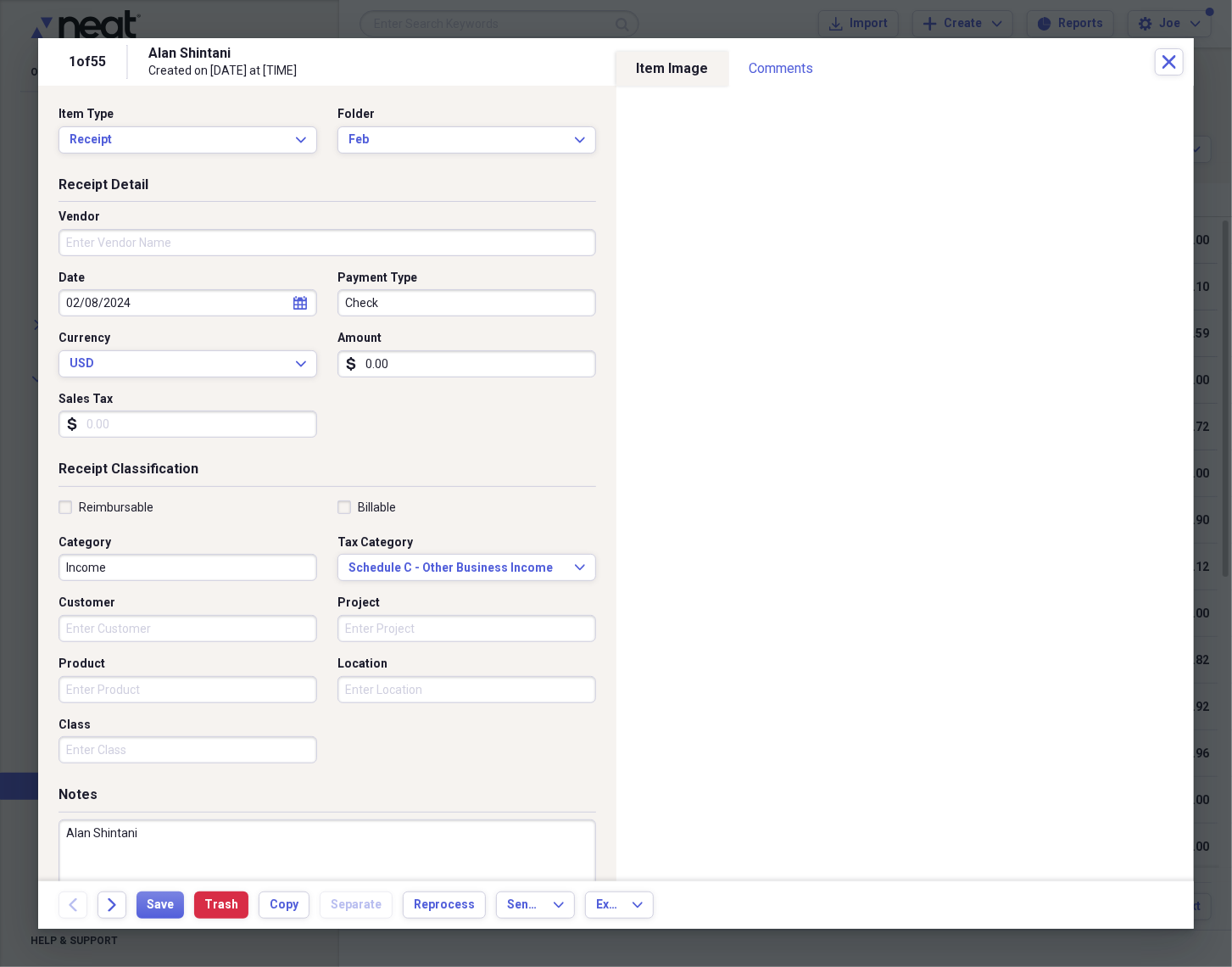 type on "Alan Shintani" 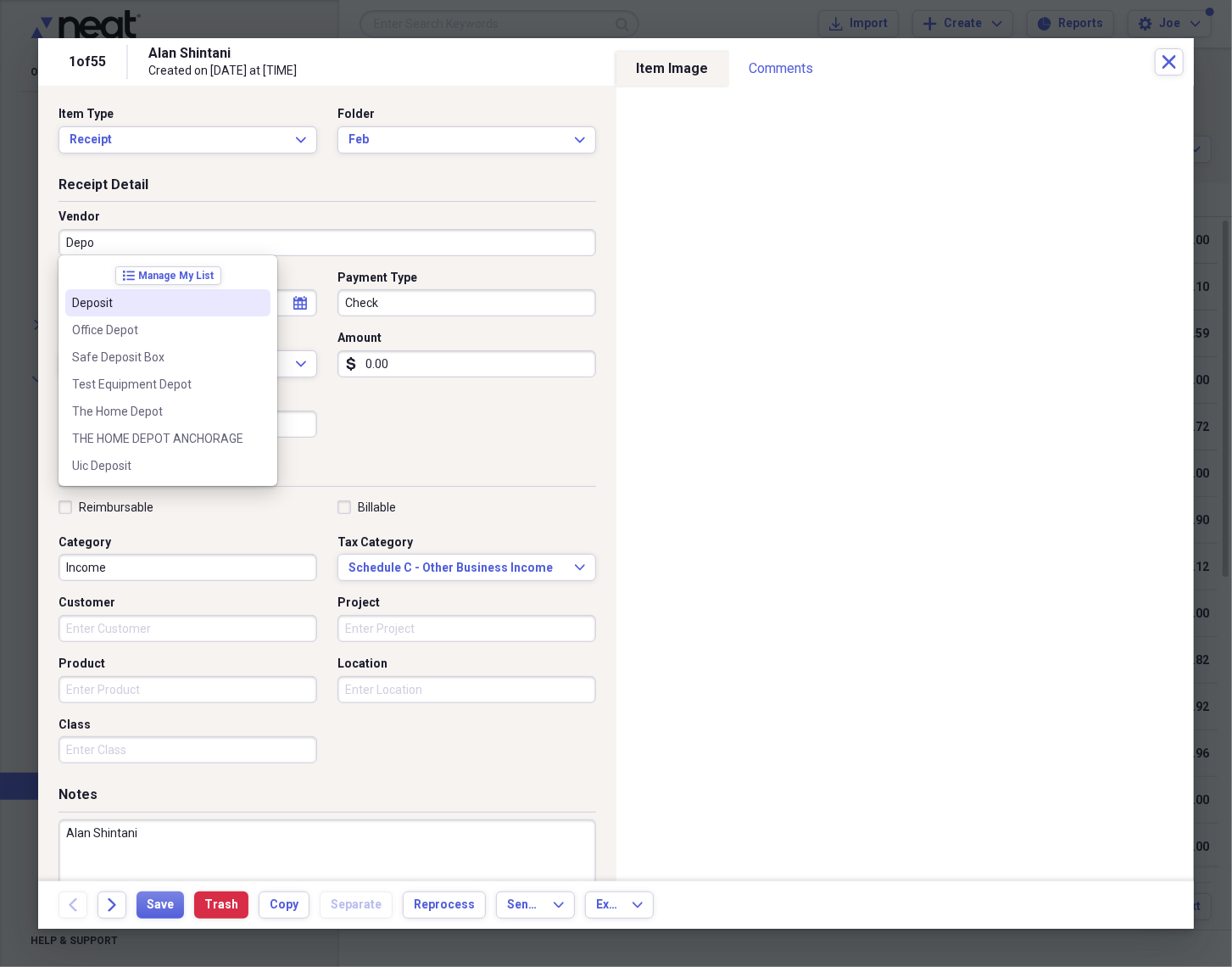type on "Deposit" 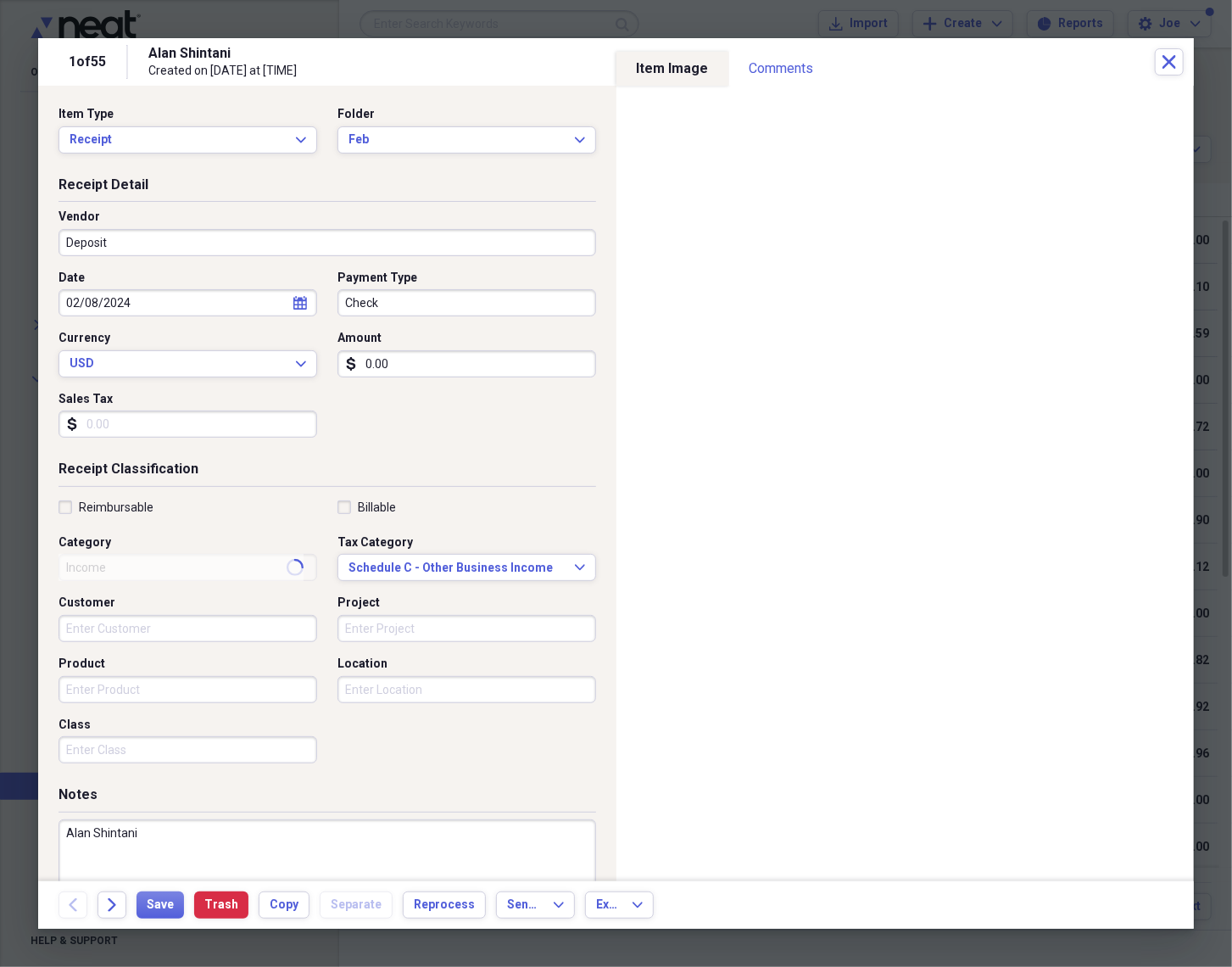type on "Deposit" 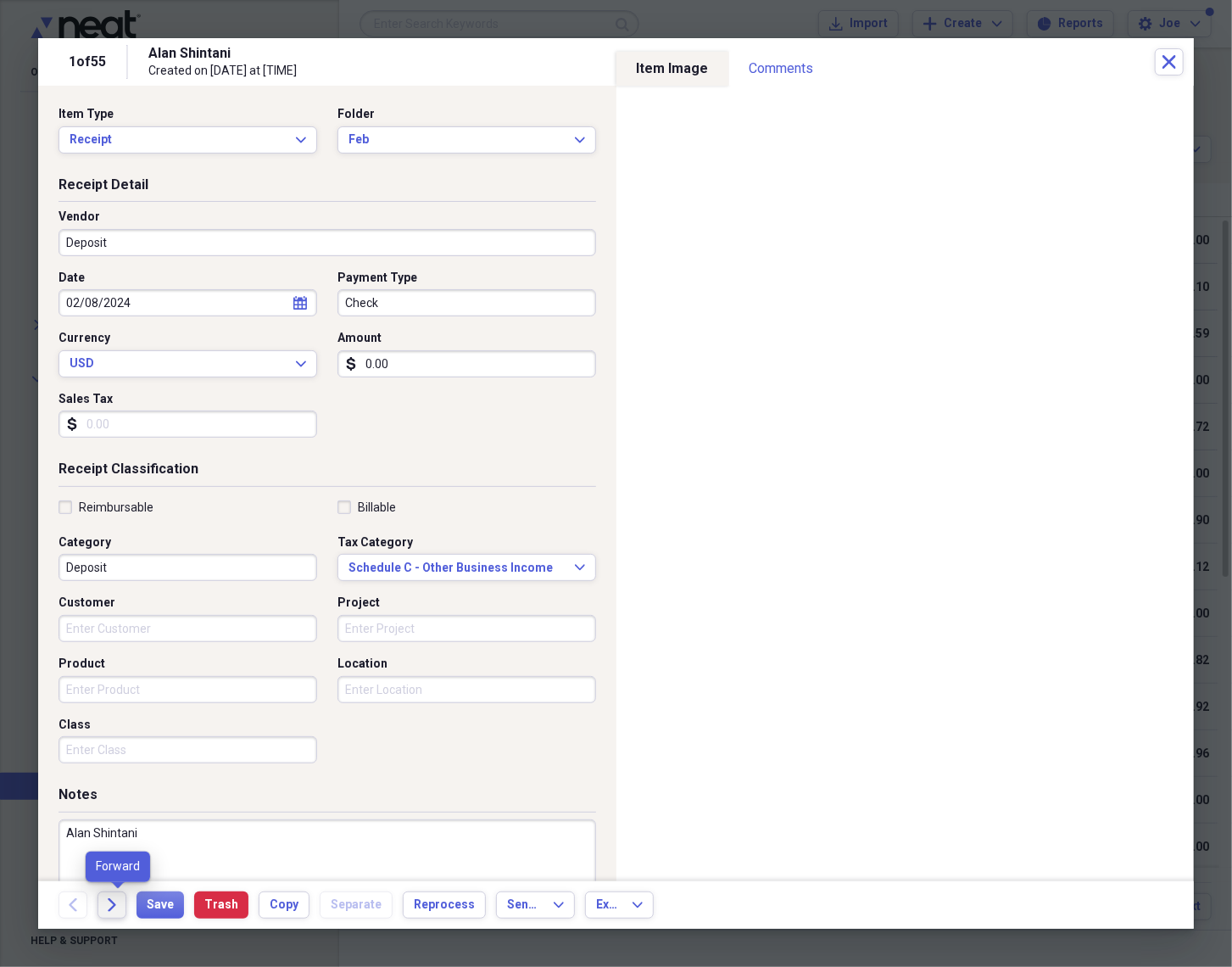 click on "Forward" 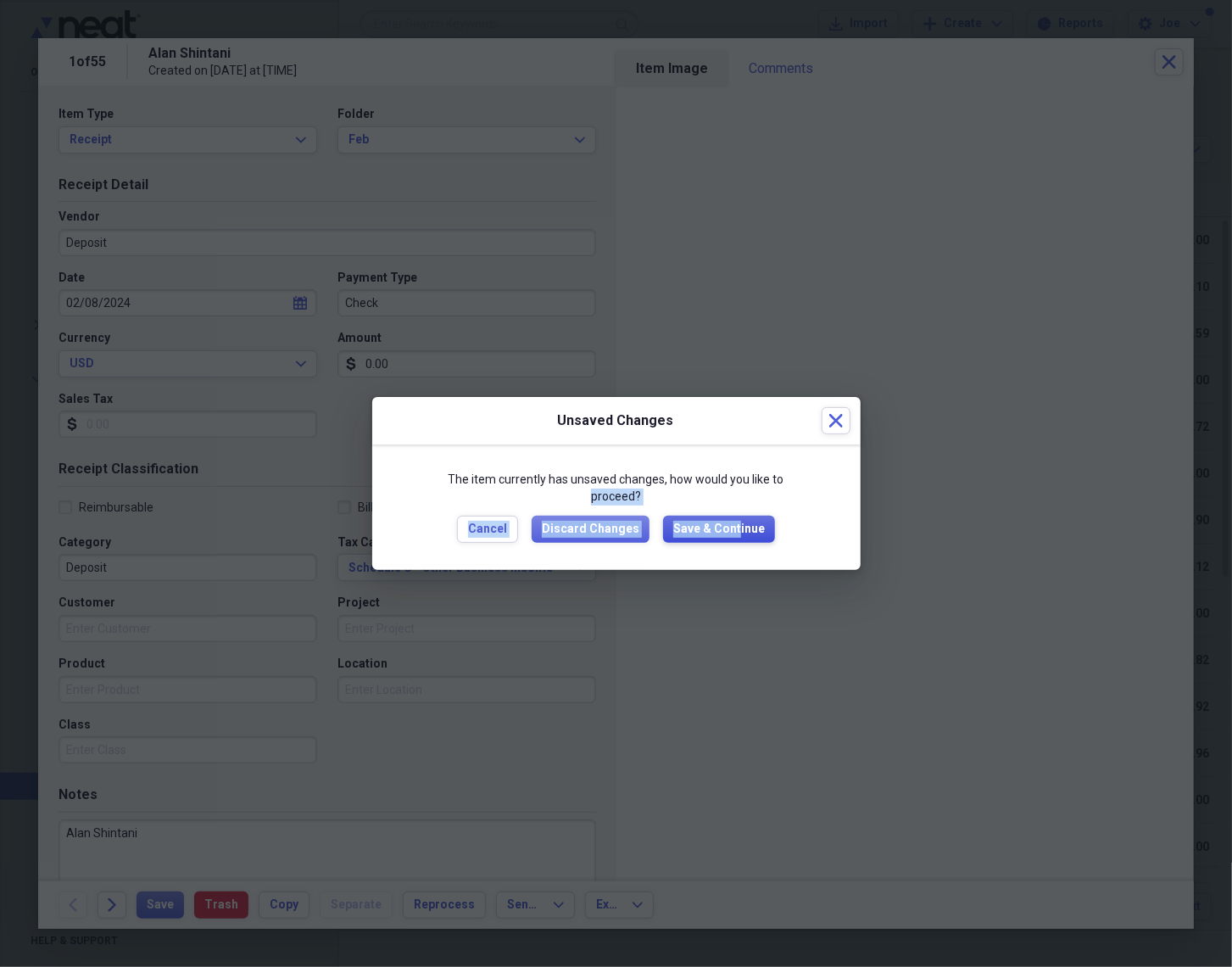 drag, startPoint x: 736, startPoint y: 537, endPoint x: 853, endPoint y: 460, distance: 140.06427 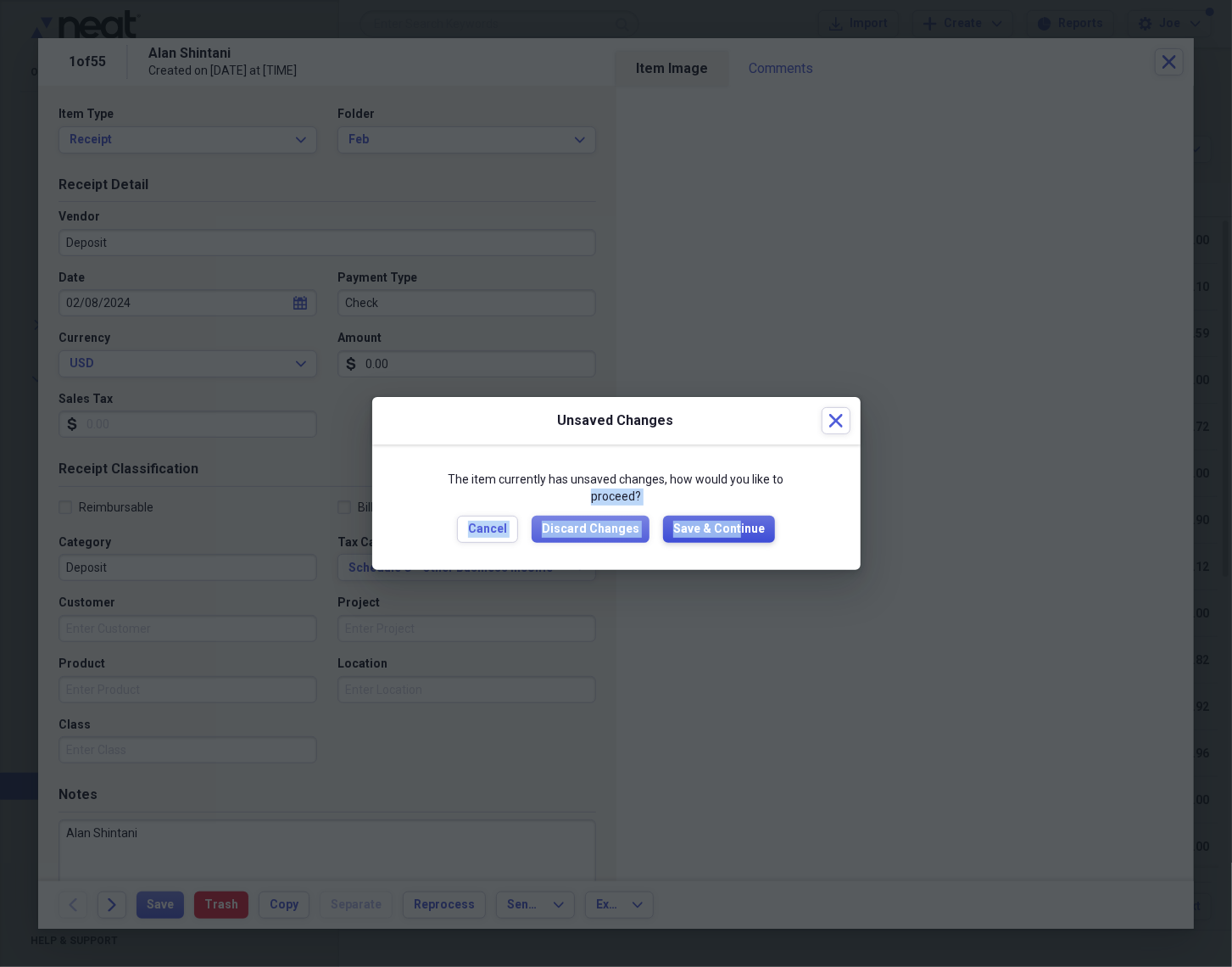 click on "The item currently has unsaved changes, how would you like to proceed? Cancel Discard Changes Save & Continue" at bounding box center (616, 506) 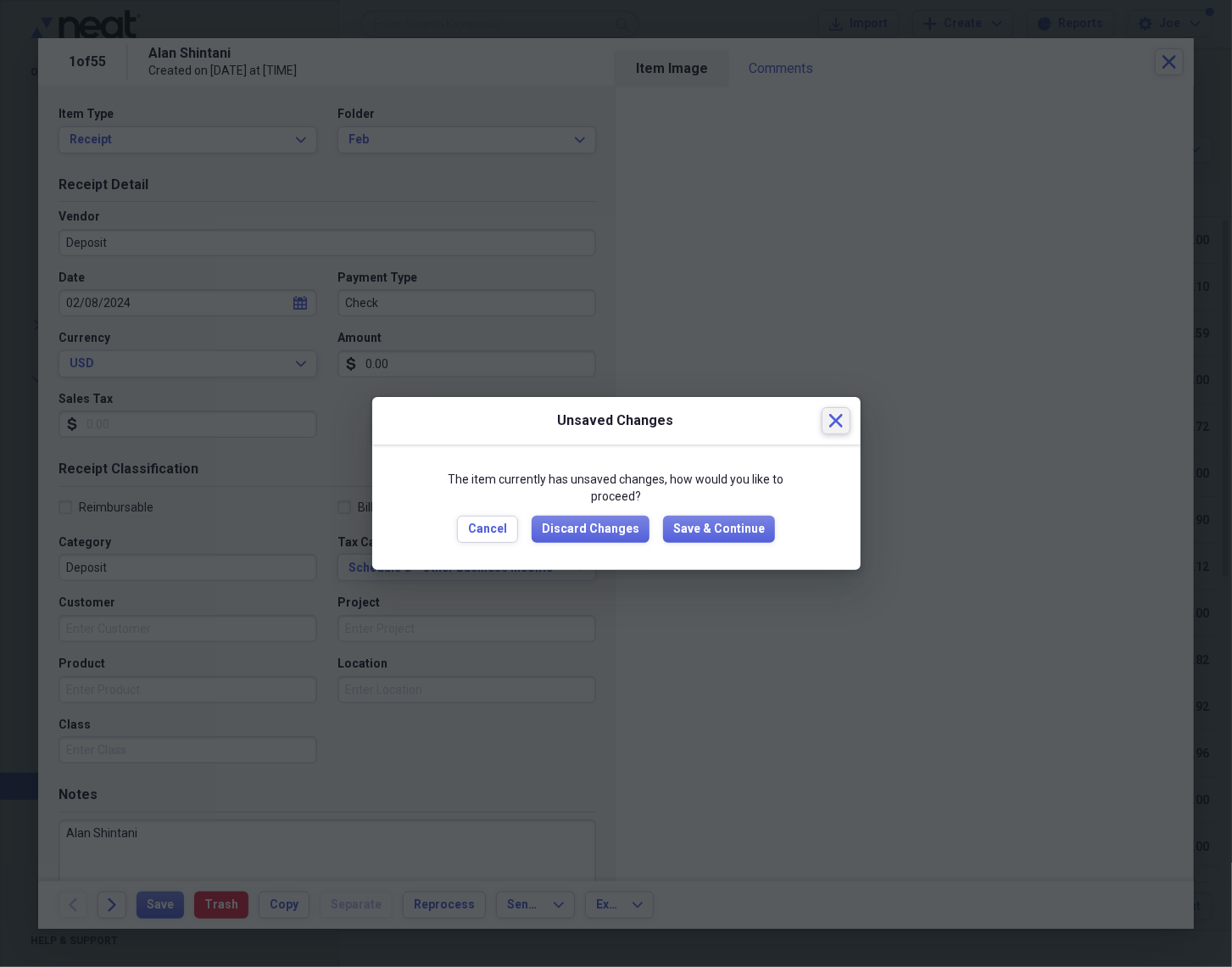 click 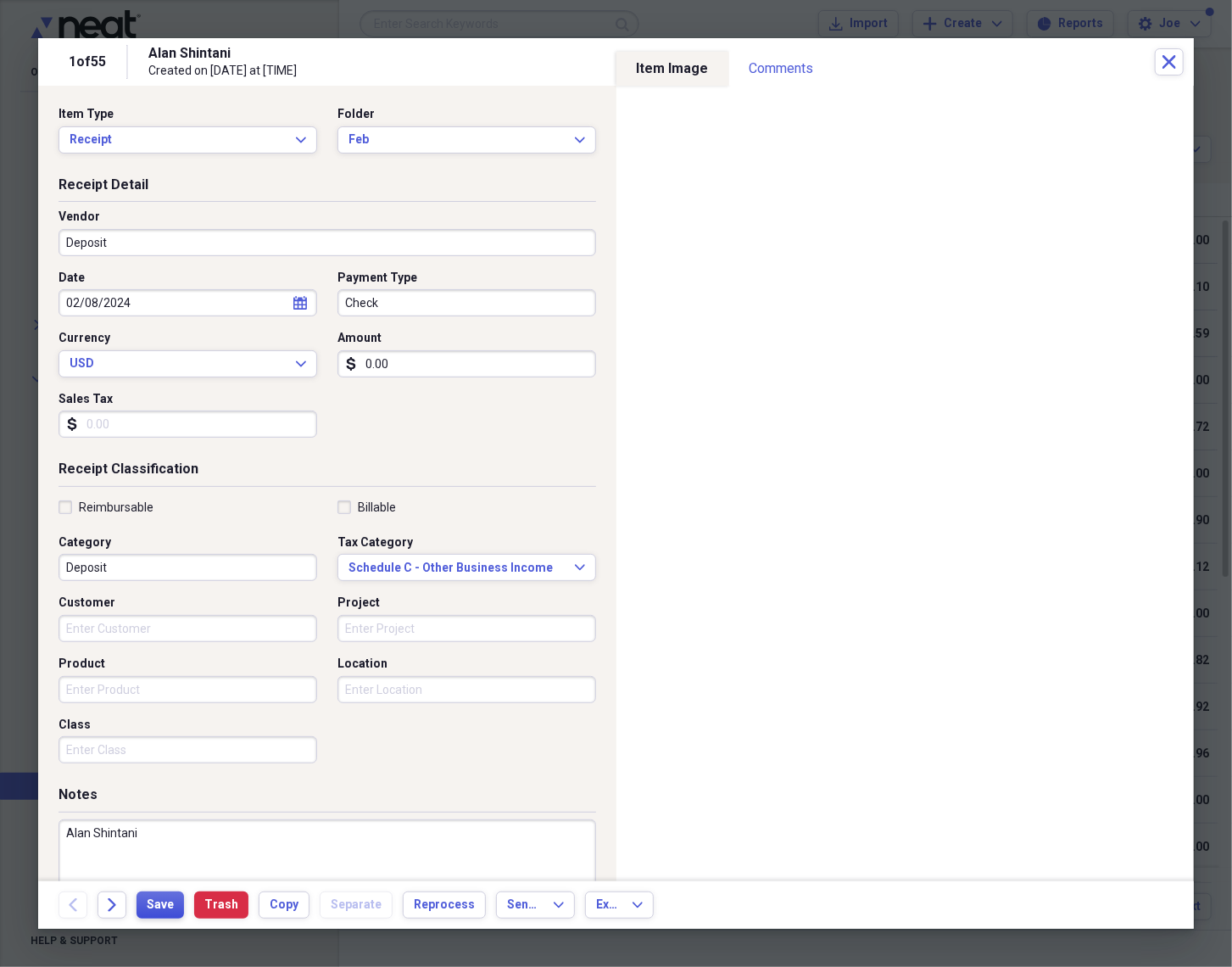 click on "Save" at bounding box center [160, 905] 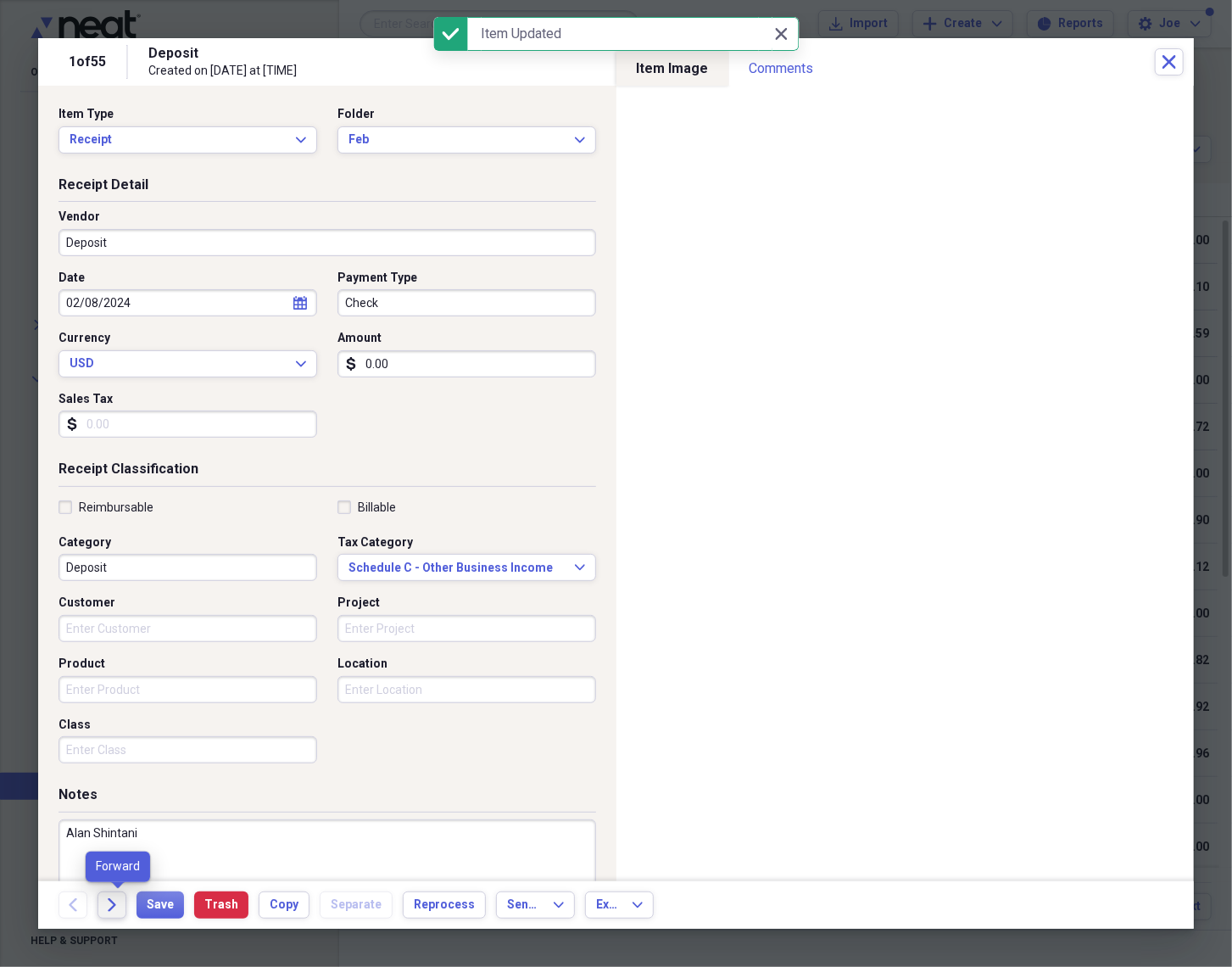 click on "Forward" 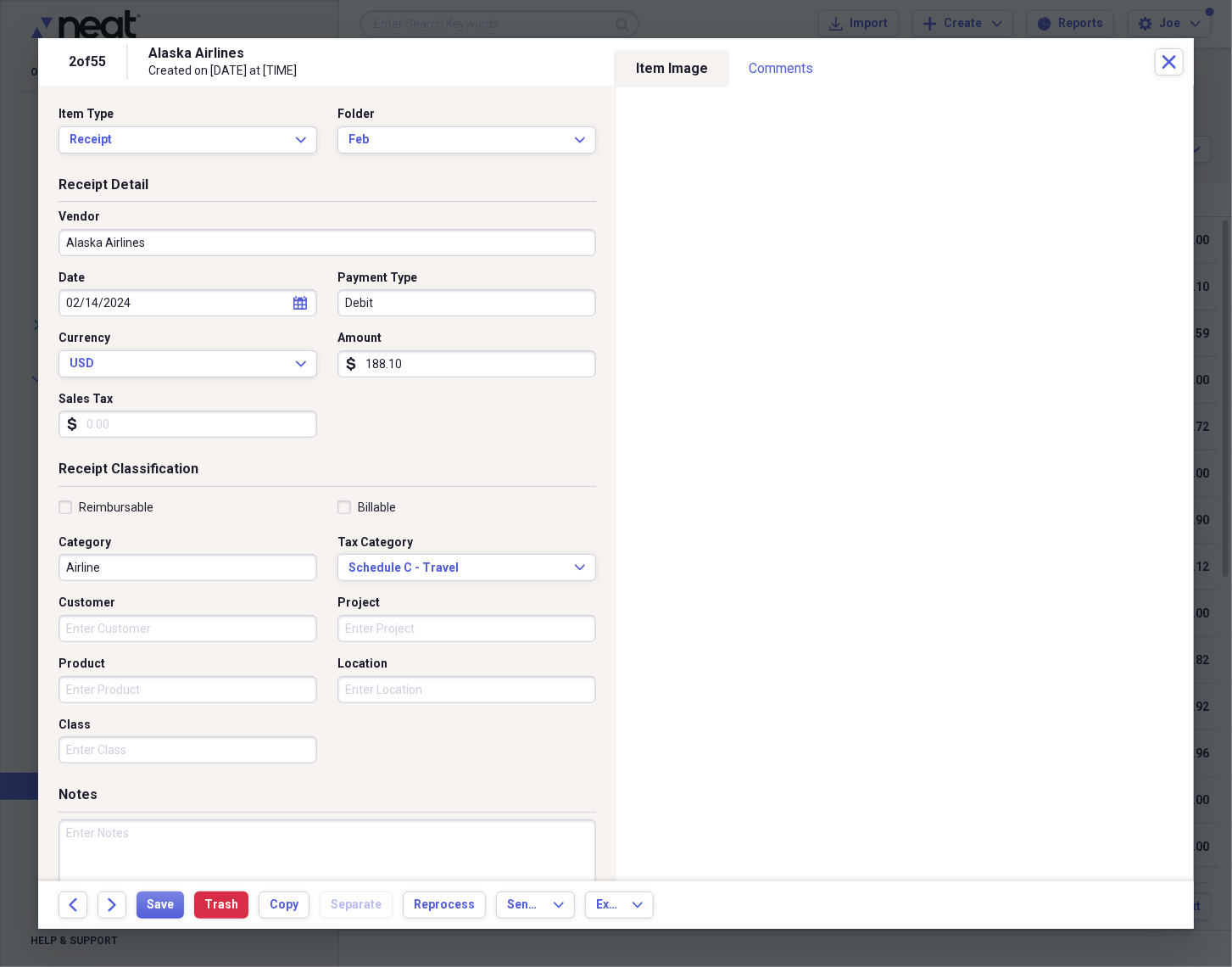 click on "Debit" at bounding box center [466, 303] 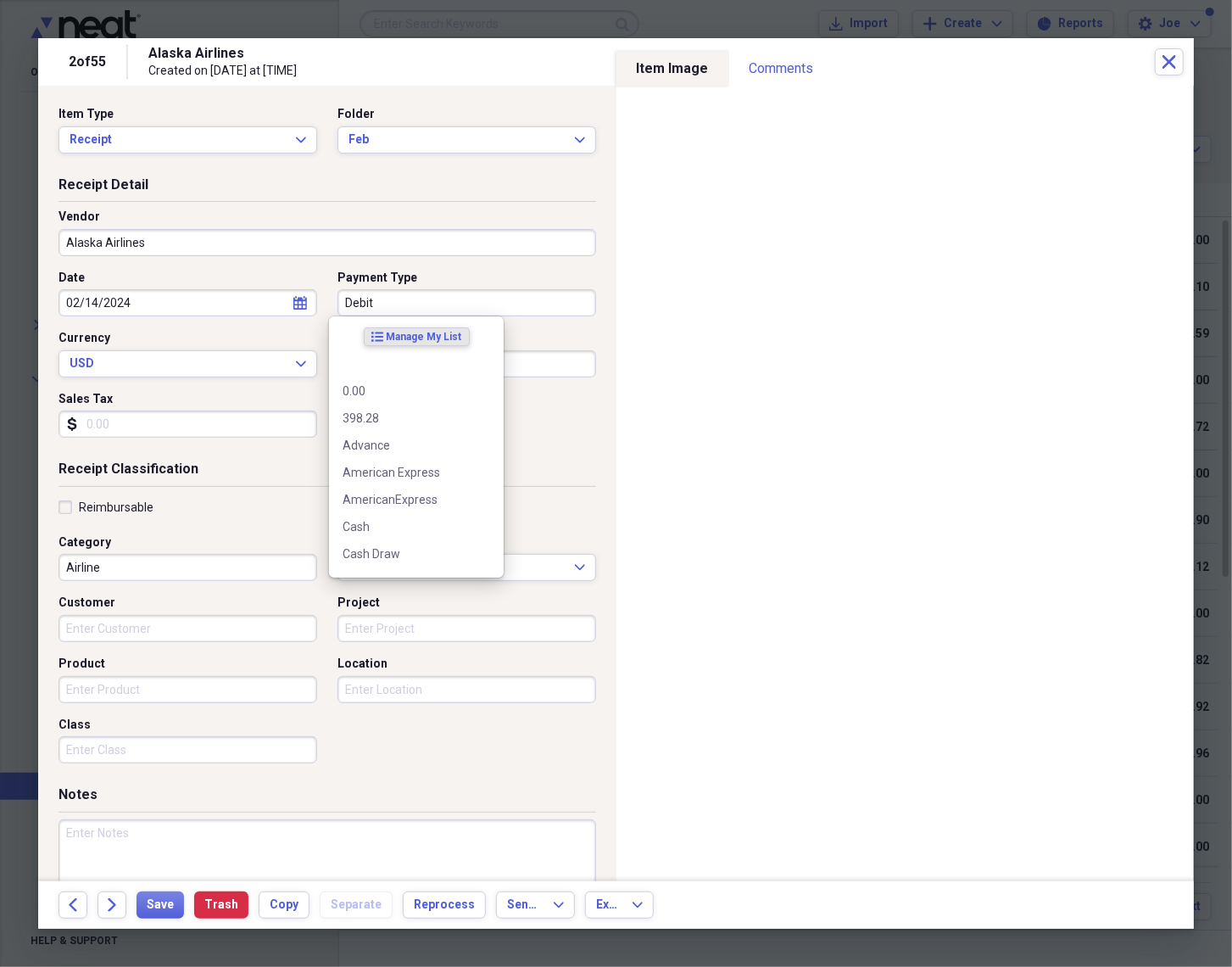 click on "Debit" at bounding box center (466, 303) 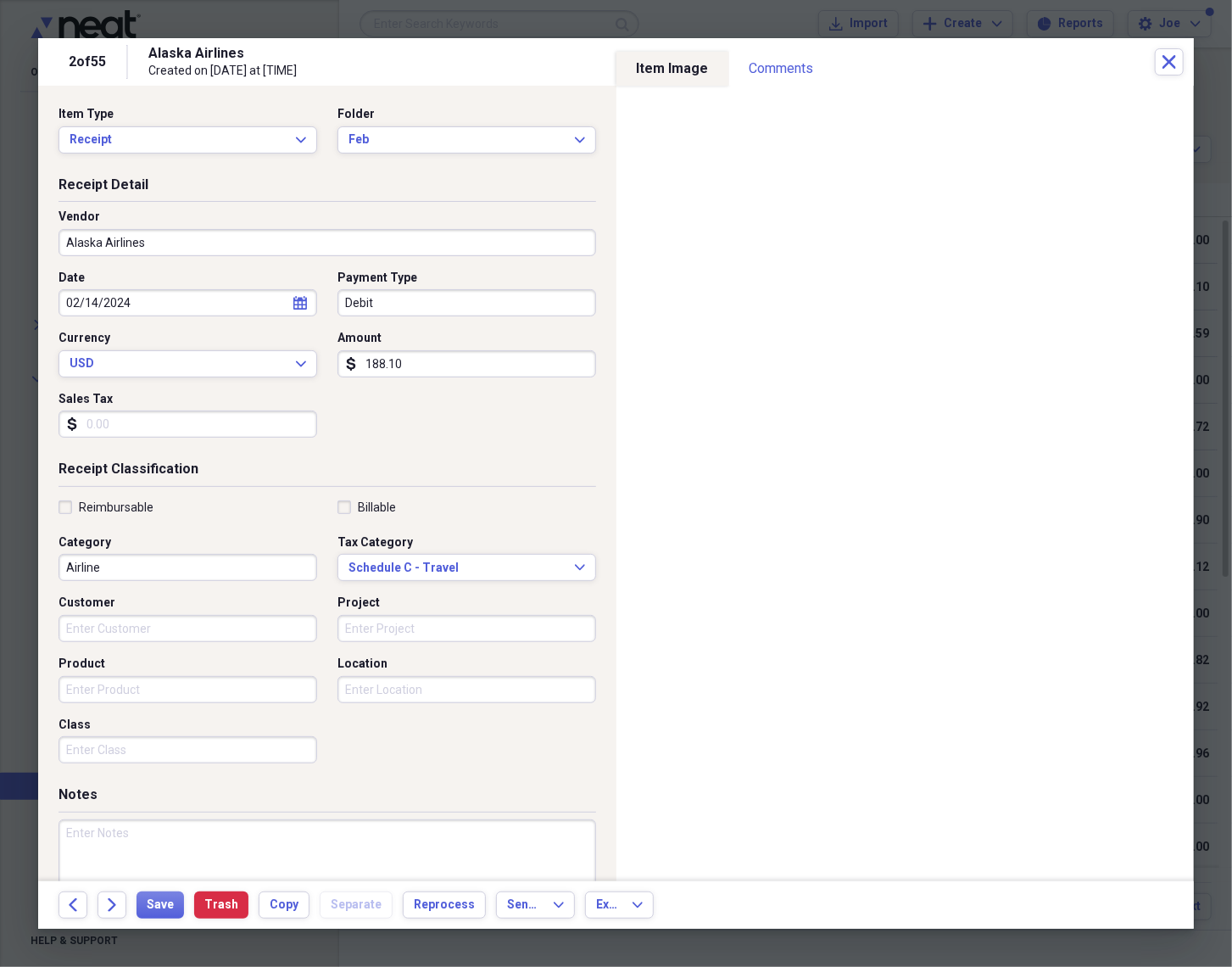 click on "Date 02/14/2024 calendar Calendar Payment Type Debit Currency USD Expand Amount dollar-sign 188.10 Sales Tax dollar-sign" at bounding box center (327, 361) 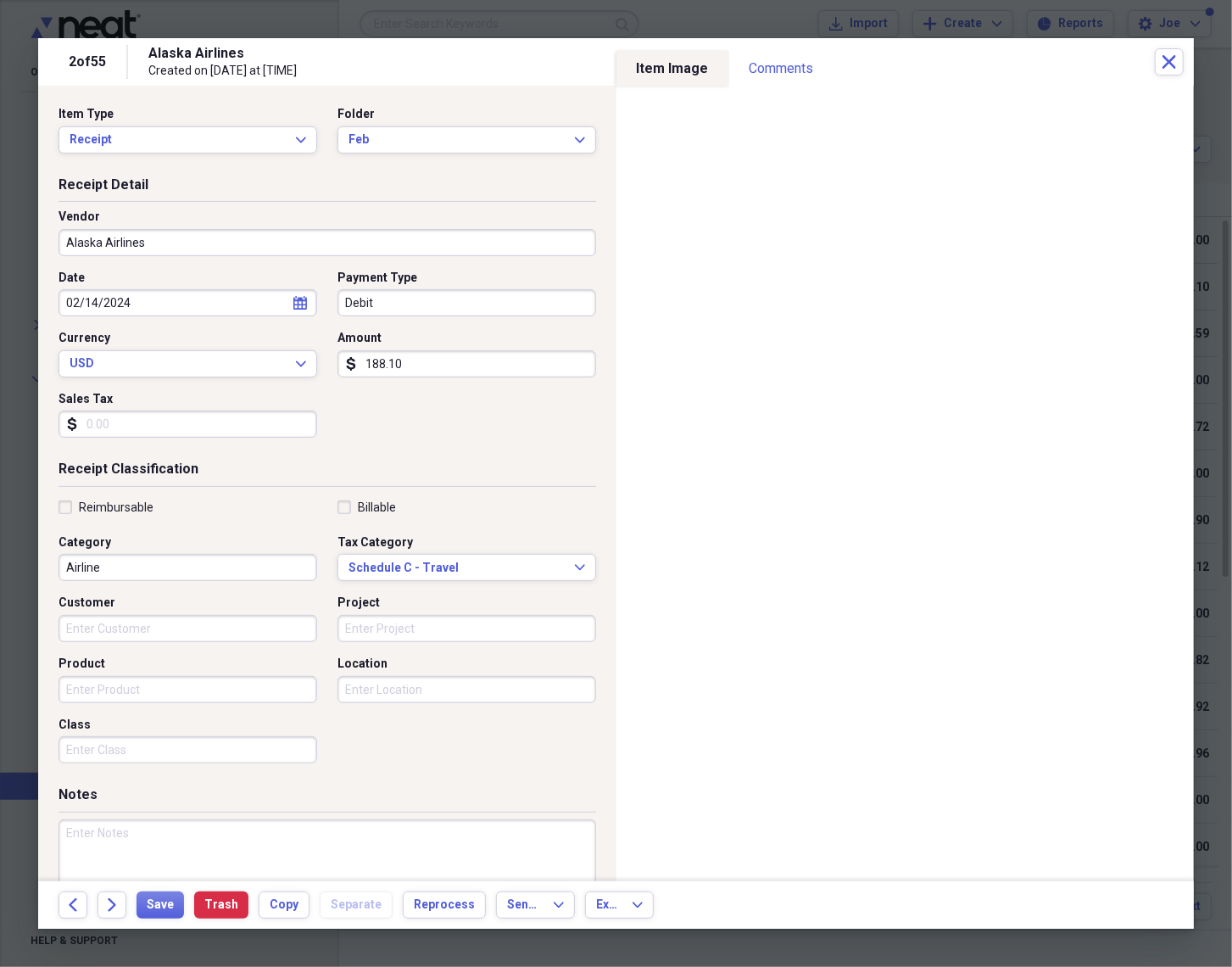 click on "Debit" at bounding box center (466, 303) 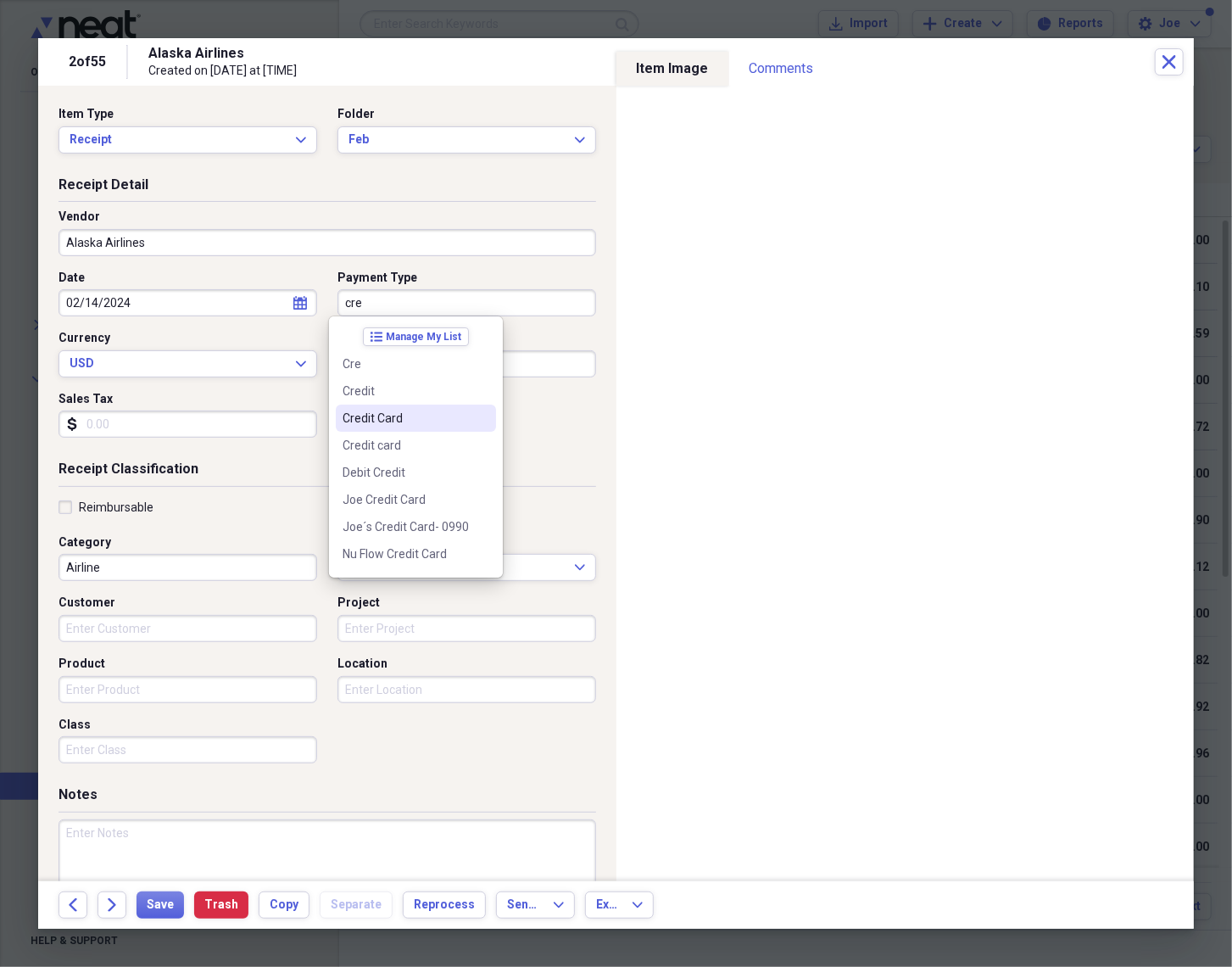 click on "Credit Card" at bounding box center [415, 418] 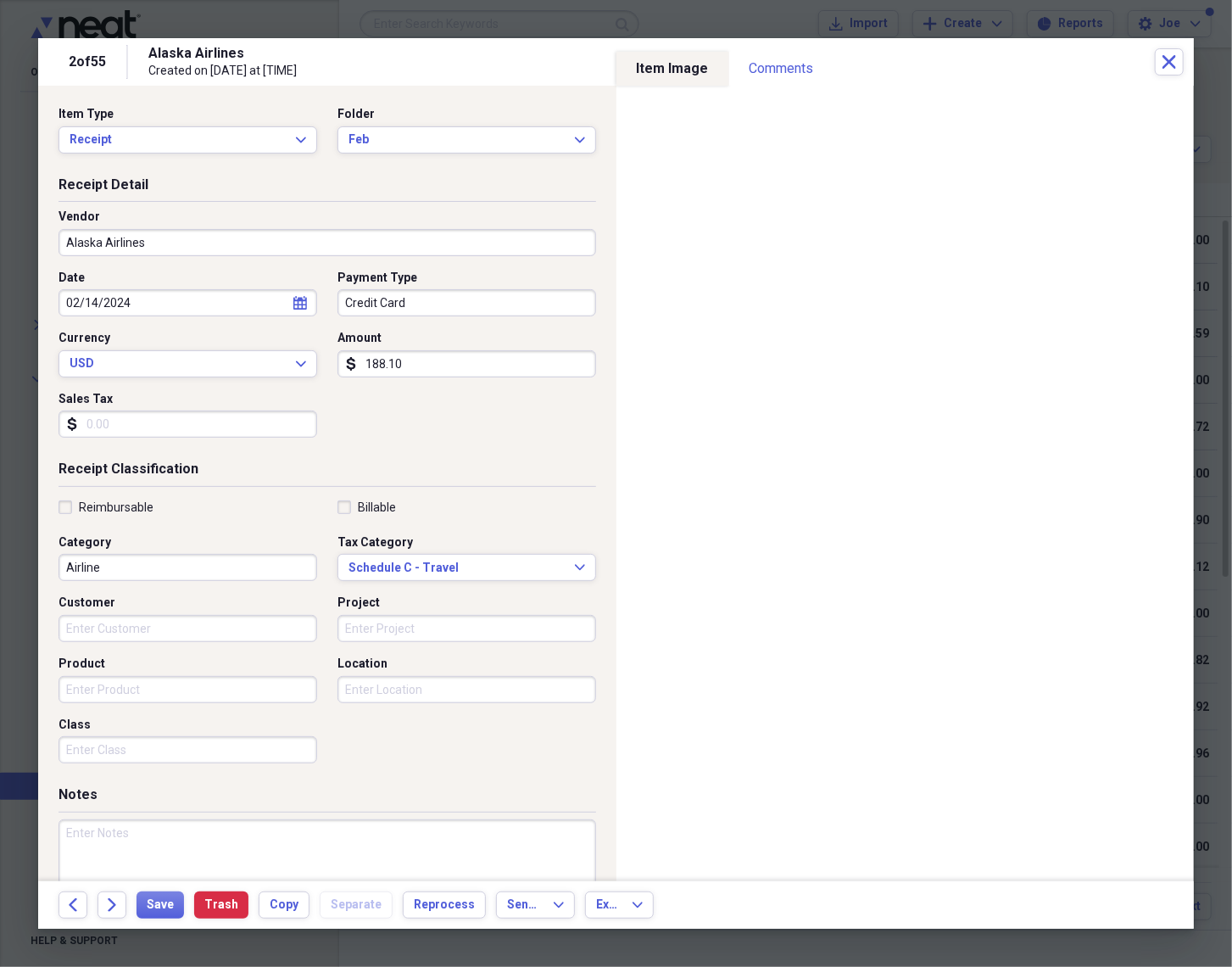 drag, startPoint x: 432, startPoint y: 309, endPoint x: 254, endPoint y: 290, distance: 179.01117 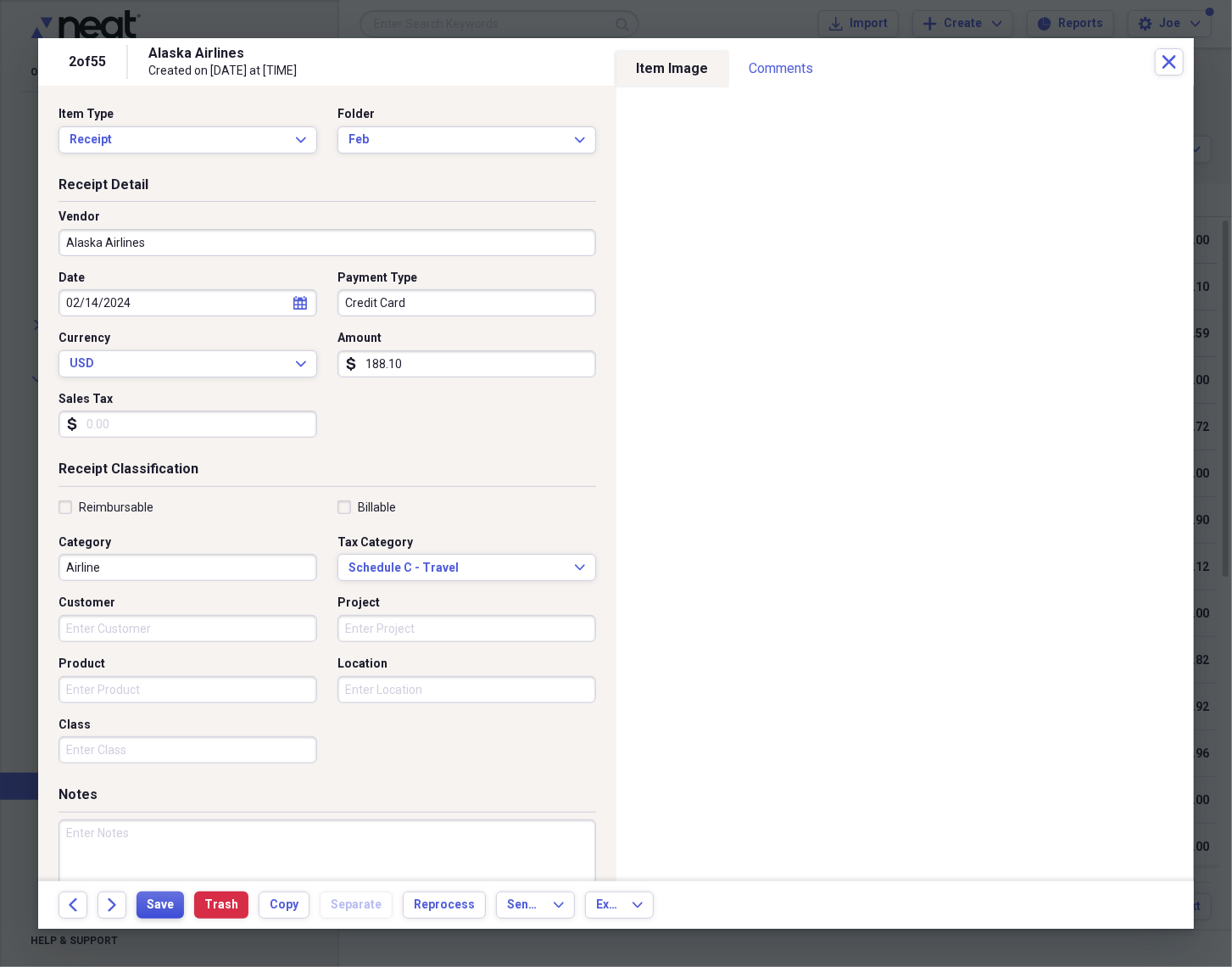click on "Save" at bounding box center (160, 905) 